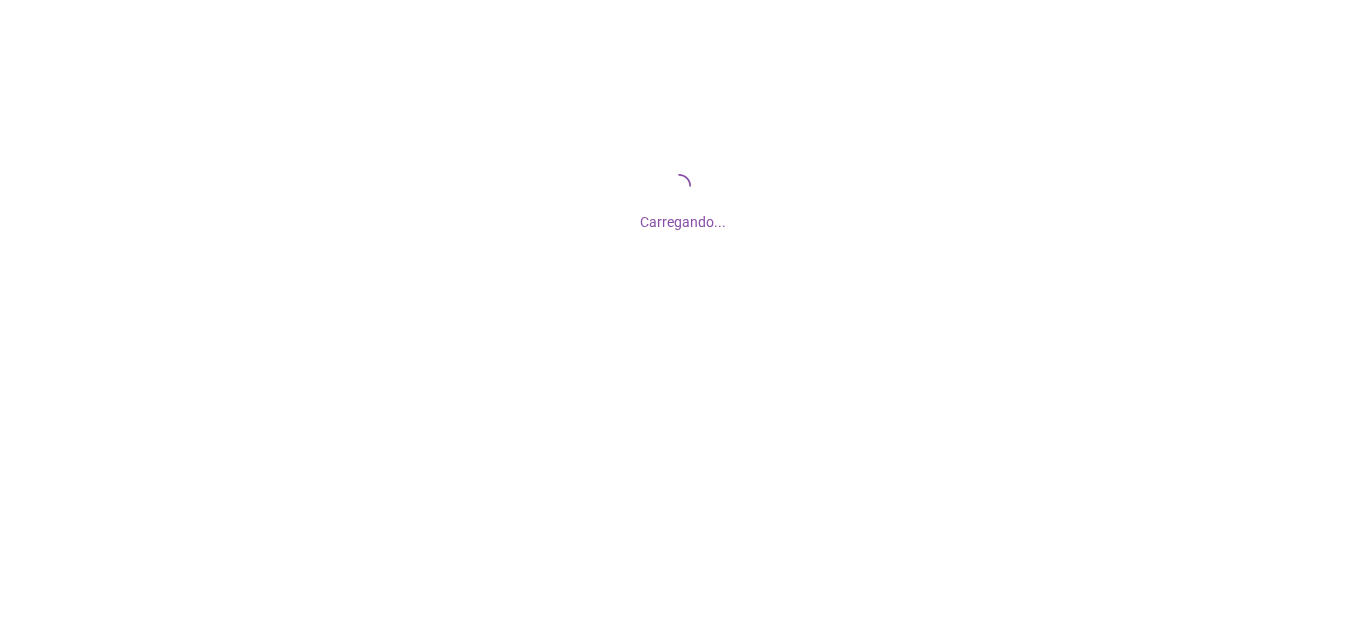 scroll, scrollTop: 0, scrollLeft: 0, axis: both 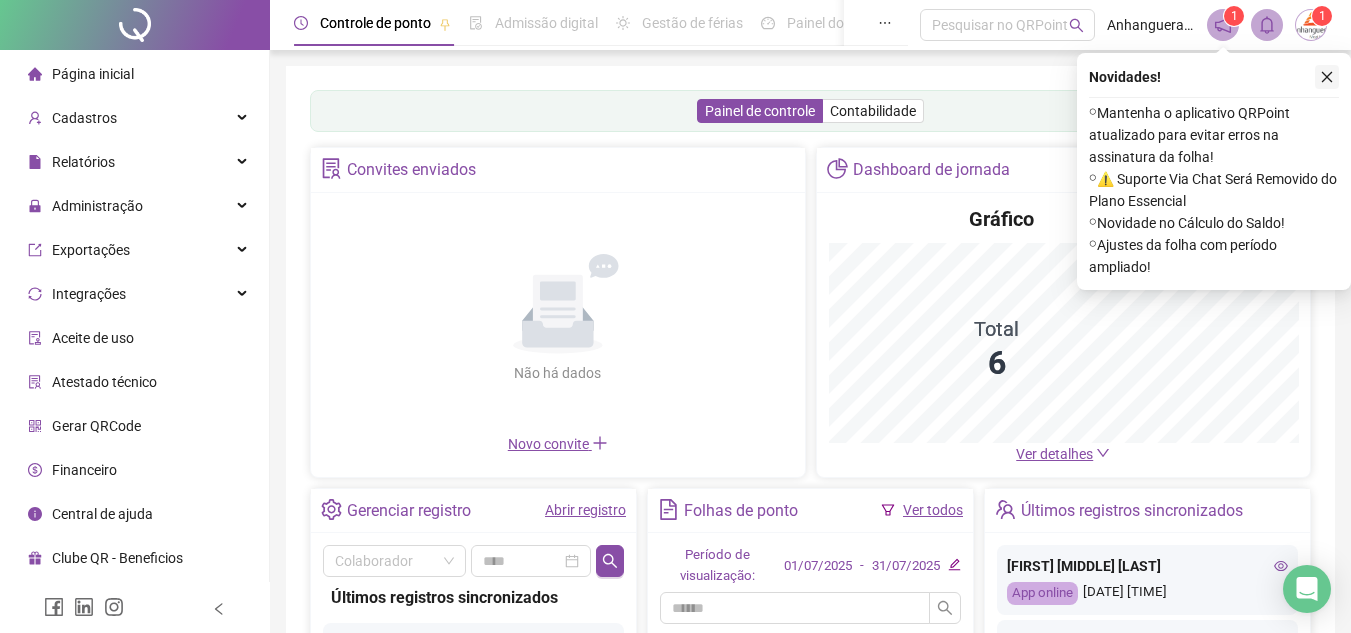 click 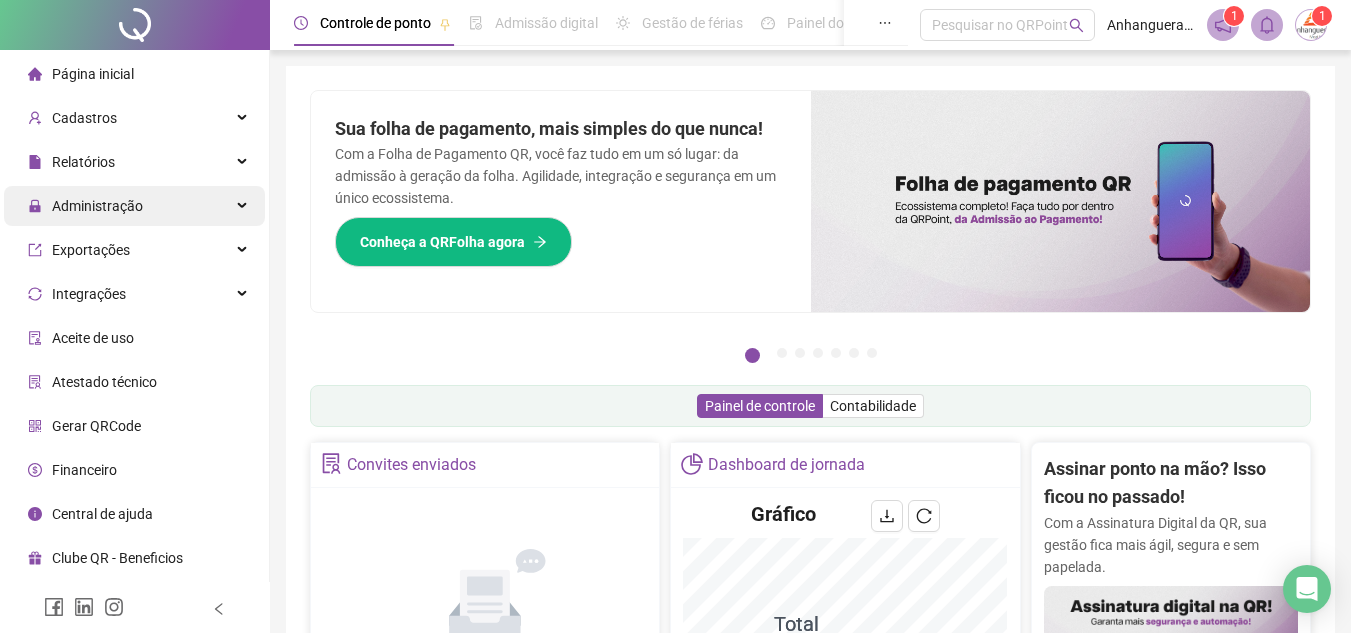 click on "Administração" at bounding box center [85, 206] 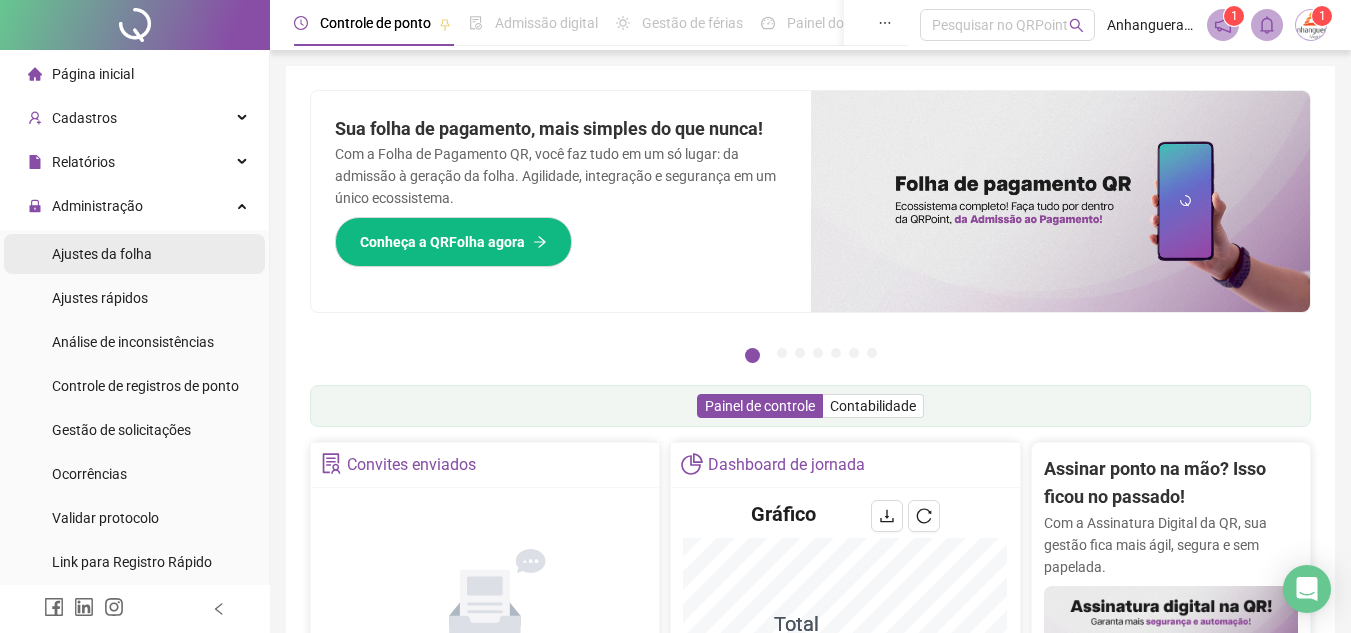 click on "Ajustes da folha" at bounding box center [102, 254] 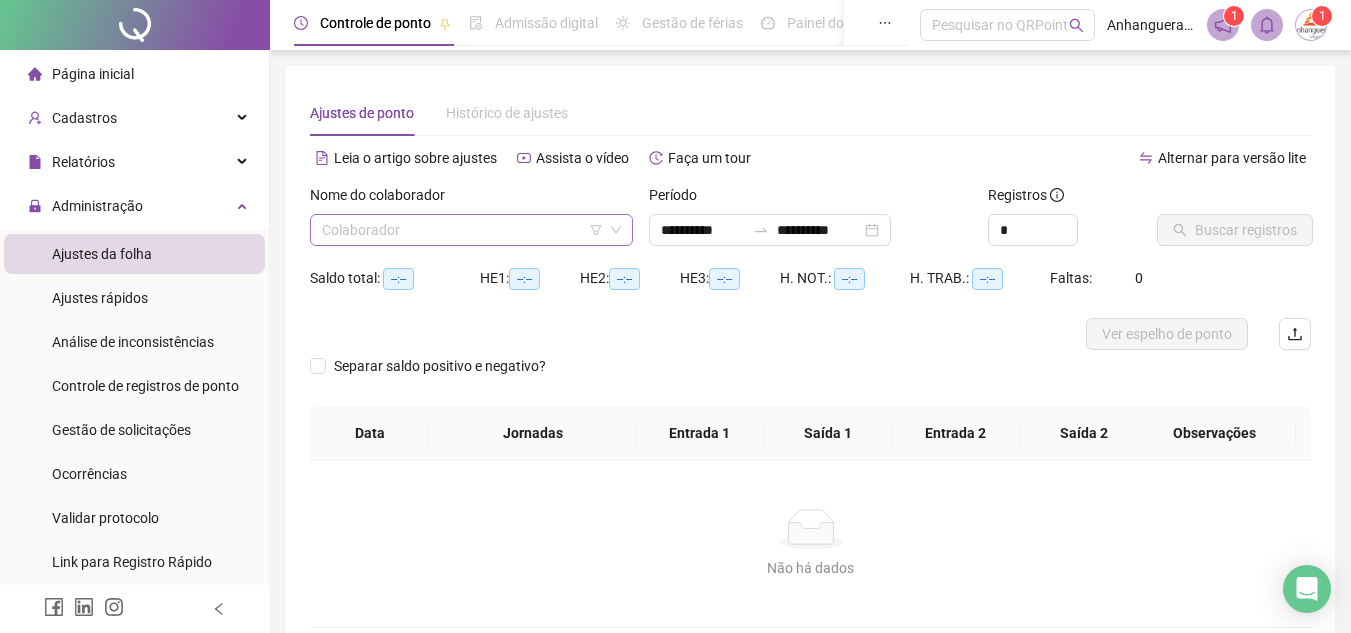 click at bounding box center (462, 230) 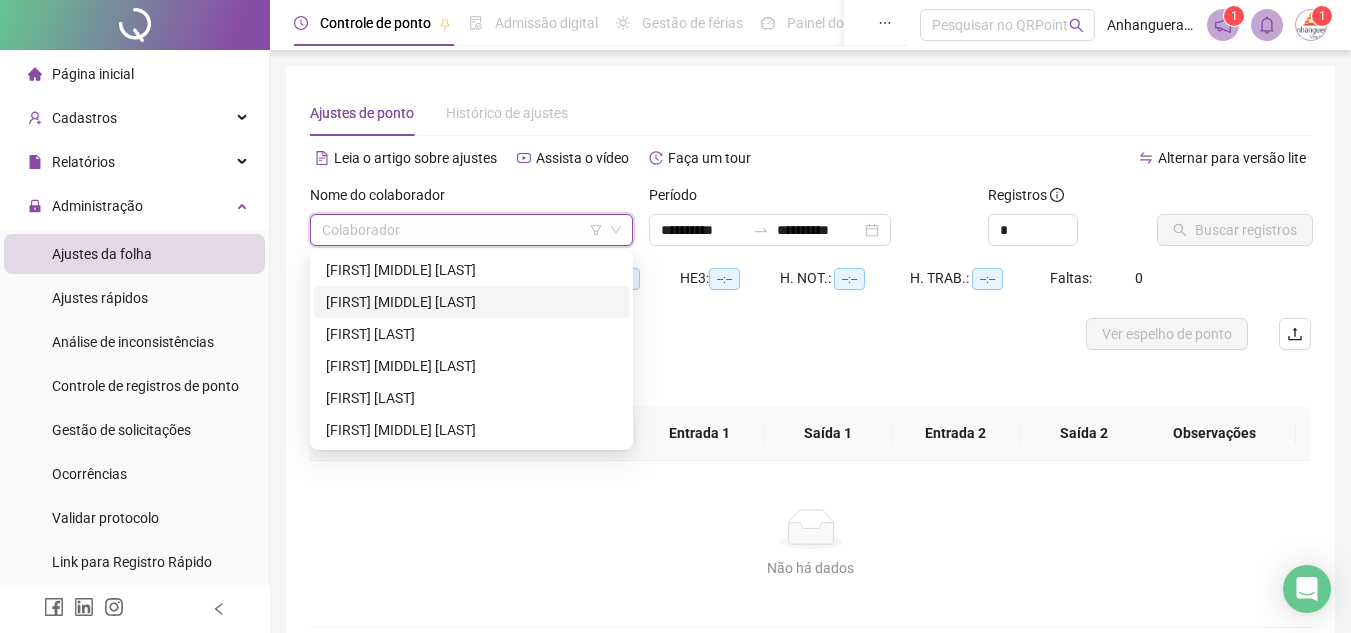 click on "[FIRST] [MIDDLE] [LAST]" at bounding box center (471, 302) 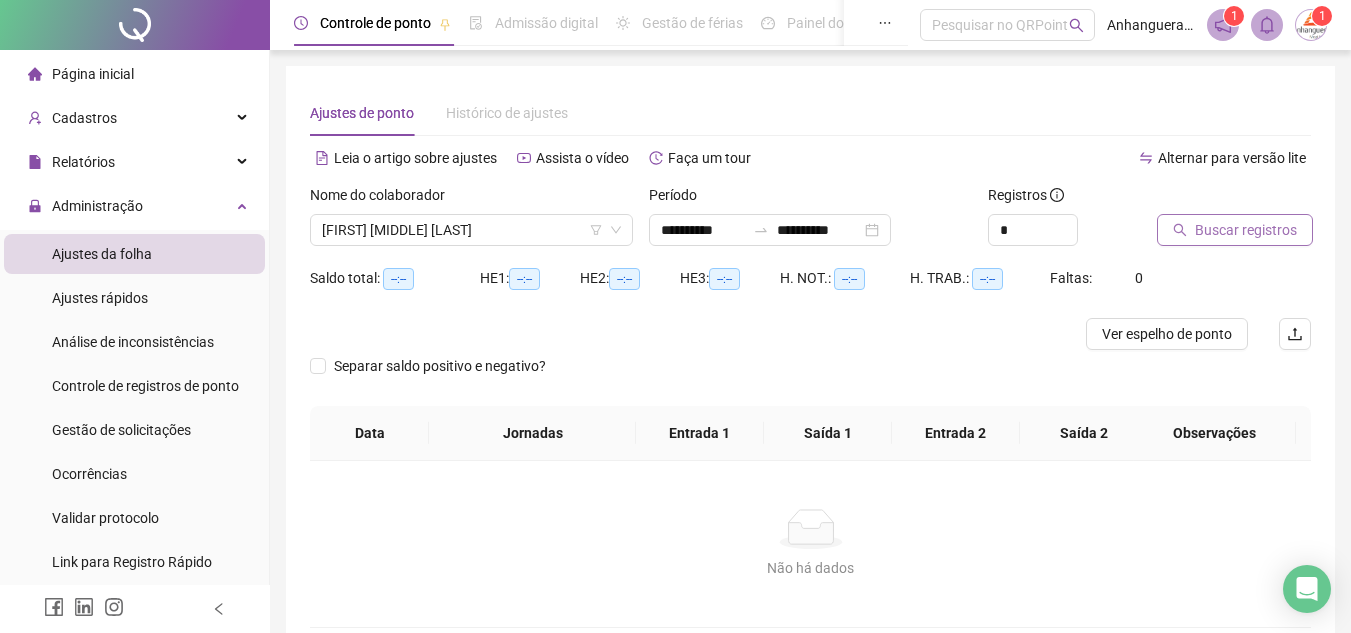 click on "Buscar registros" at bounding box center (1246, 230) 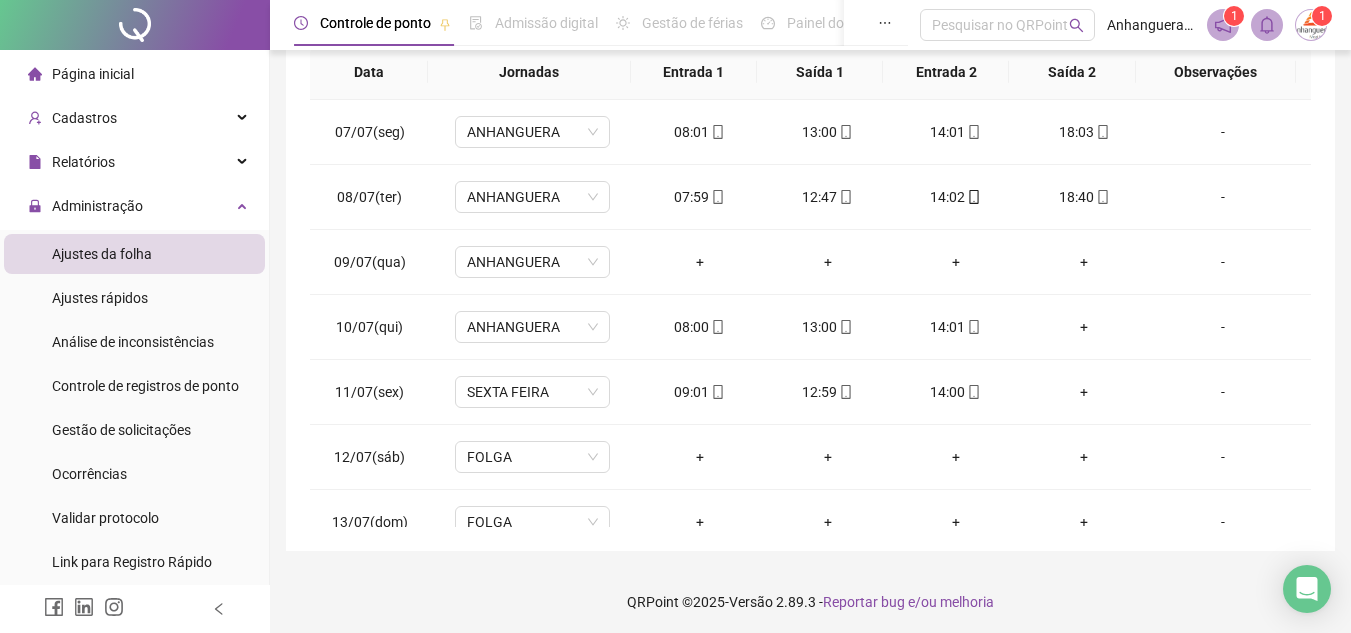 scroll, scrollTop: 365, scrollLeft: 0, axis: vertical 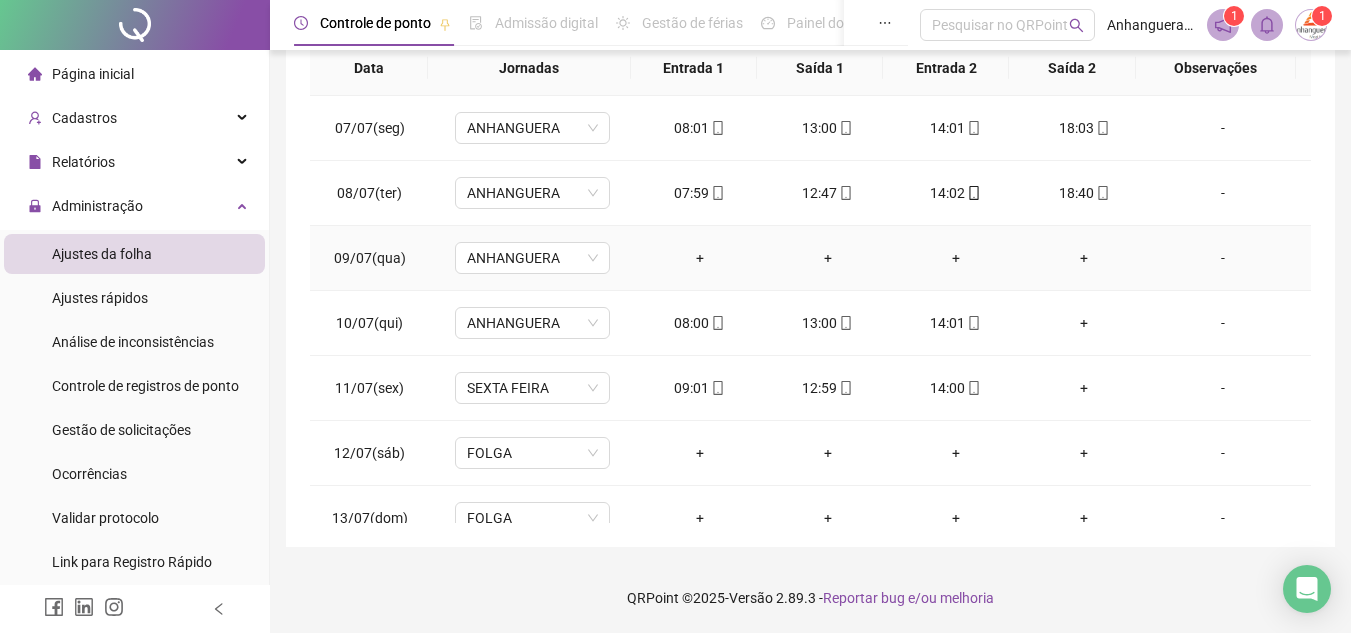 click on "+" at bounding box center (700, 258) 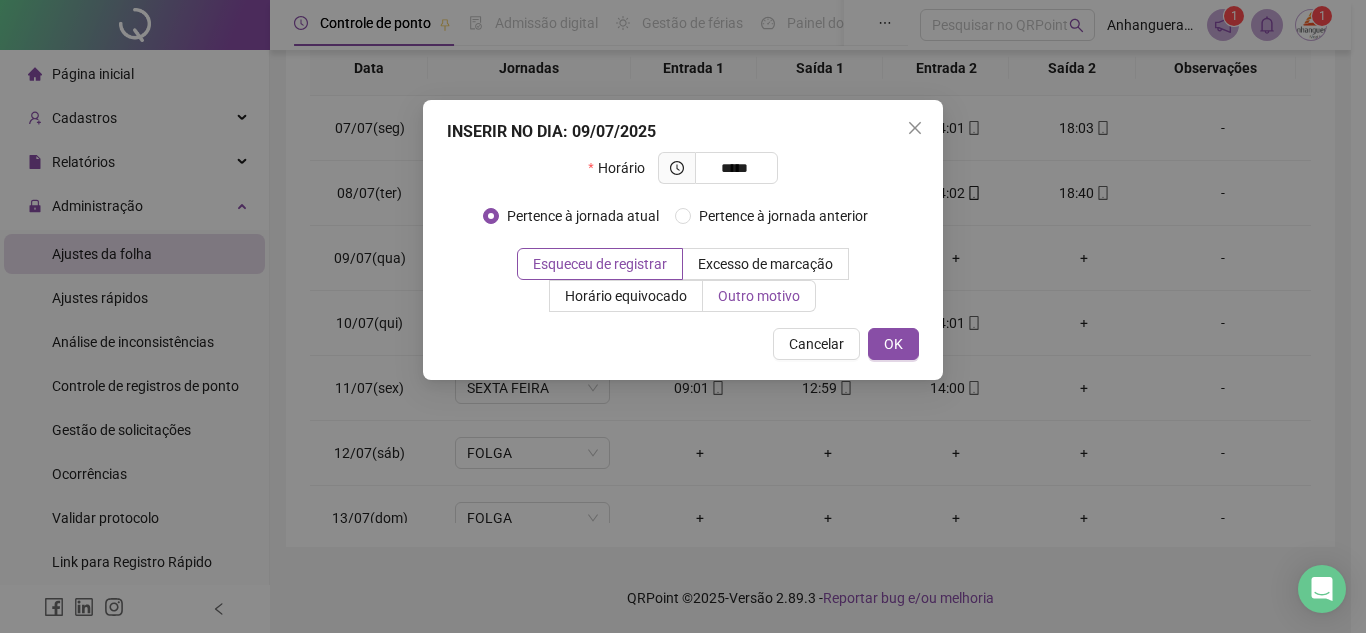 type on "*****" 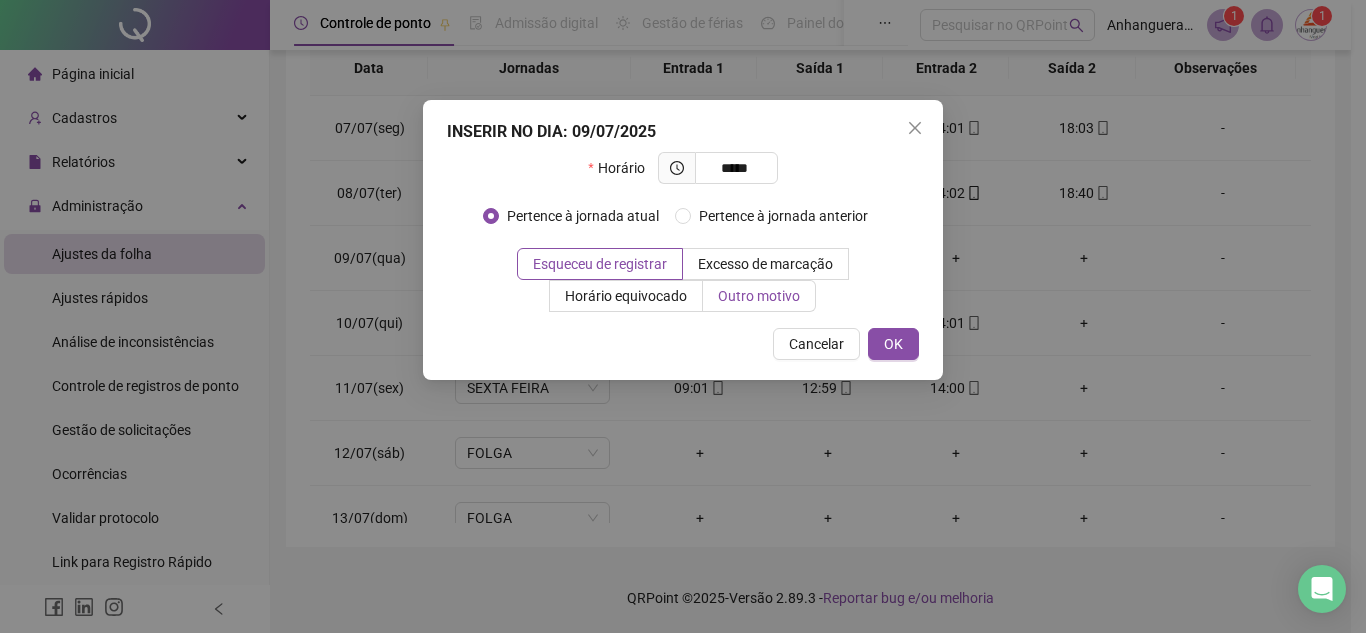 click on "Outro motivo" at bounding box center [759, 296] 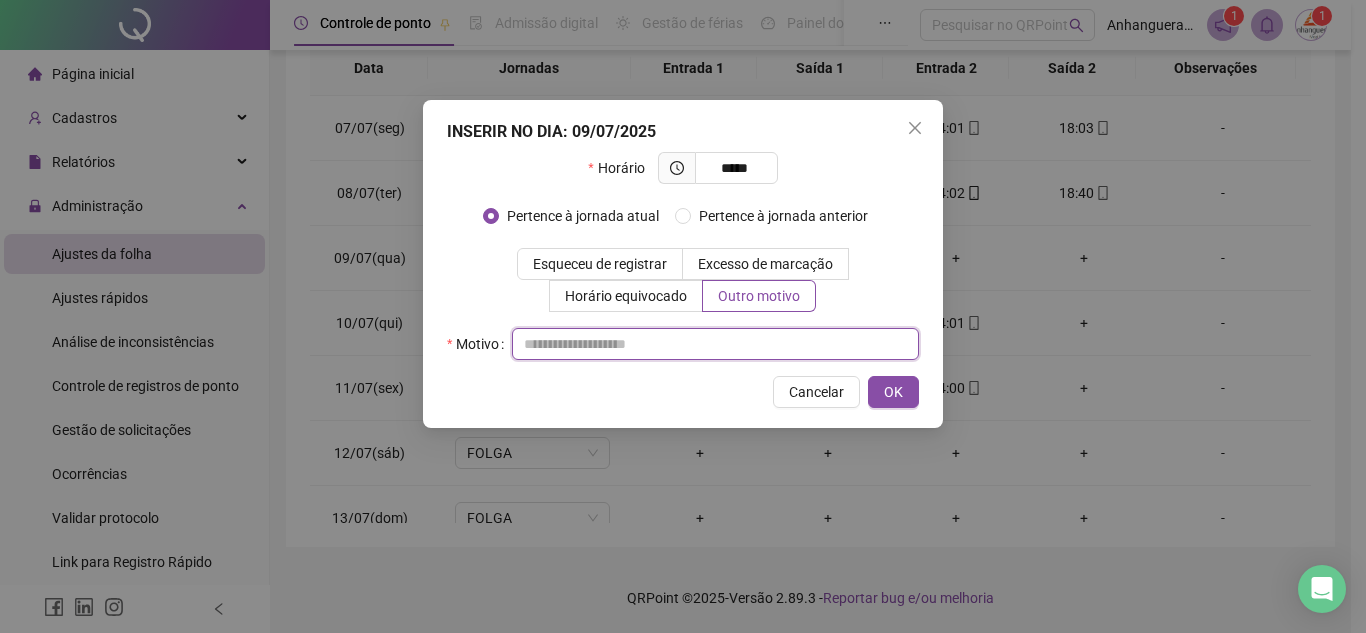 click at bounding box center [715, 344] 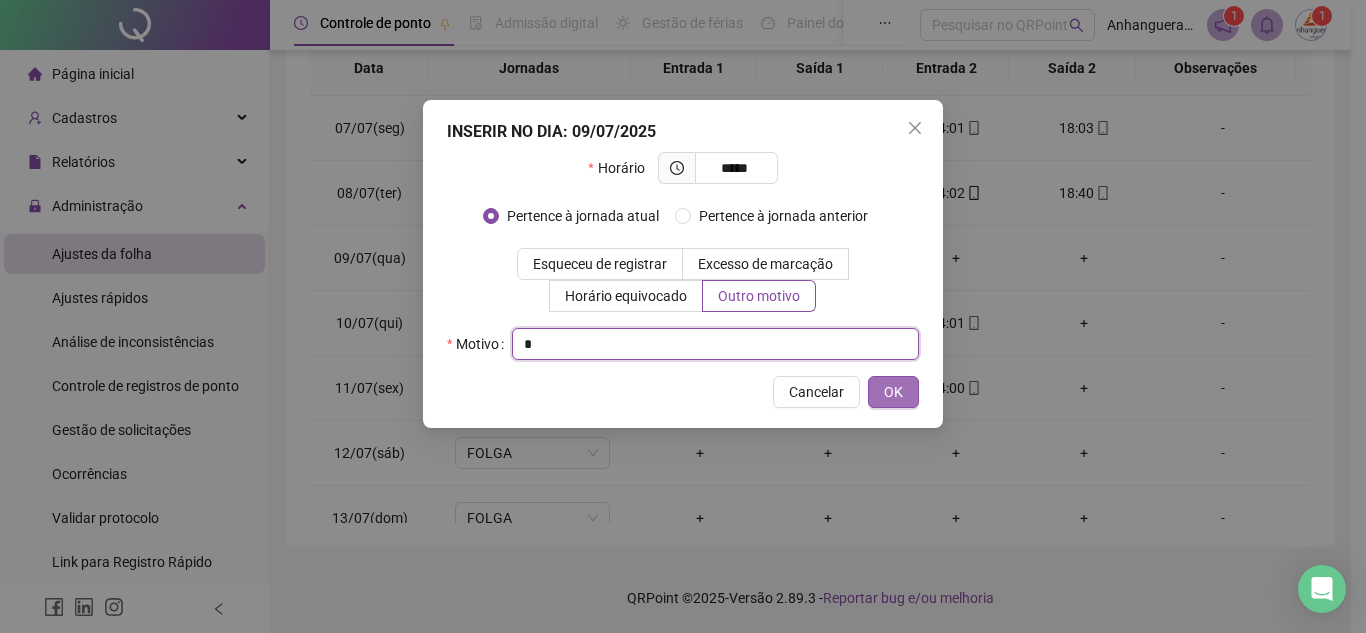 type on "*" 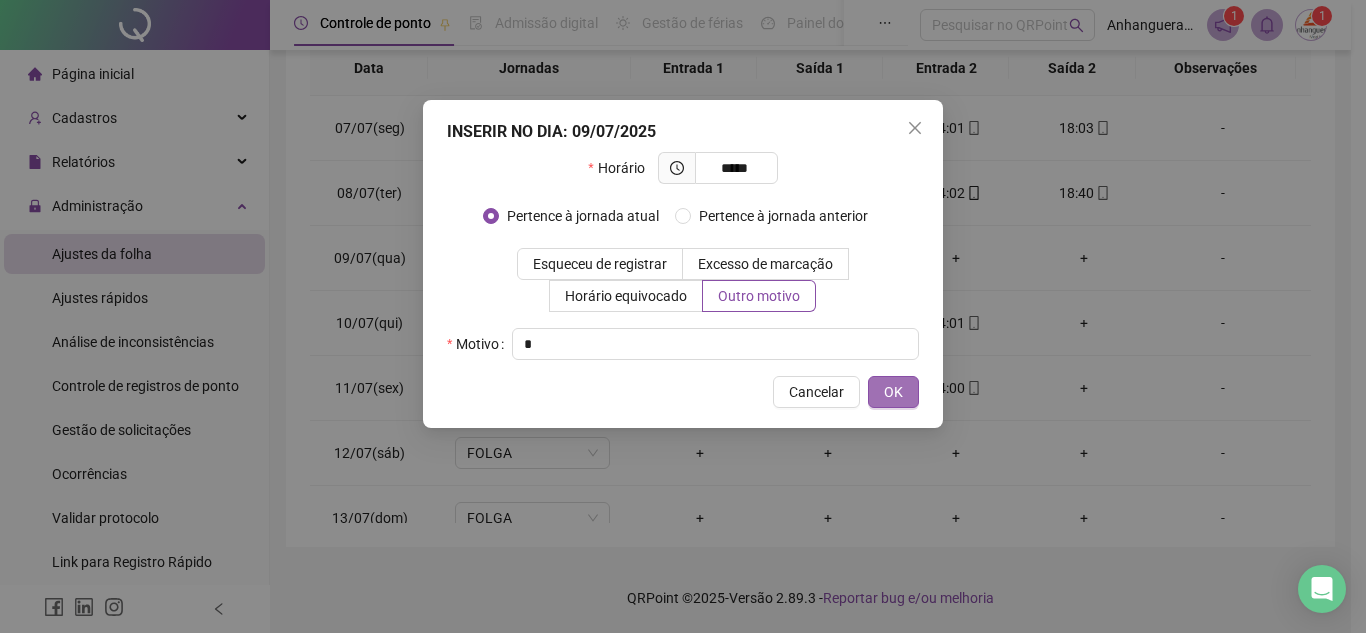 click on "OK" at bounding box center [893, 392] 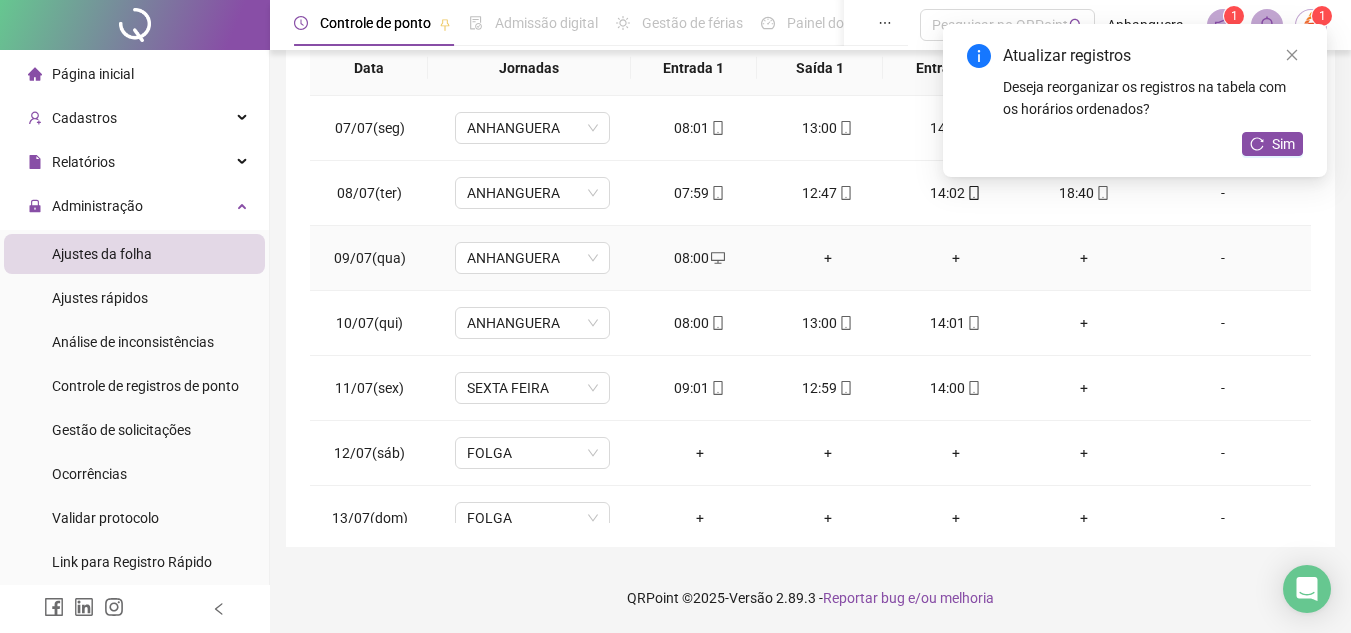 click on "+" at bounding box center [828, 258] 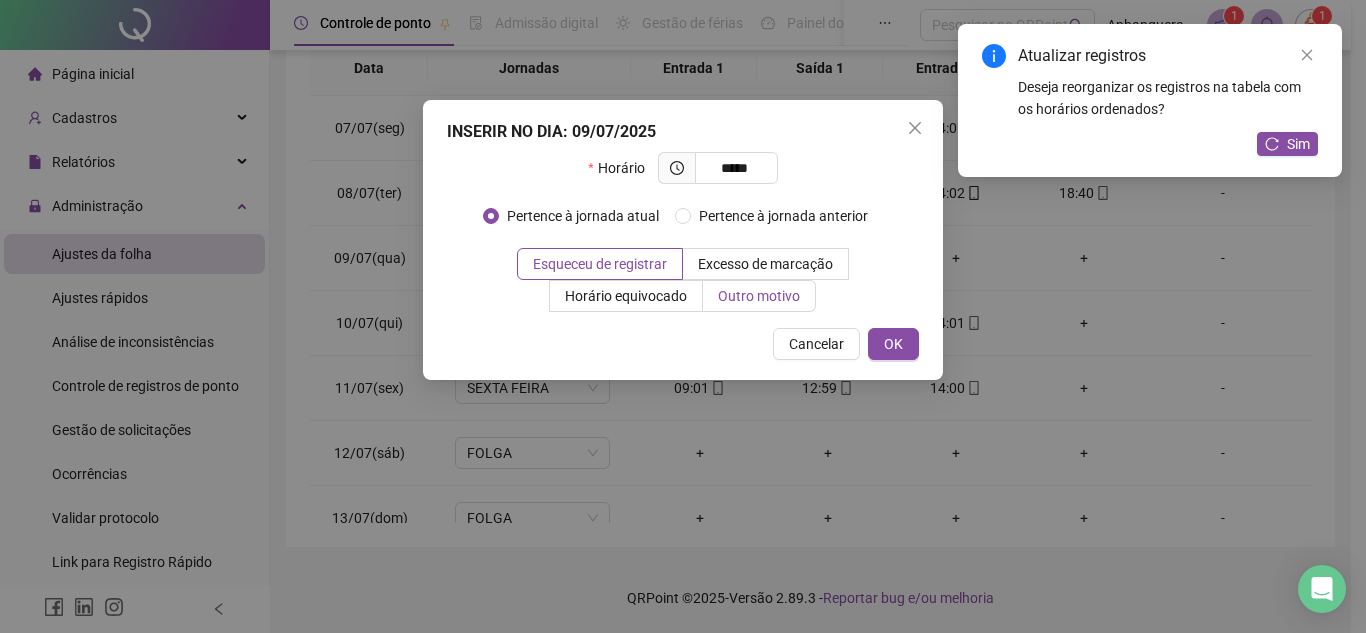 type on "*****" 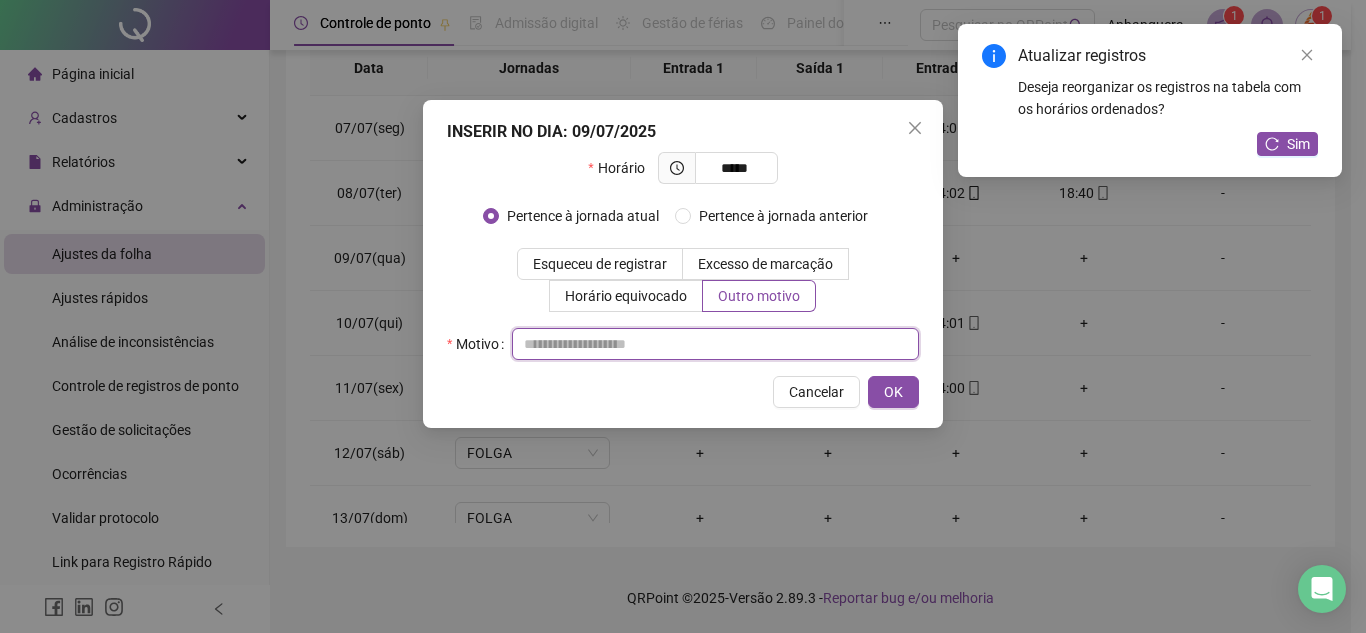 click at bounding box center [715, 344] 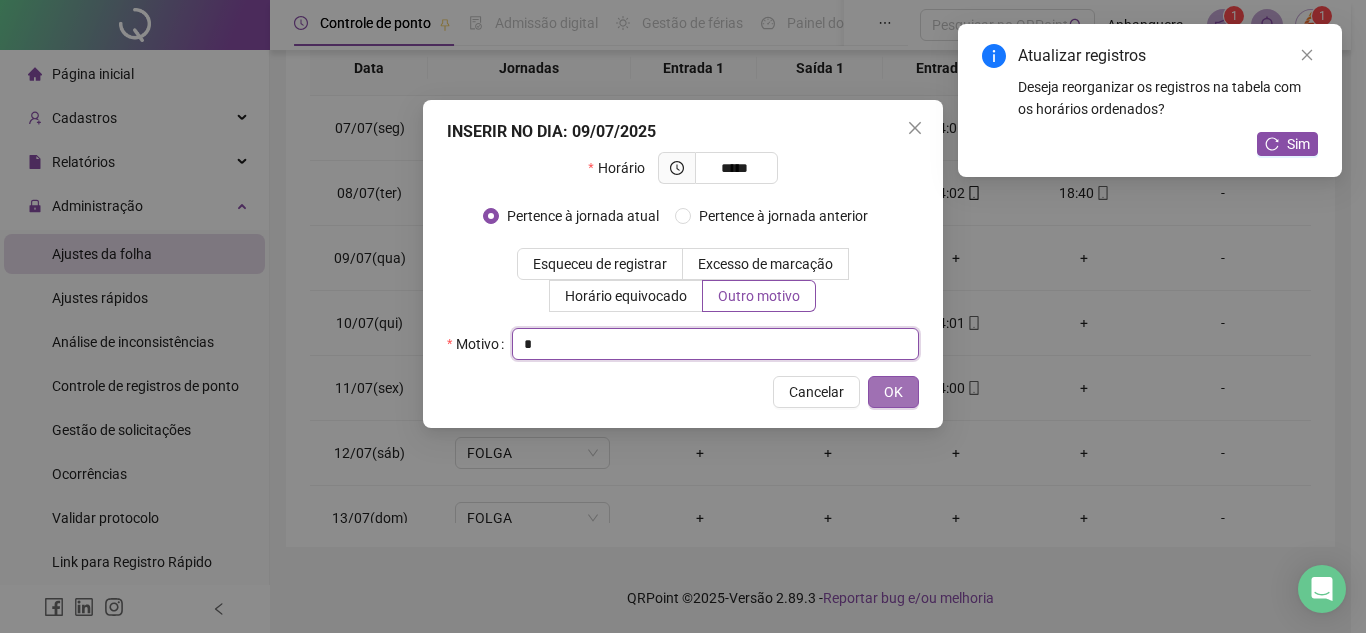 type on "*" 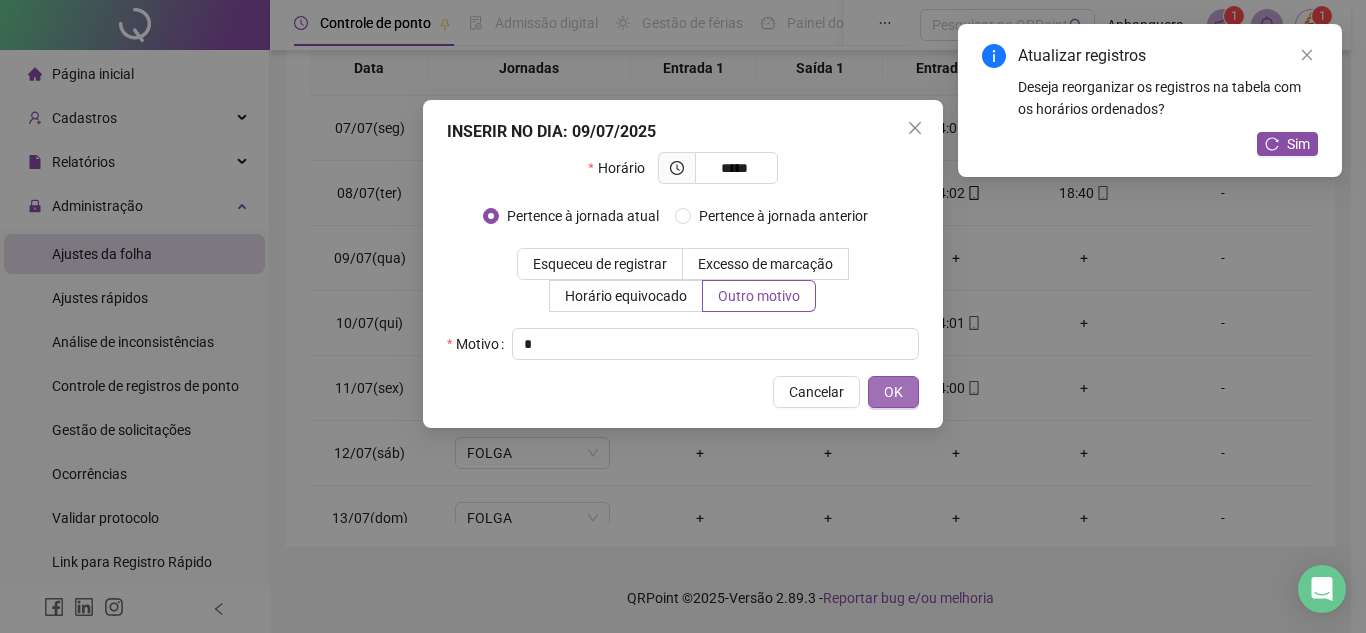 click on "OK" at bounding box center [893, 392] 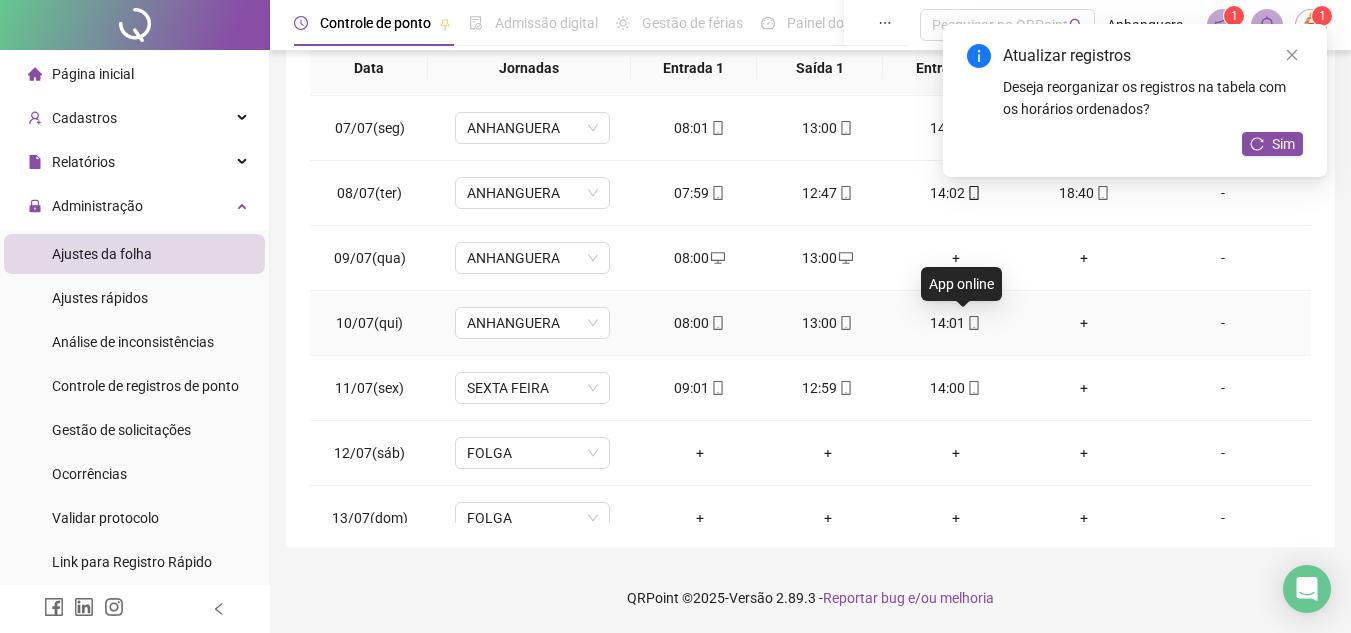 click on "+" at bounding box center [956, 258] 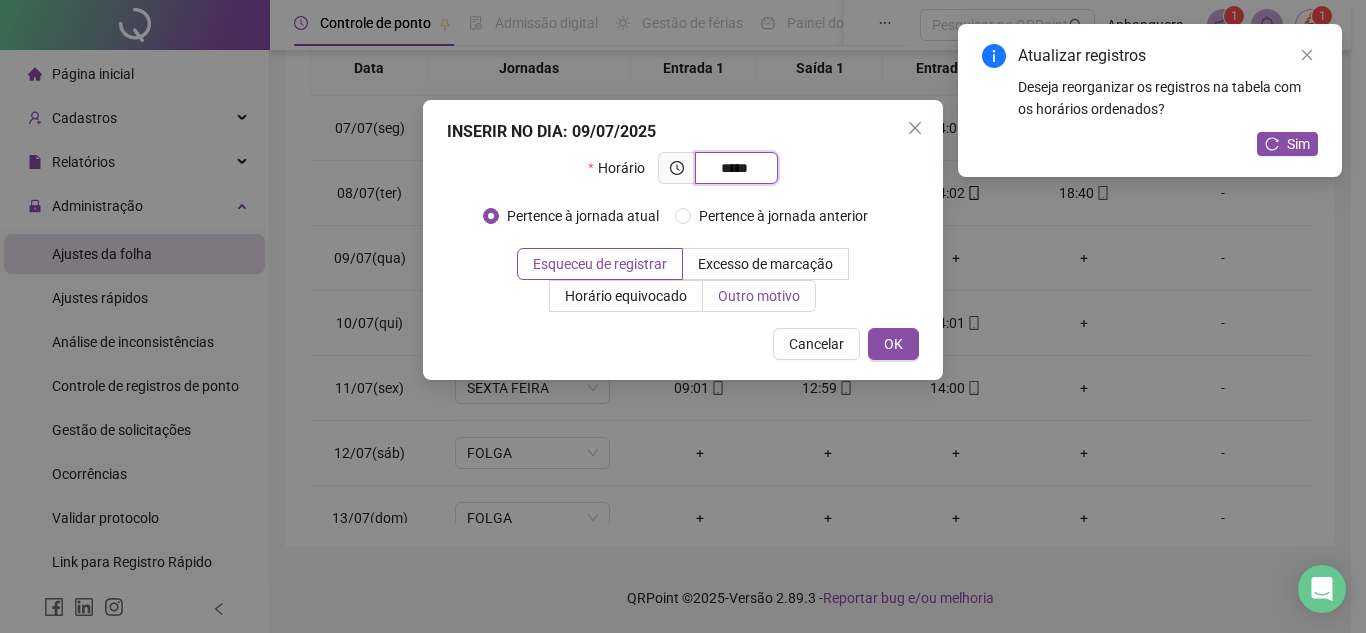 type on "*****" 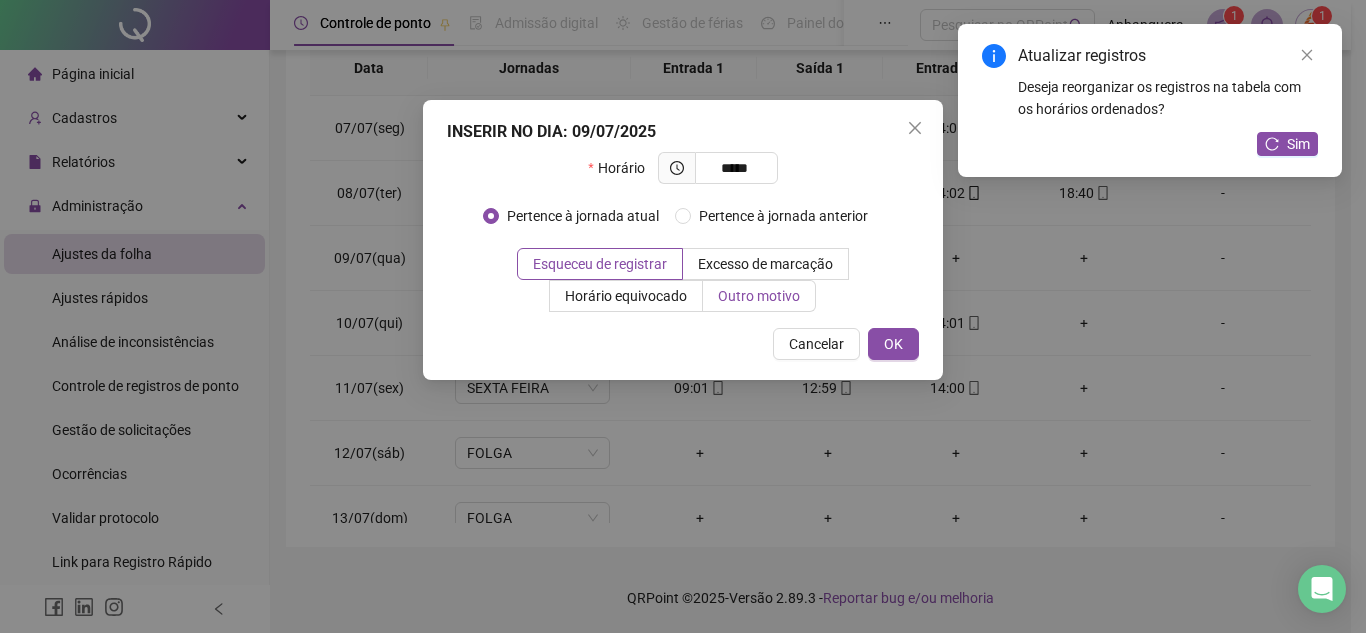 click on "Outro motivo" at bounding box center (759, 296) 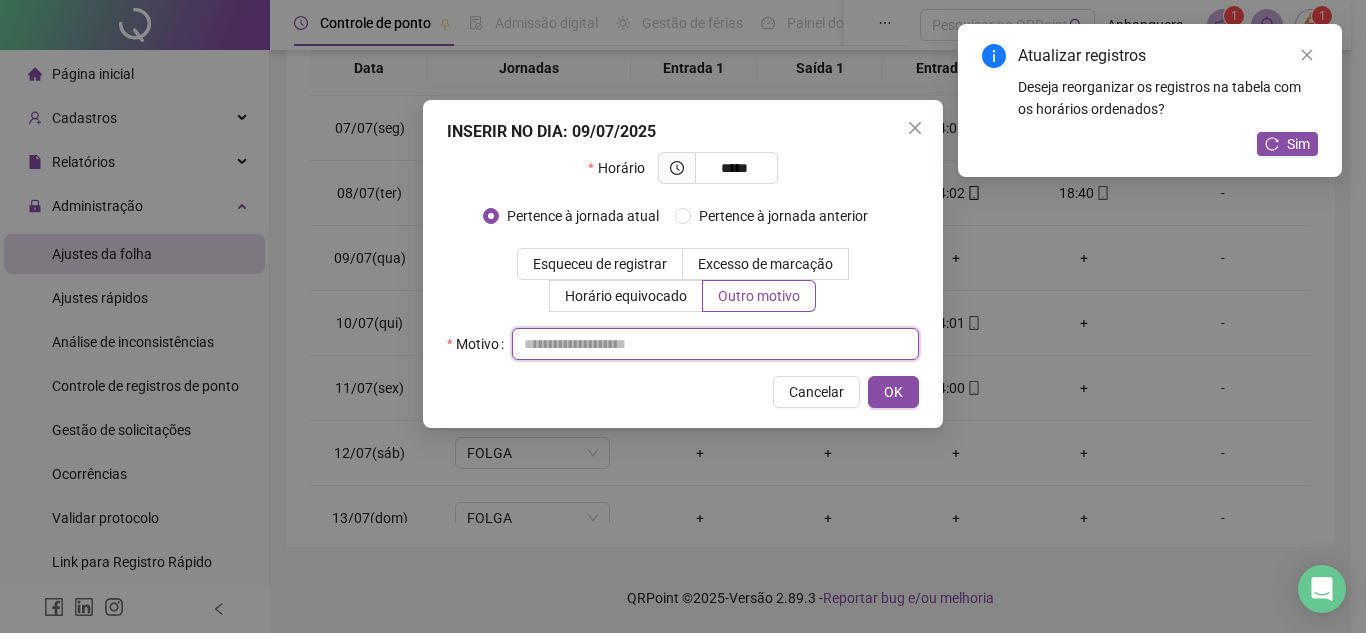 click at bounding box center [715, 344] 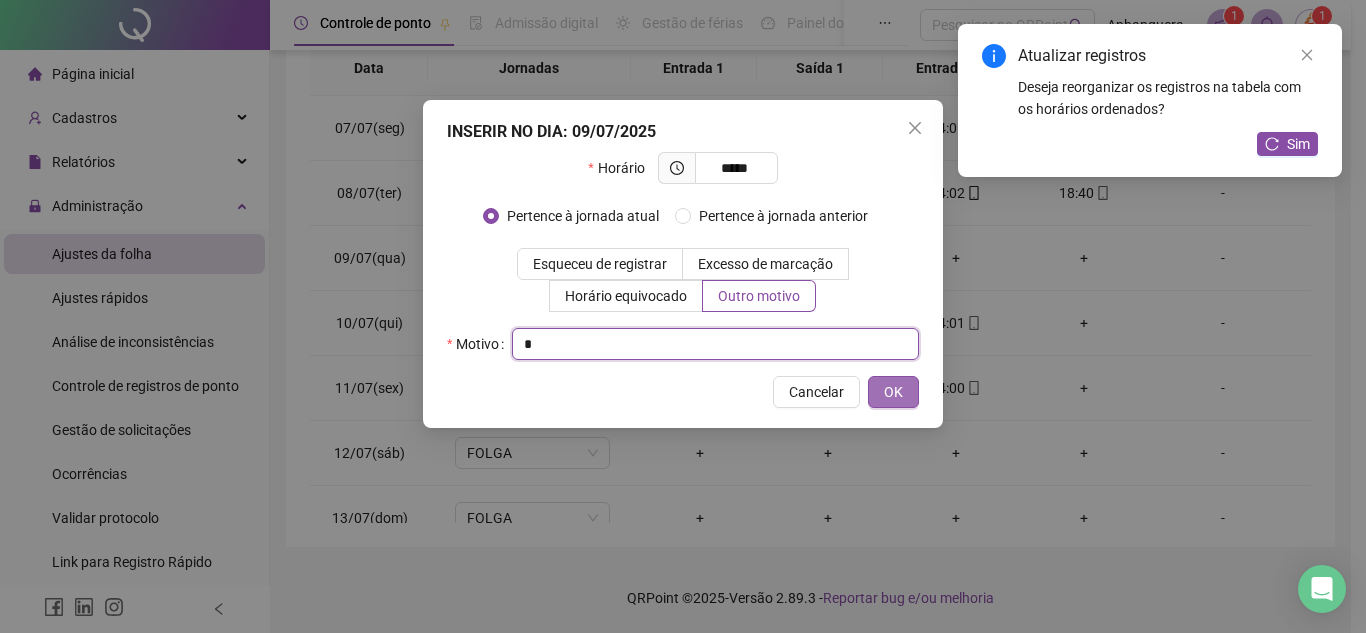 type on "*" 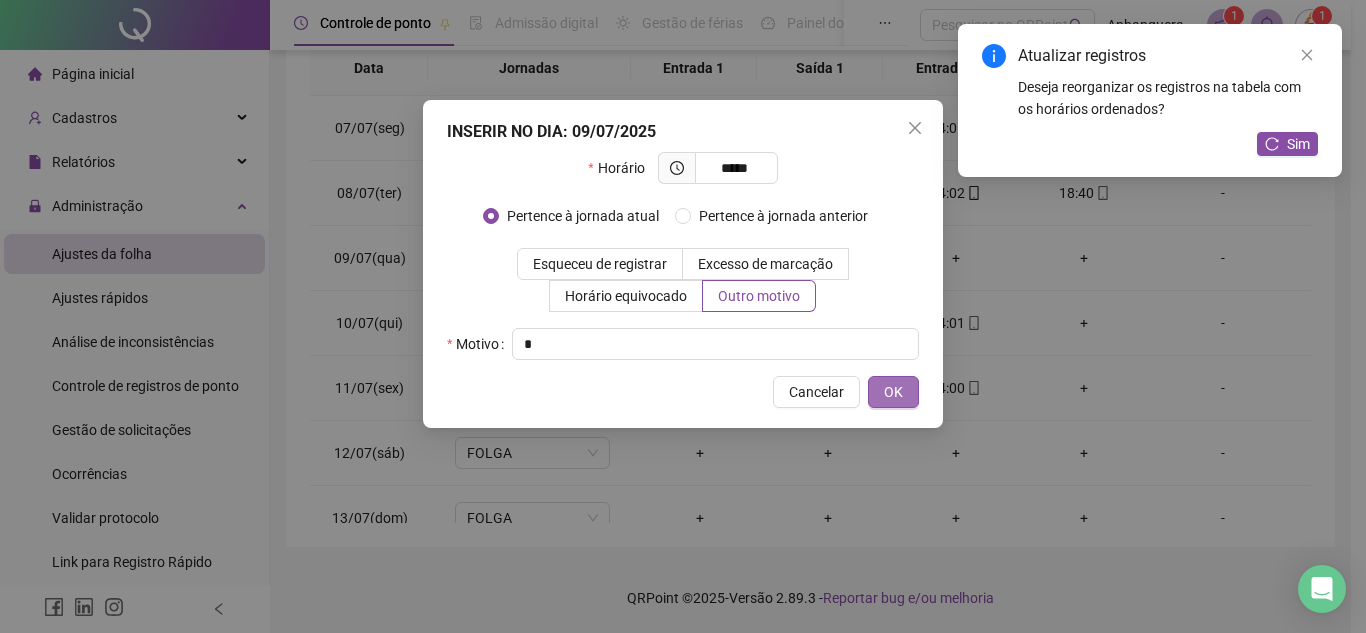 click on "OK" at bounding box center (893, 392) 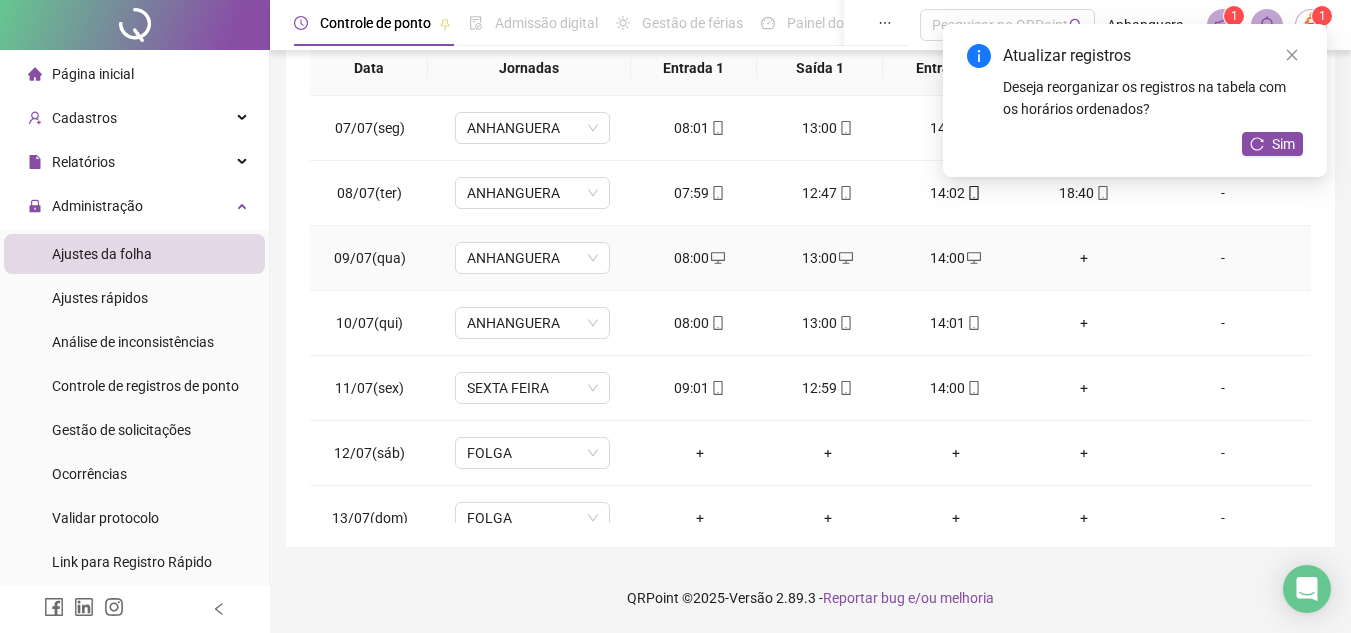 click on "+" at bounding box center [1084, 258] 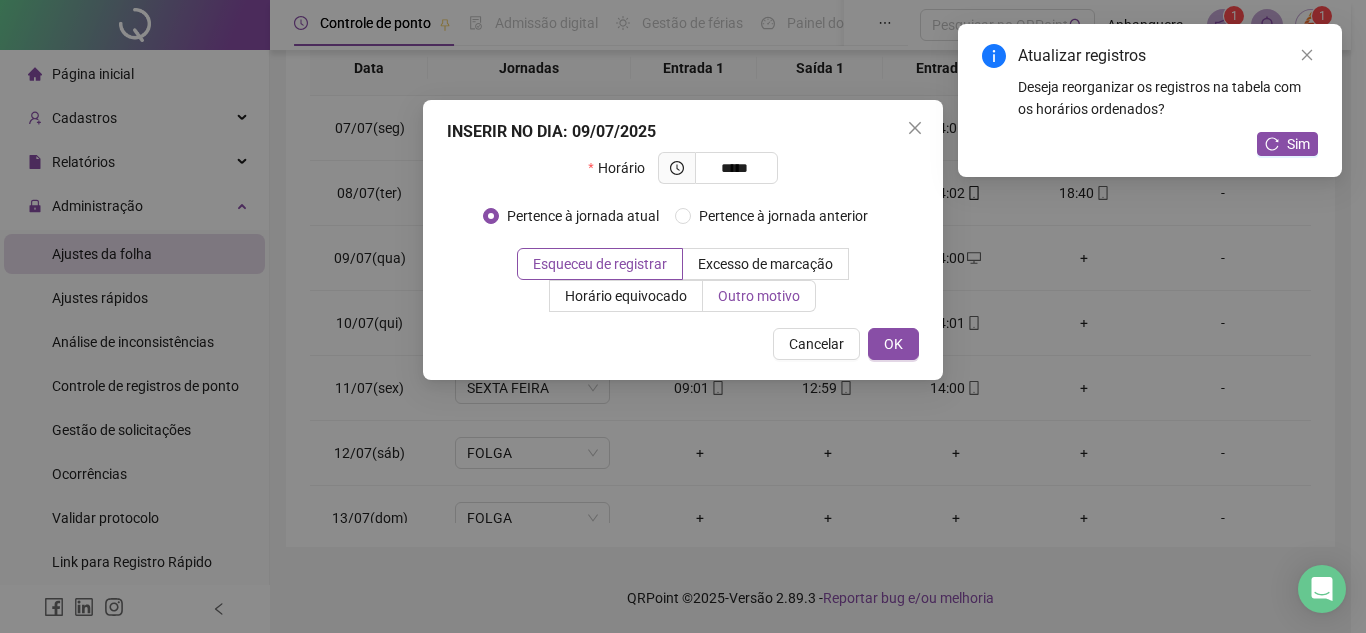 type on "*****" 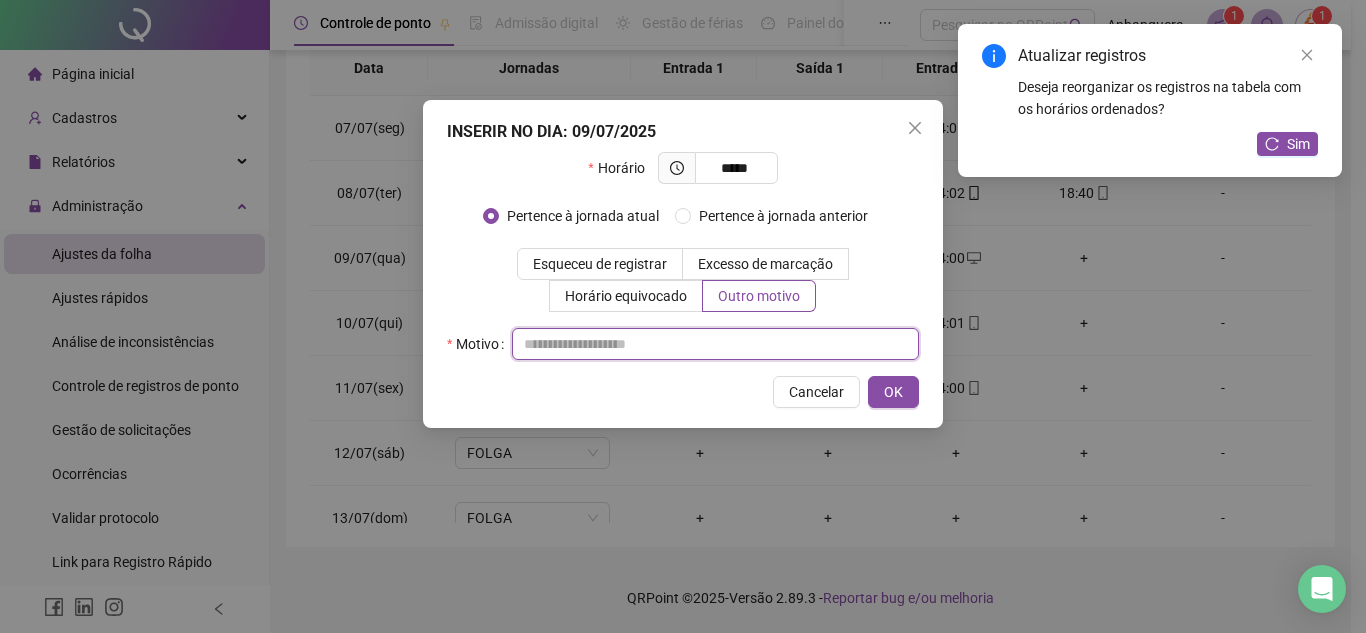 click at bounding box center [715, 344] 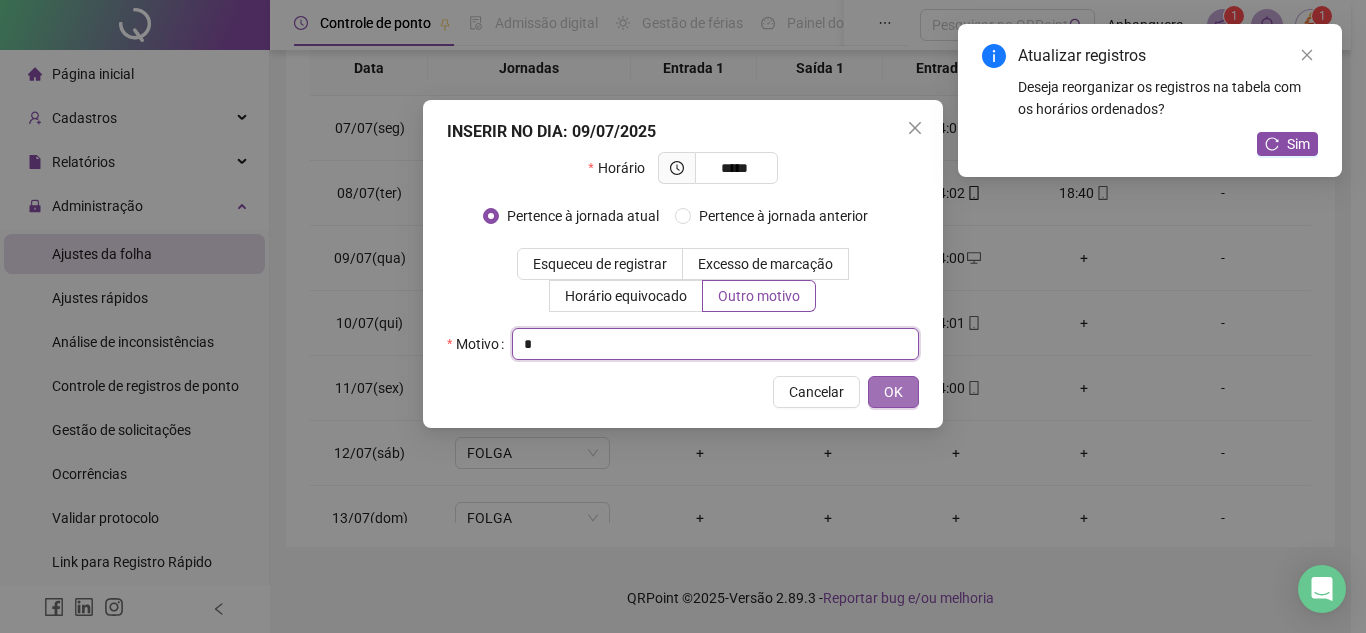 type on "*" 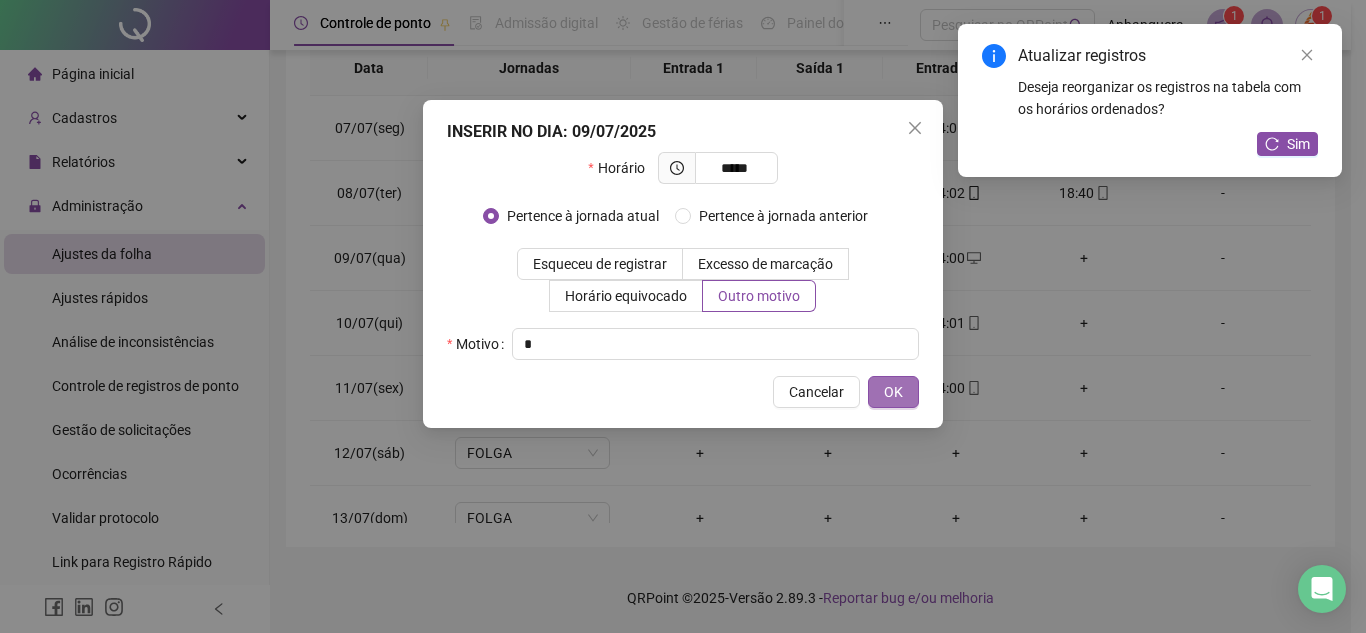 click on "OK" at bounding box center (893, 392) 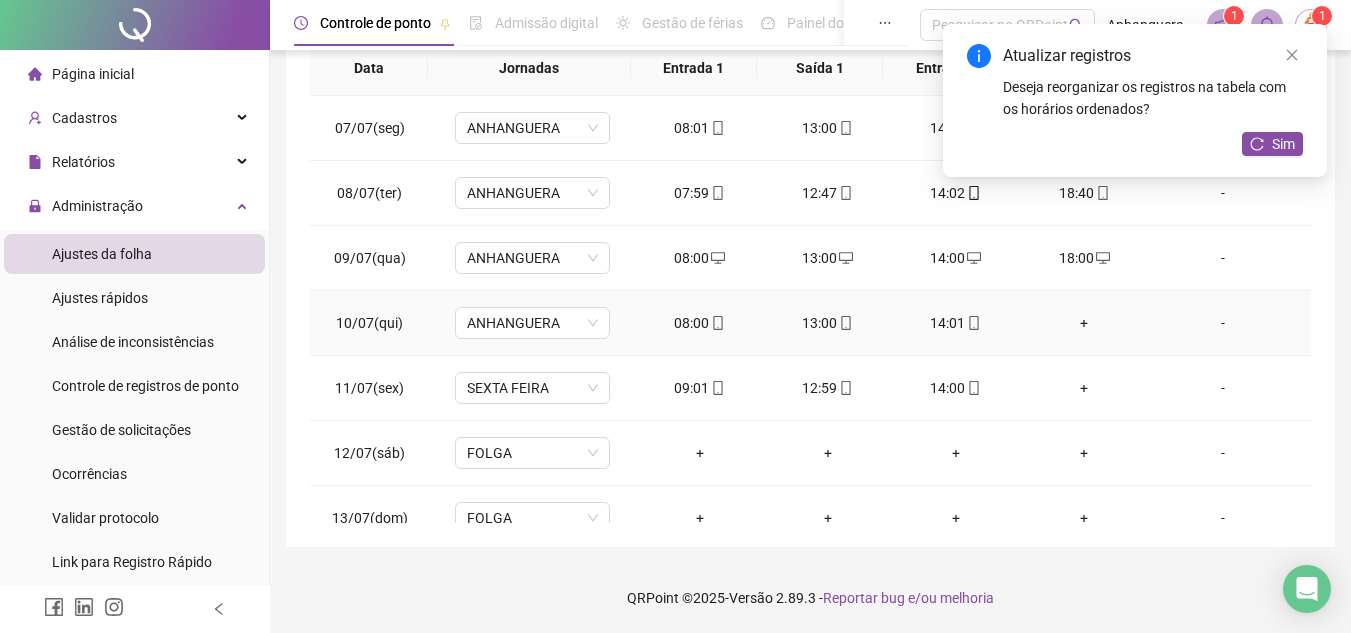 click on "+" at bounding box center [1084, 323] 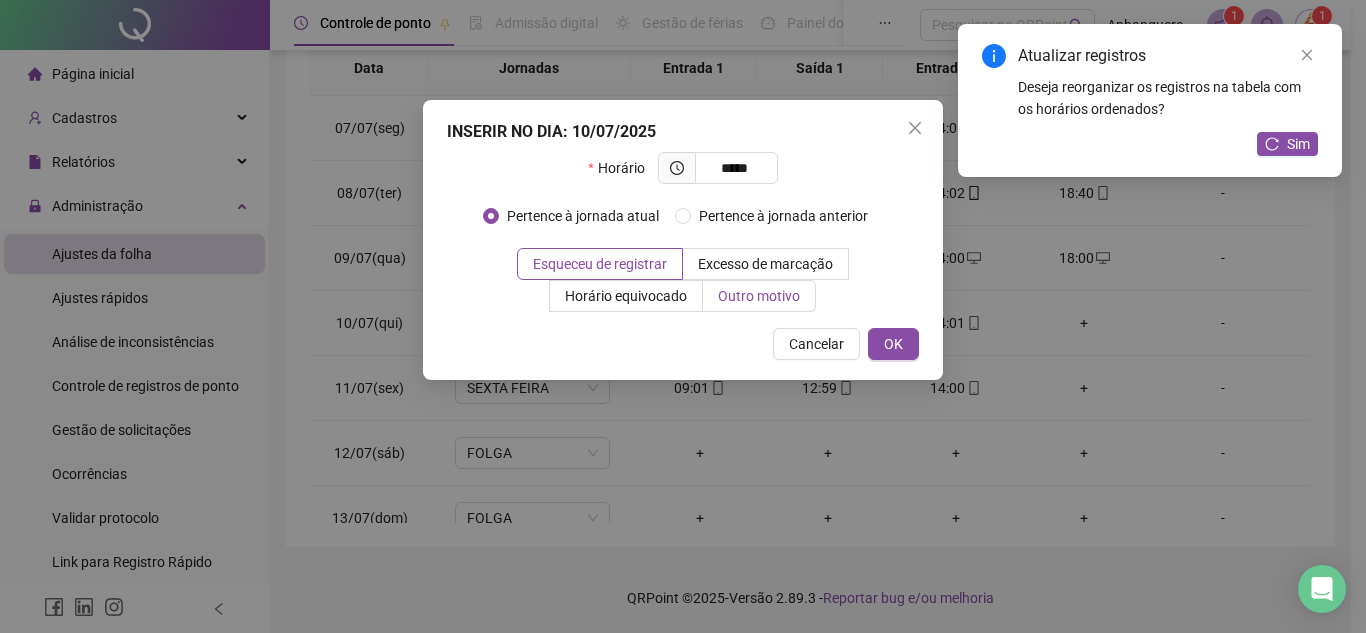 type on "*****" 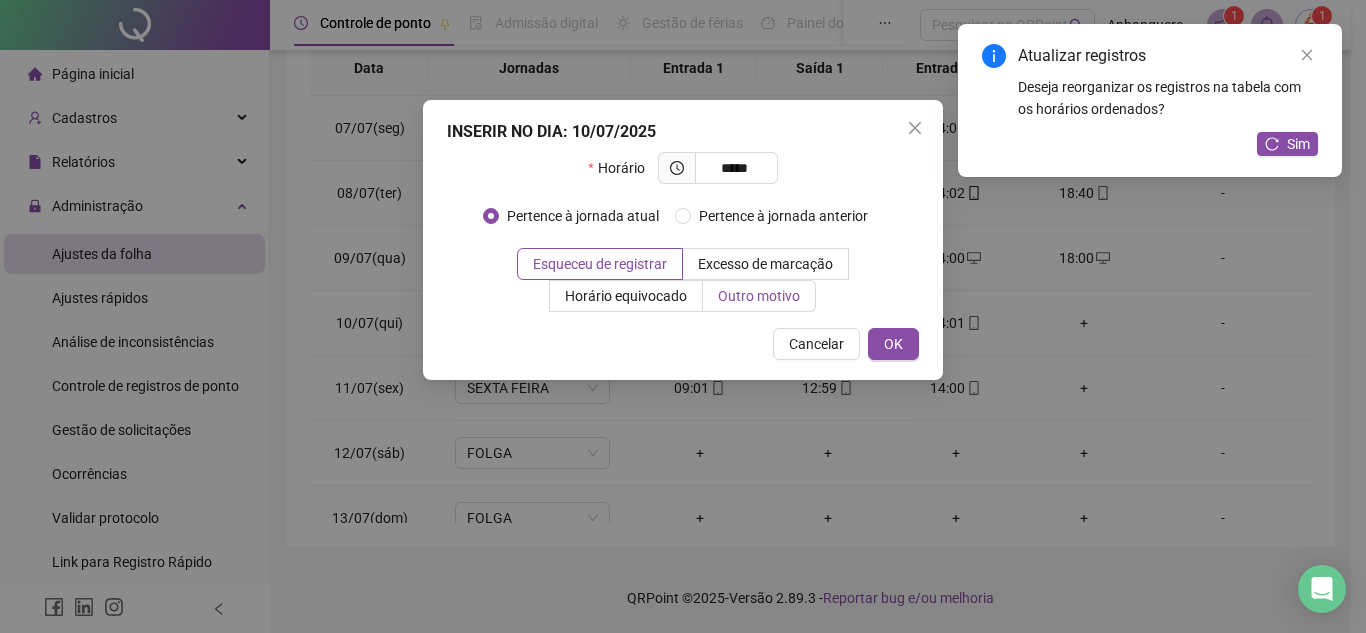 click on "Outro motivo" at bounding box center [759, 296] 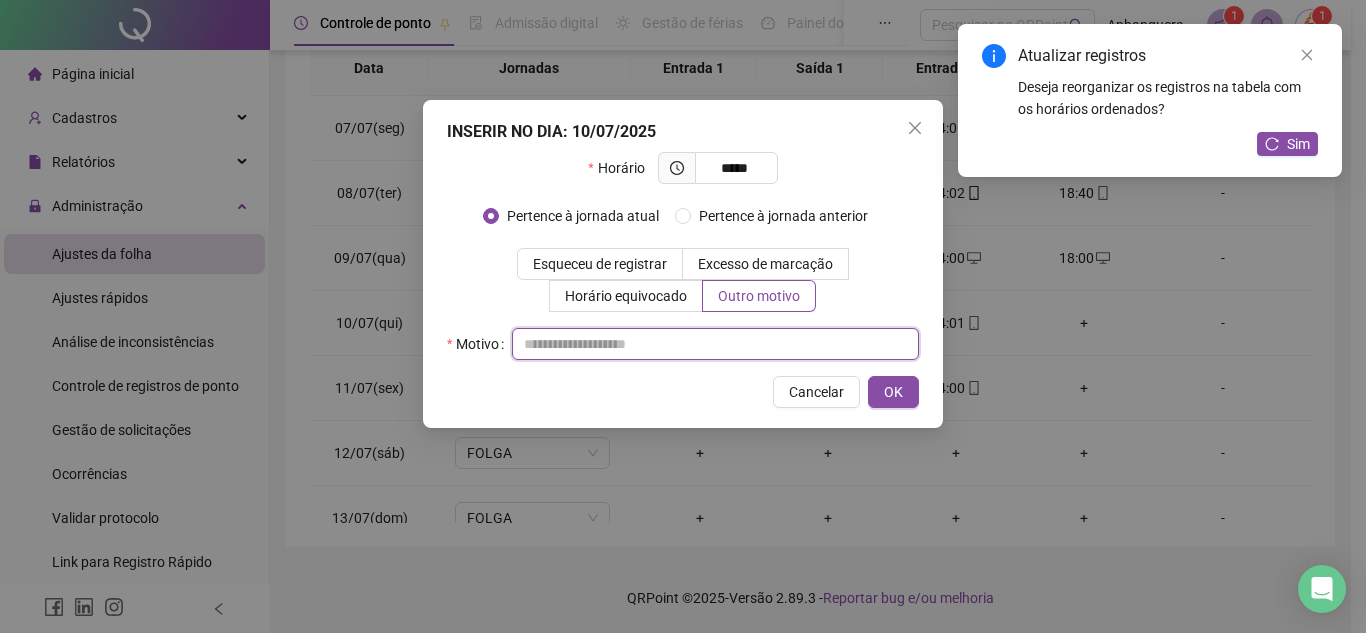 click at bounding box center (715, 344) 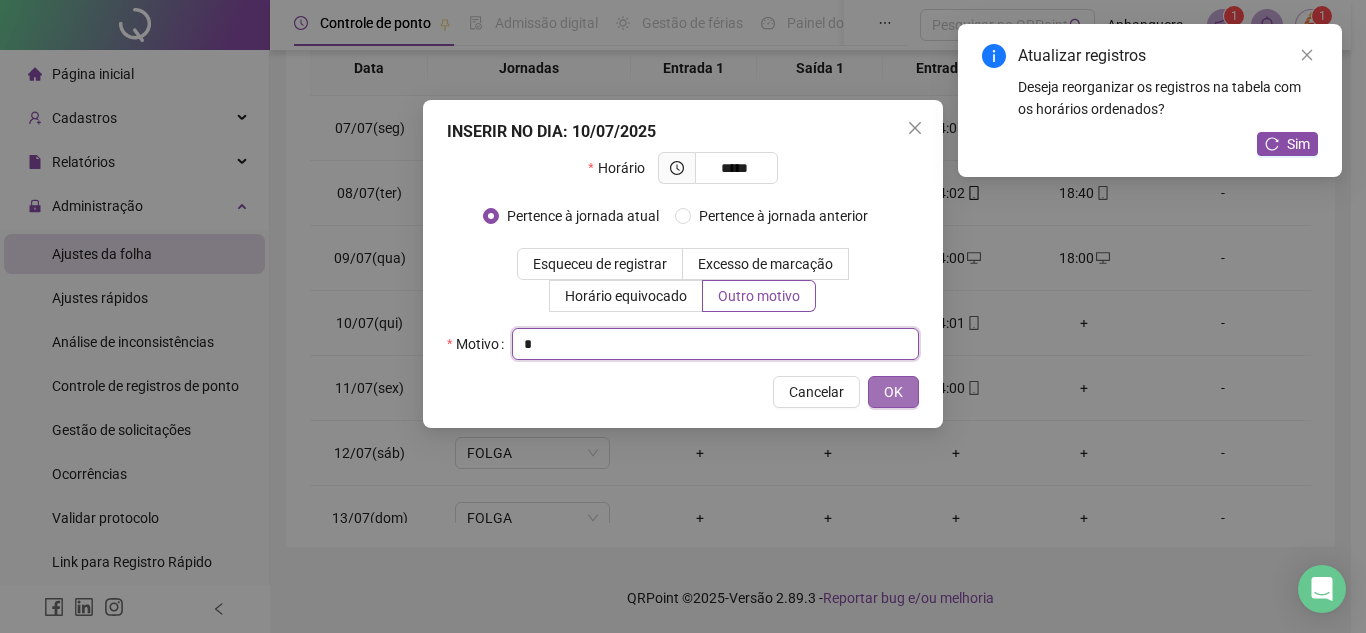 type on "*" 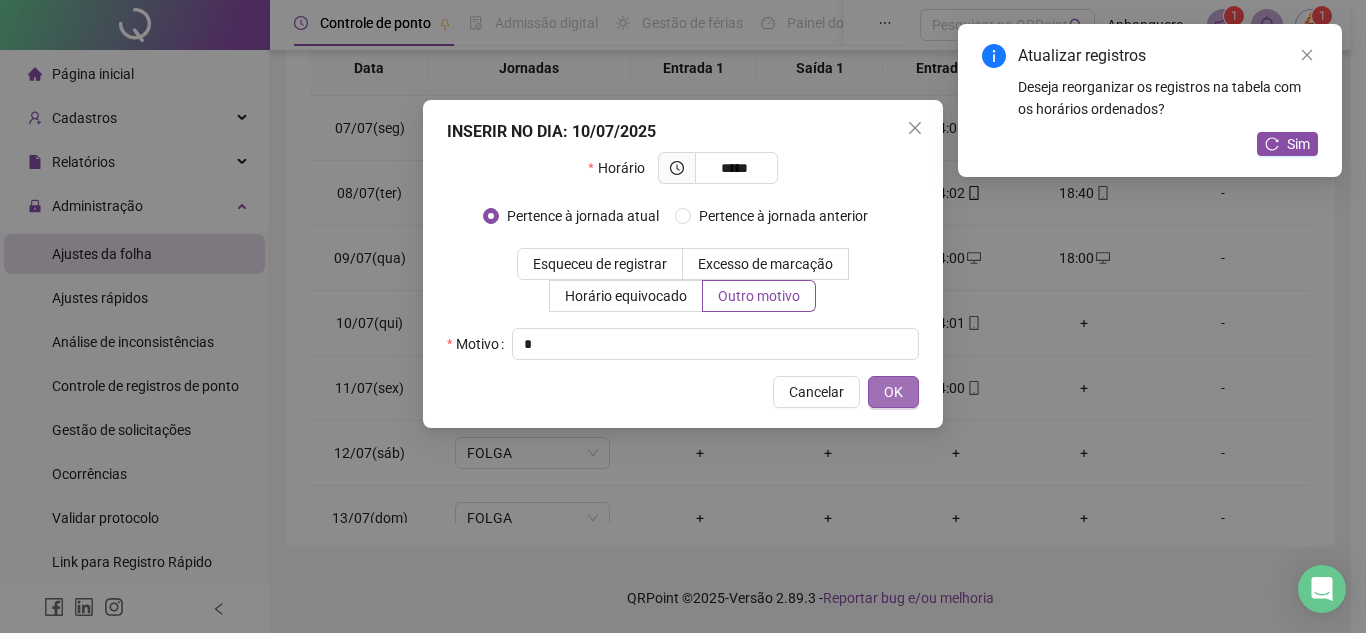 click on "OK" at bounding box center [893, 392] 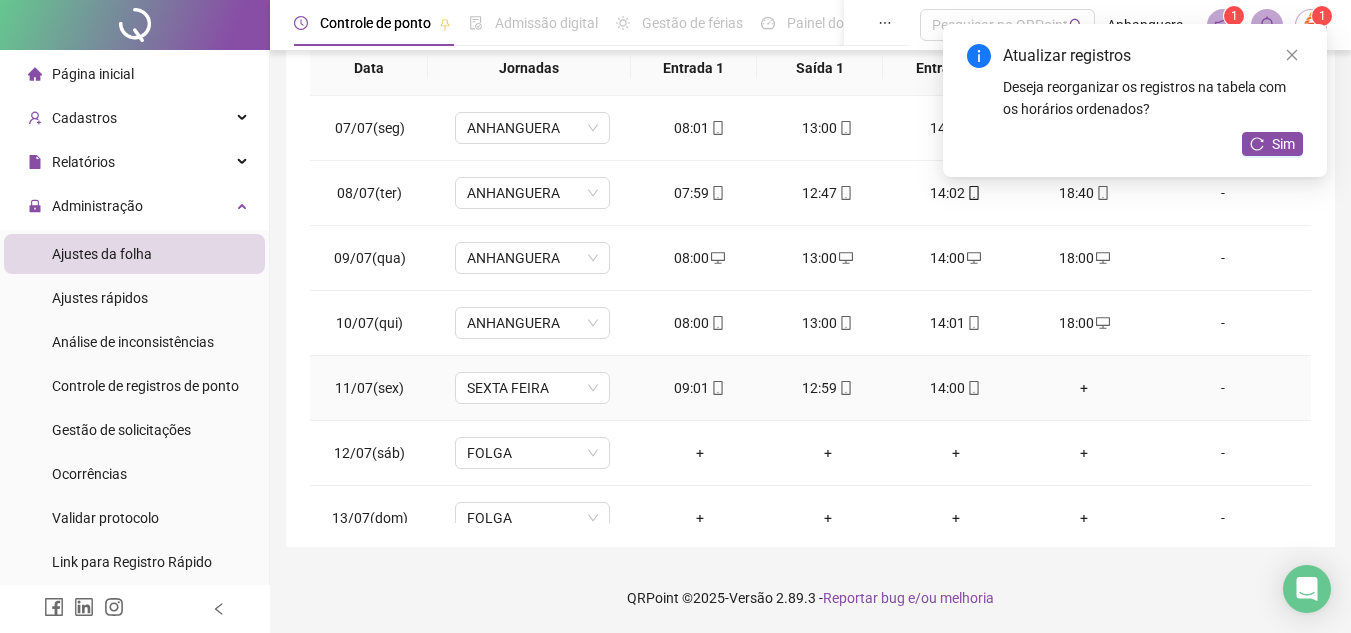click on "+" at bounding box center [1084, 388] 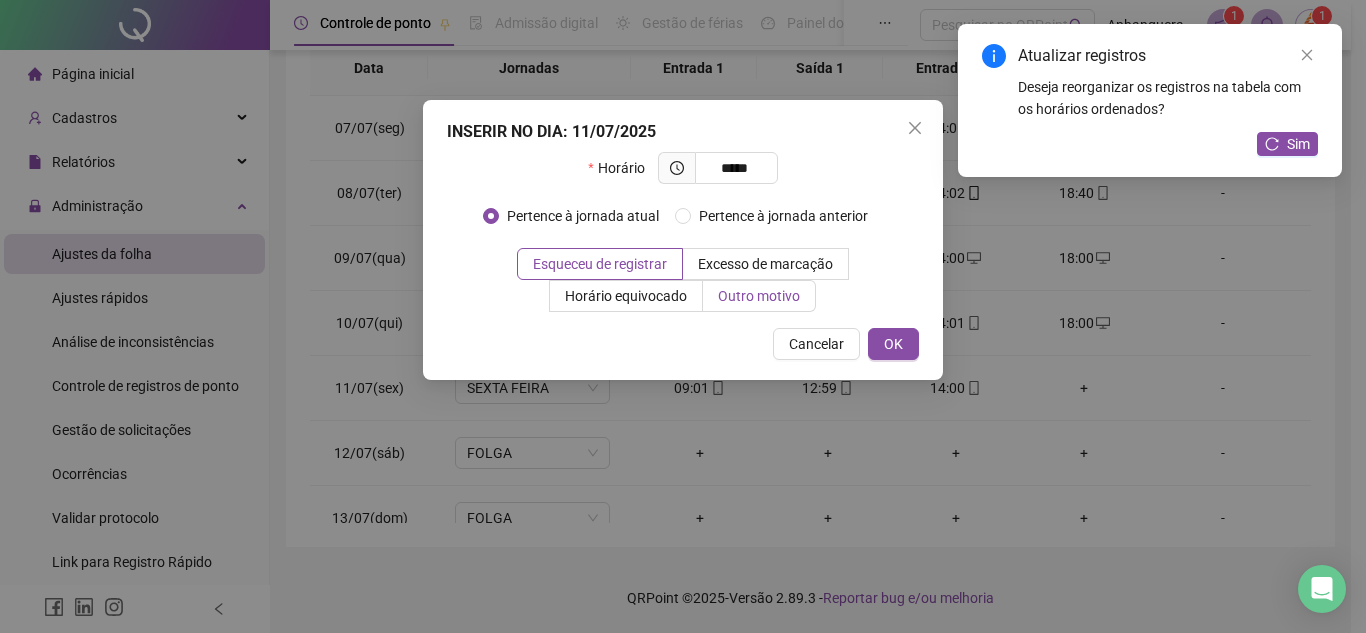 type on "*****" 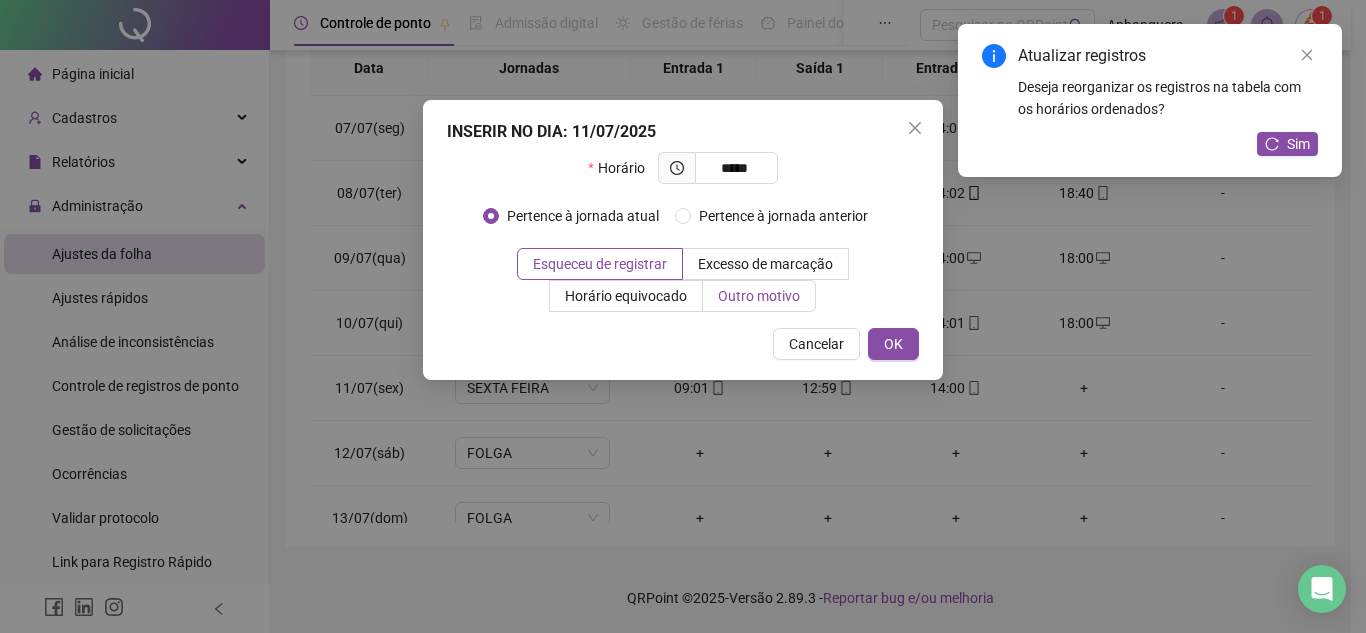 click on "Outro motivo" at bounding box center (759, 296) 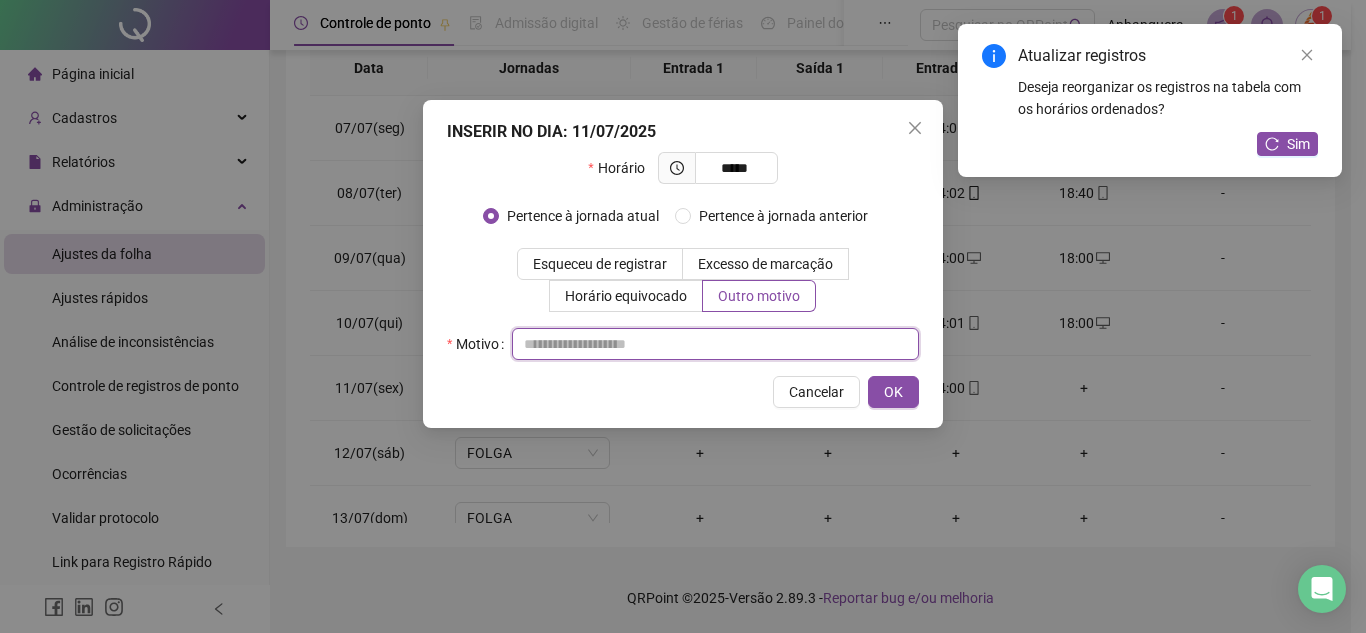 click at bounding box center [715, 344] 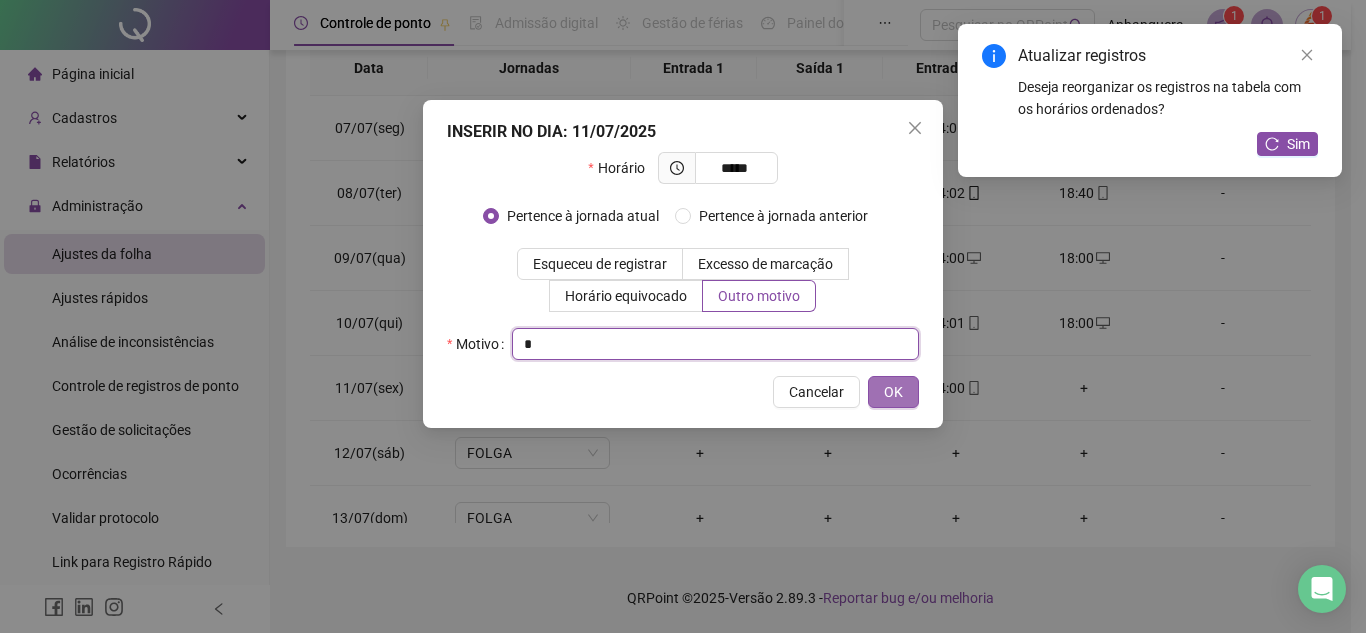 type on "*" 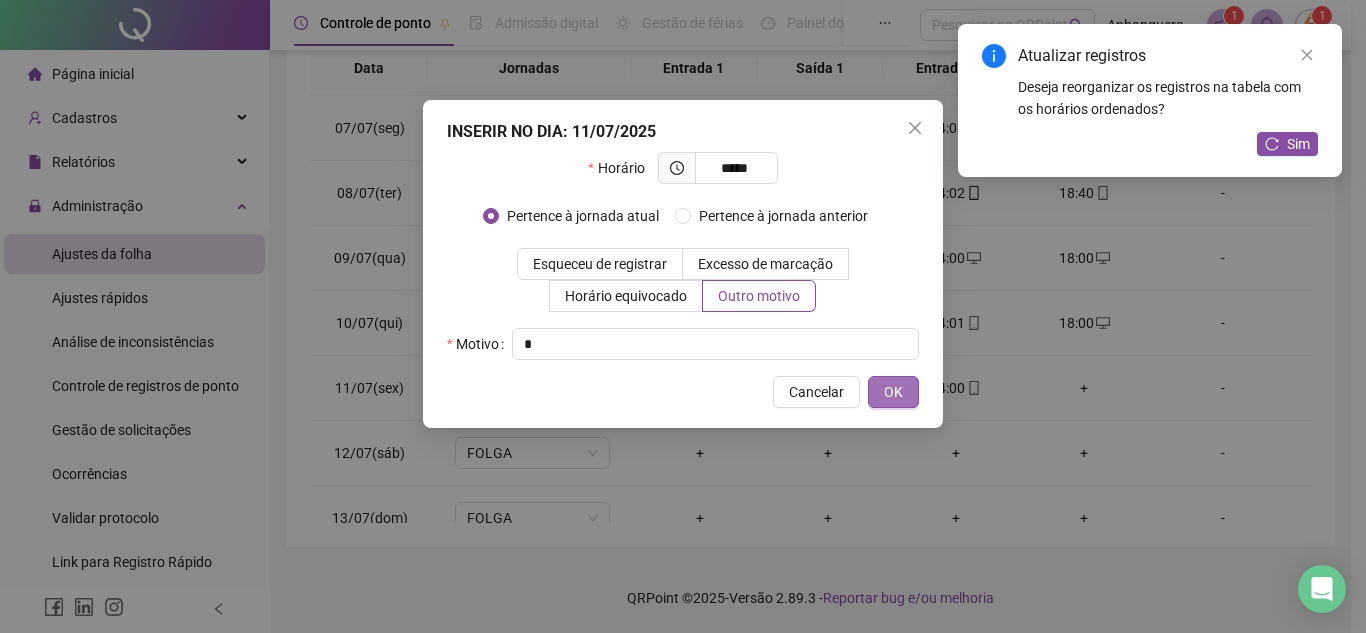 click on "OK" at bounding box center [893, 392] 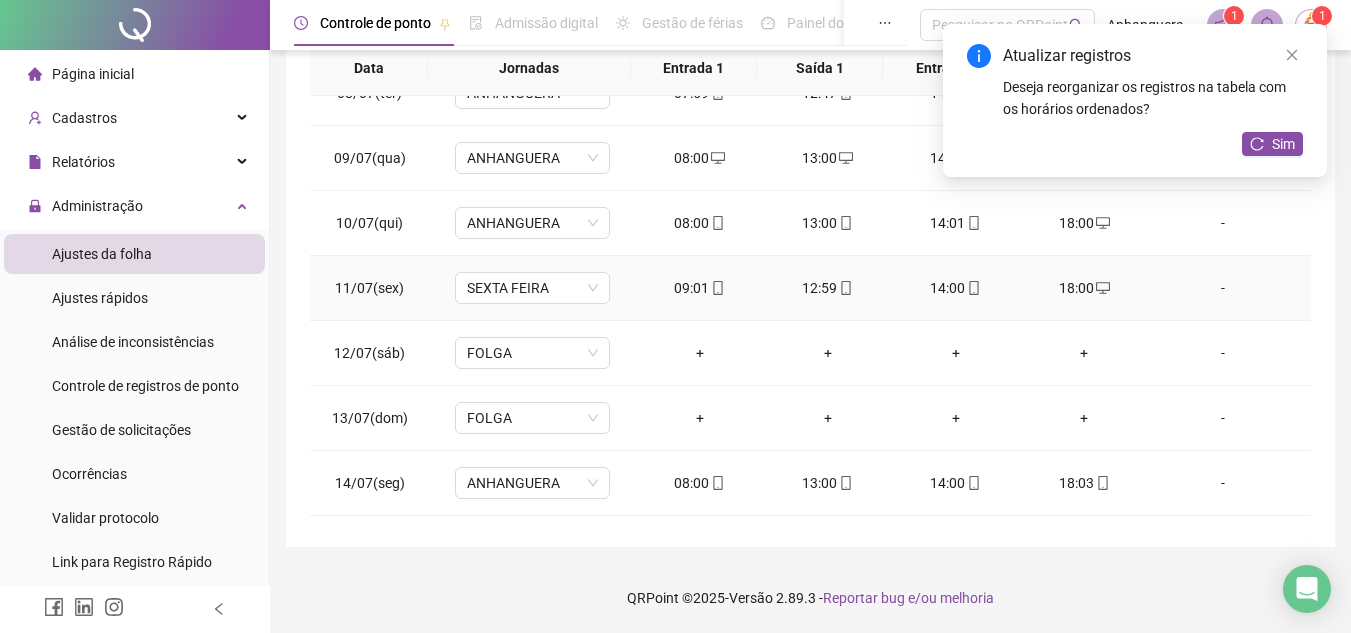 scroll, scrollTop: 200, scrollLeft: 0, axis: vertical 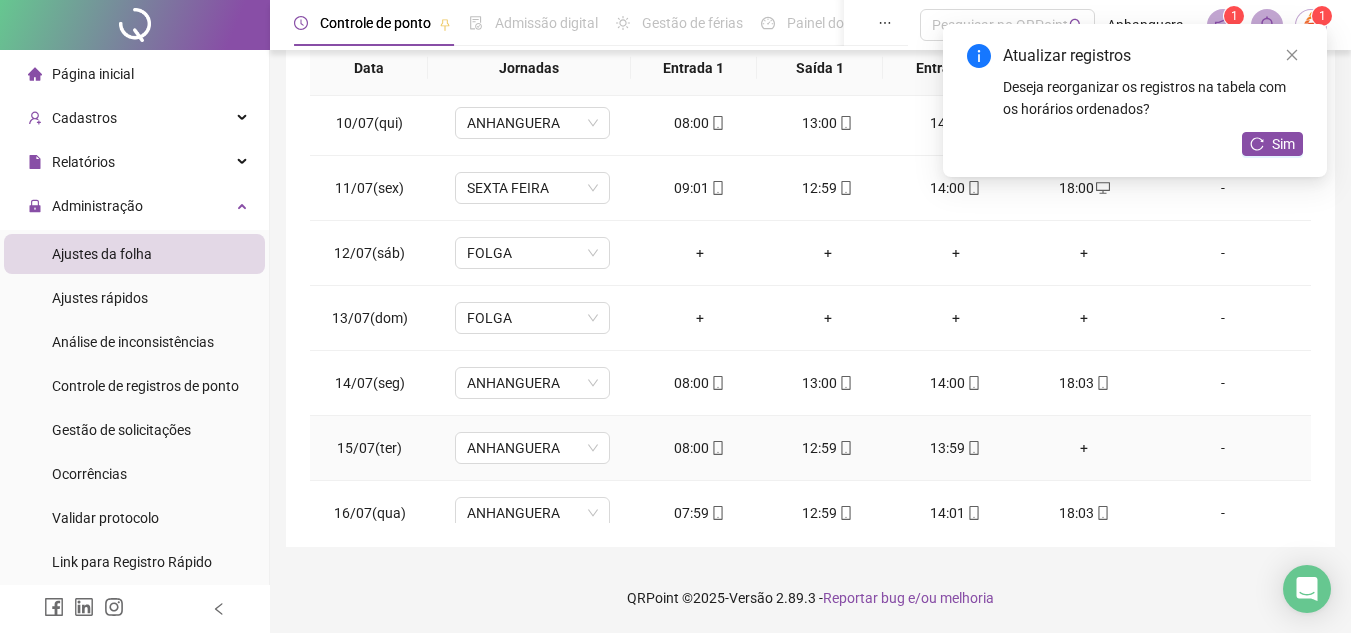 click on "+" at bounding box center (1084, 448) 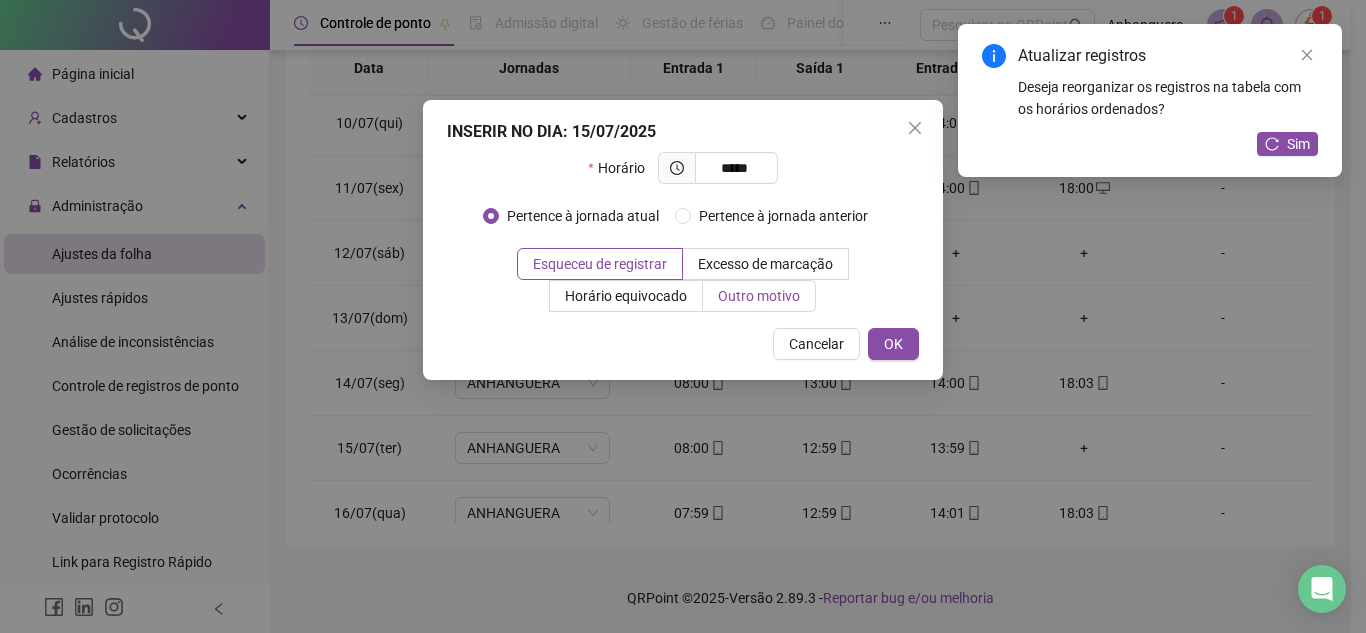type on "*****" 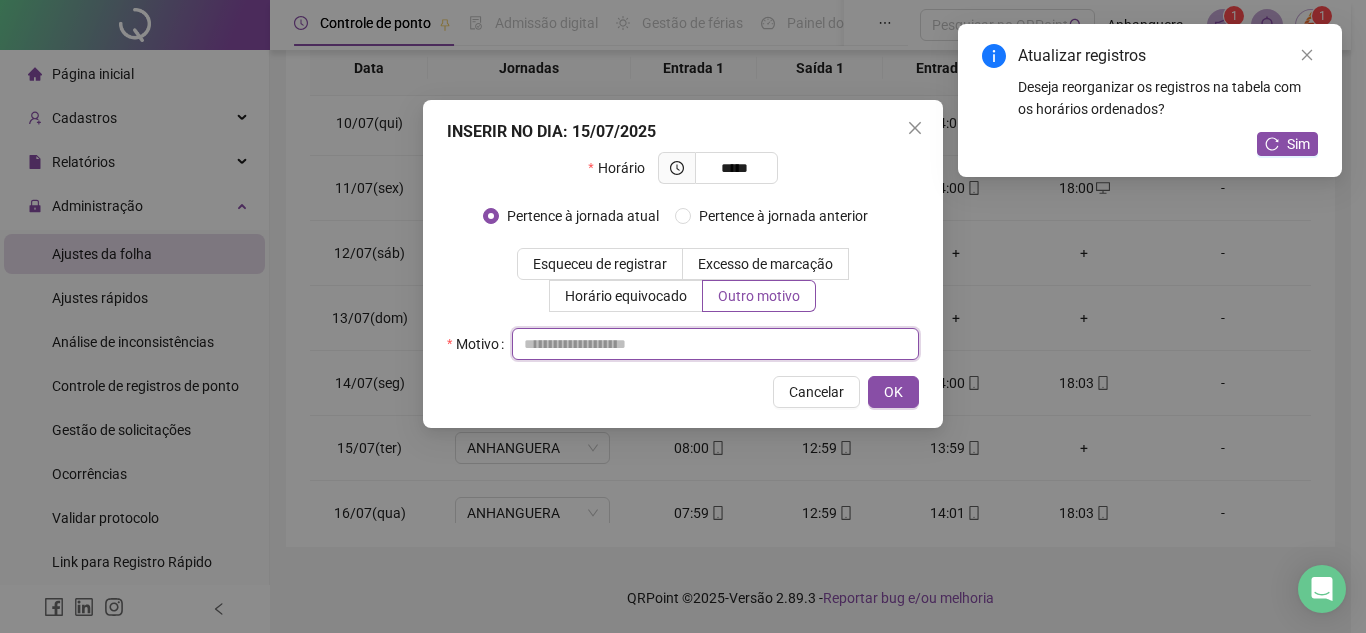 click at bounding box center (715, 344) 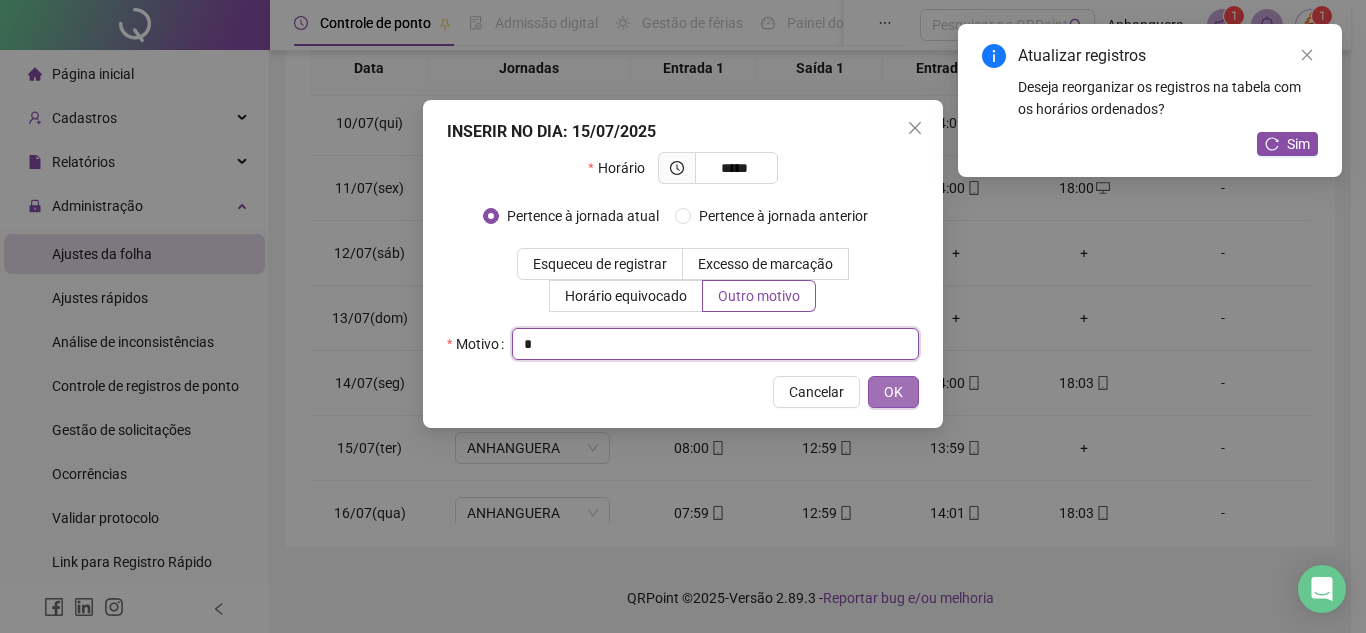 type on "*" 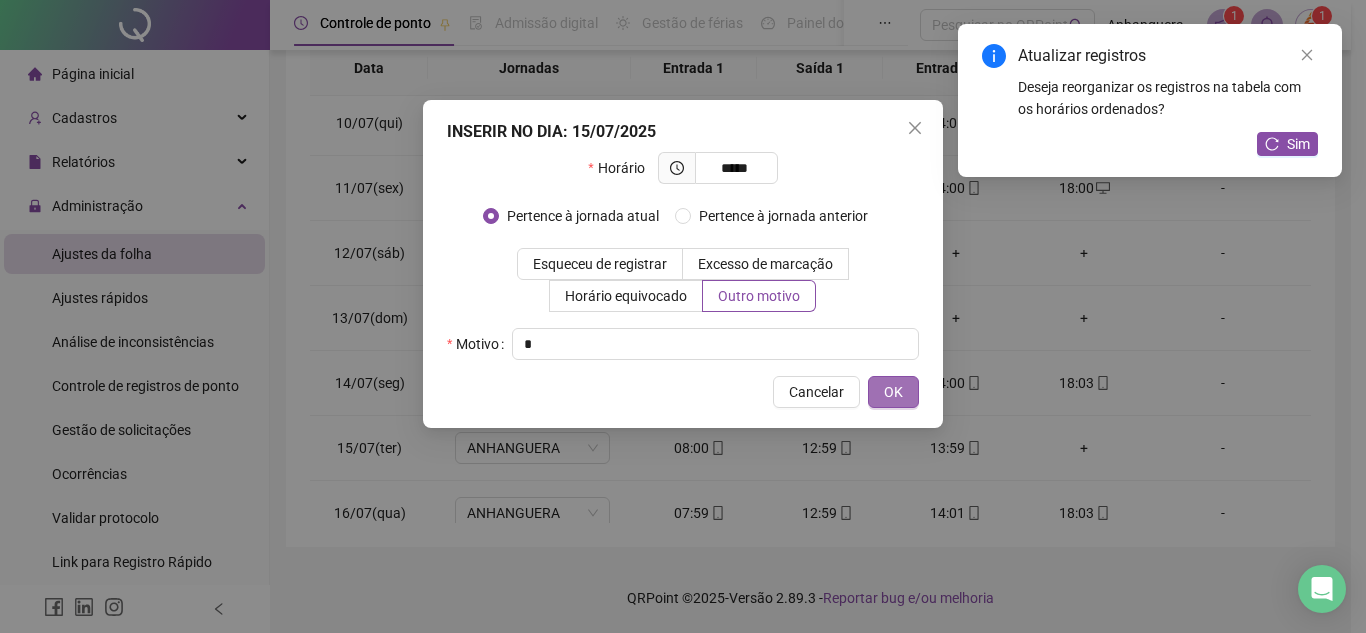 click on "OK" at bounding box center (893, 392) 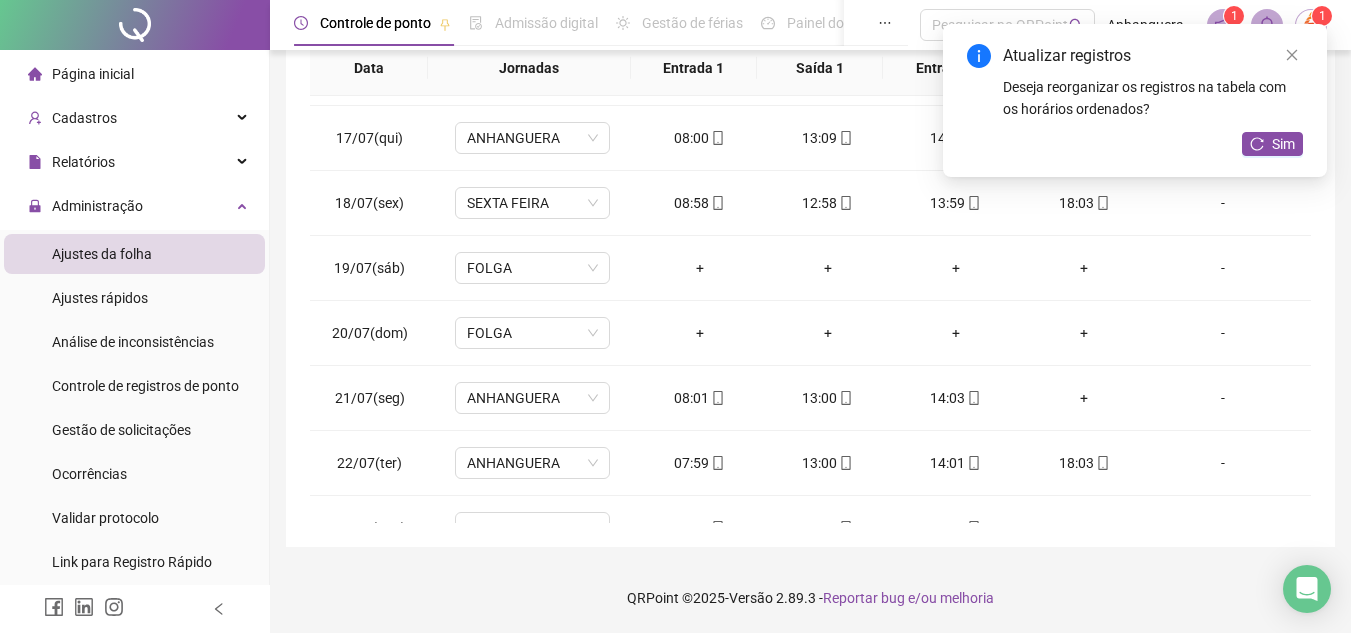 scroll, scrollTop: 700, scrollLeft: 0, axis: vertical 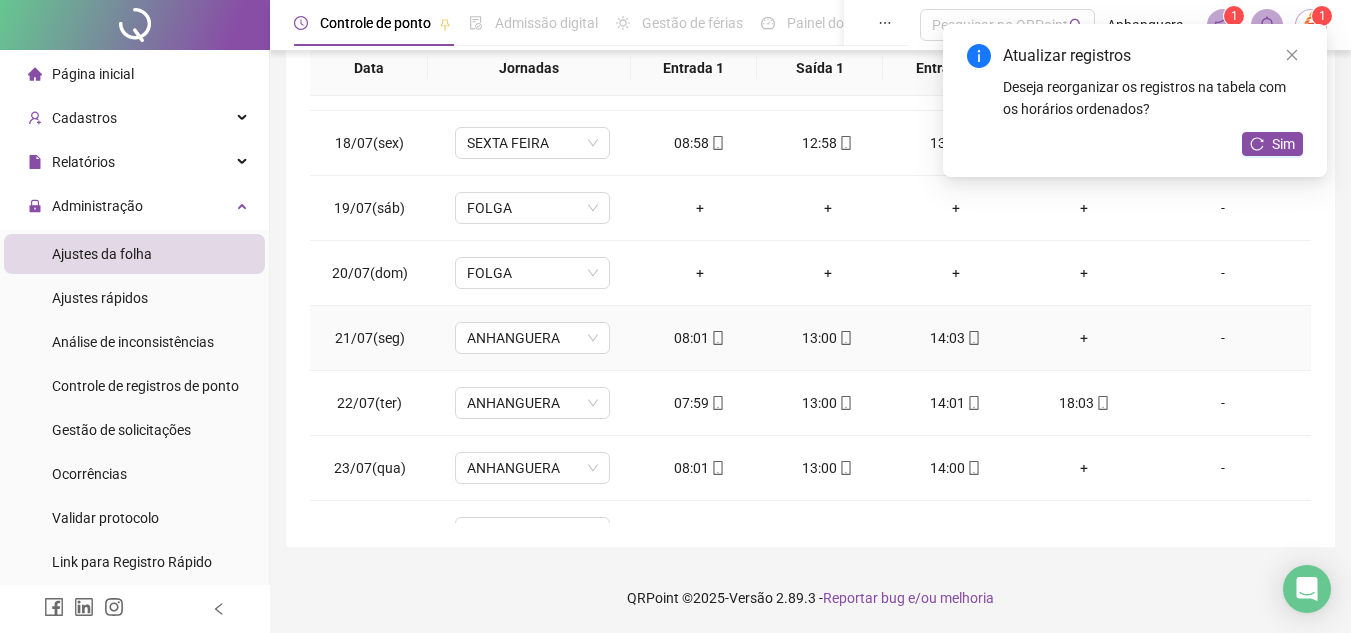 click on "+" at bounding box center (1084, 338) 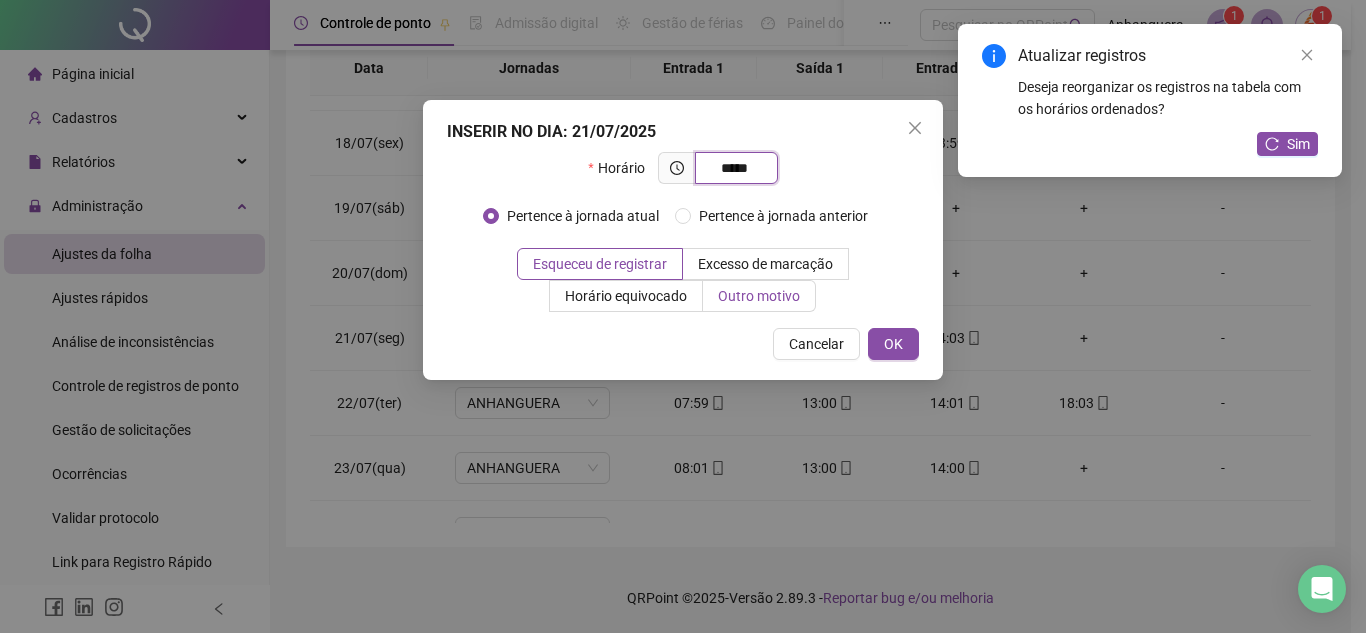 type on "*****" 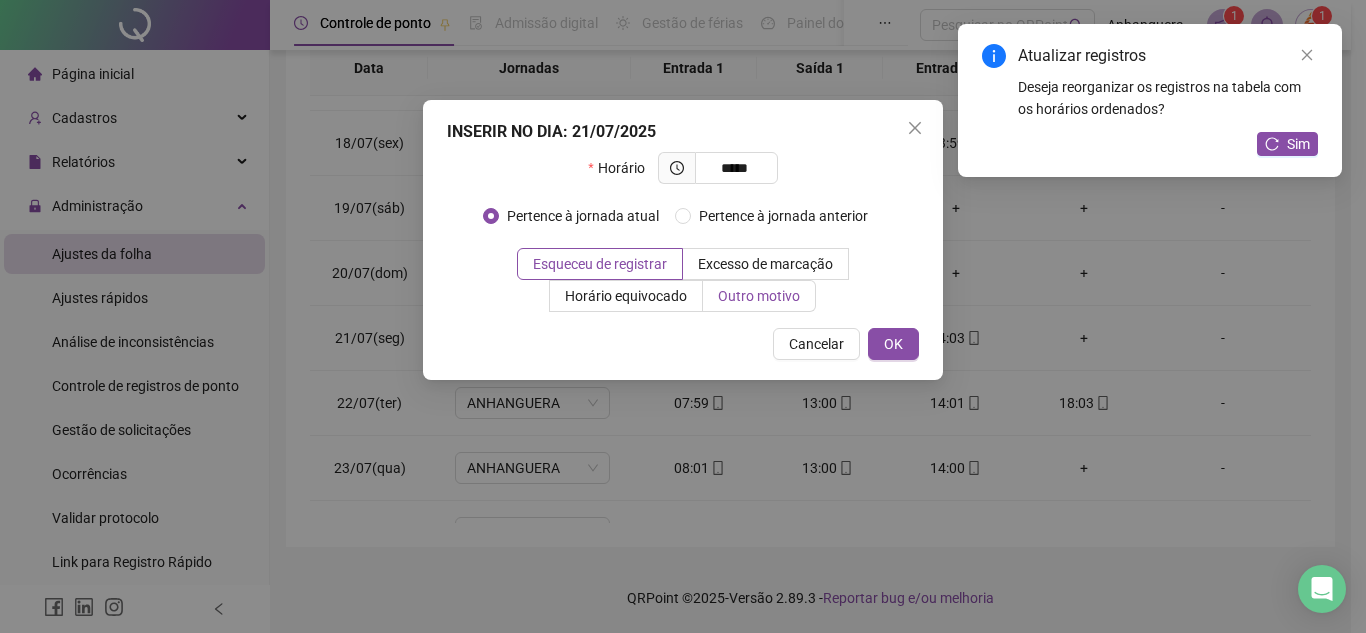 click on "Outro motivo" at bounding box center [759, 296] 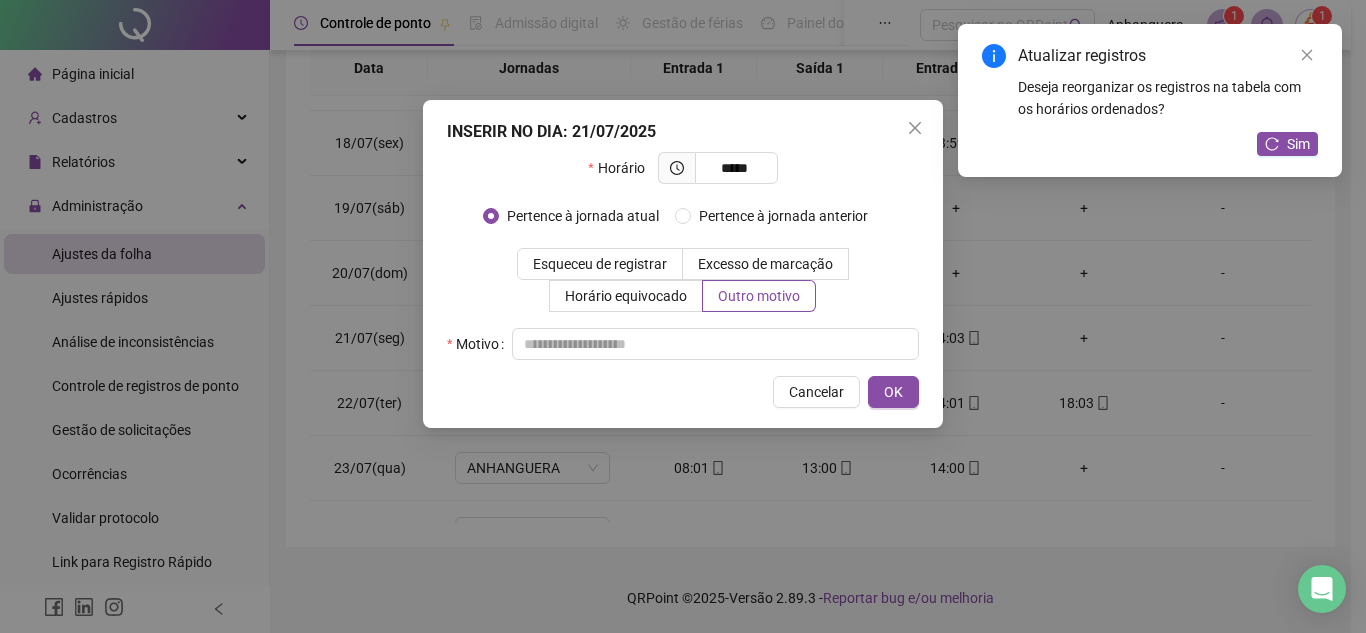 click on "Horário ***** Pertence à jornada atual Pertence à jornada anterior Esqueceu de registrar Excesso de marcação Horário equivocado Outro motivo Motivo" at bounding box center [683, 256] 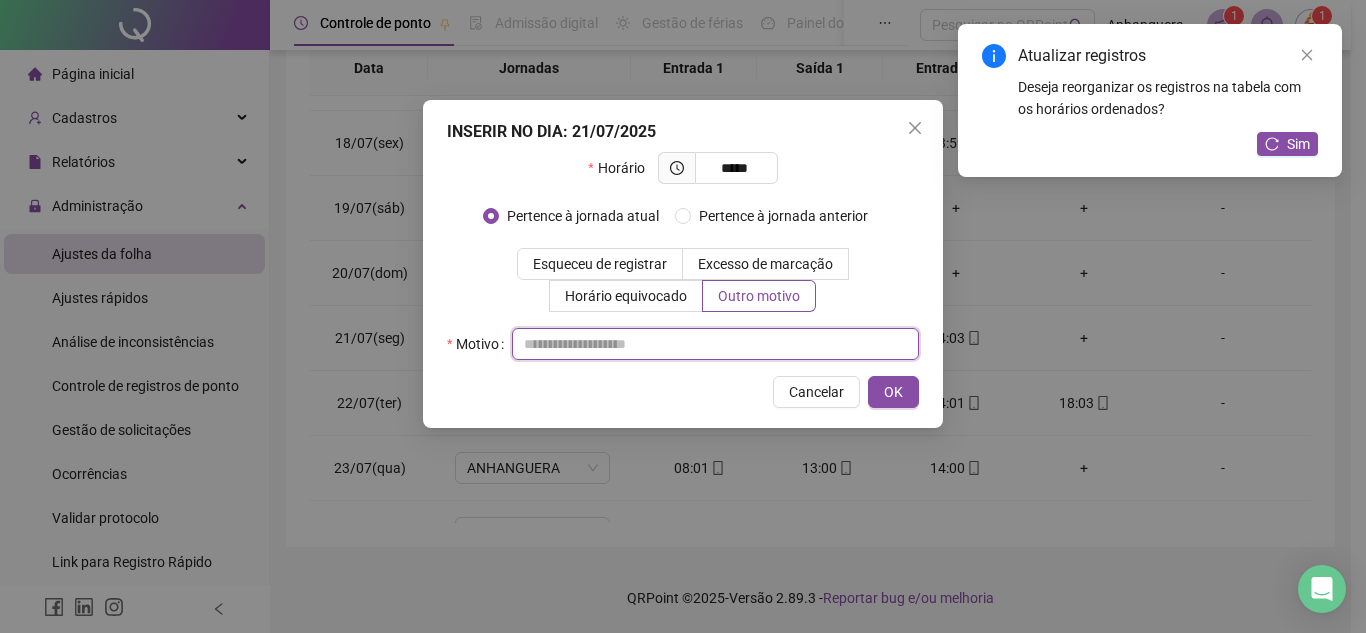 click at bounding box center (715, 344) 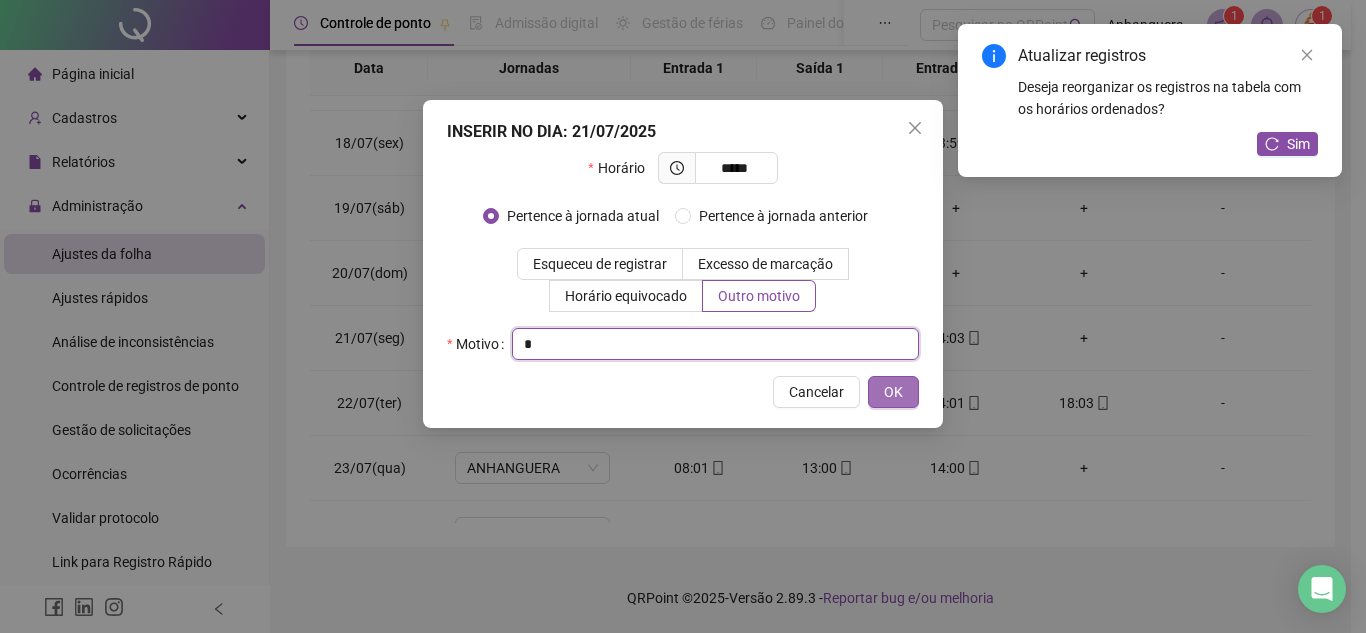 type on "*" 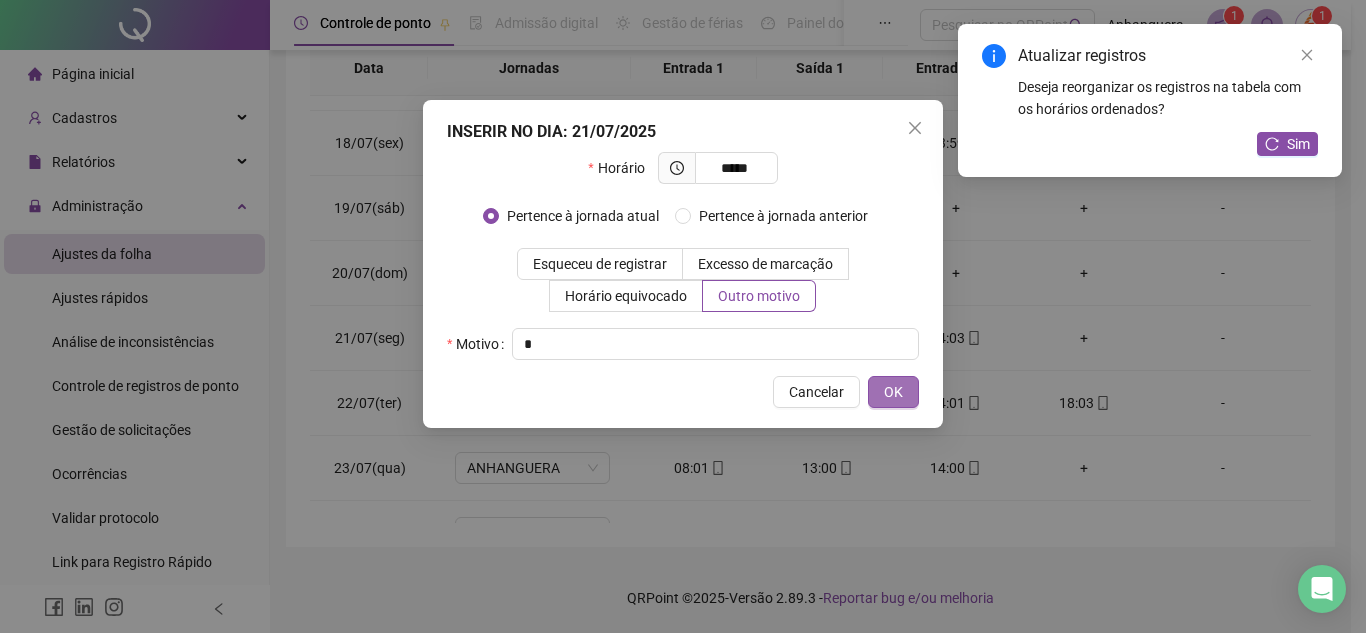 click on "OK" at bounding box center (893, 392) 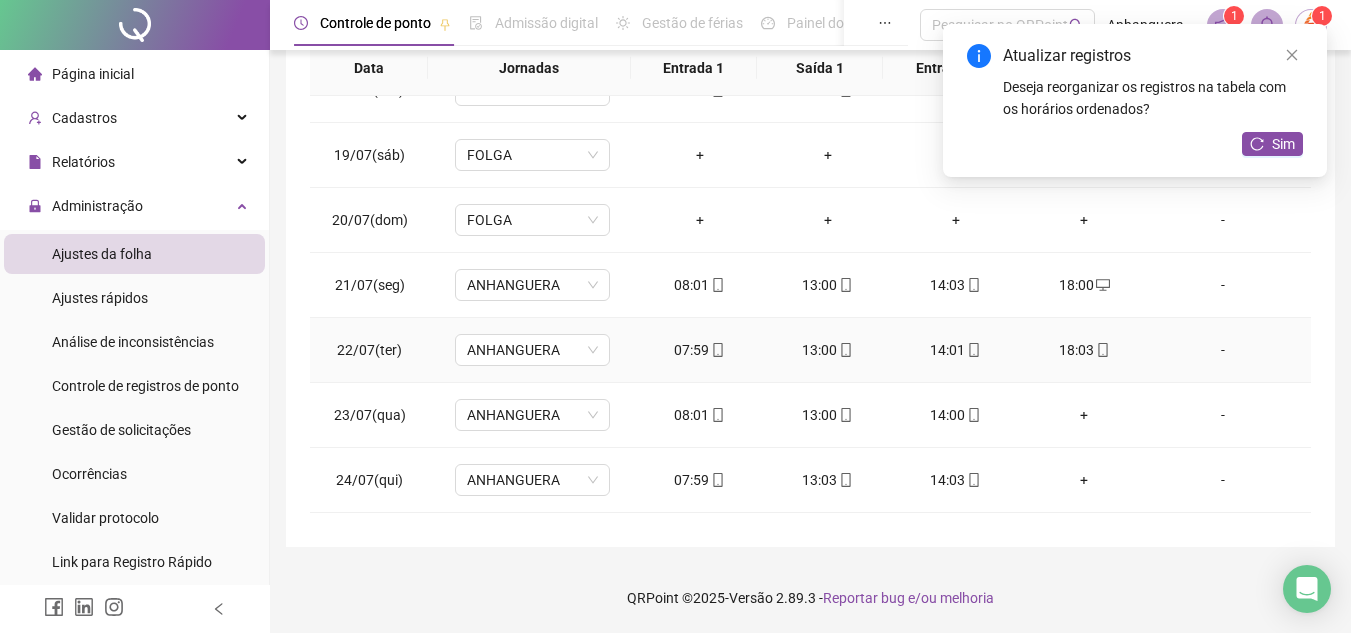 scroll, scrollTop: 800, scrollLeft: 0, axis: vertical 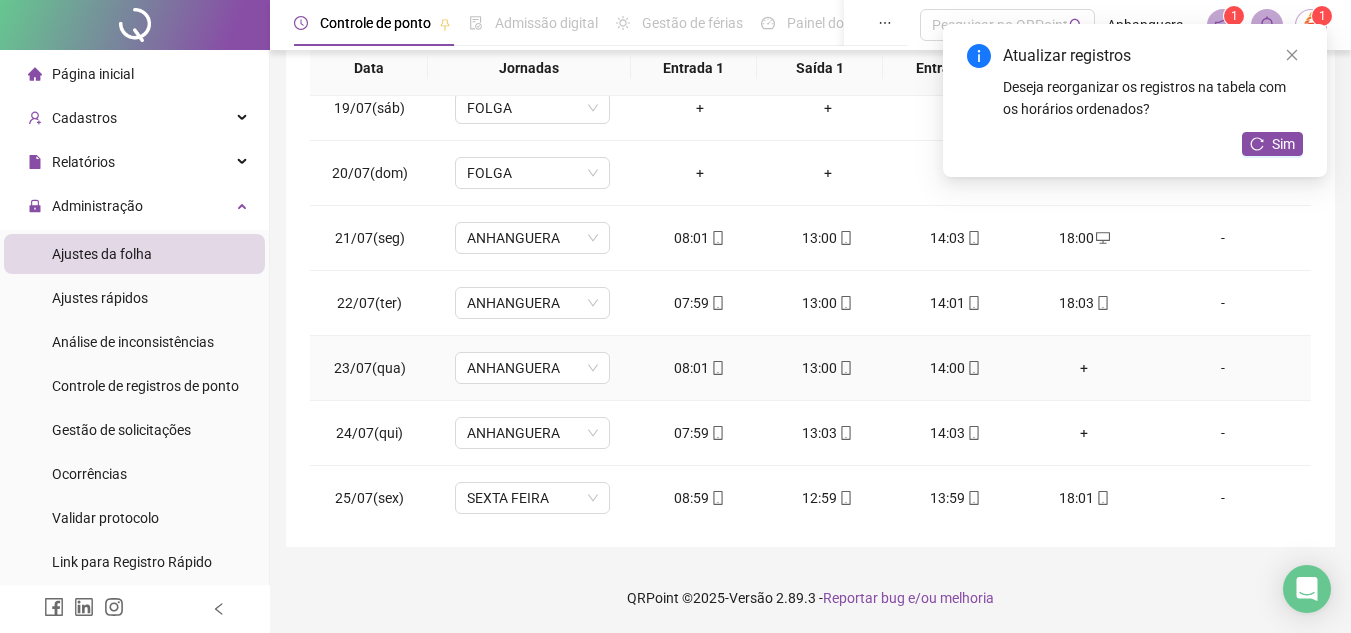 click on "+" at bounding box center [1084, 368] 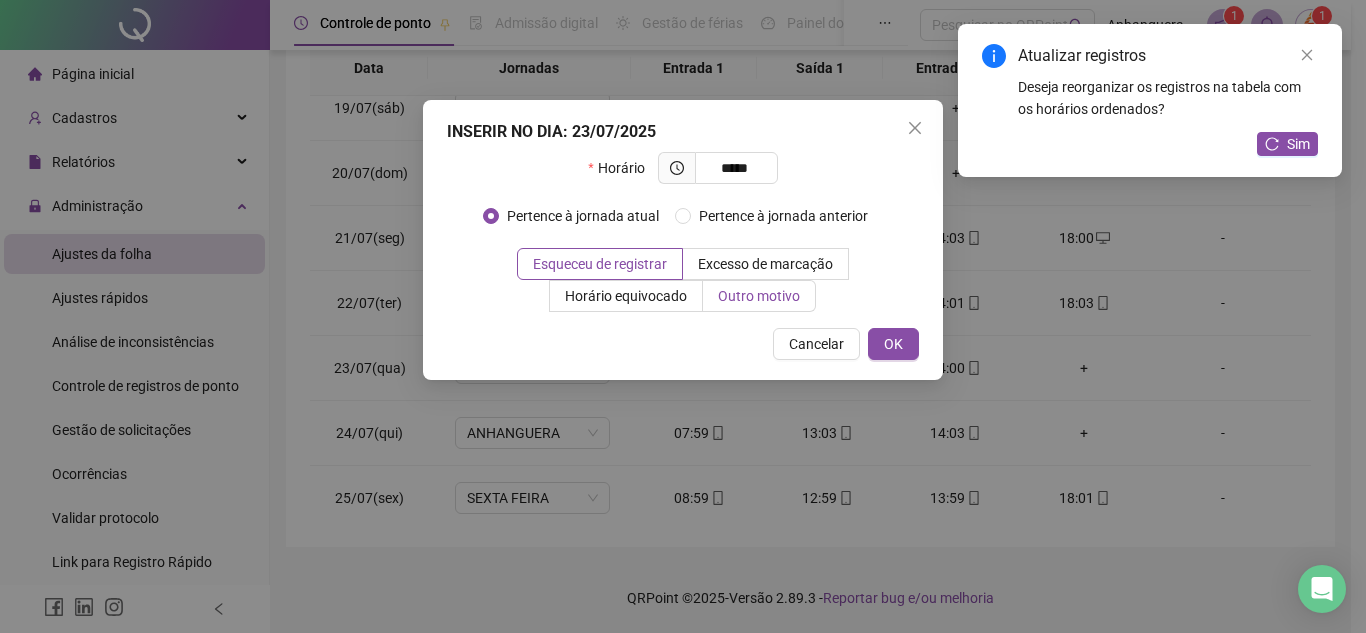 type on "*****" 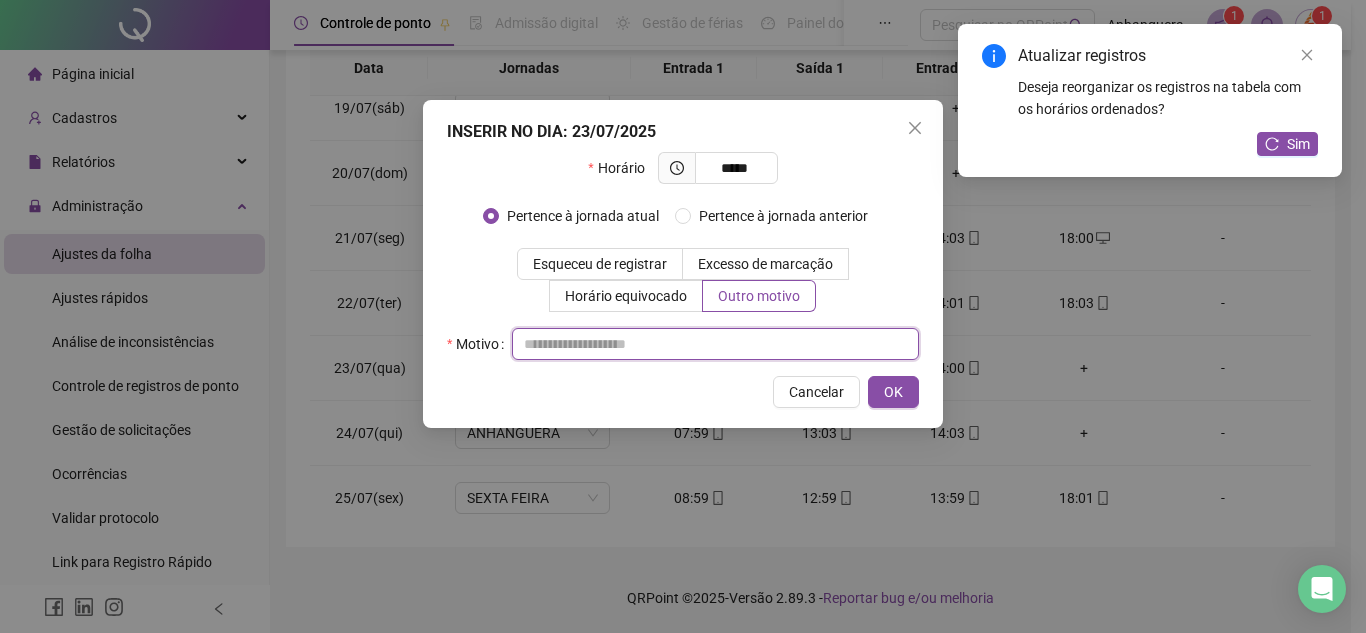 click at bounding box center [715, 344] 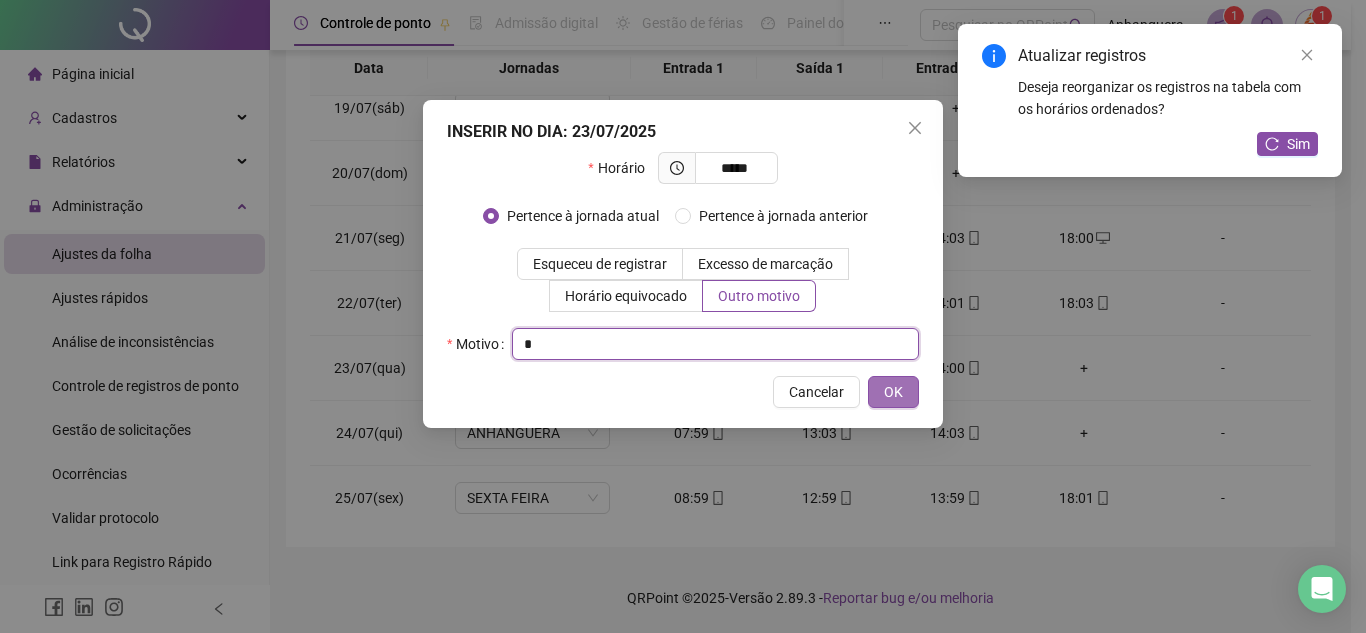 type on "*" 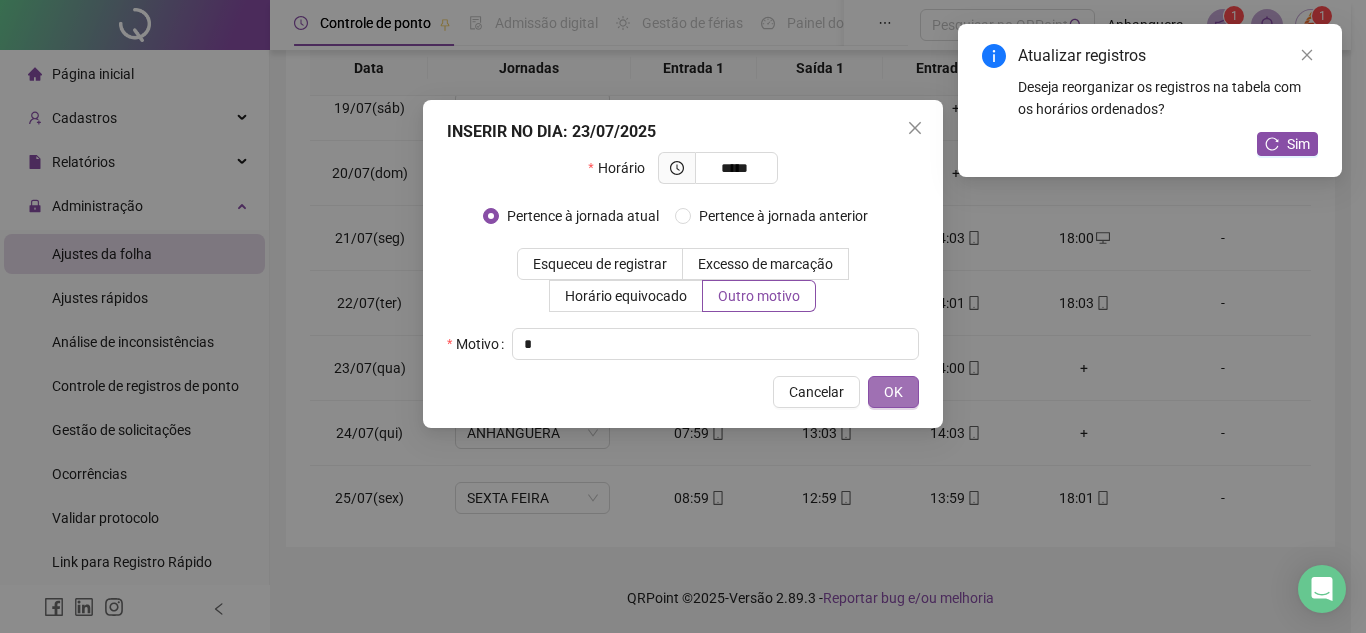 click on "OK" at bounding box center (893, 392) 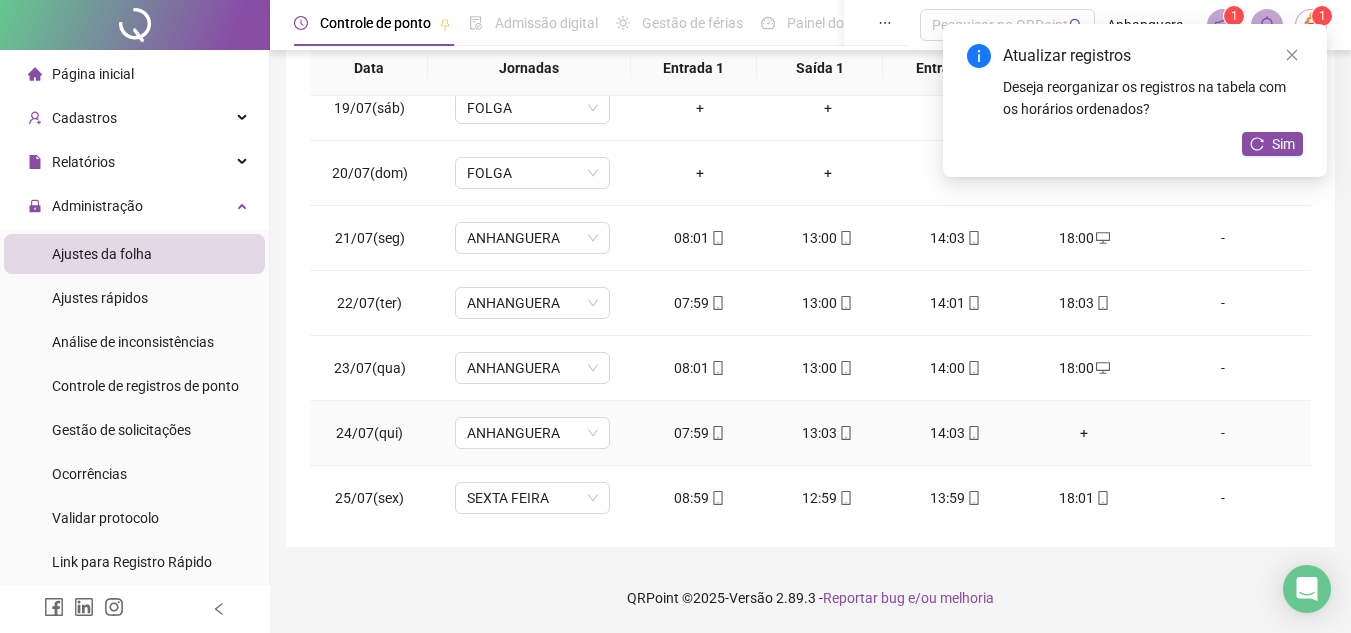 click on "+" at bounding box center (1084, 433) 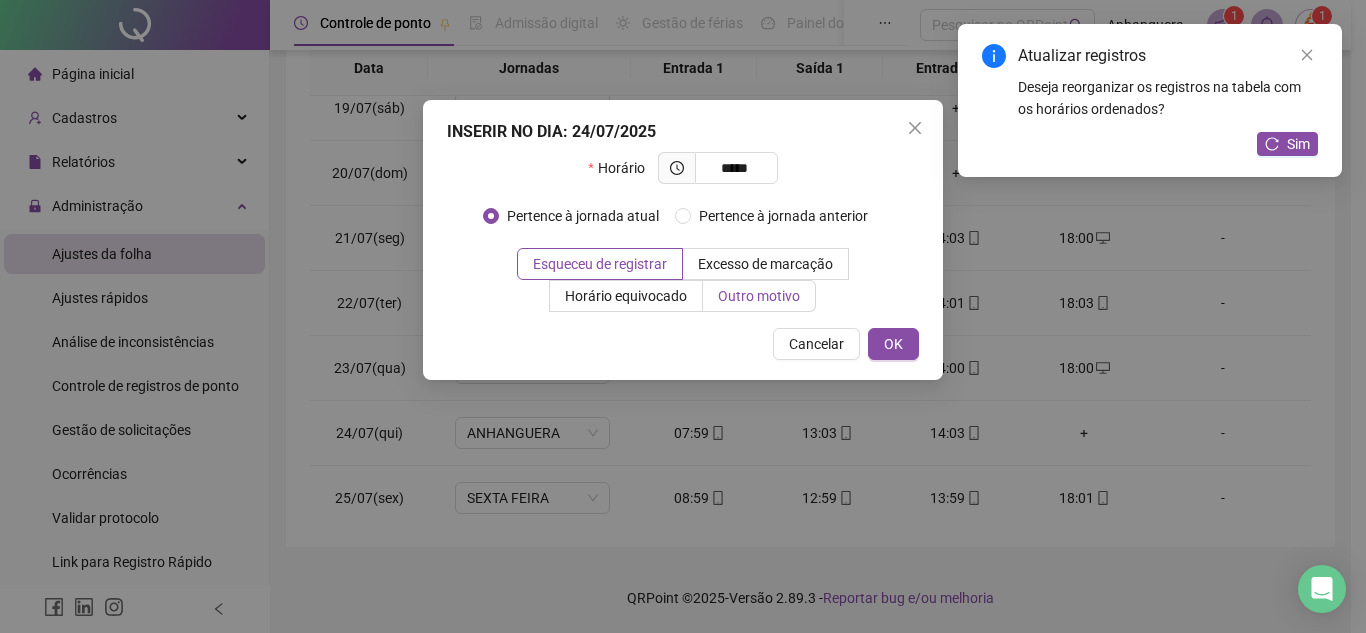 type on "*****" 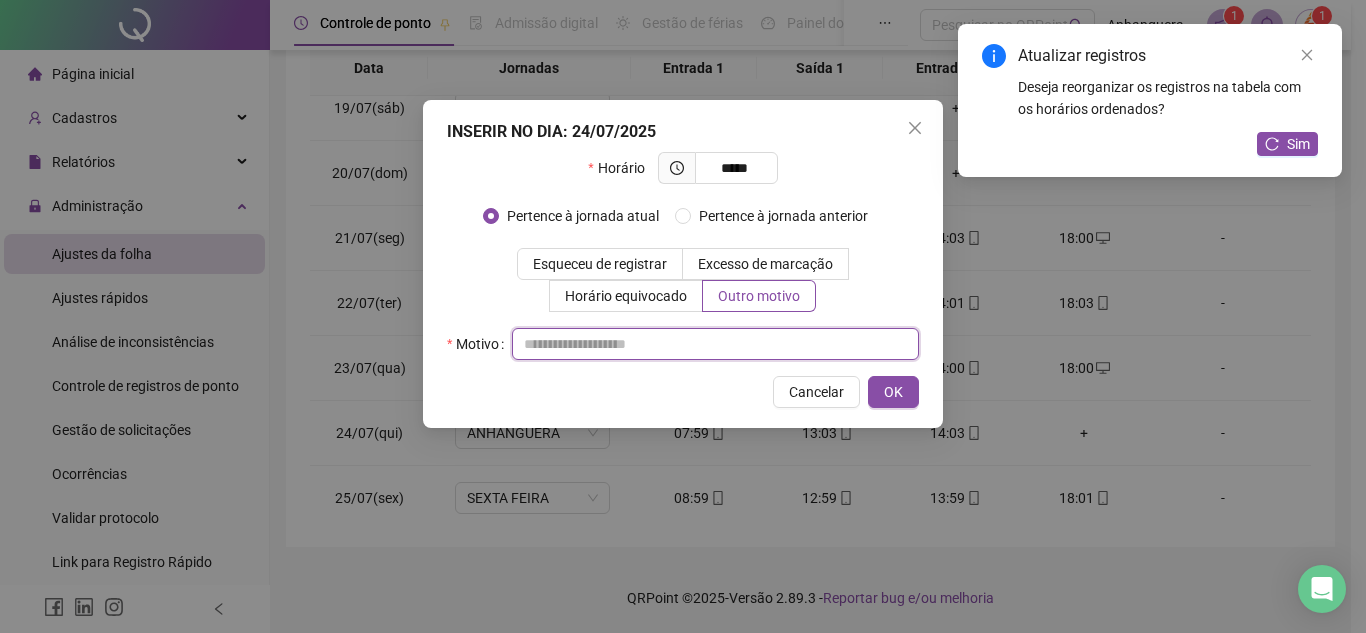 click at bounding box center (715, 344) 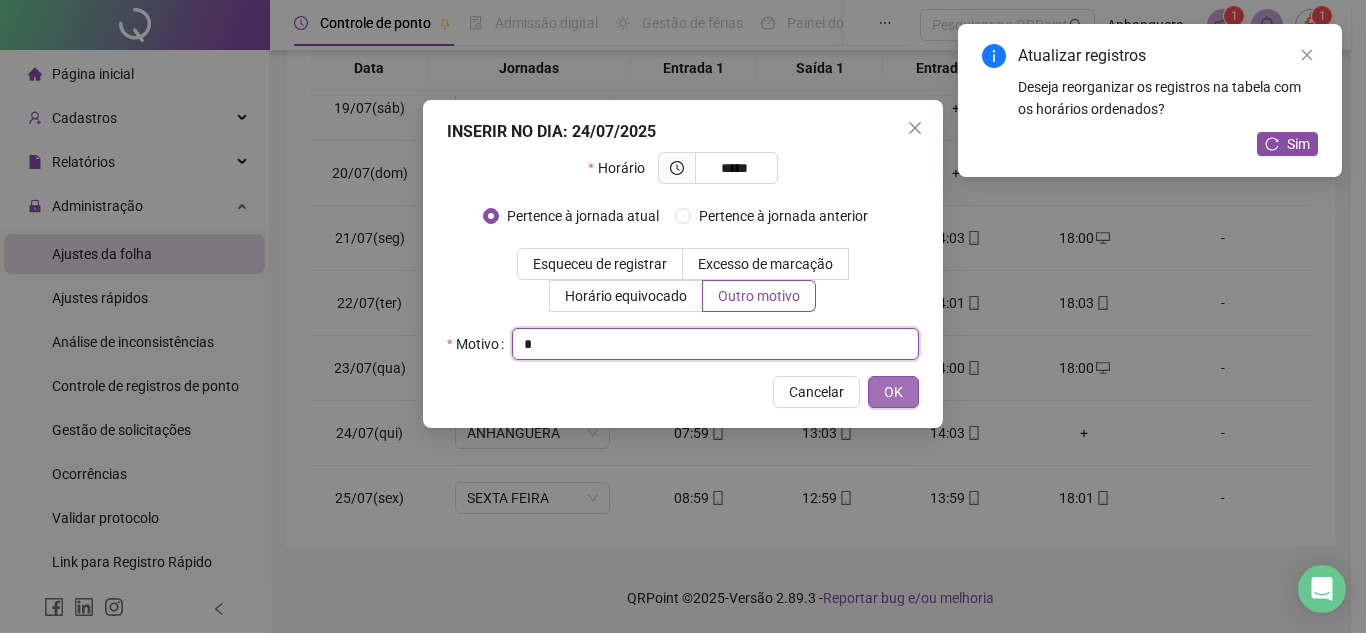 type on "*" 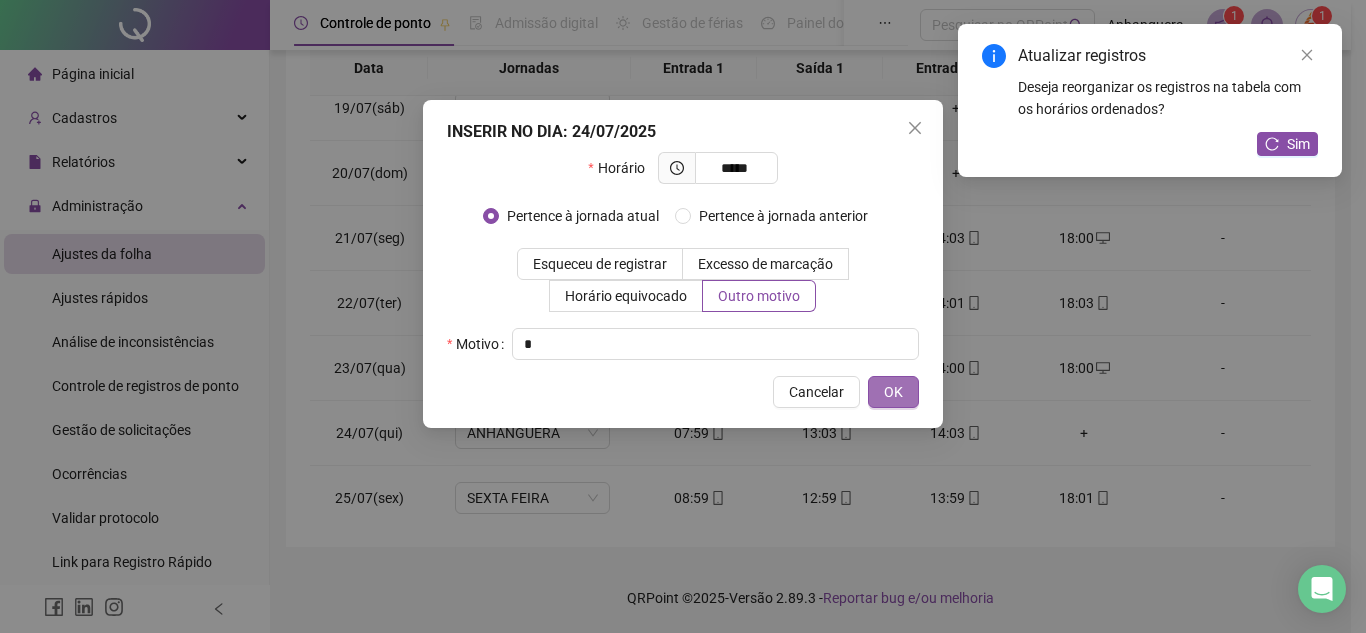 click on "OK" at bounding box center (893, 392) 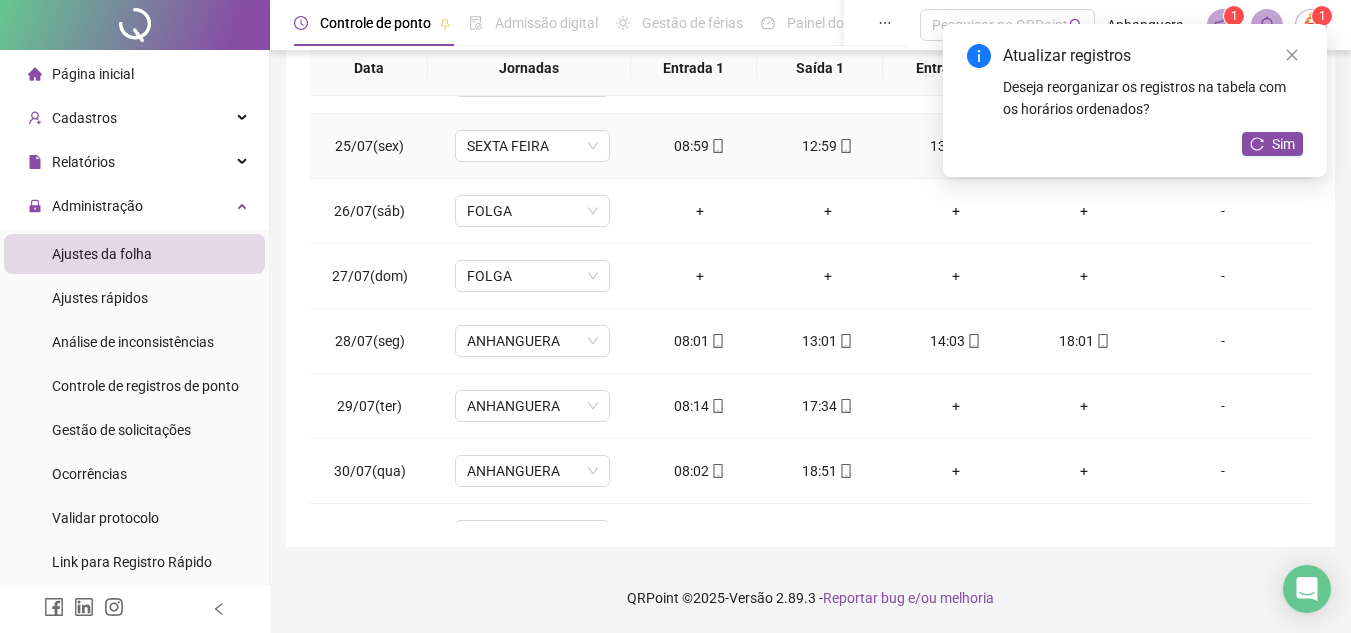 scroll, scrollTop: 1198, scrollLeft: 0, axis: vertical 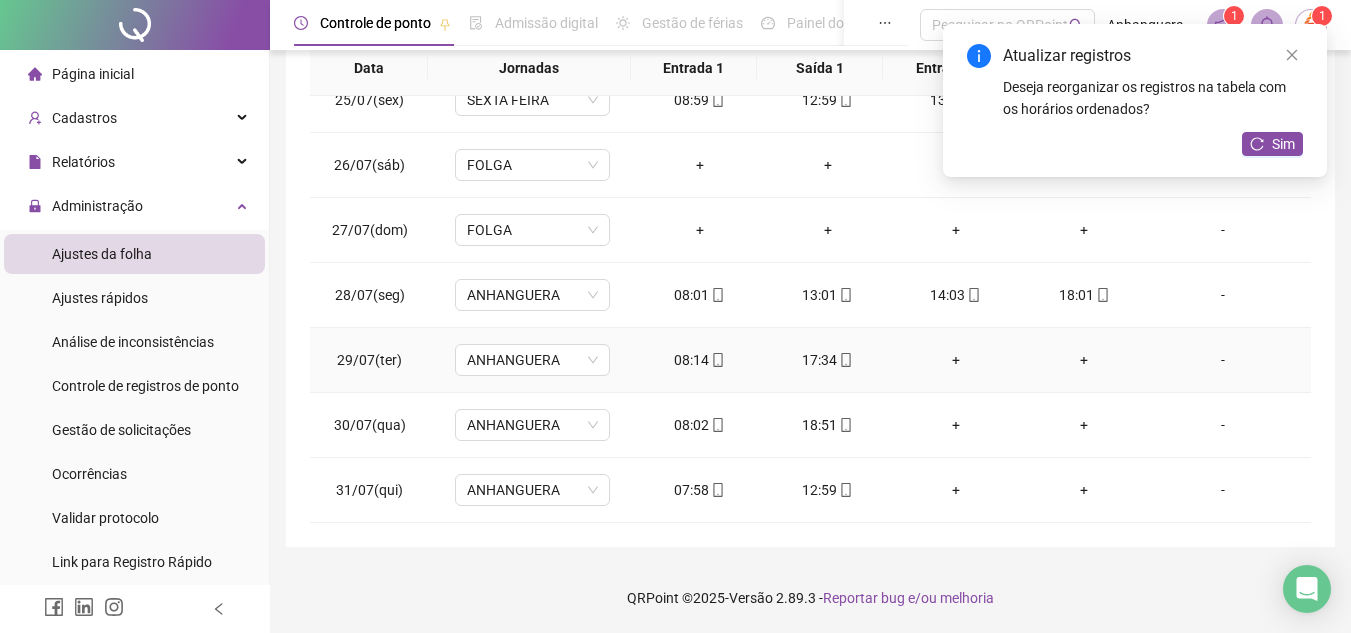 click on "+" at bounding box center [956, 360] 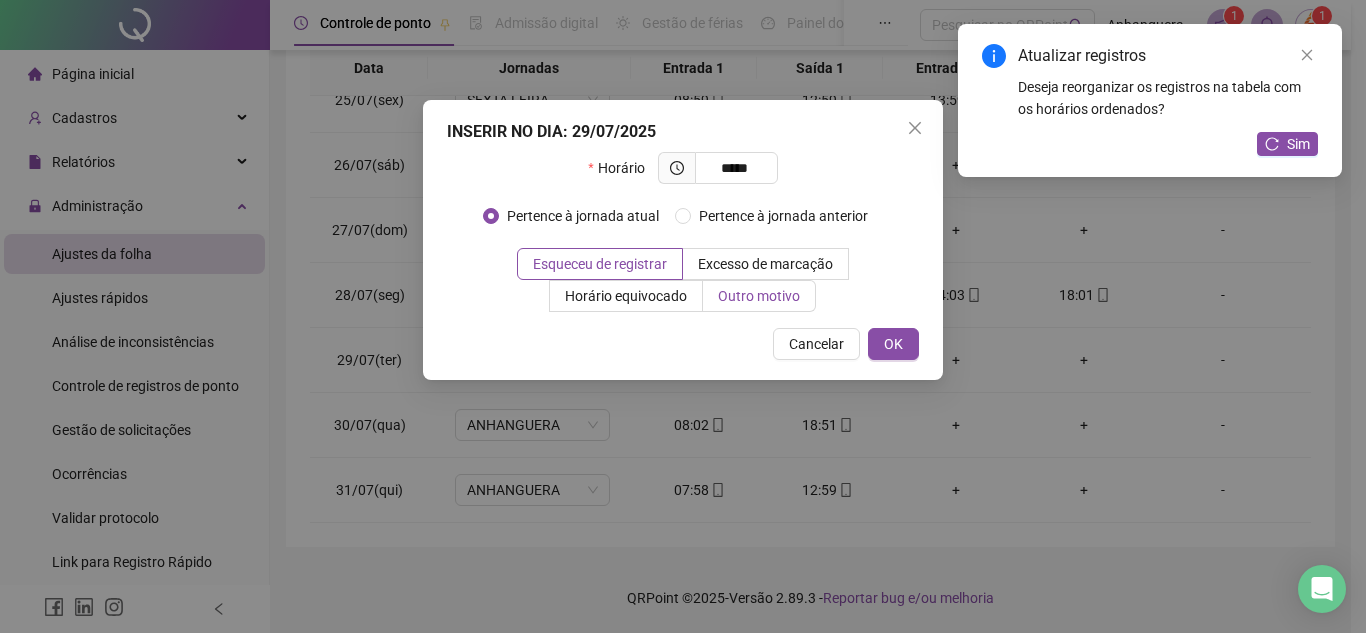 type on "*****" 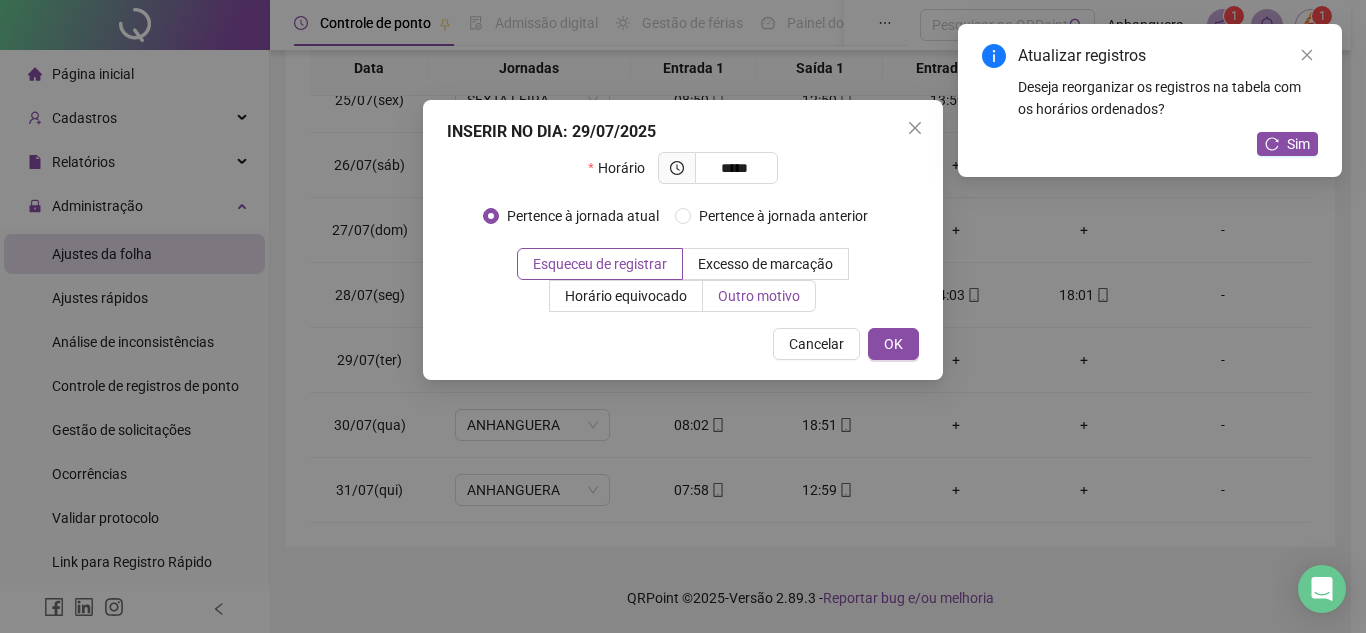 click on "Outro motivo" at bounding box center (759, 296) 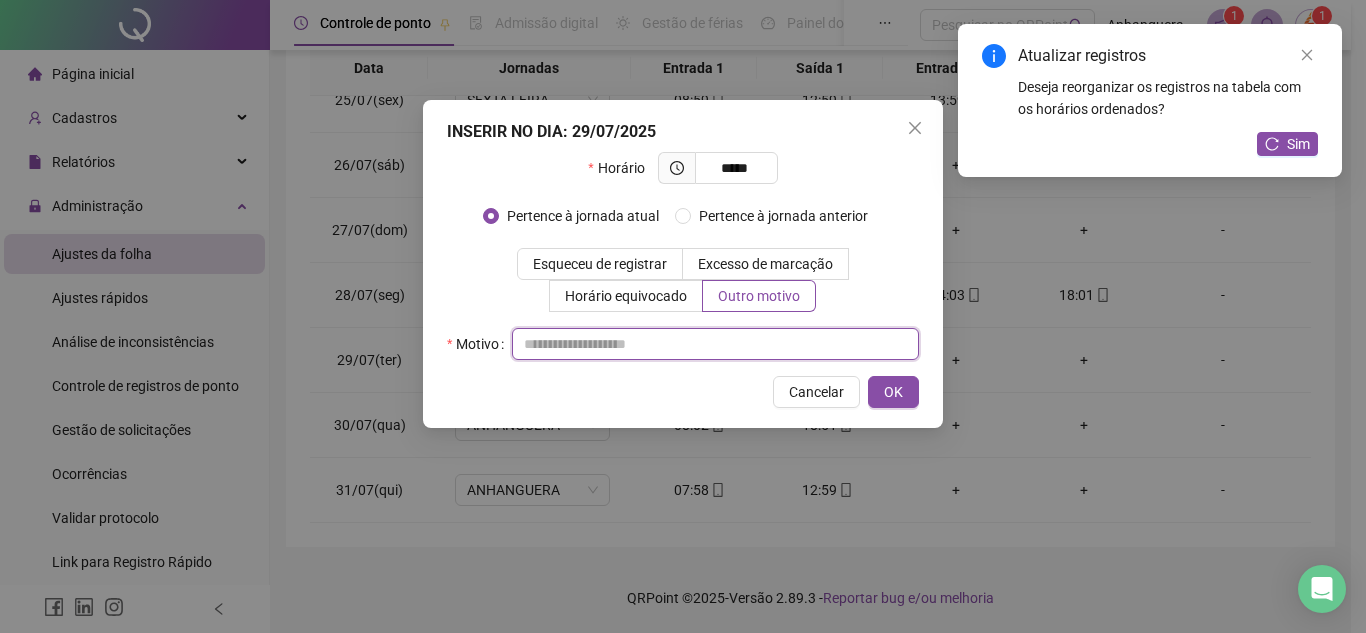 click at bounding box center [715, 344] 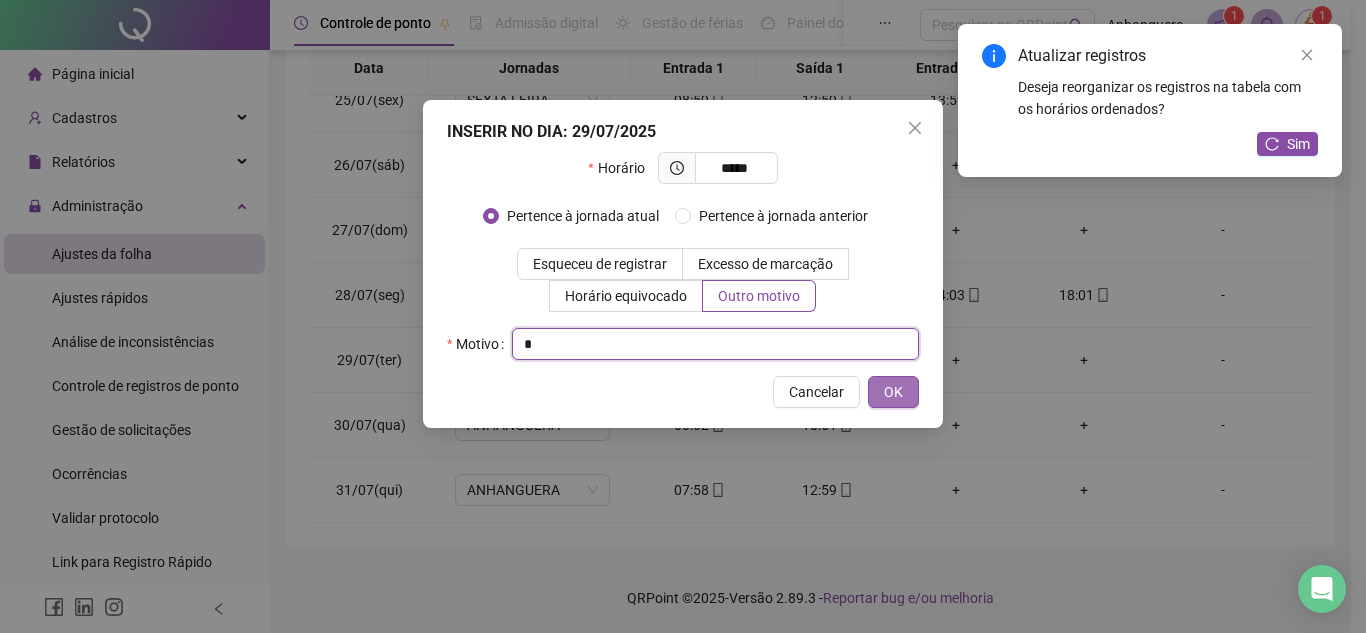 type on "*" 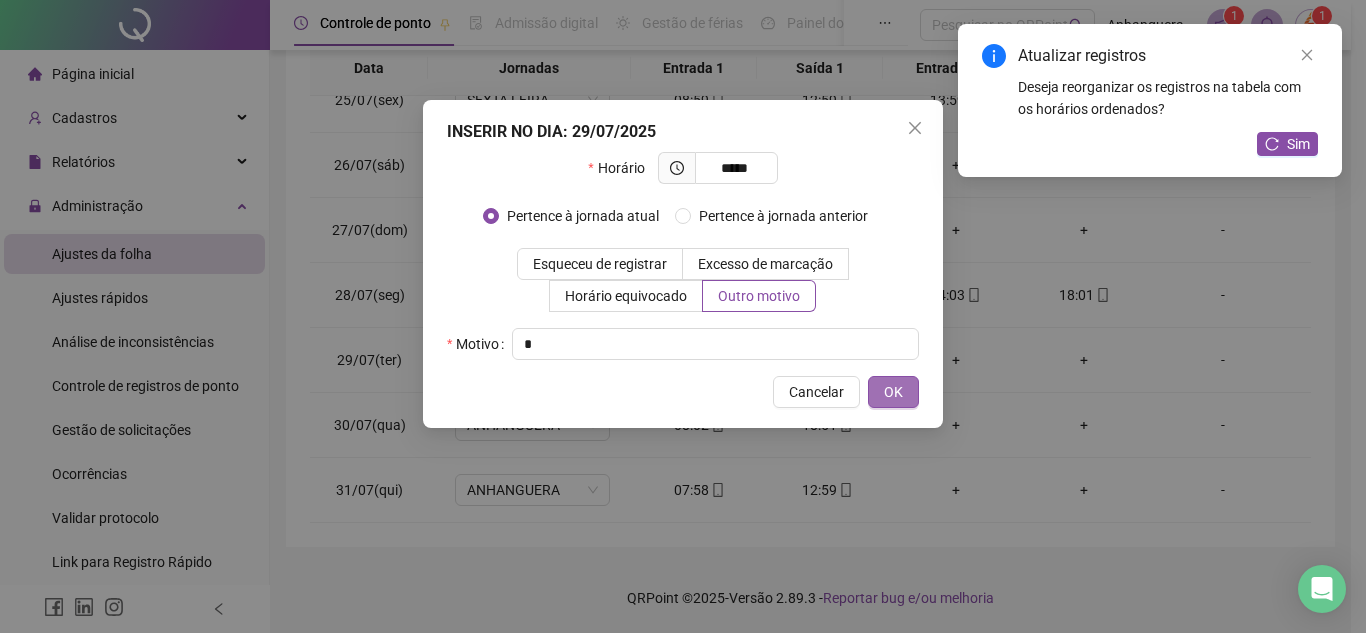 click on "OK" at bounding box center (893, 392) 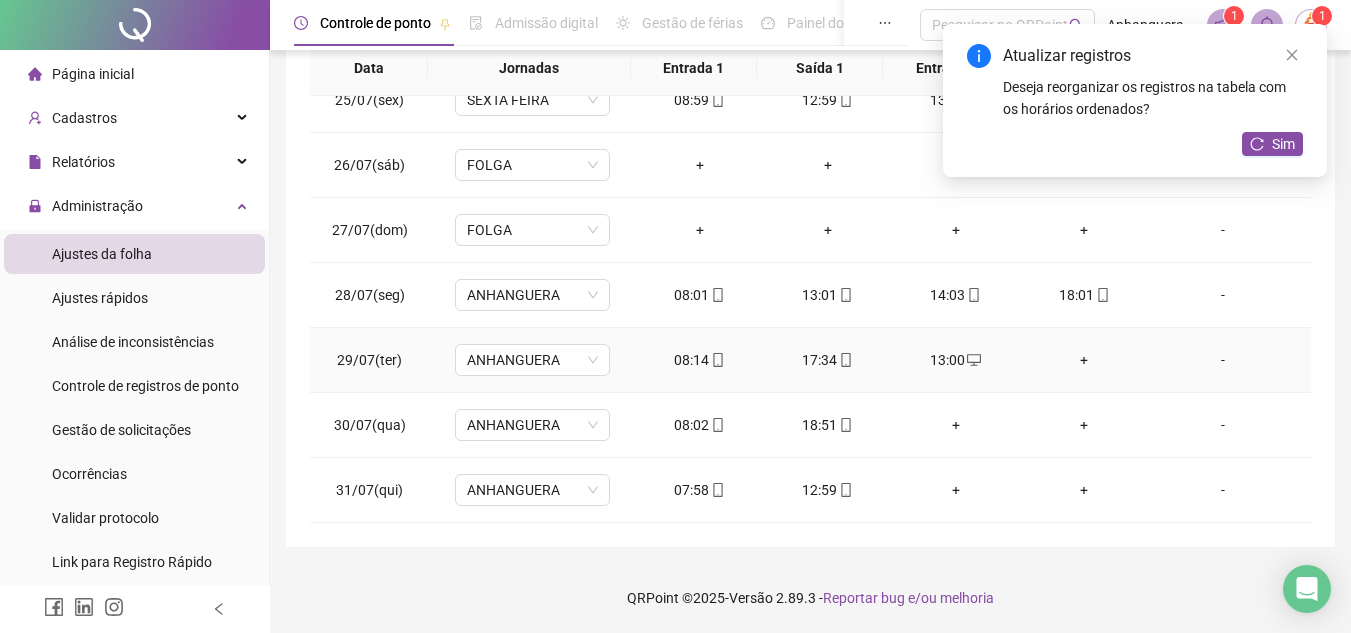 click on "+" at bounding box center [1084, 360] 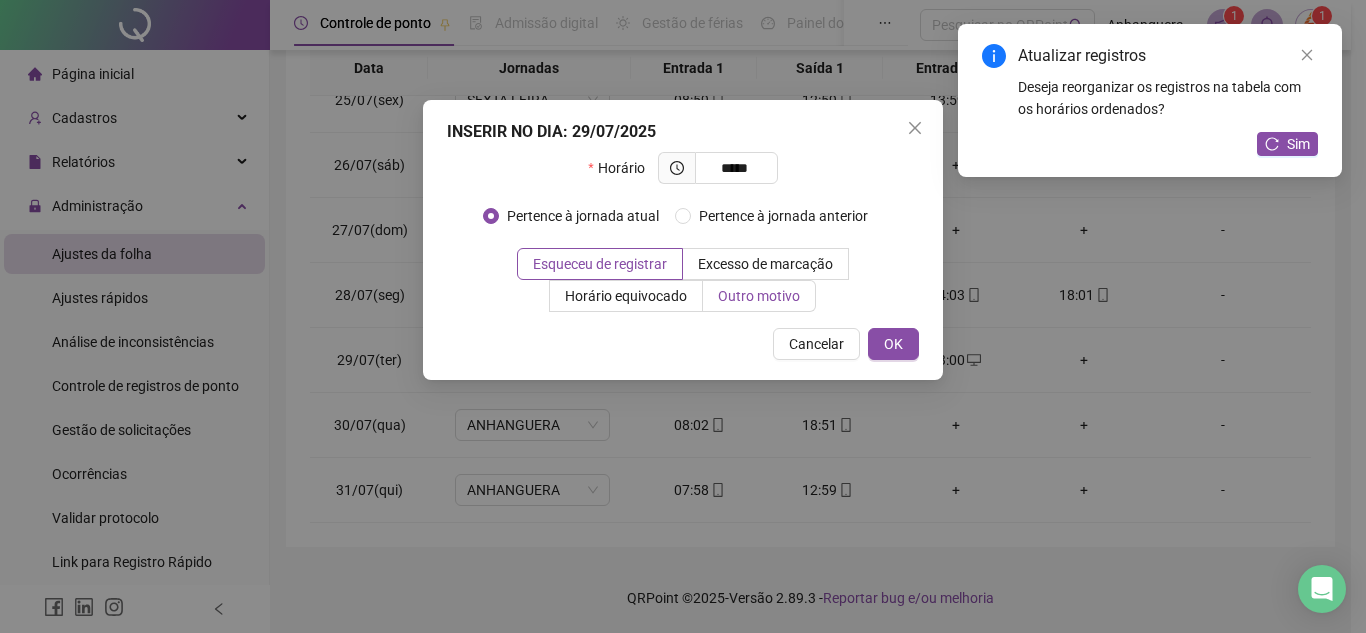 type on "*****" 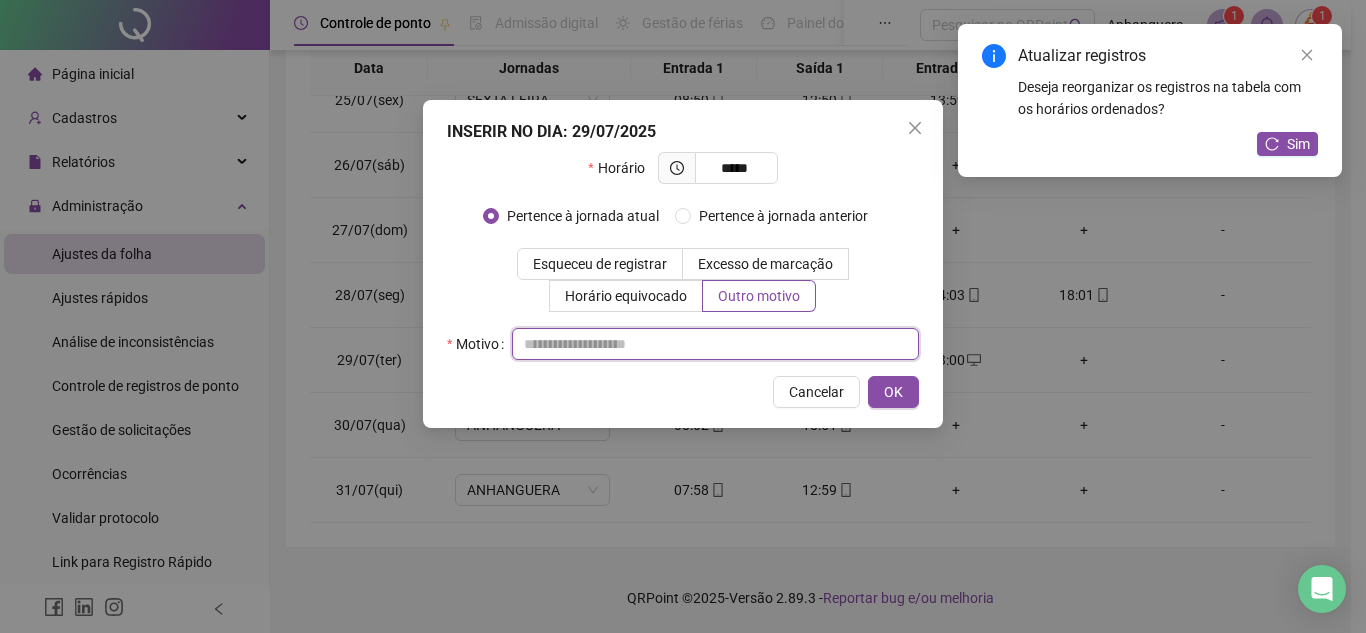 click at bounding box center (715, 344) 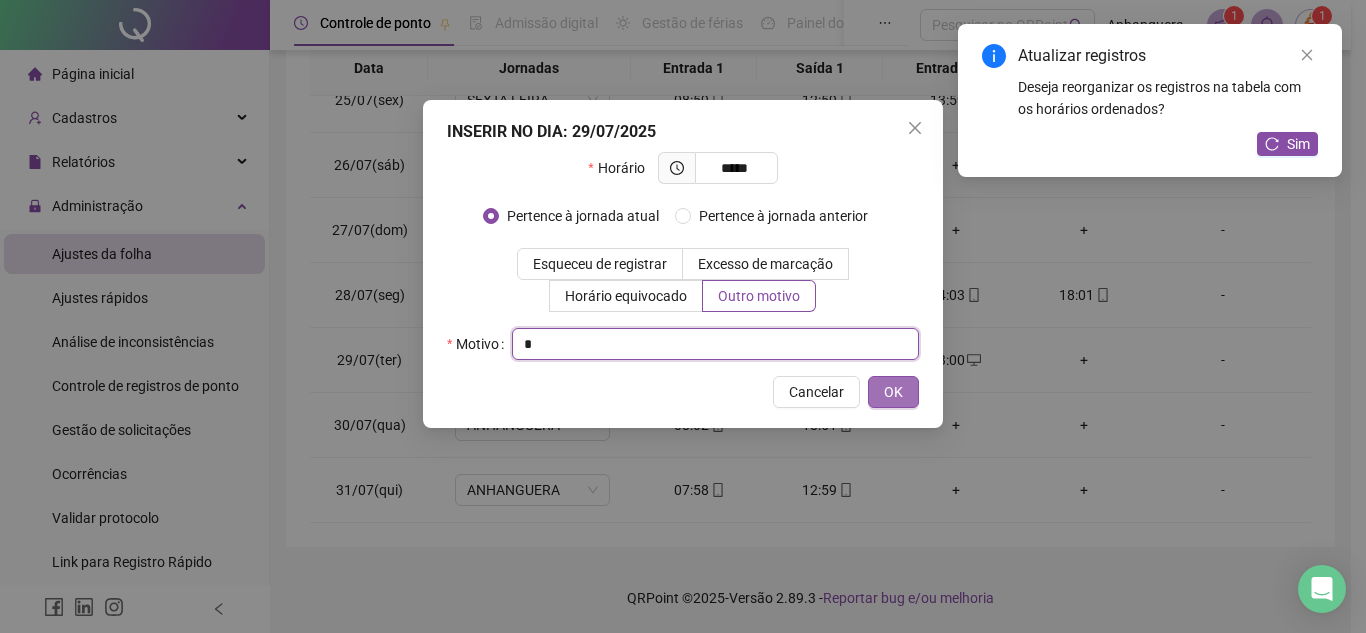 type on "*" 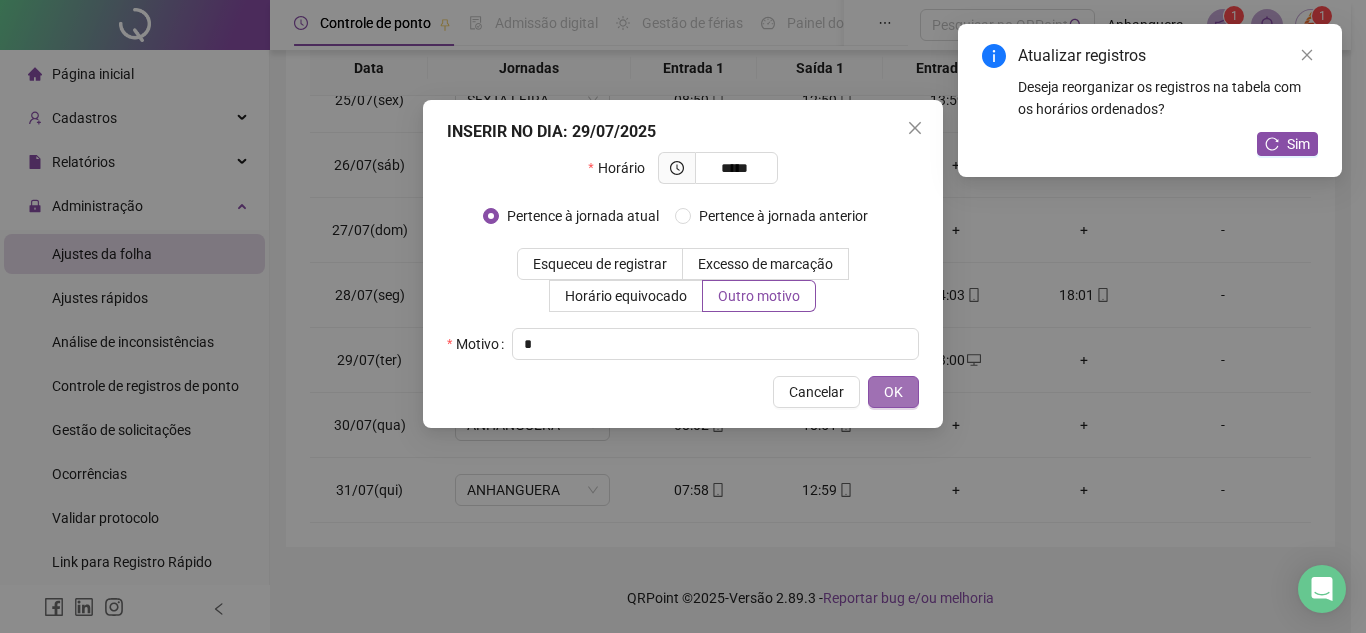 click on "OK" at bounding box center (893, 392) 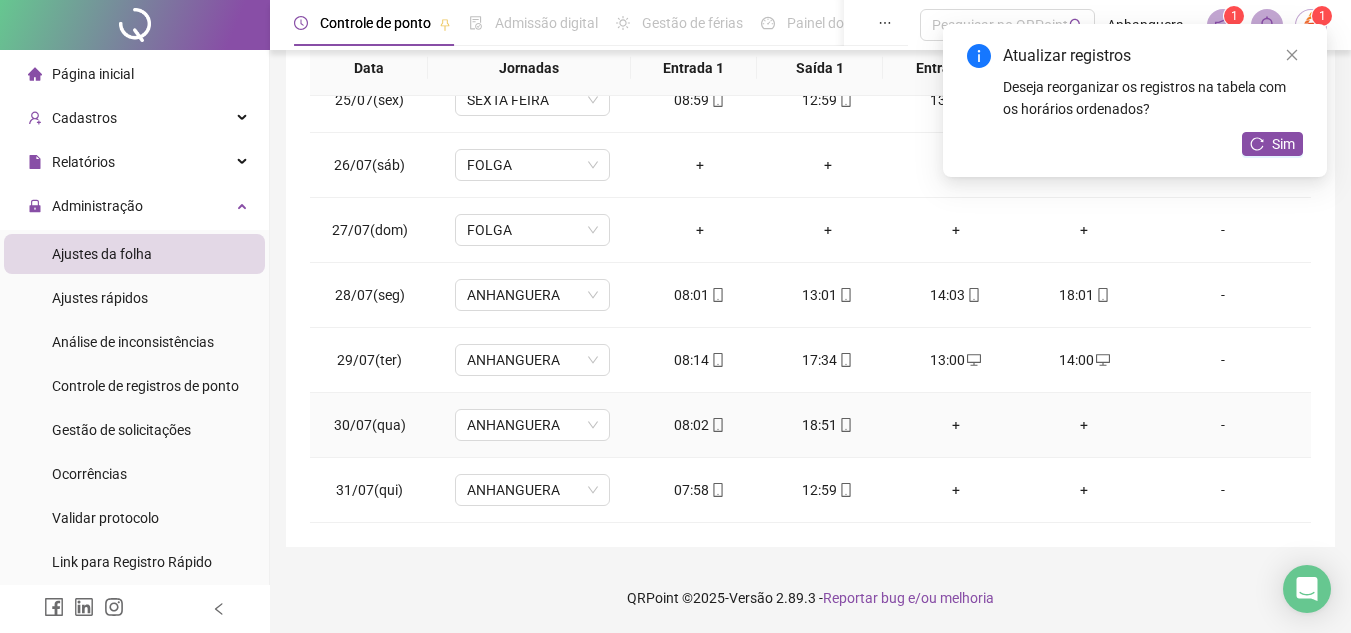 click on "+" at bounding box center (956, 425) 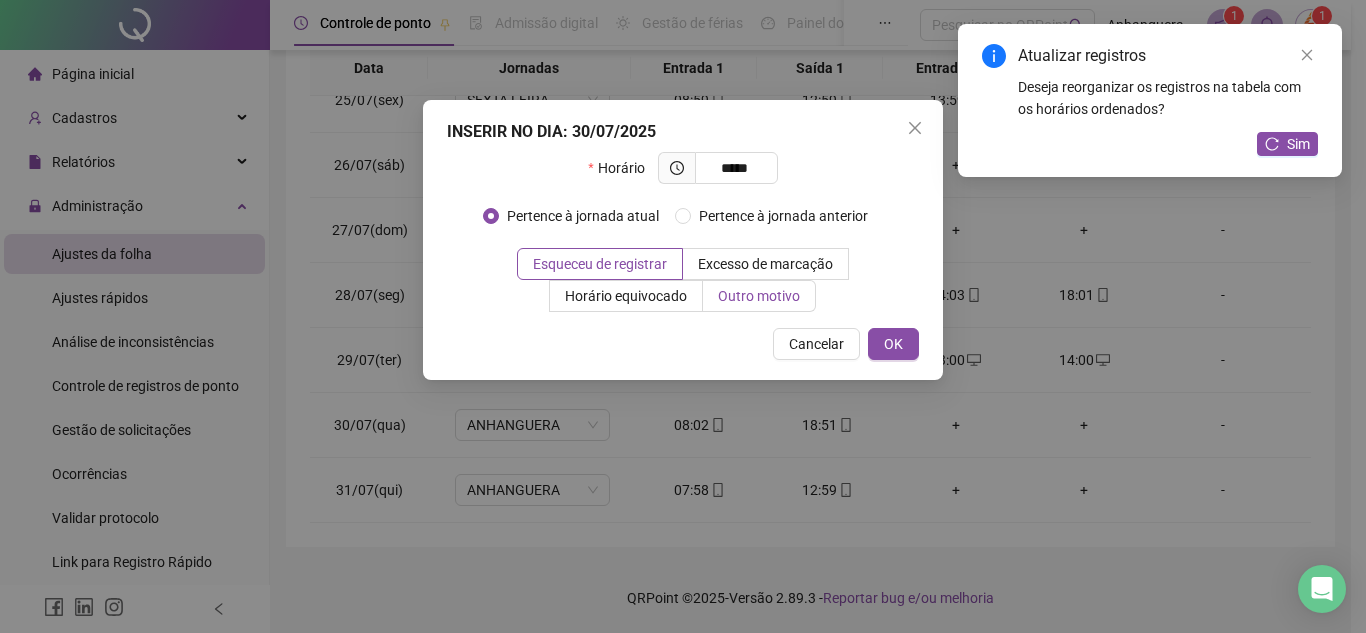 type on "*****" 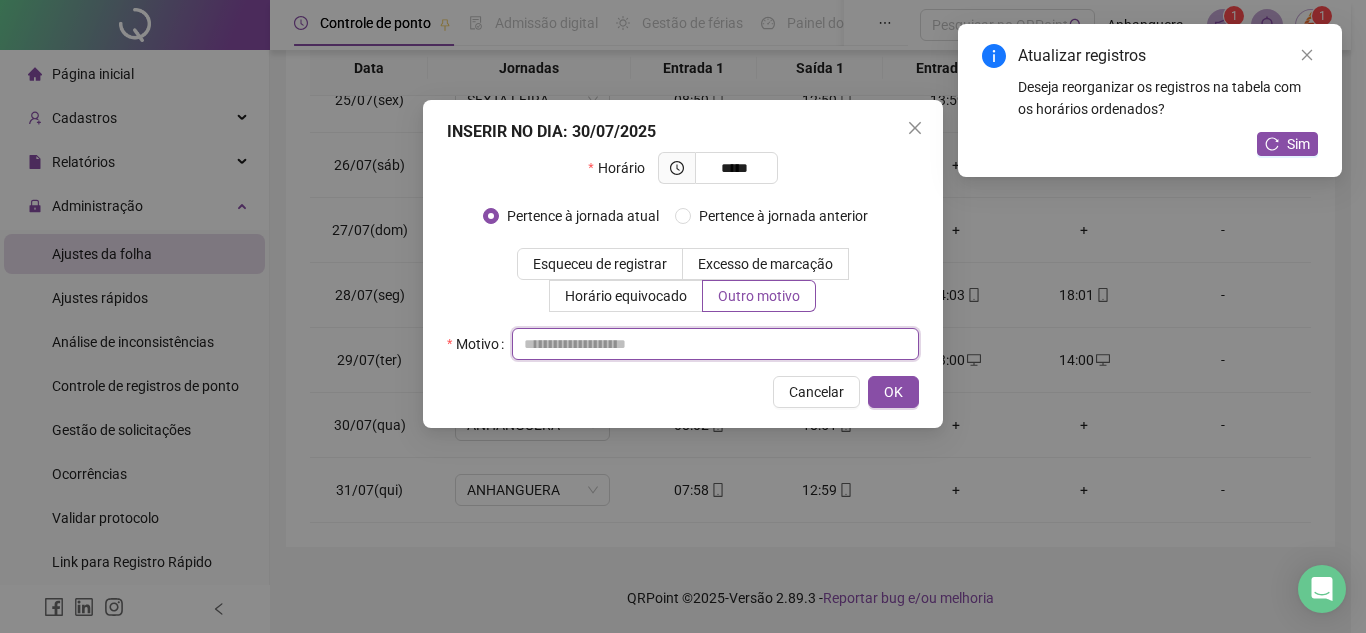 click at bounding box center [715, 344] 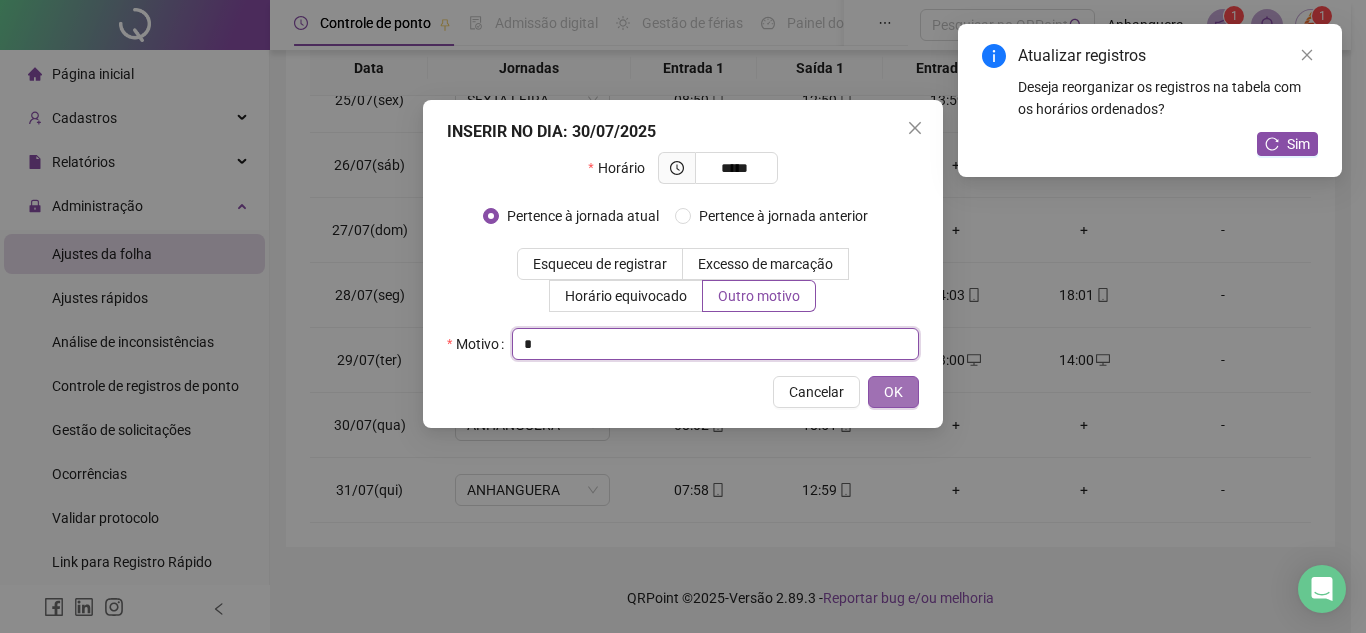 type on "*" 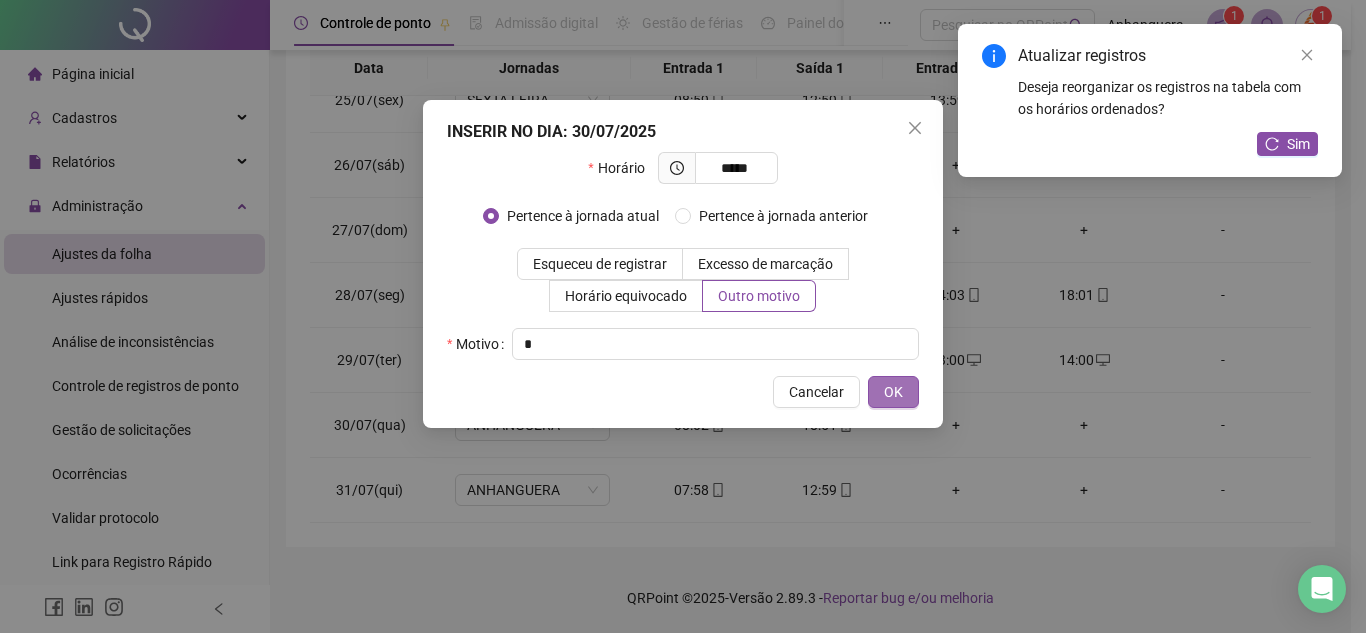 click on "OK" at bounding box center [893, 392] 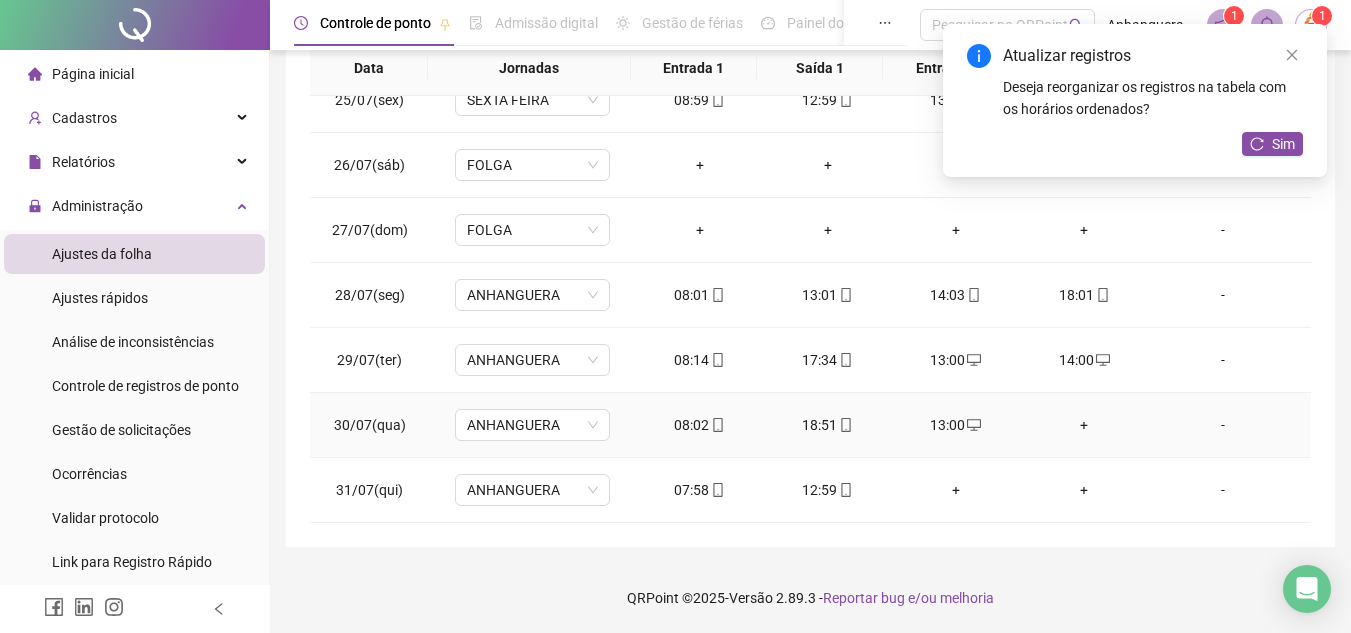 click on "+" at bounding box center (1084, 425) 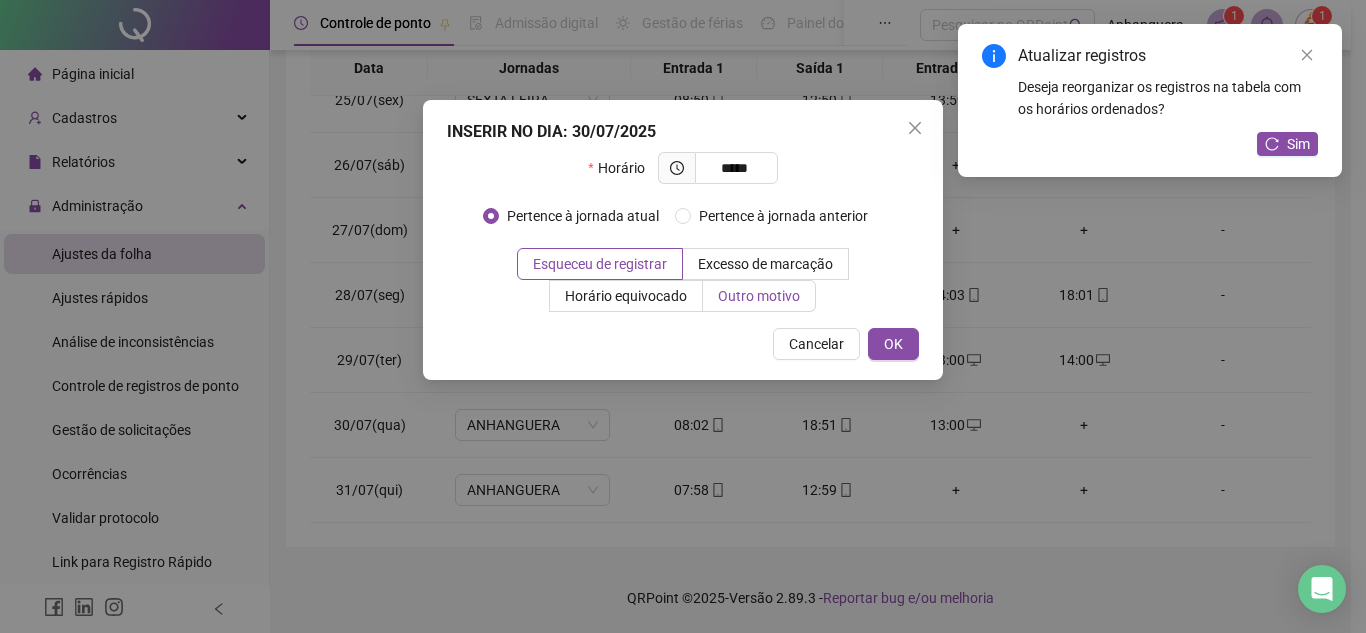 type on "*****" 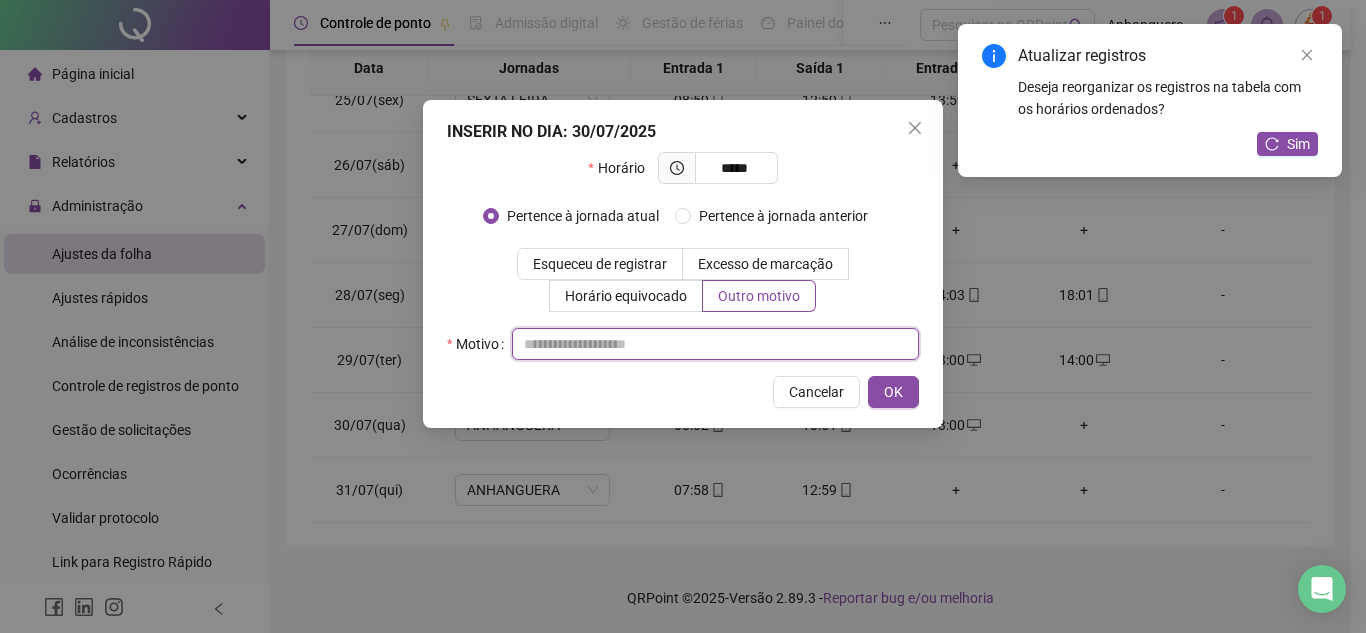 click at bounding box center [715, 344] 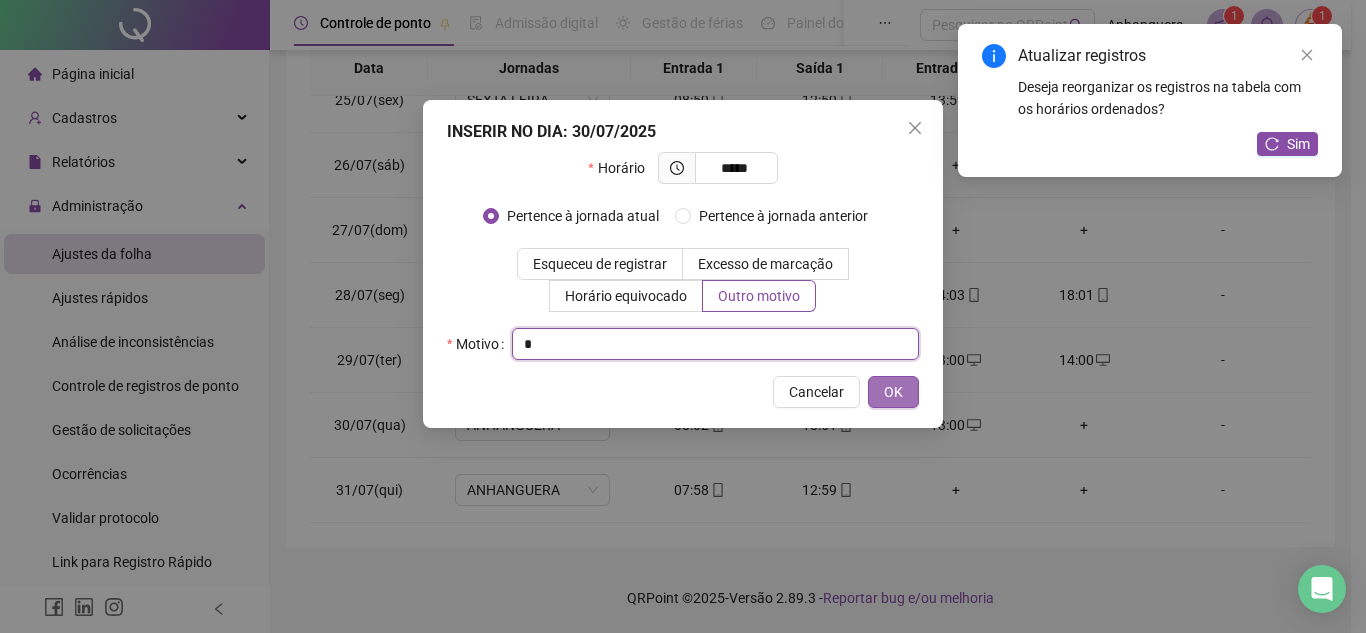 type on "*" 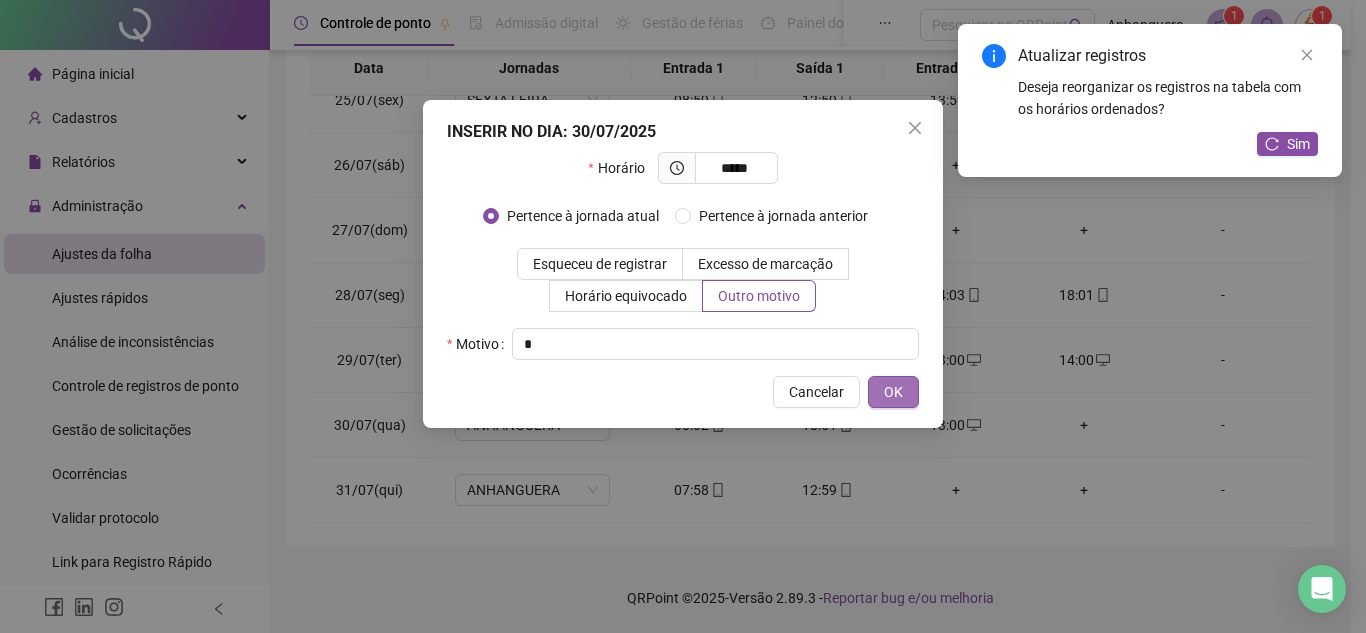 click on "OK" at bounding box center [893, 392] 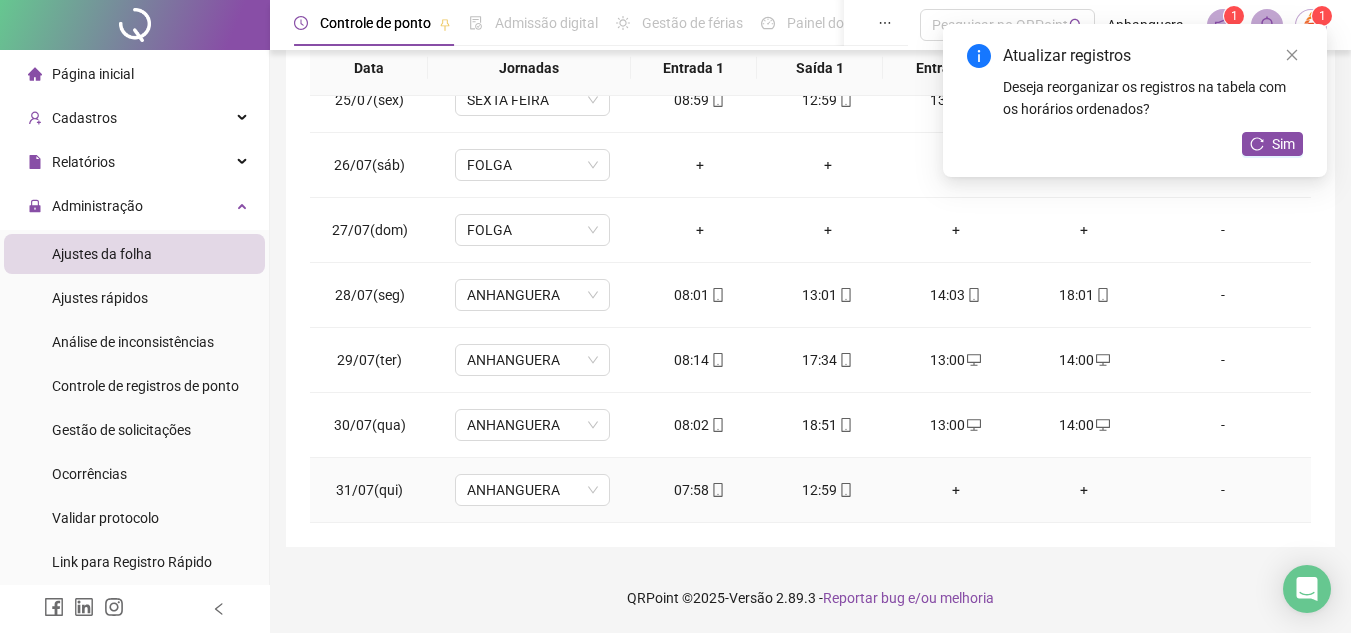 click on "+" at bounding box center (956, 490) 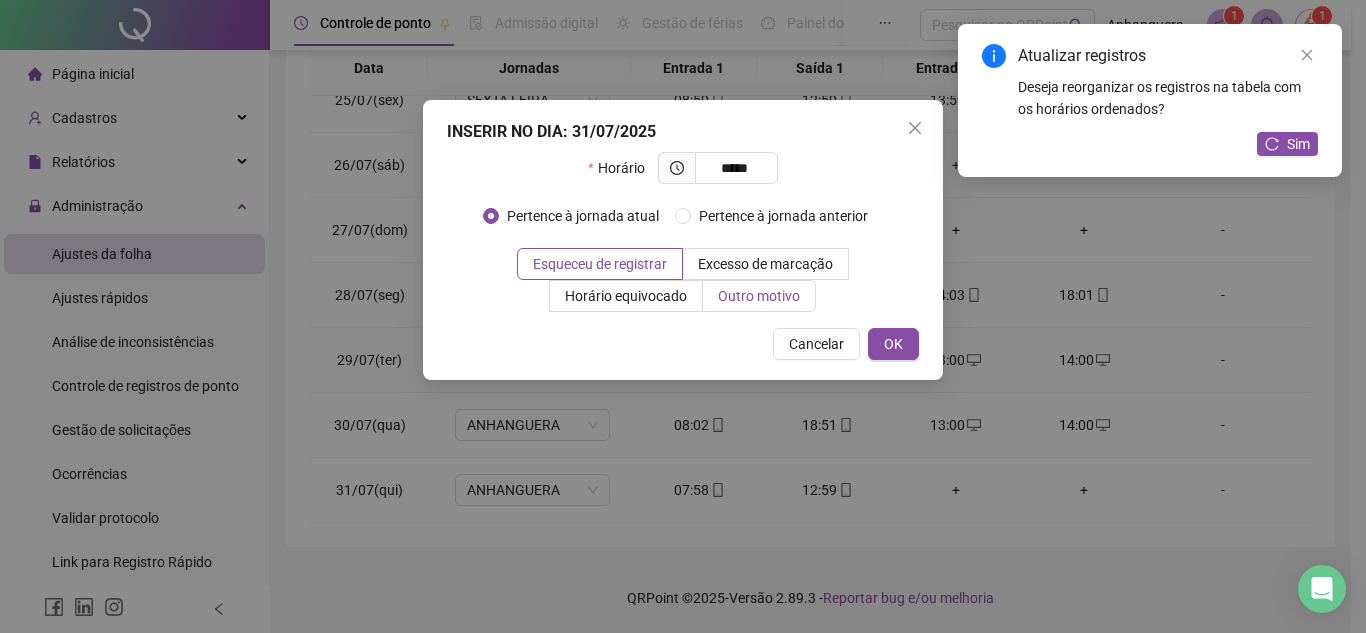 type on "*****" 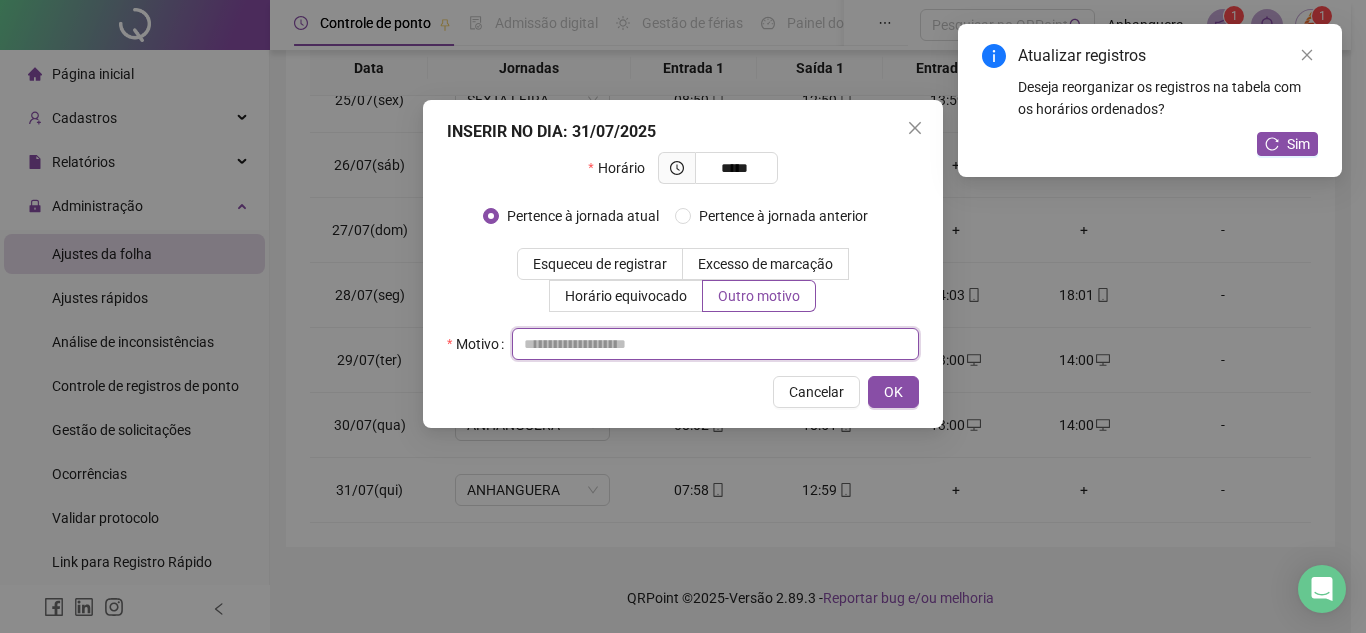 click at bounding box center [715, 344] 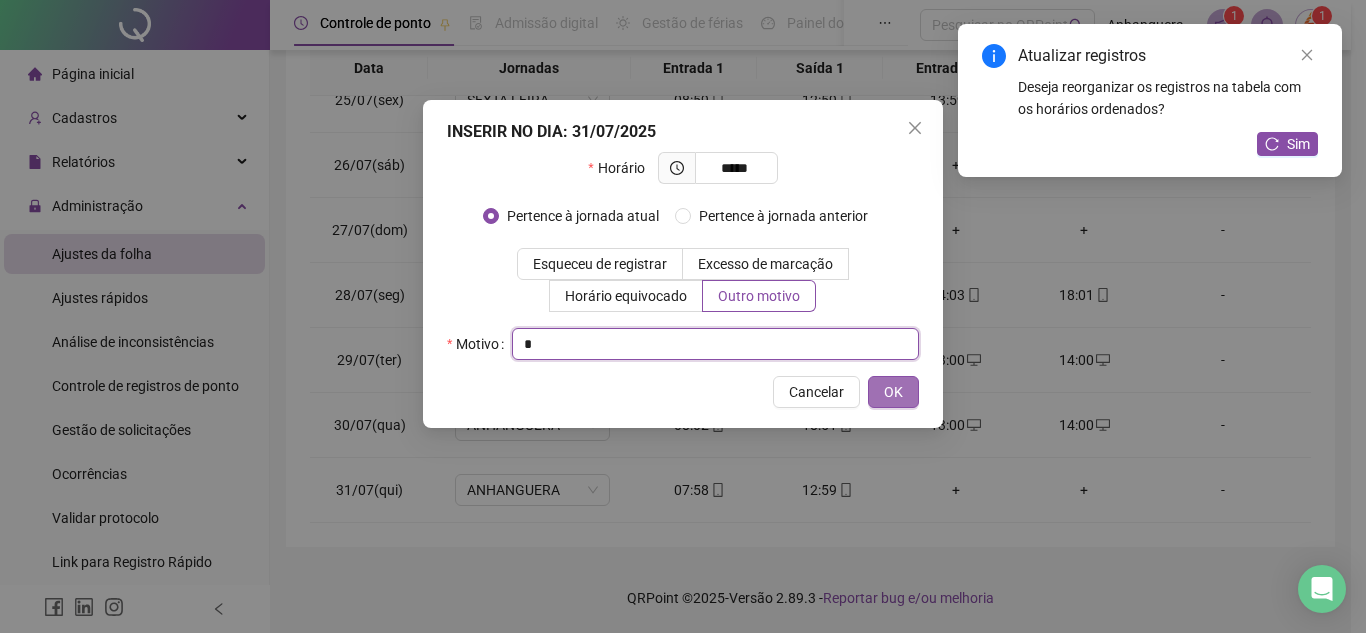 type on "*" 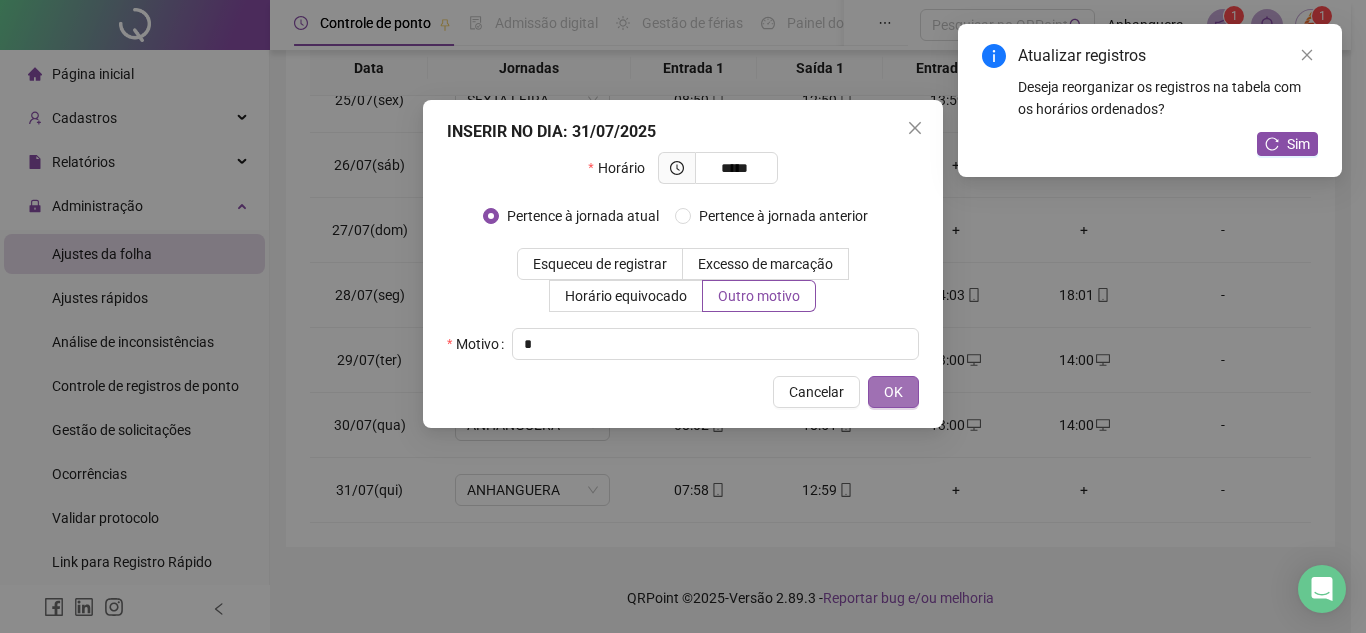 click on "OK" at bounding box center (893, 392) 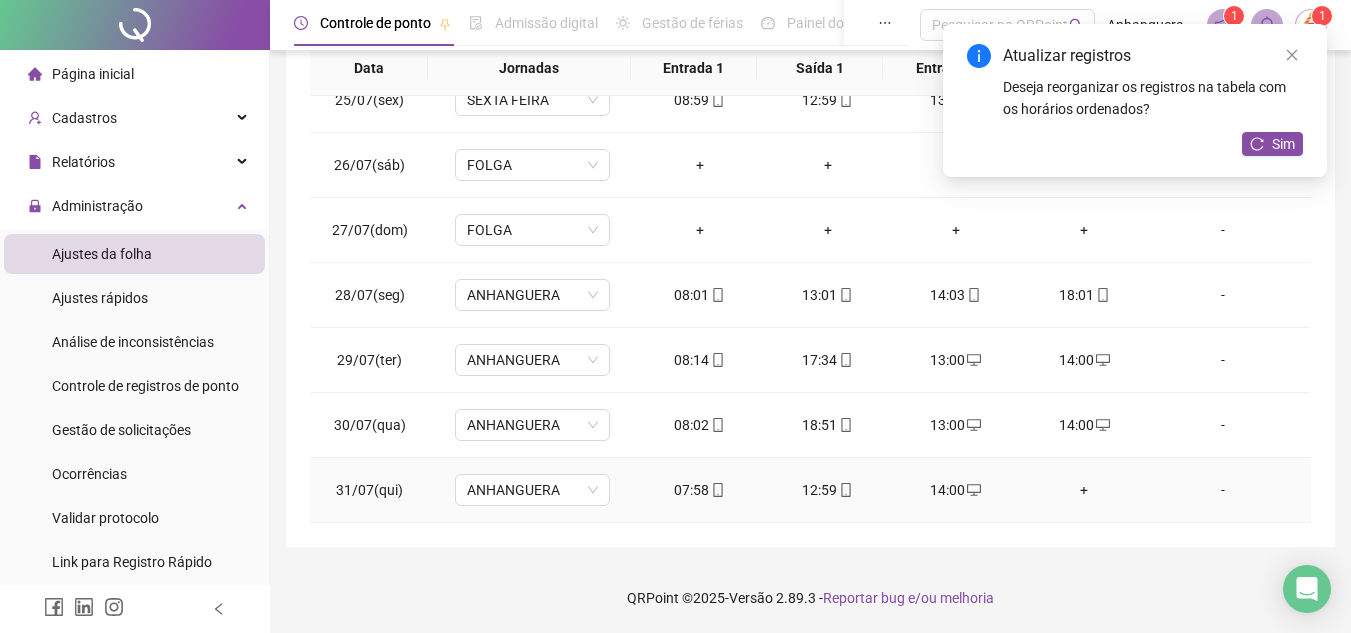 click on "+" at bounding box center [1084, 490] 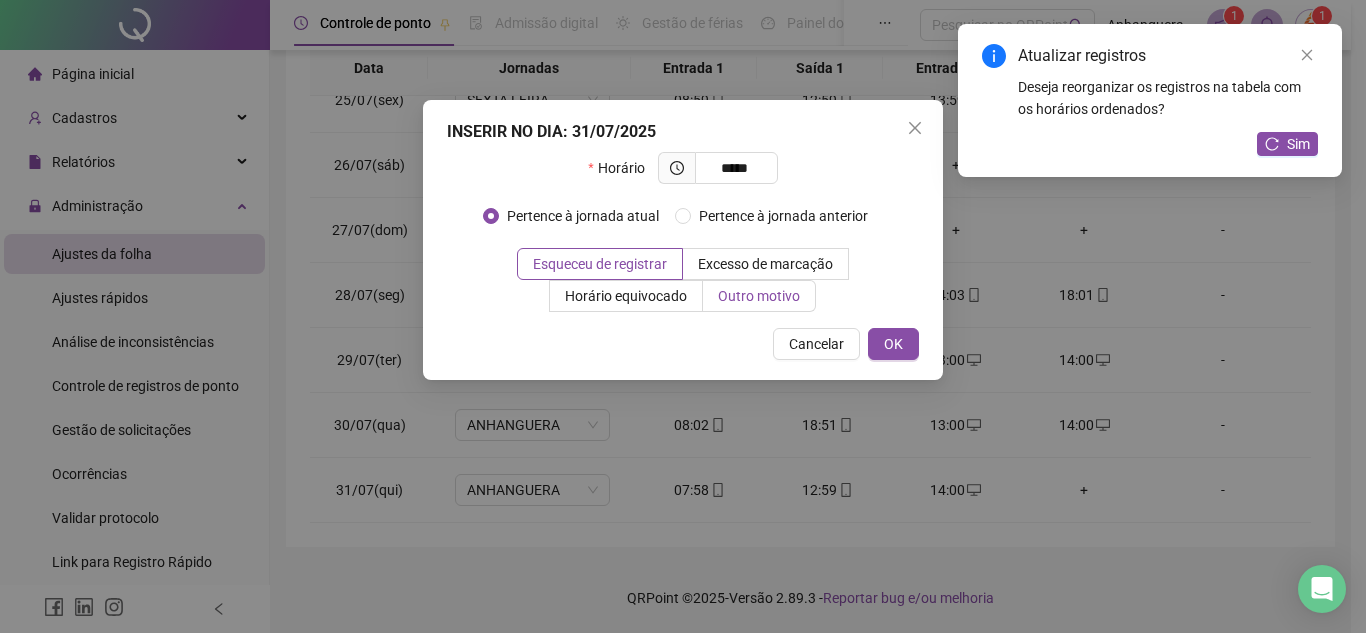 type on "*****" 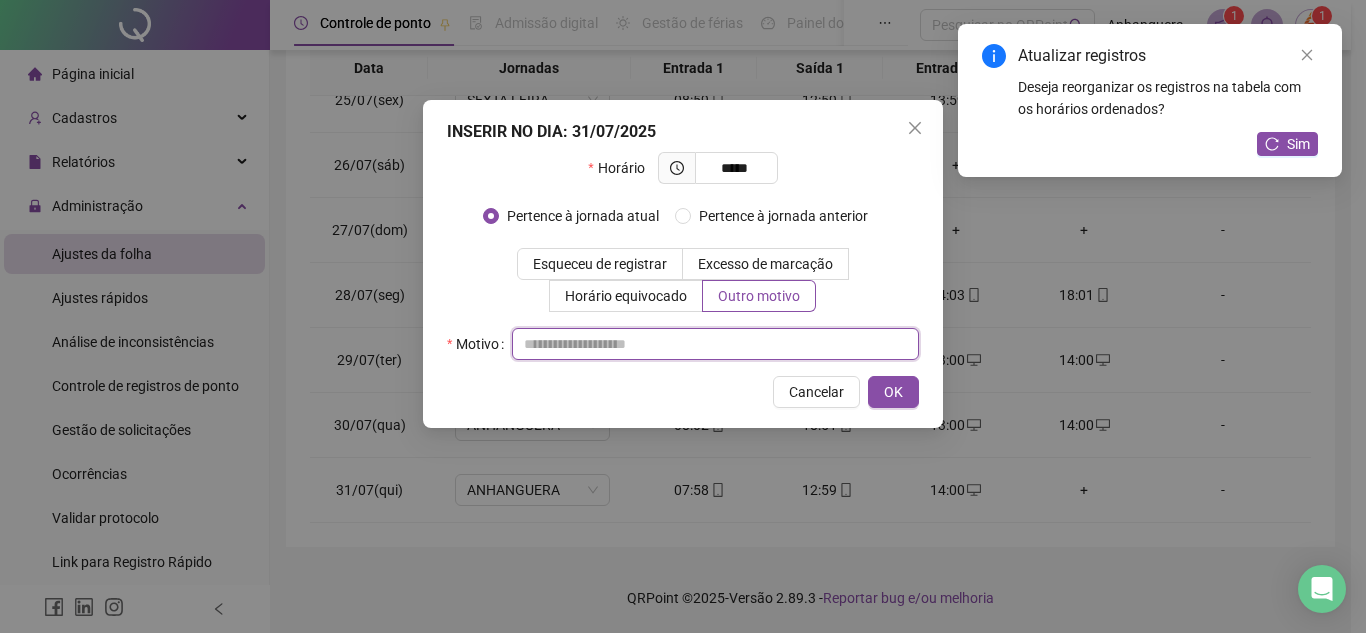 click at bounding box center (715, 344) 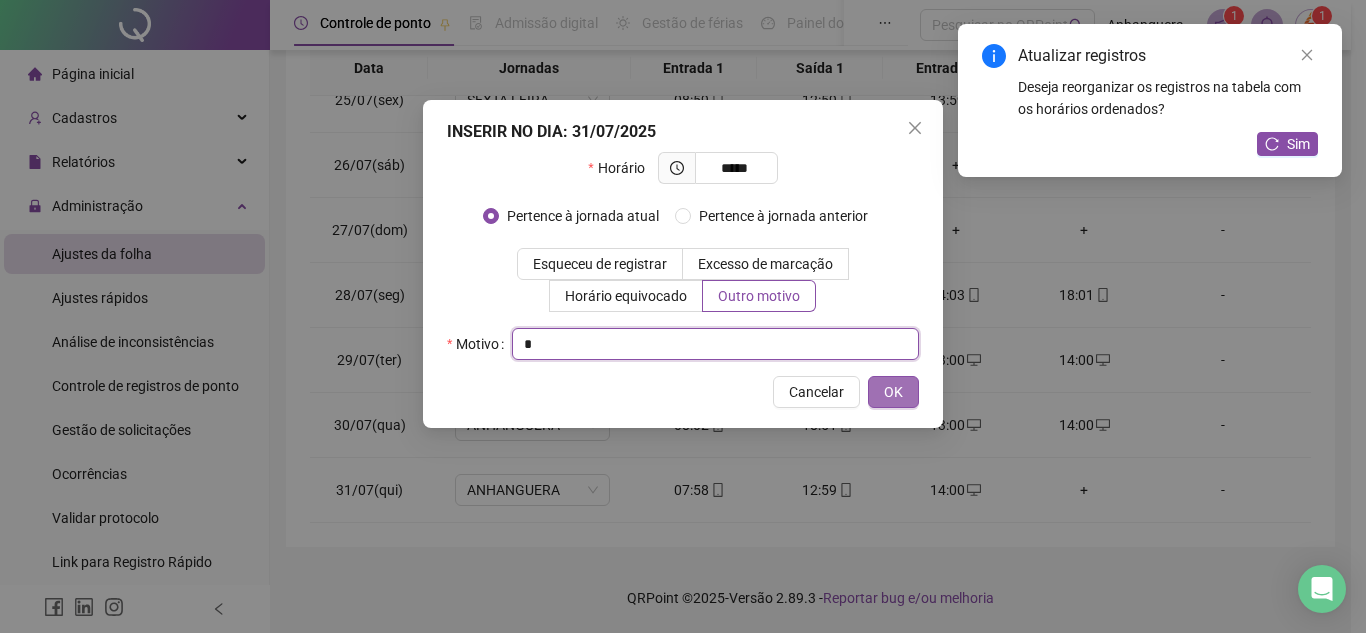 type on "*" 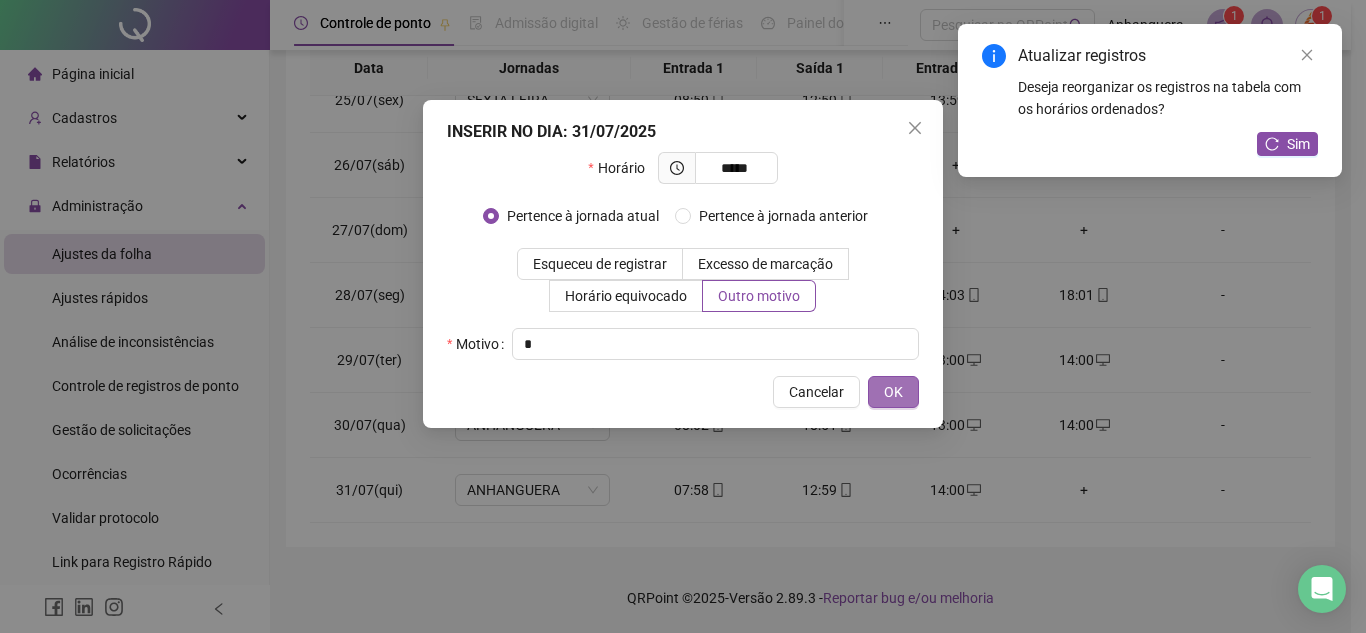 click on "OK" at bounding box center [893, 392] 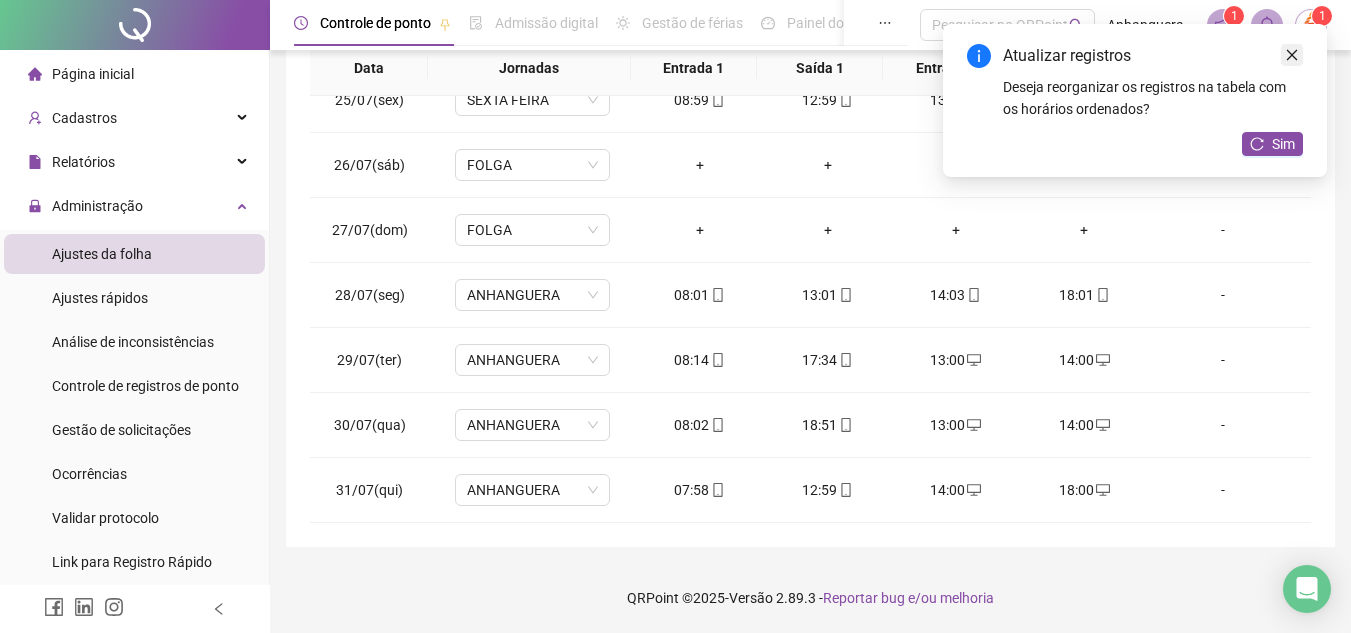 click 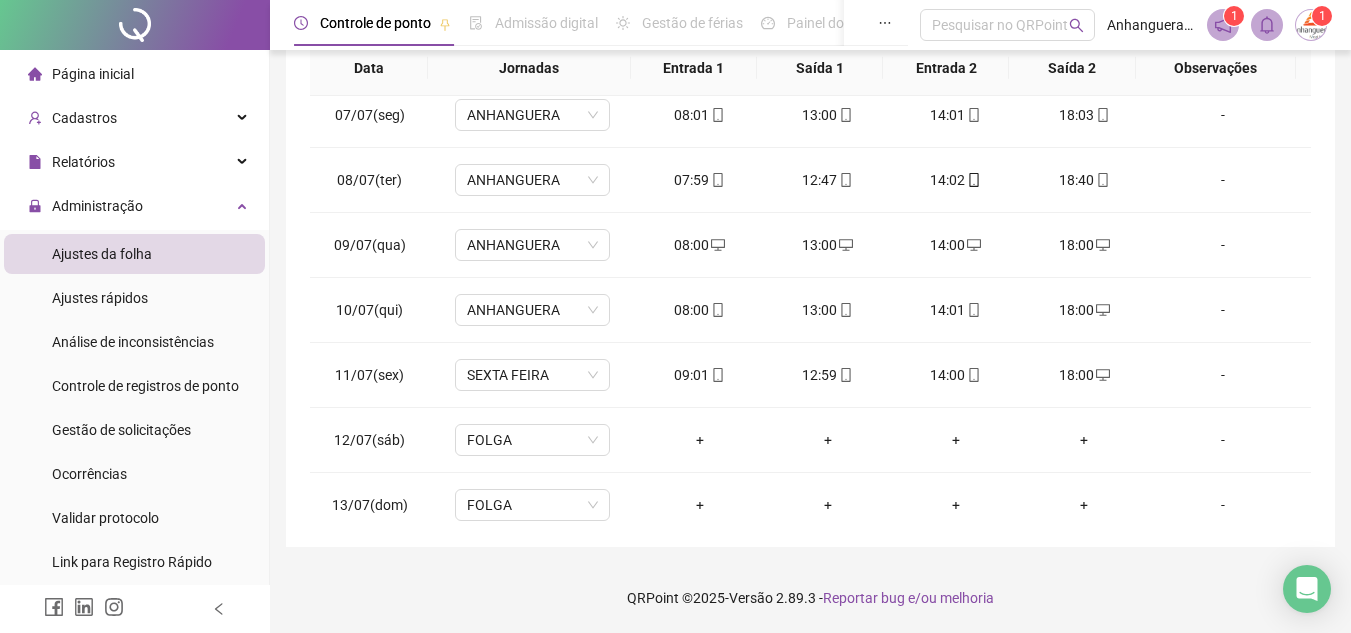 scroll, scrollTop: 0, scrollLeft: 0, axis: both 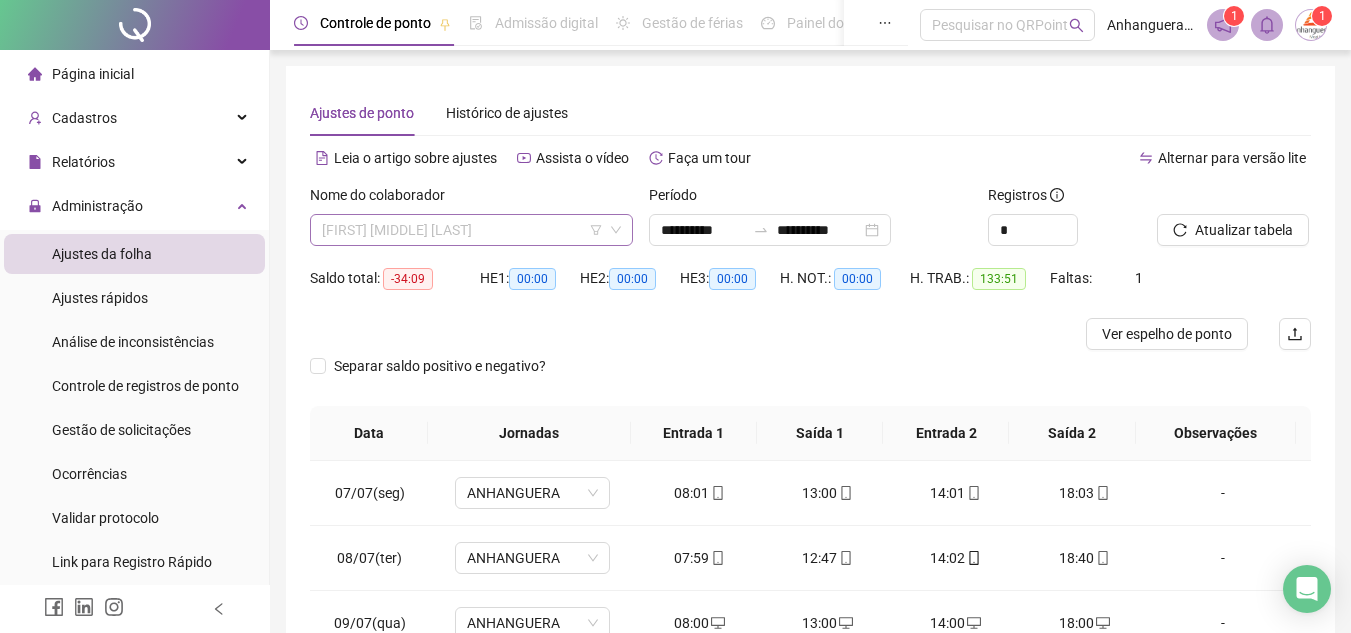 click on "[FIRST] [MIDDLE] [LAST]" at bounding box center (471, 230) 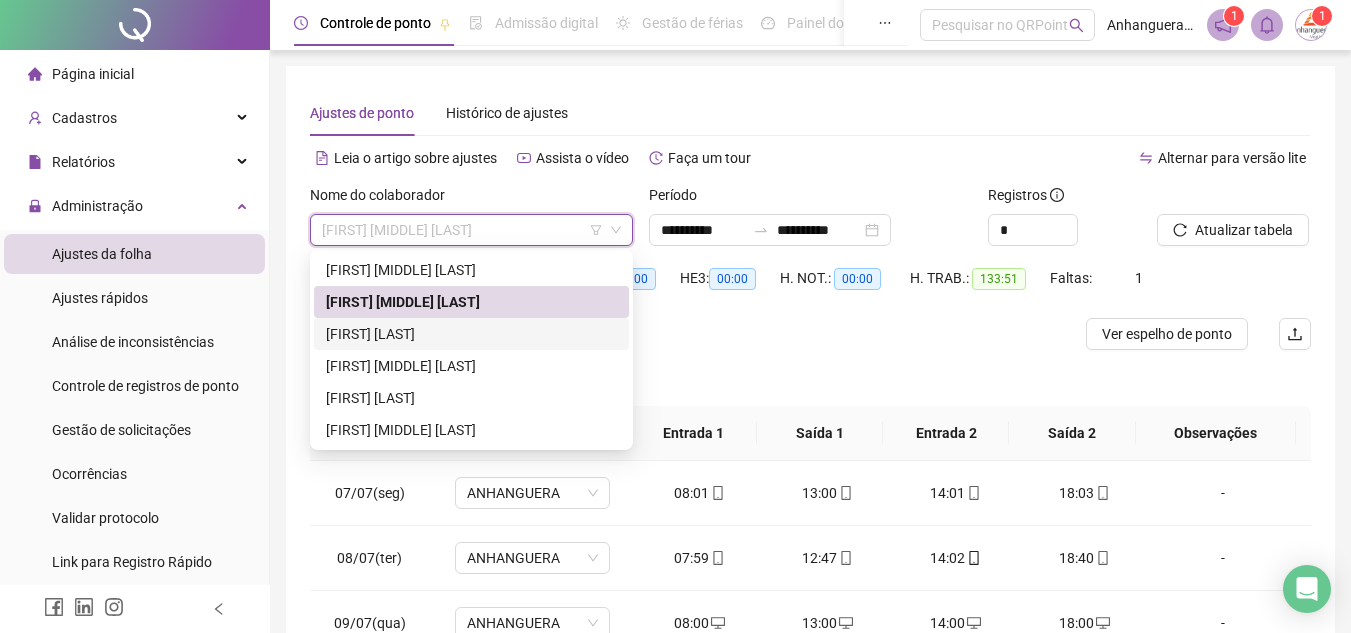 click on "[FIRST] [LAST]" at bounding box center (471, 334) 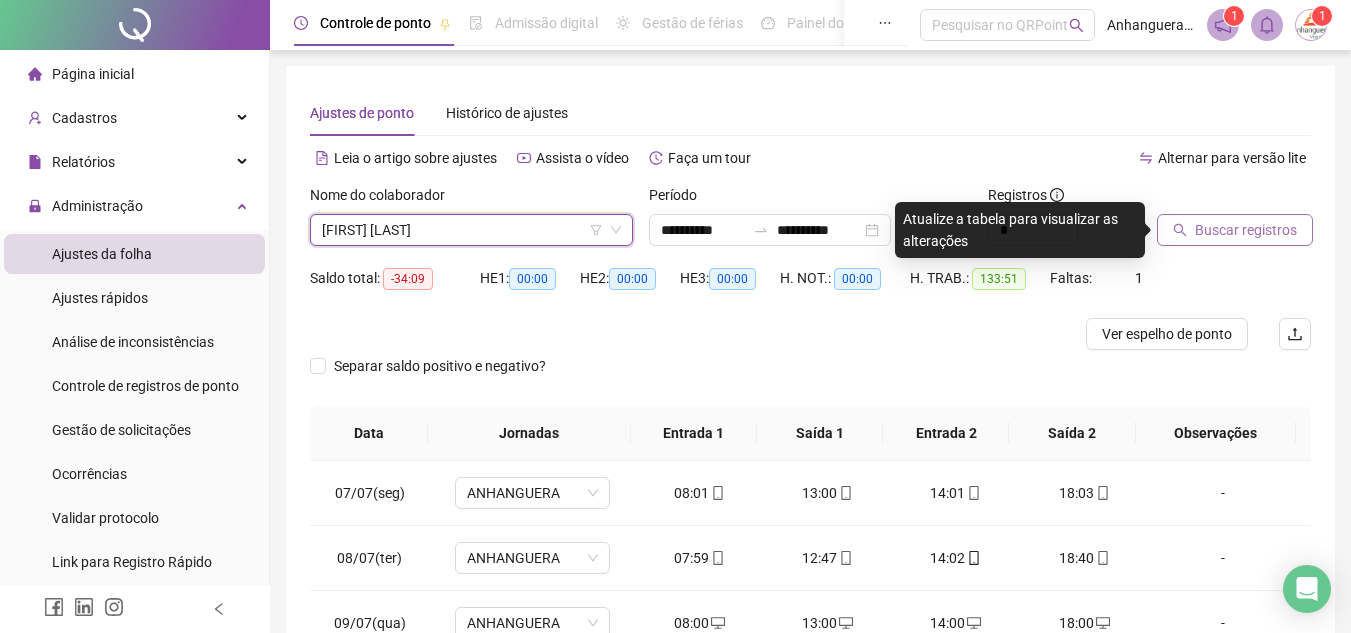 click on "Buscar registros" at bounding box center (1246, 230) 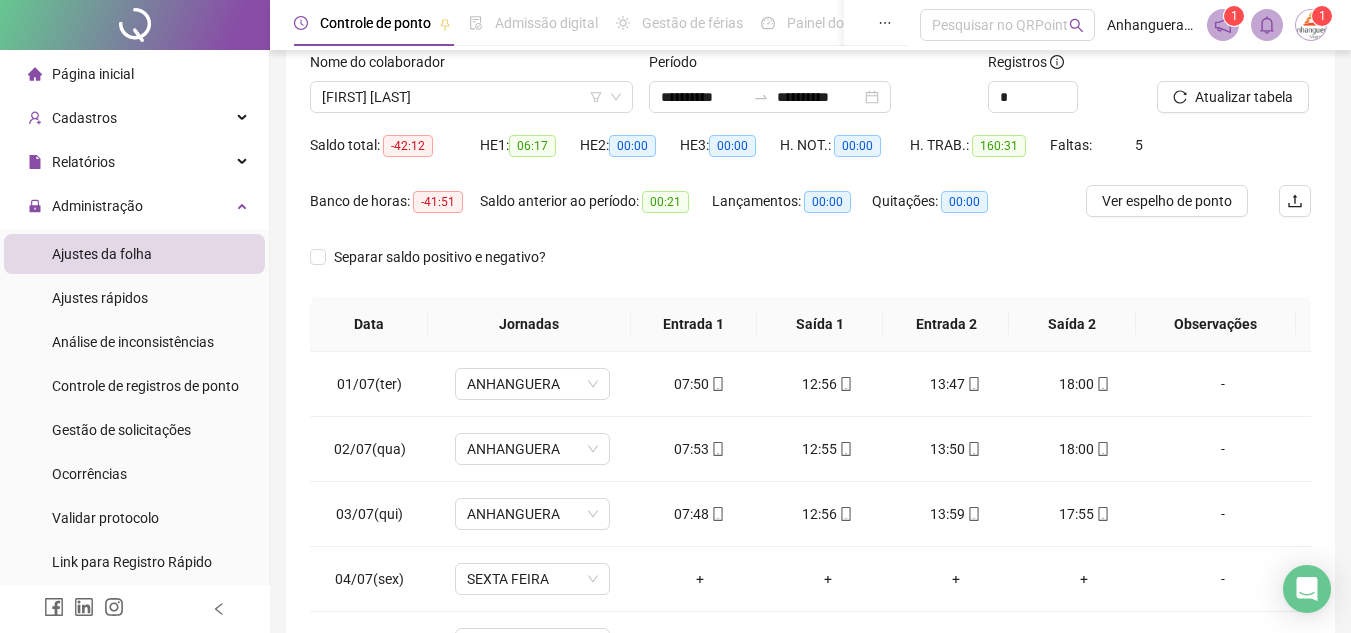 scroll, scrollTop: 300, scrollLeft: 0, axis: vertical 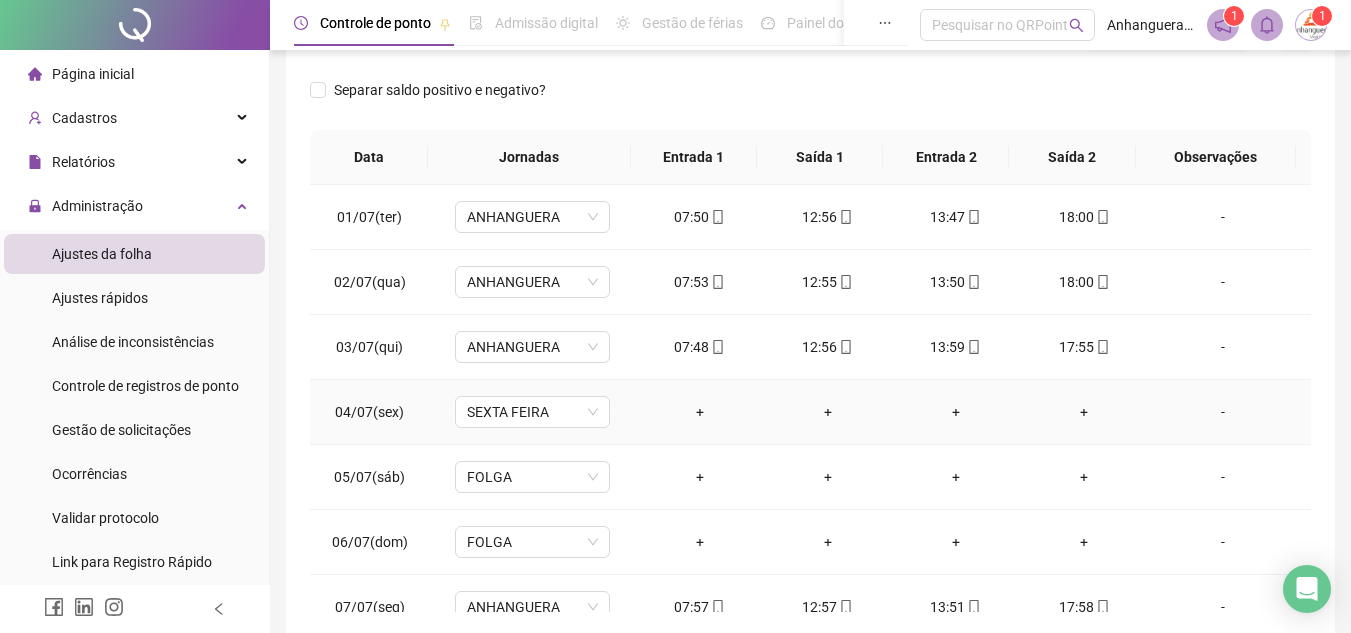 click on "+" at bounding box center [700, 412] 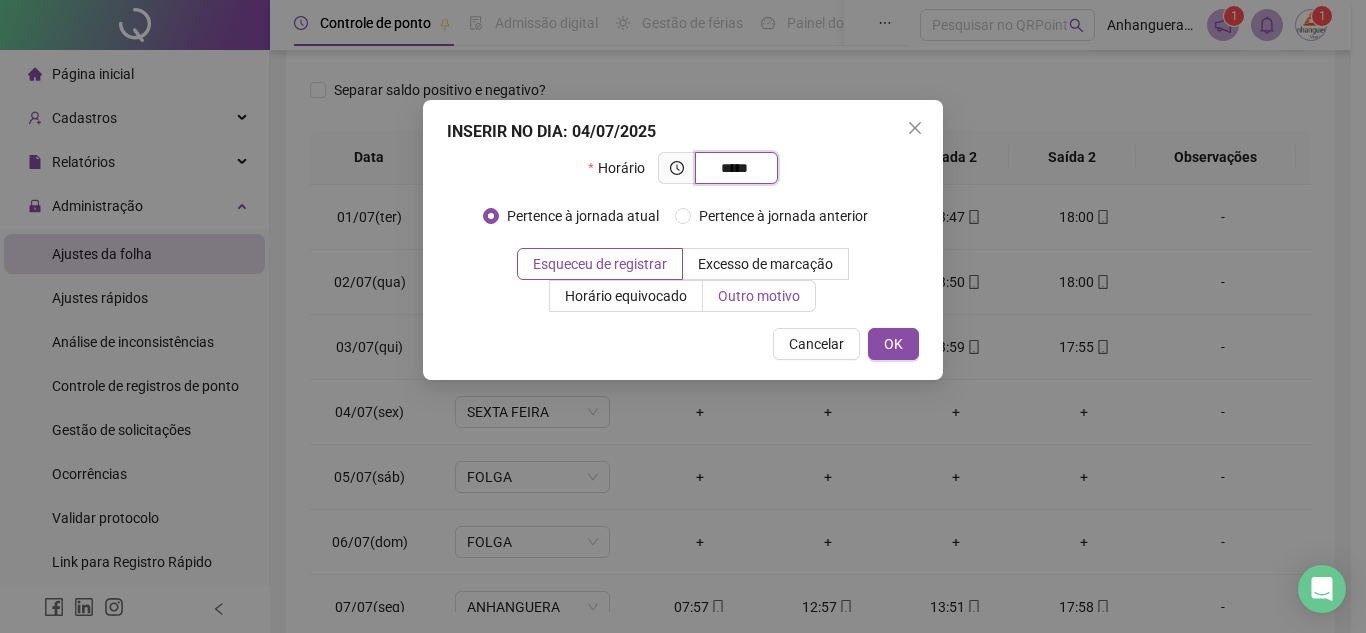 type on "*****" 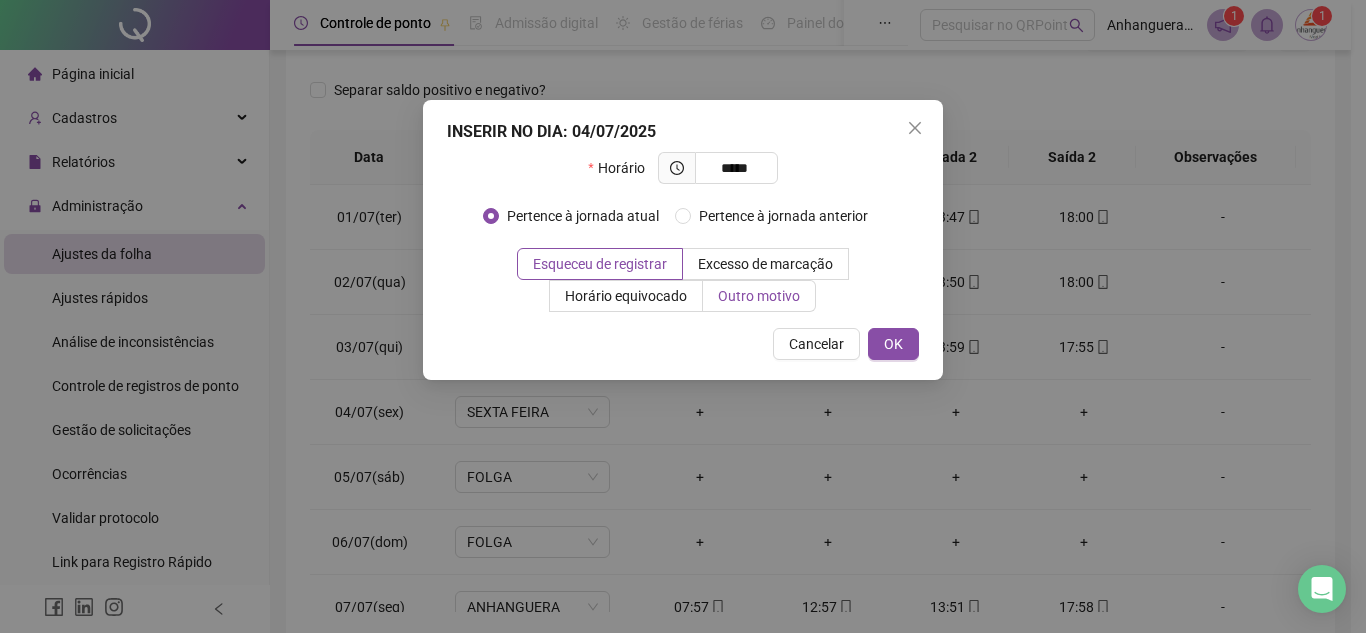 click on "Outro motivo" at bounding box center [759, 296] 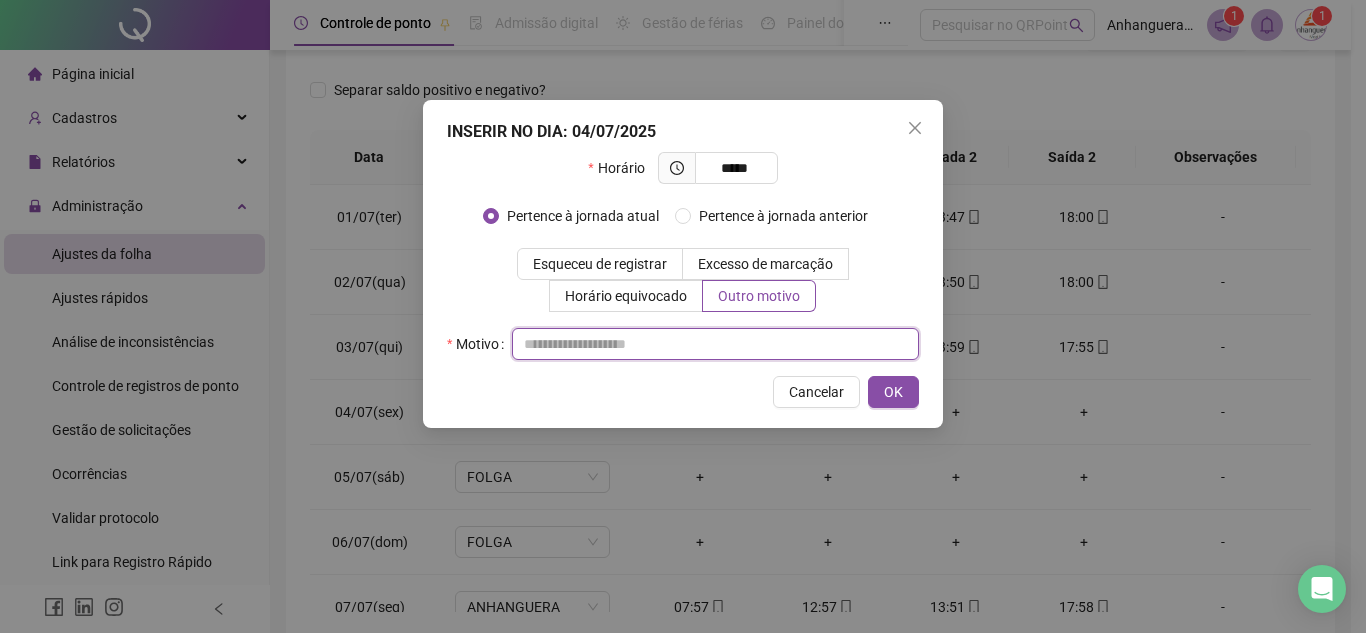 click at bounding box center [715, 344] 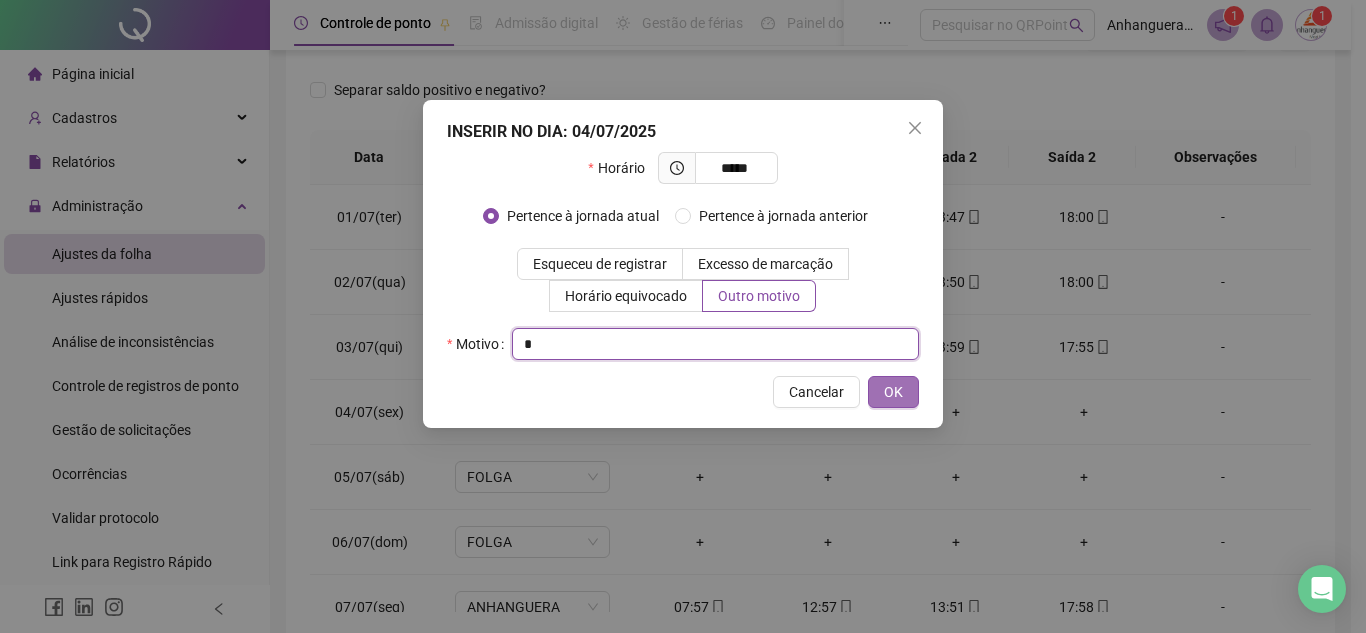type on "*" 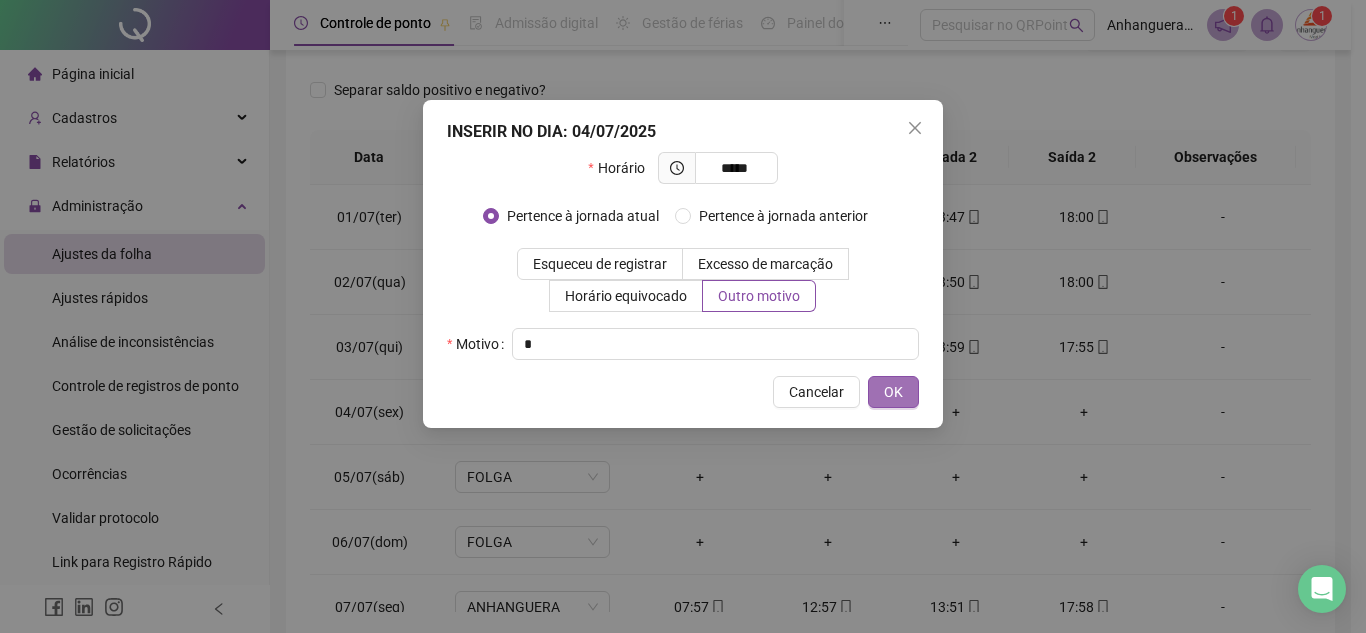 click on "OK" at bounding box center [893, 392] 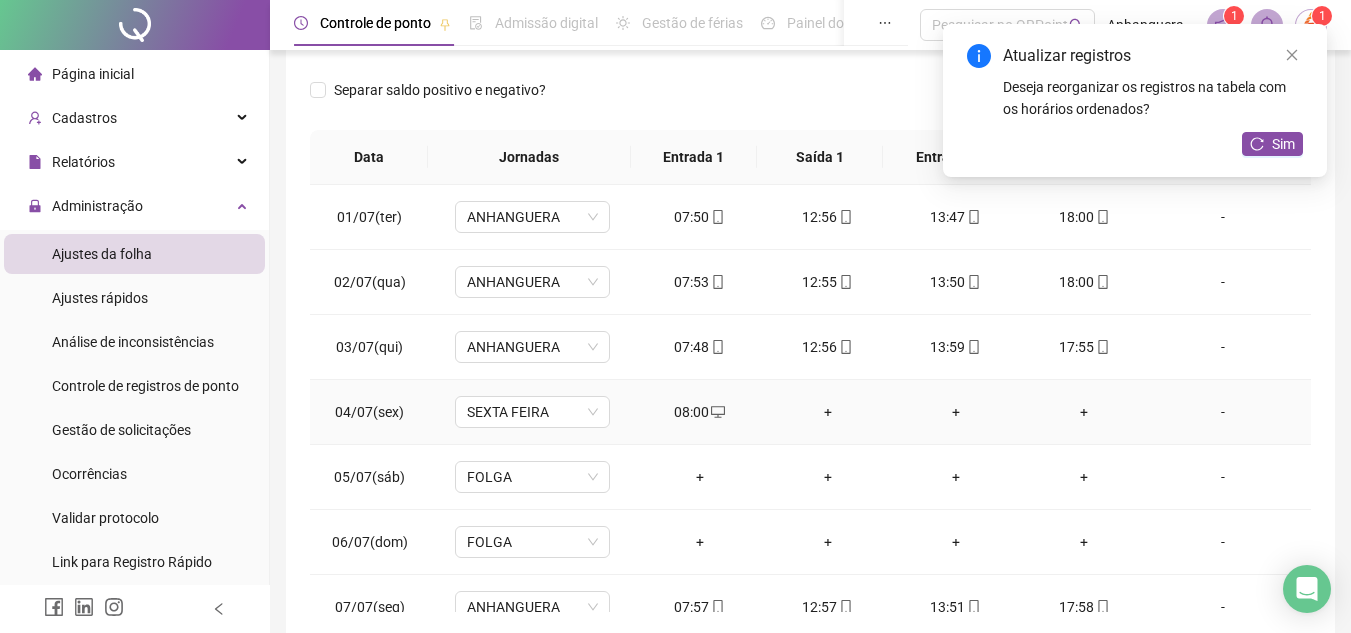 click on "+" at bounding box center (828, 412) 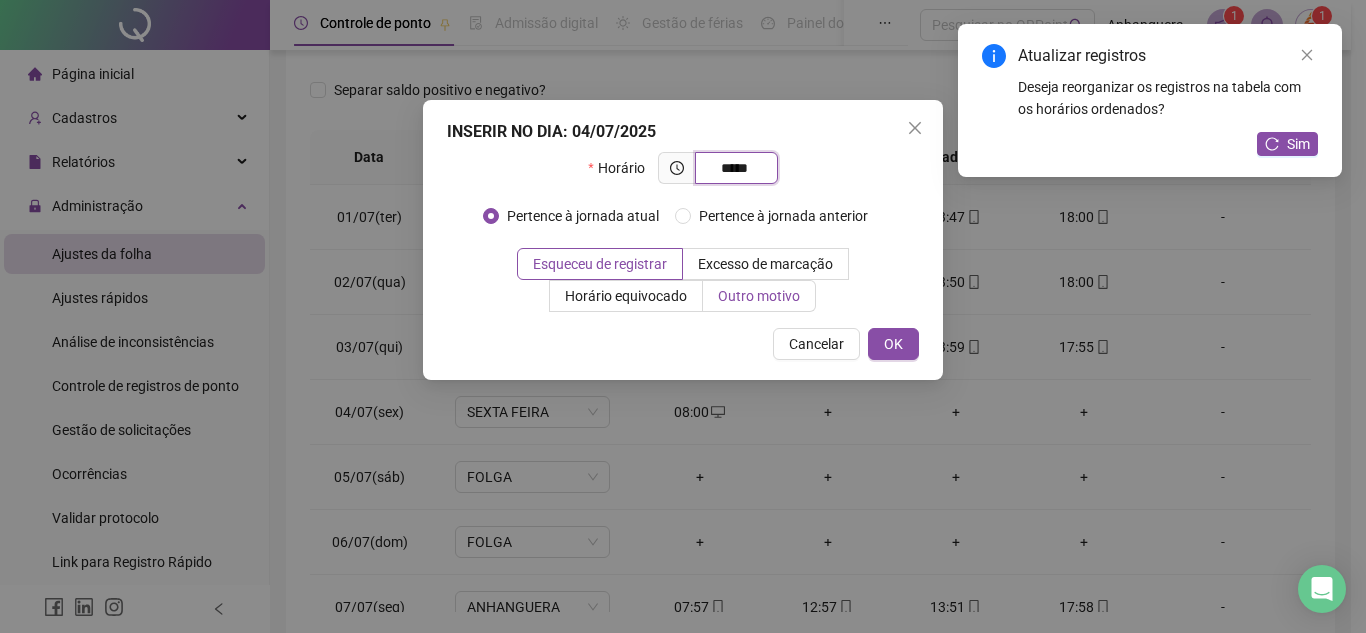 type on "*****" 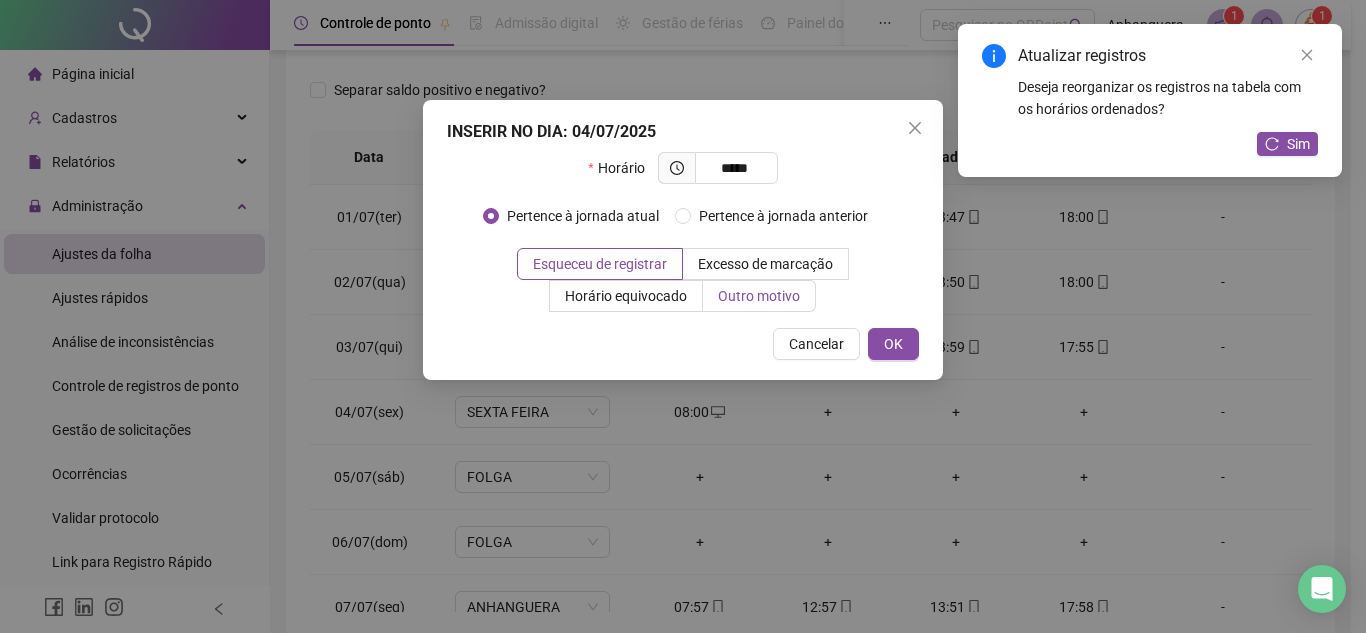 click on "Outro motivo" at bounding box center [759, 296] 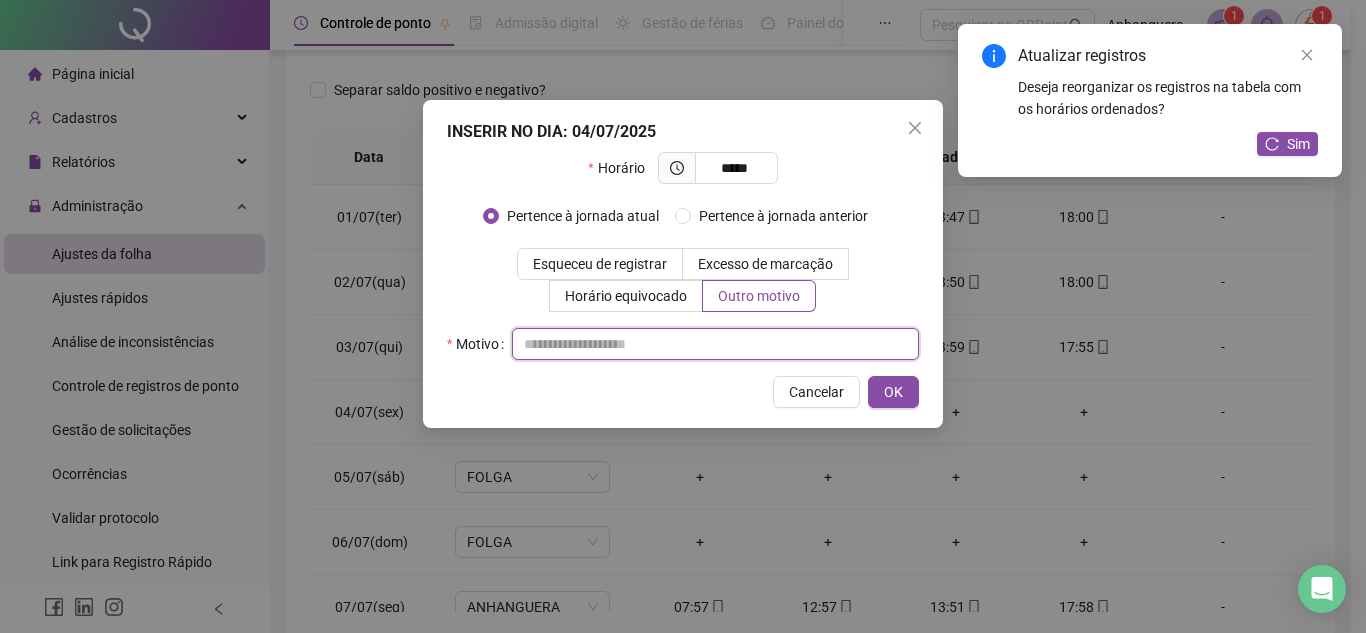 click at bounding box center [715, 344] 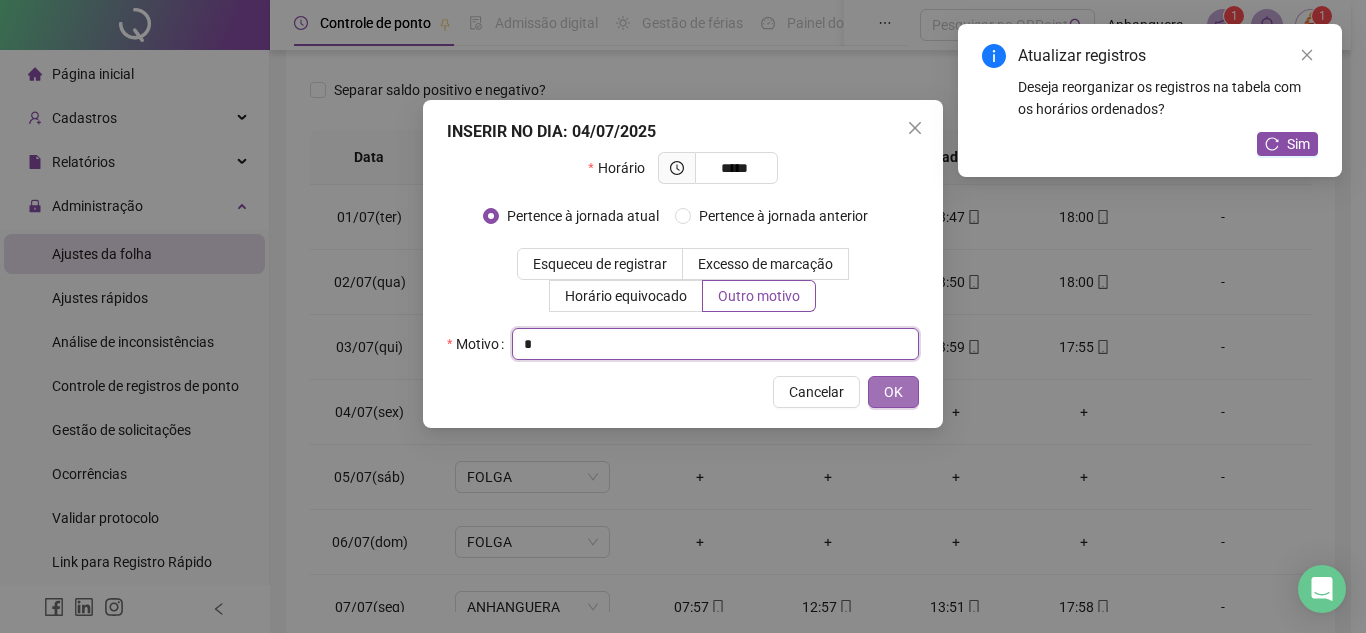 type on "*" 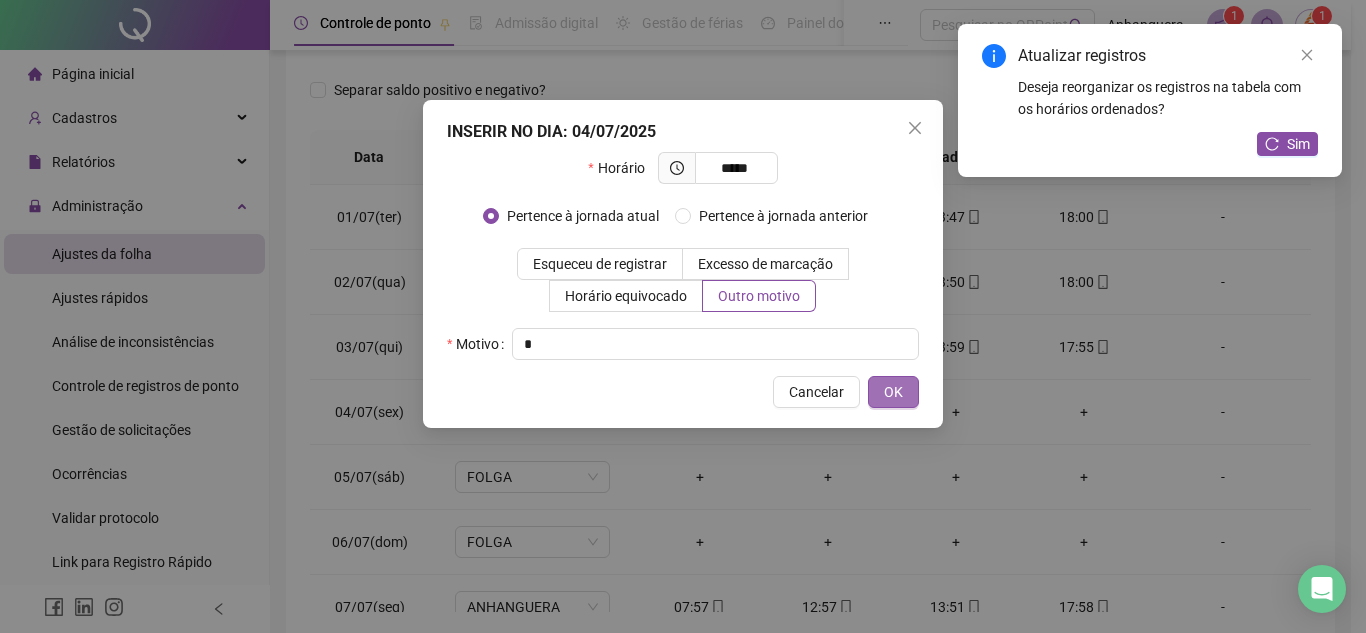 click on "OK" at bounding box center (893, 392) 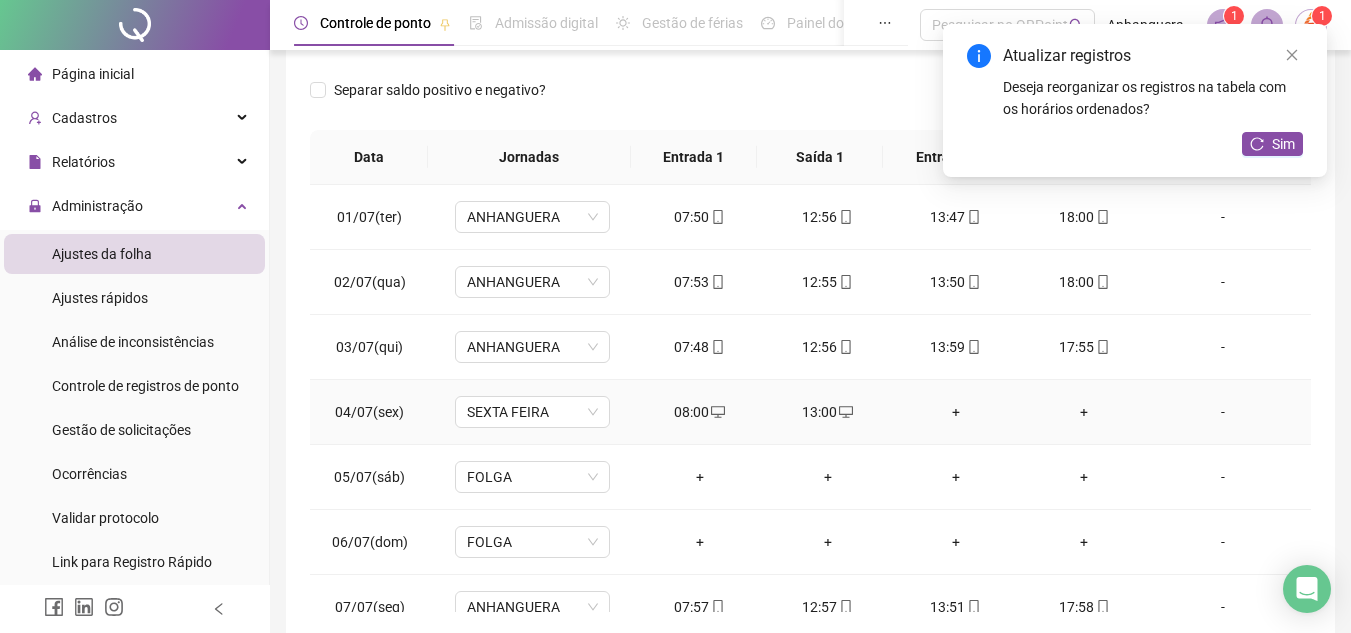 click on "+" at bounding box center (956, 412) 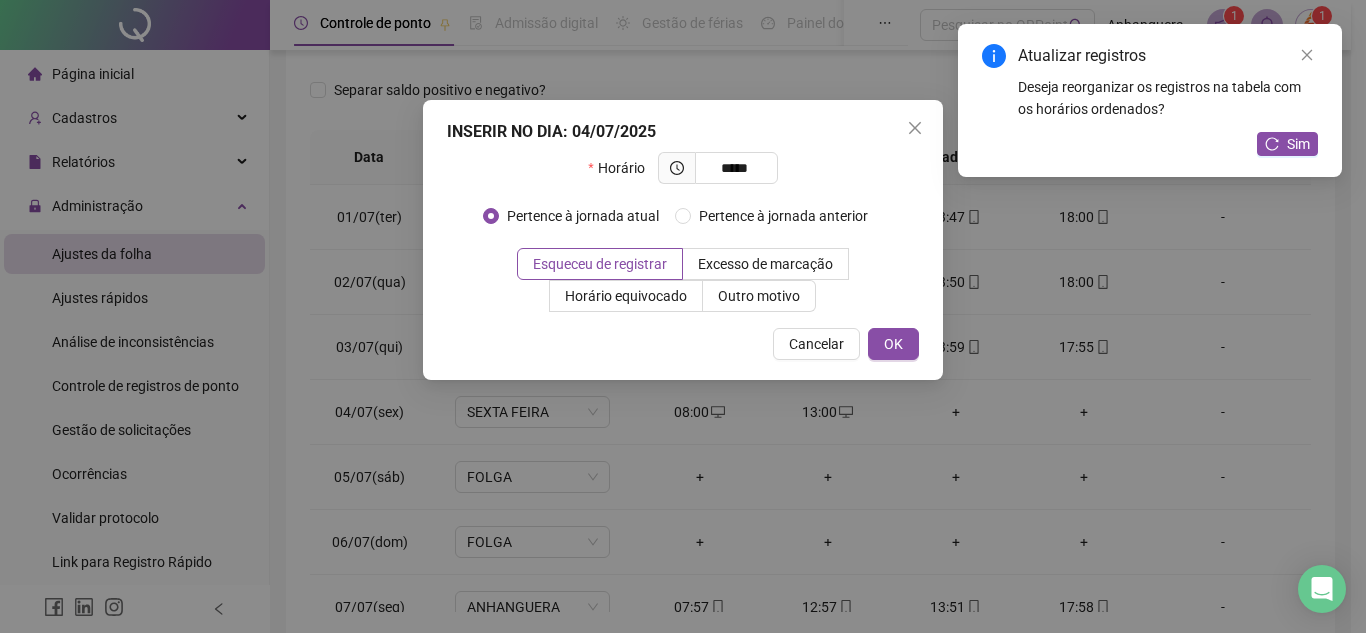 type on "*****" 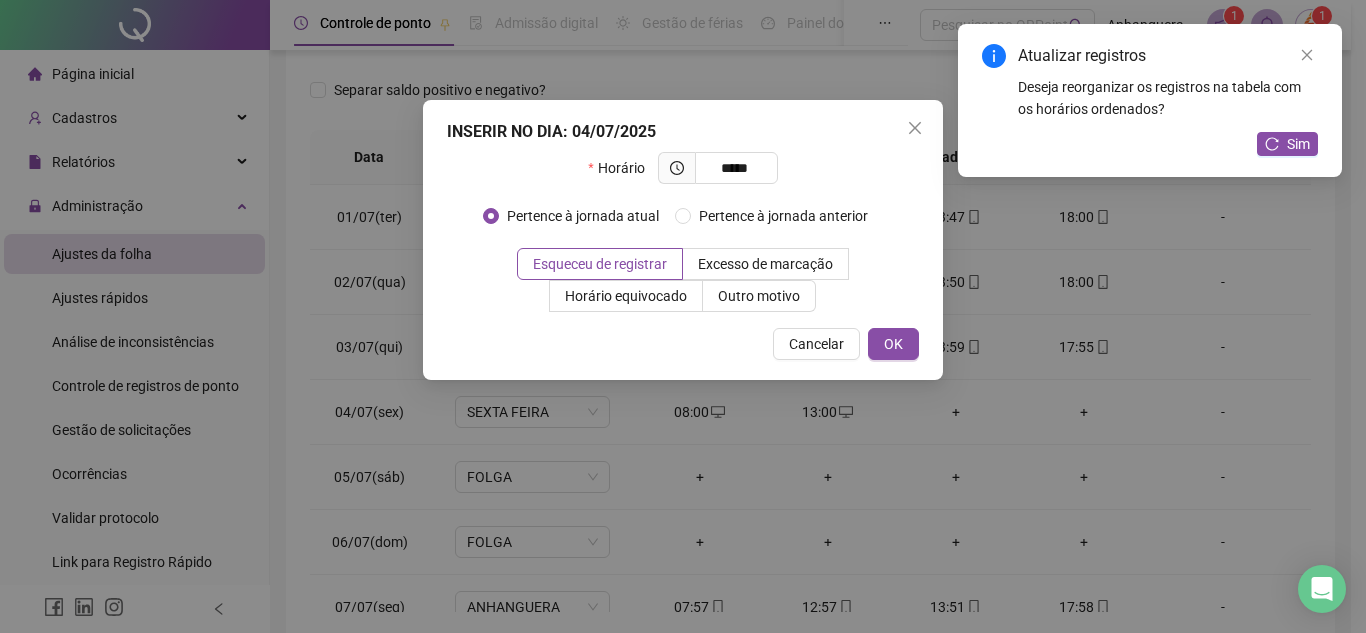 click on "Esqueceu de registrar Excesso de marcação Horário equivocado Outro motivo" at bounding box center (683, 280) 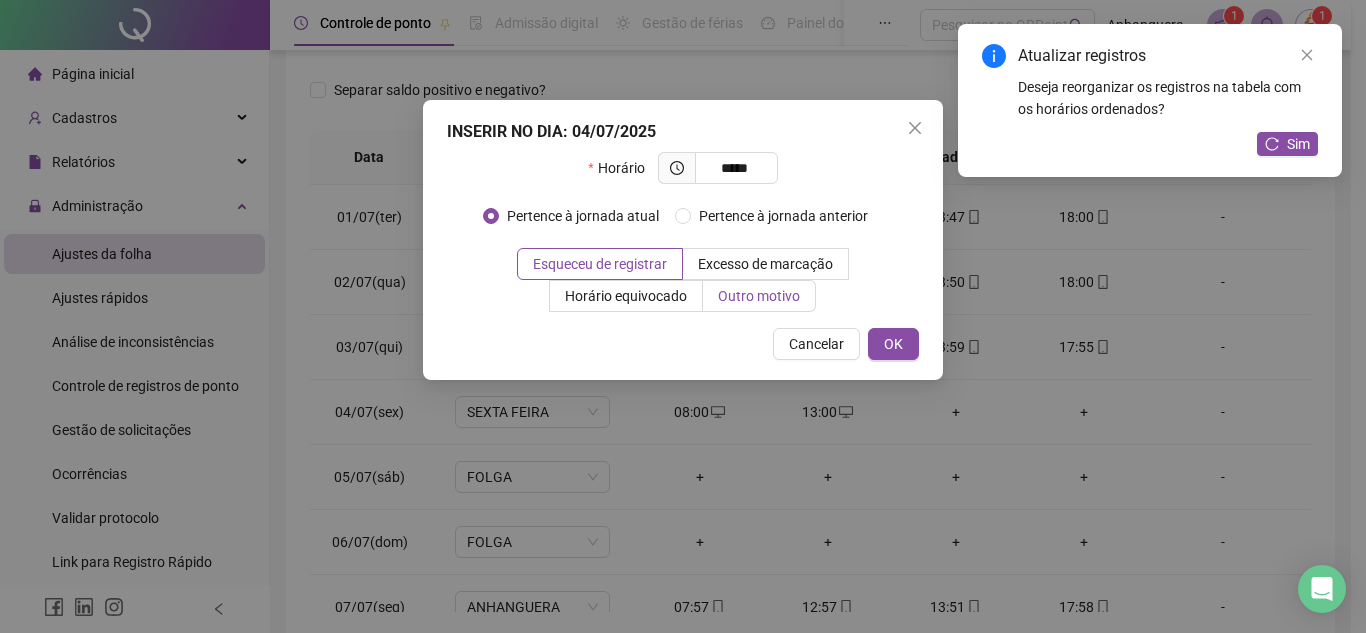 click on "Outro motivo" at bounding box center (759, 296) 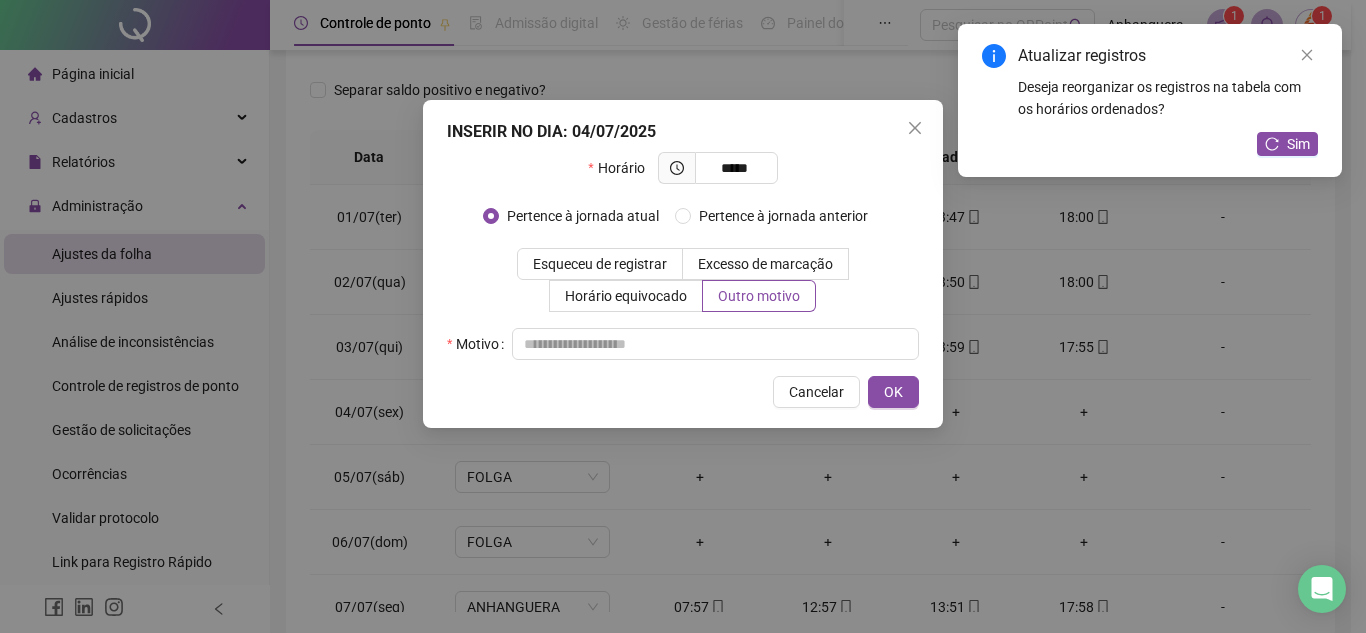 click on "Horário ***** Pertence à jornada atual Pertence à jornada anterior Esqueceu de registrar Excesso de marcação Horário equivocado Outro motivo Motivo" at bounding box center (683, 256) 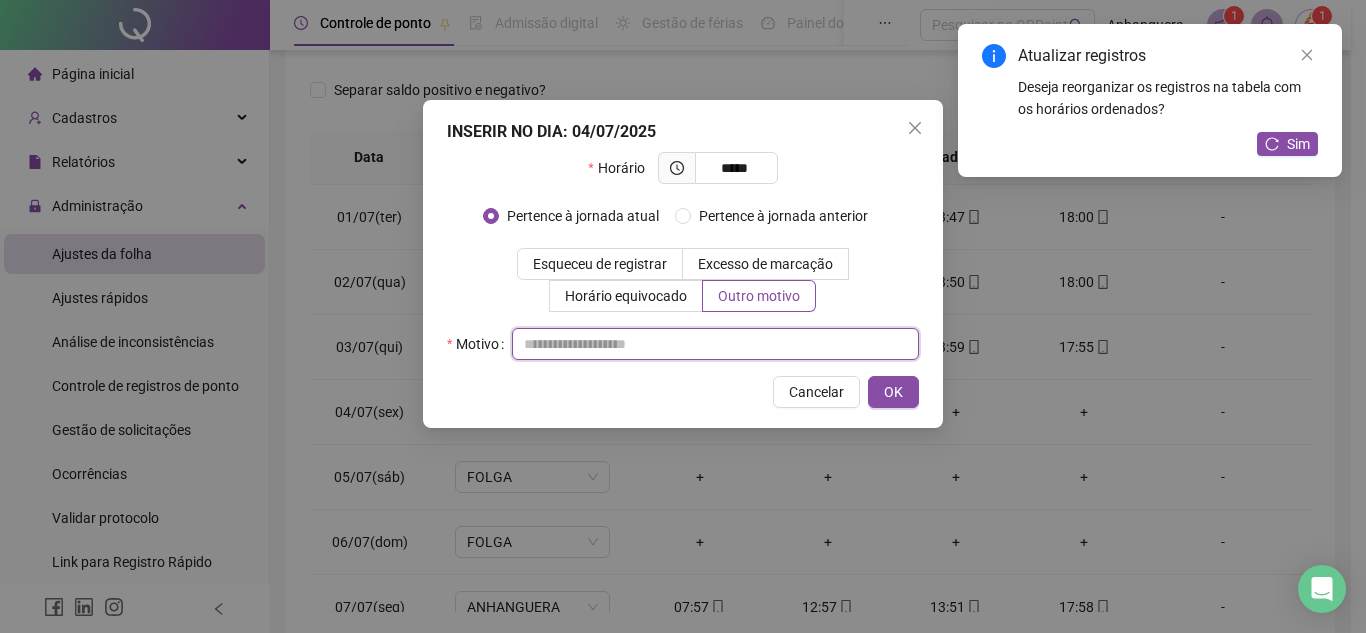 click at bounding box center (715, 344) 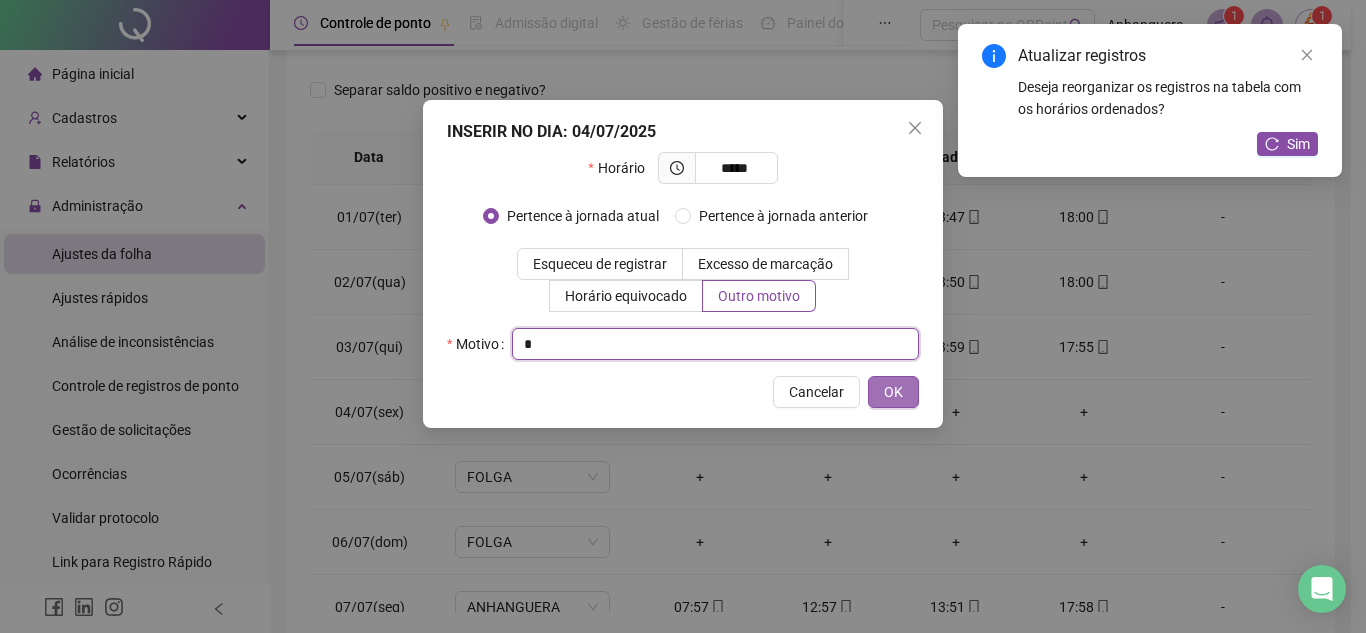 type on "*" 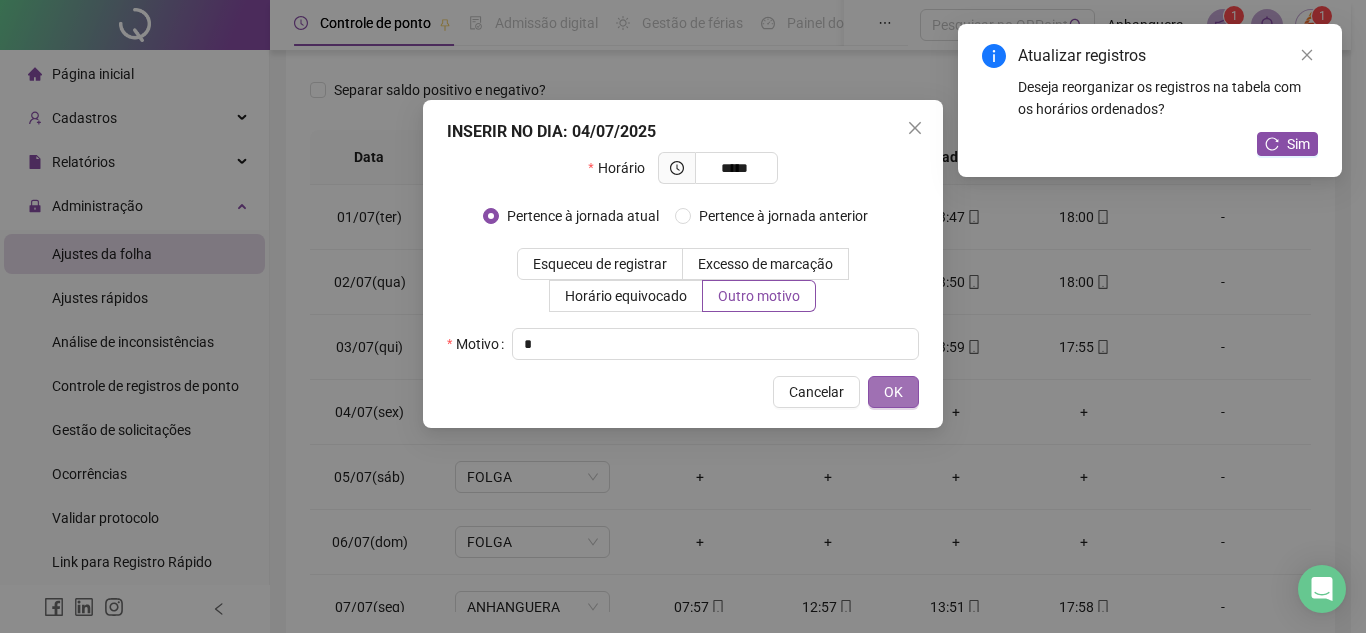 click on "OK" at bounding box center [893, 392] 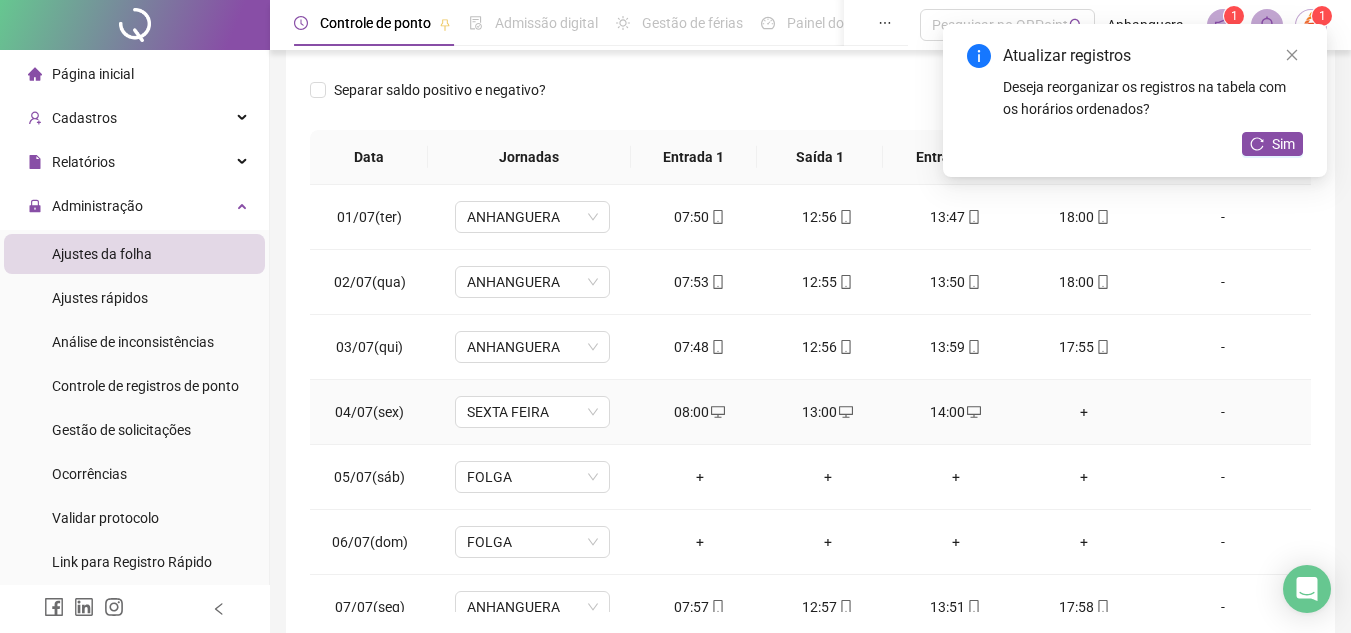 click on "+" at bounding box center (1084, 412) 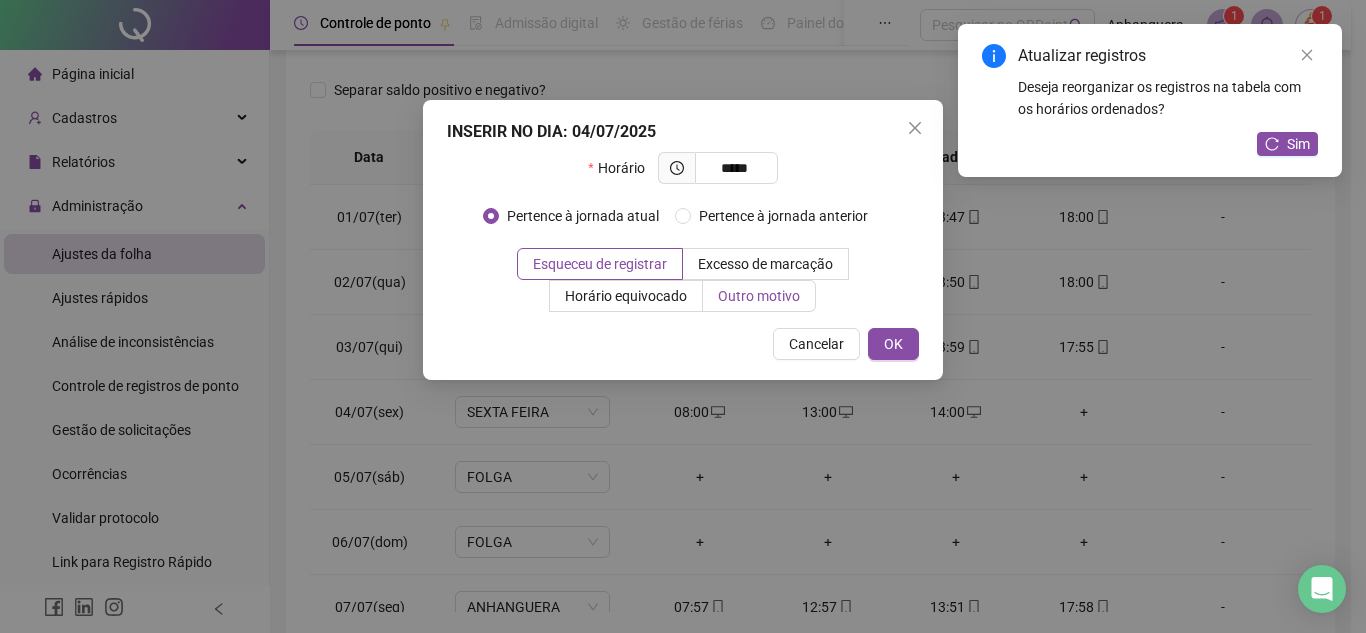 type on "*****" 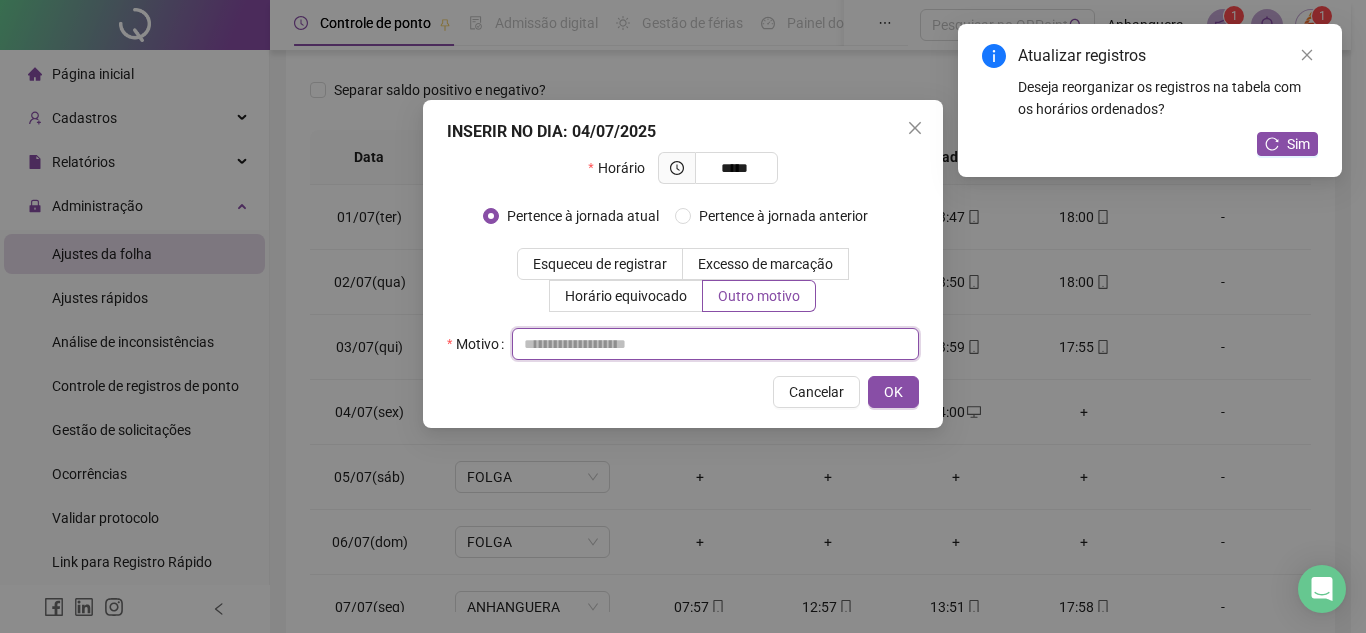 click at bounding box center [715, 344] 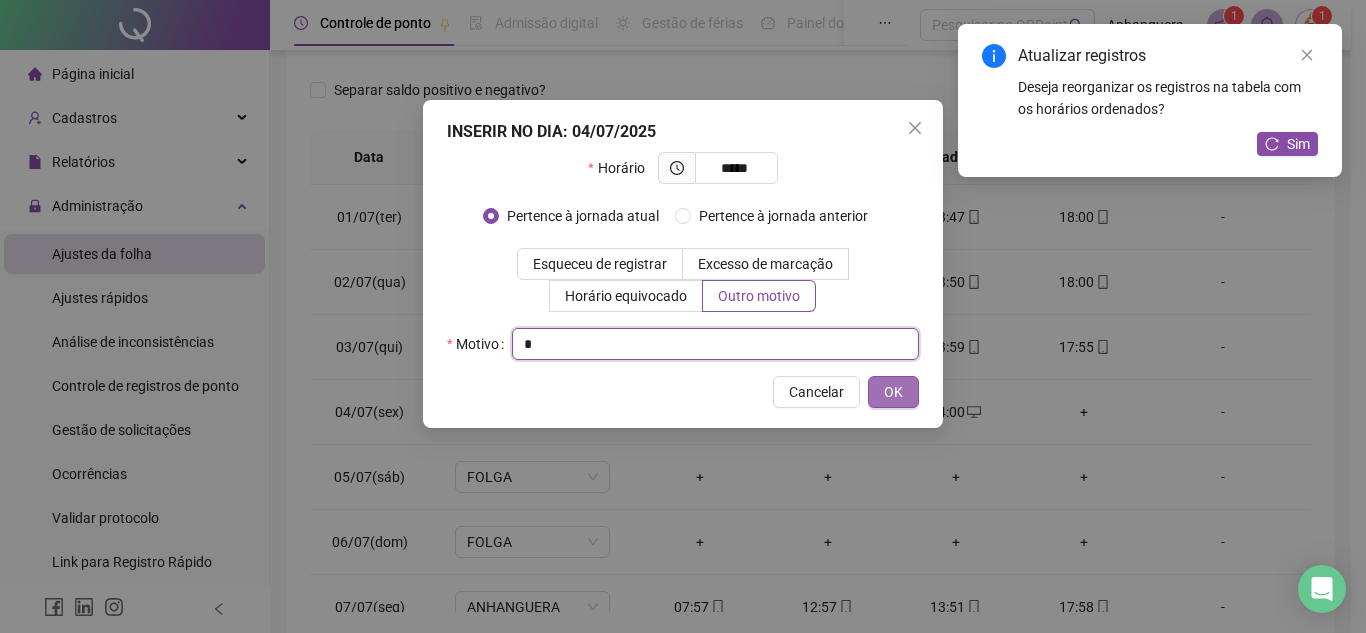 type on "*" 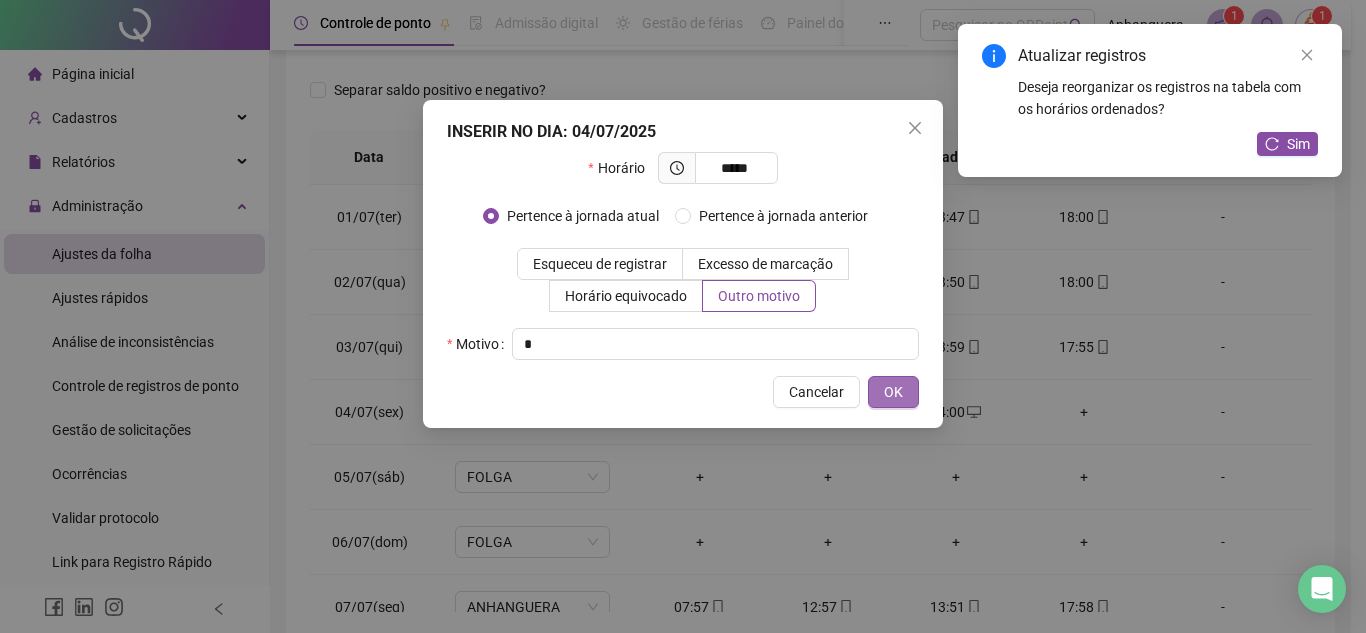 click on "OK" at bounding box center (893, 392) 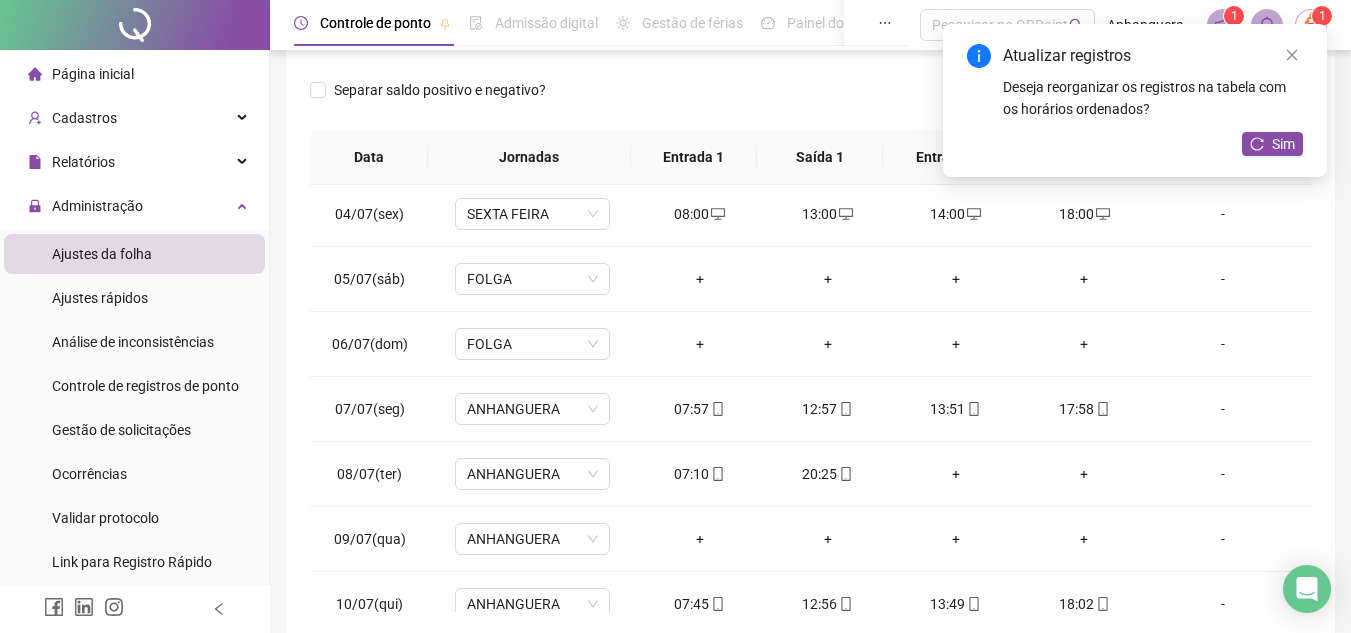 scroll, scrollTop: 200, scrollLeft: 0, axis: vertical 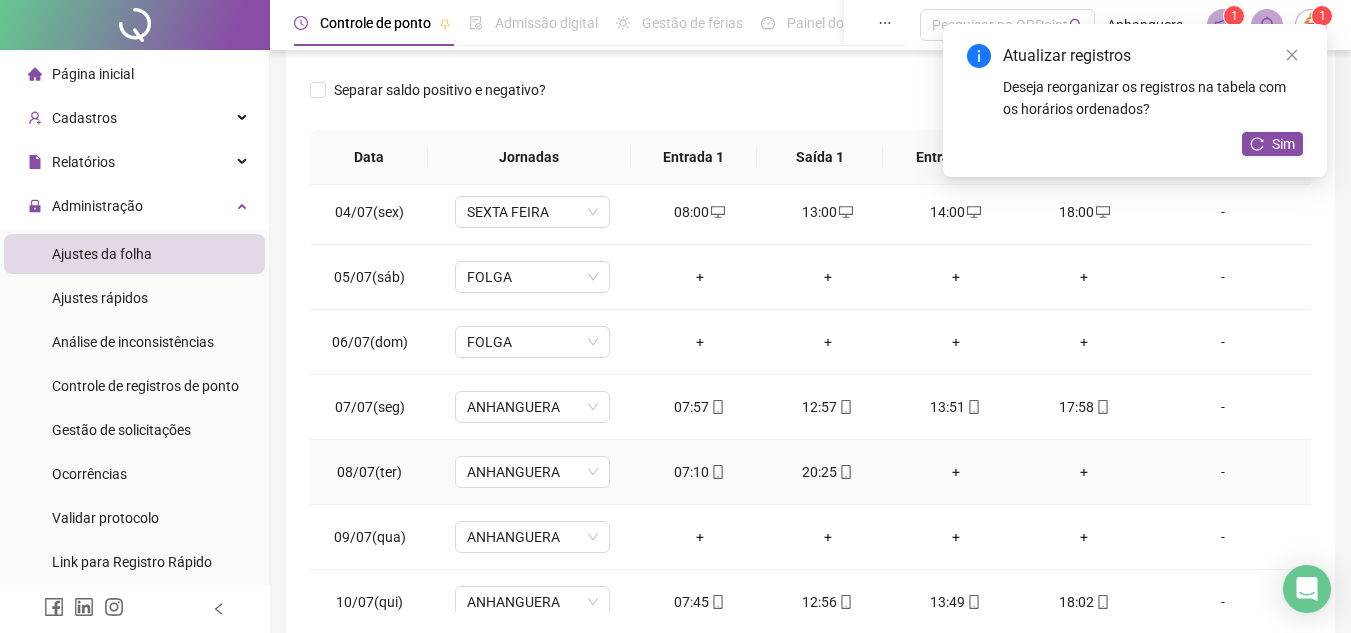 click on "+" at bounding box center [956, 472] 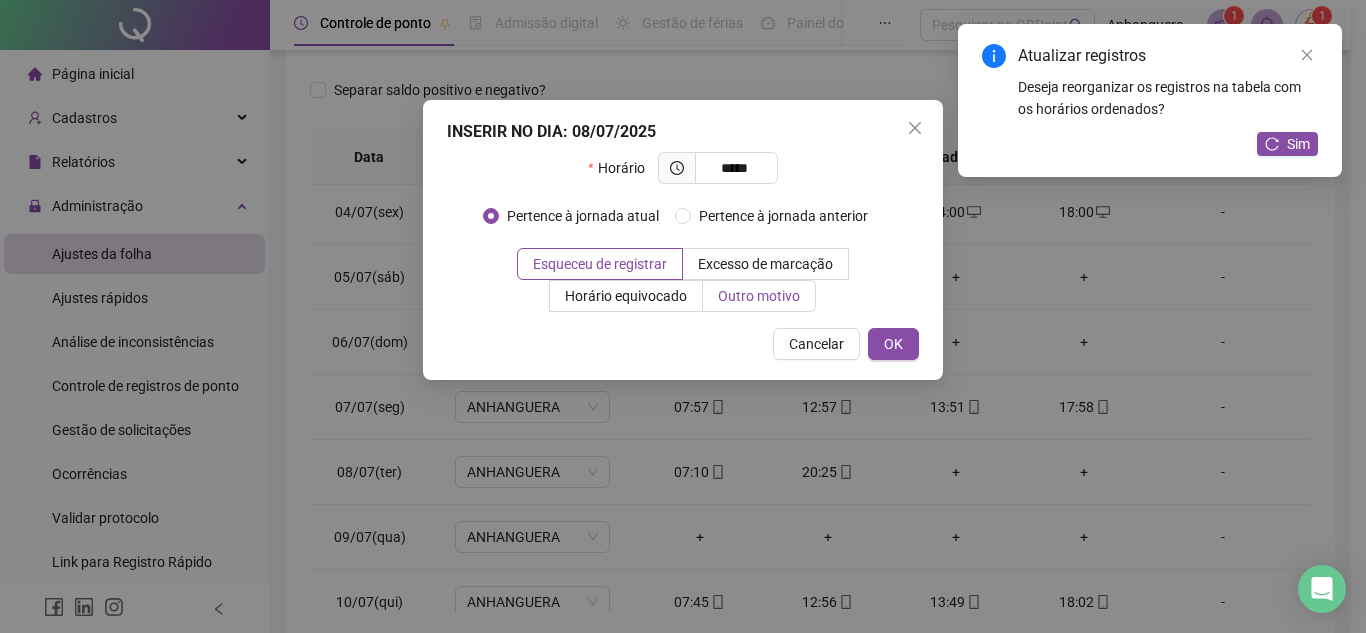 type on "*****" 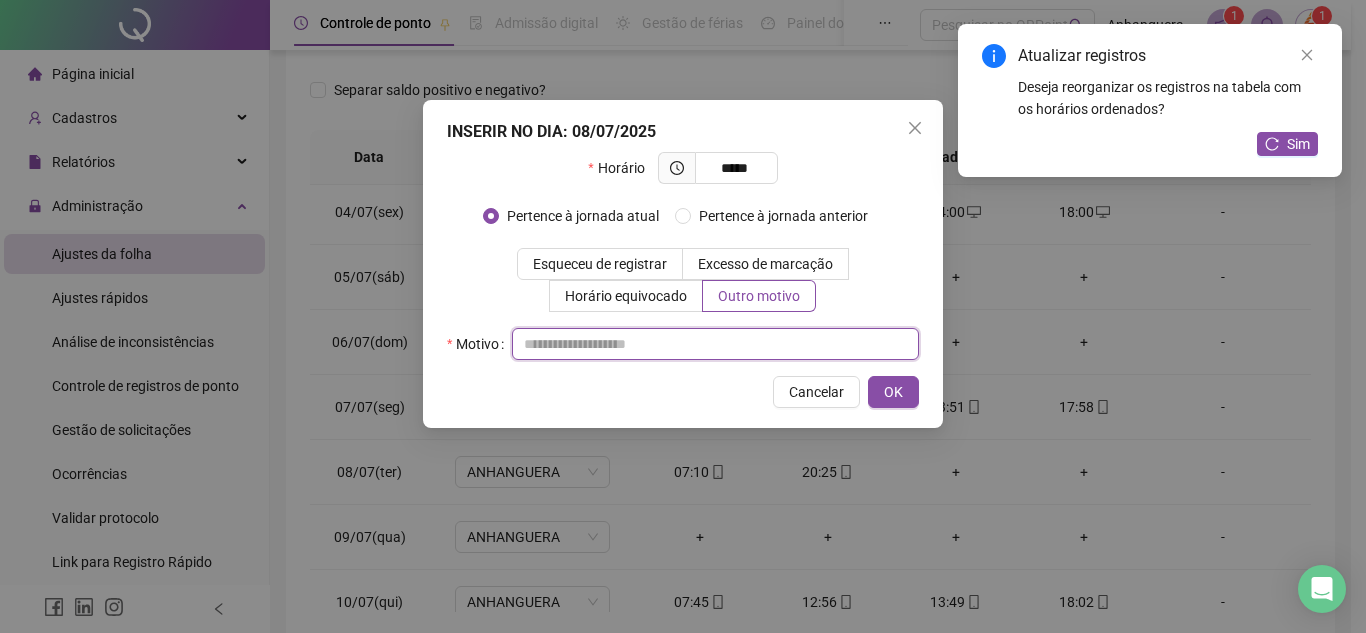 click at bounding box center [715, 344] 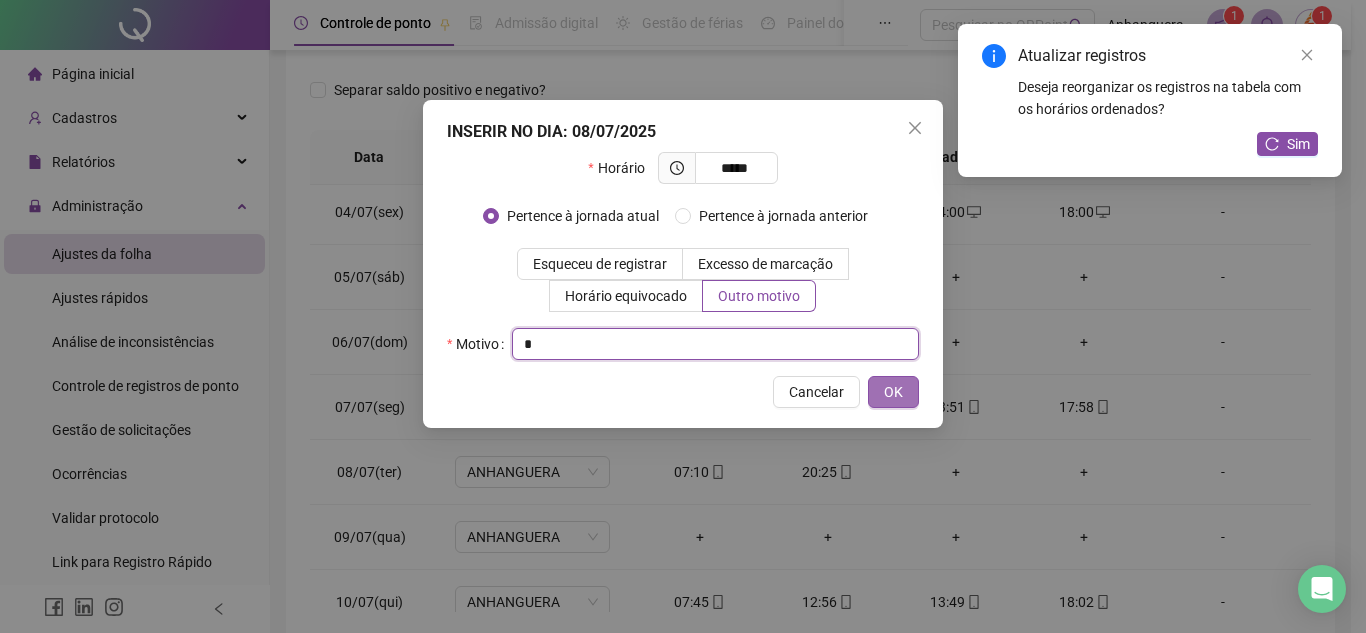 type on "*" 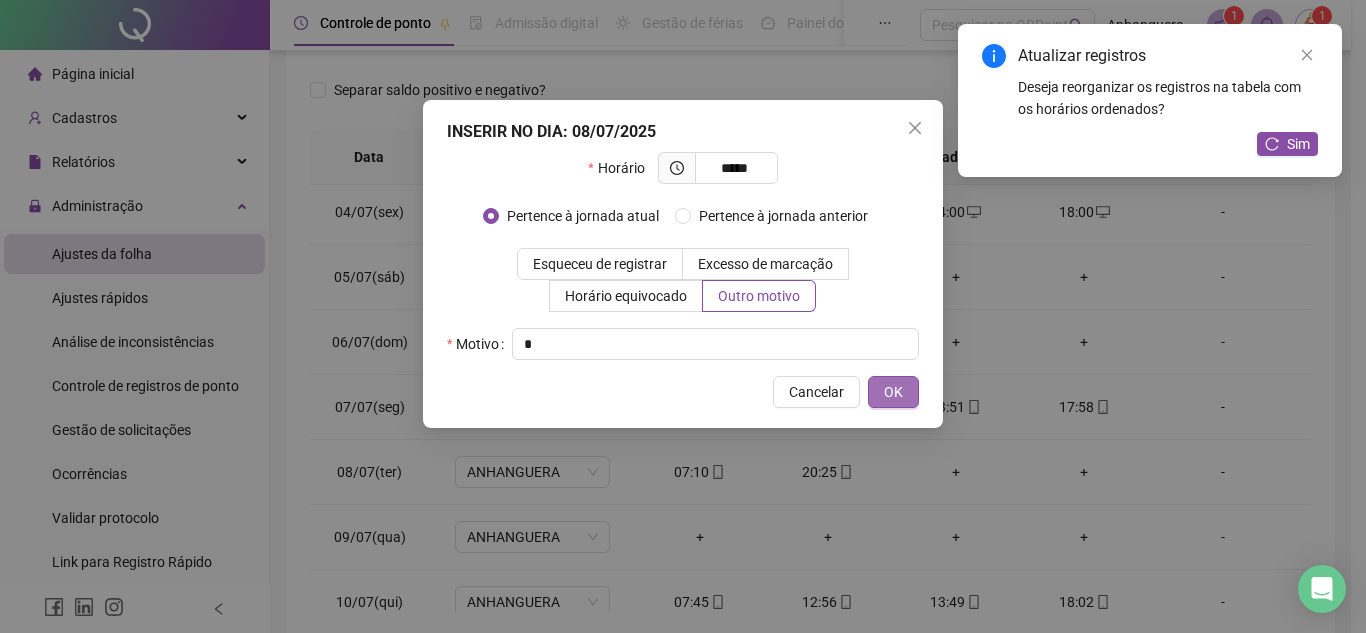 click on "OK" at bounding box center (893, 392) 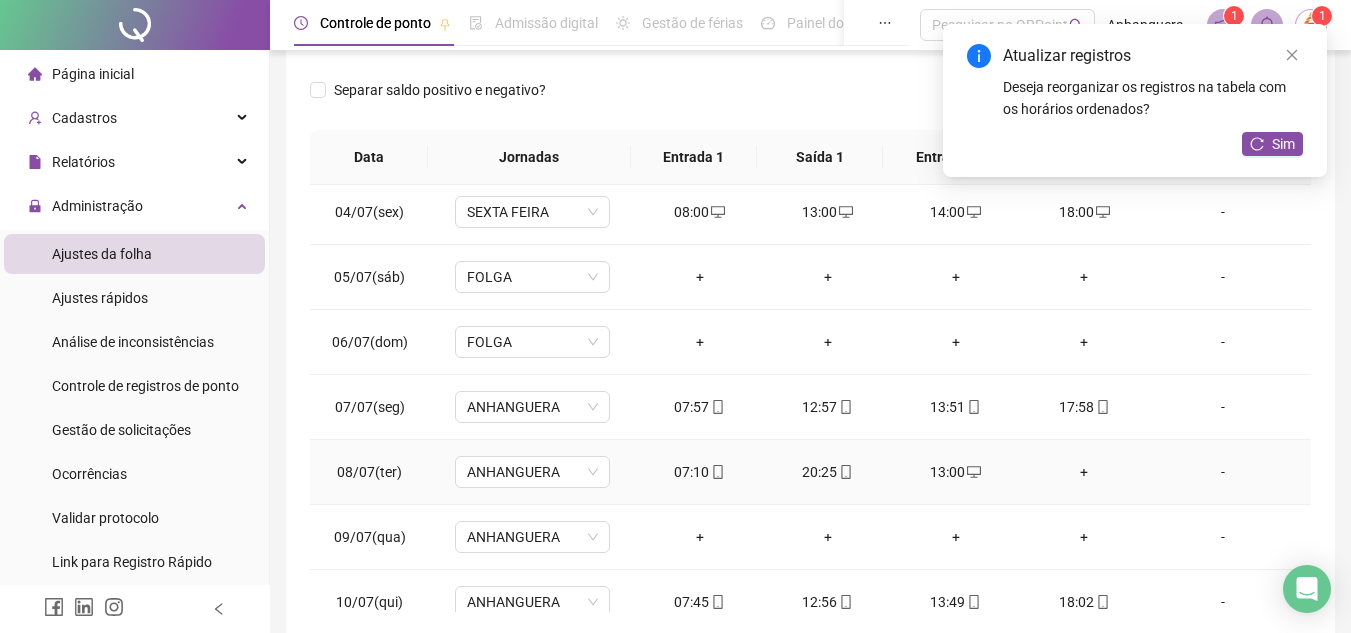 click on "+" at bounding box center (1084, 472) 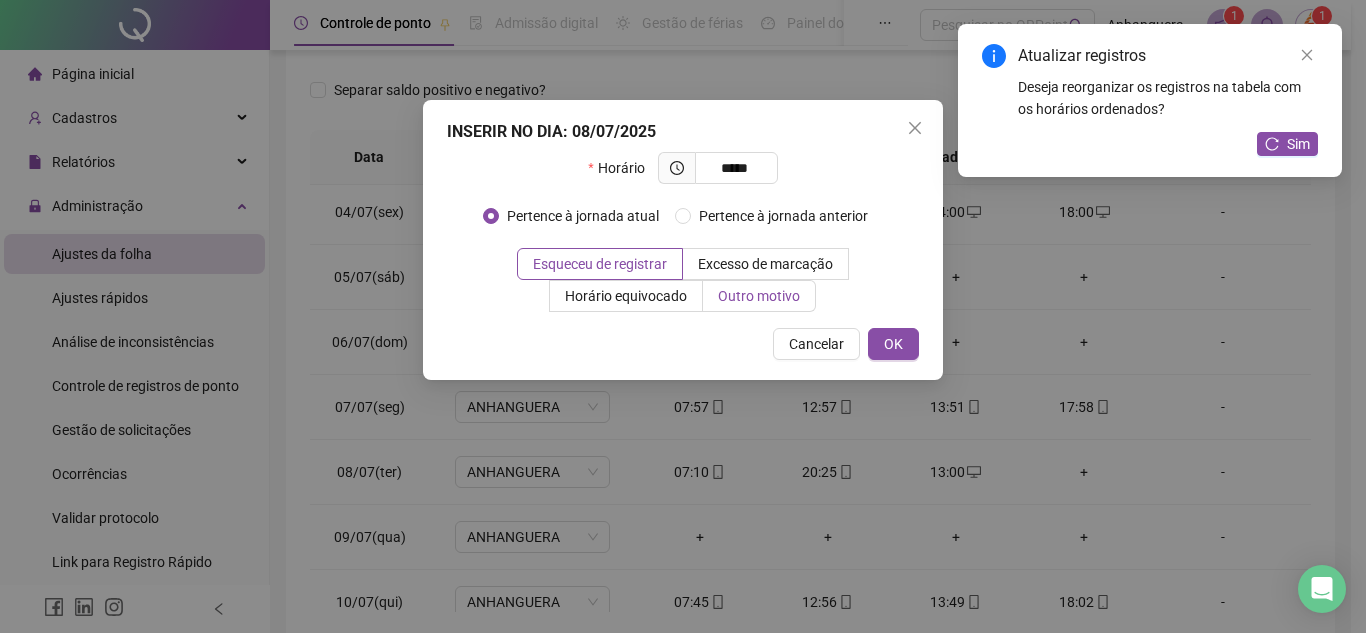 type on "*****" 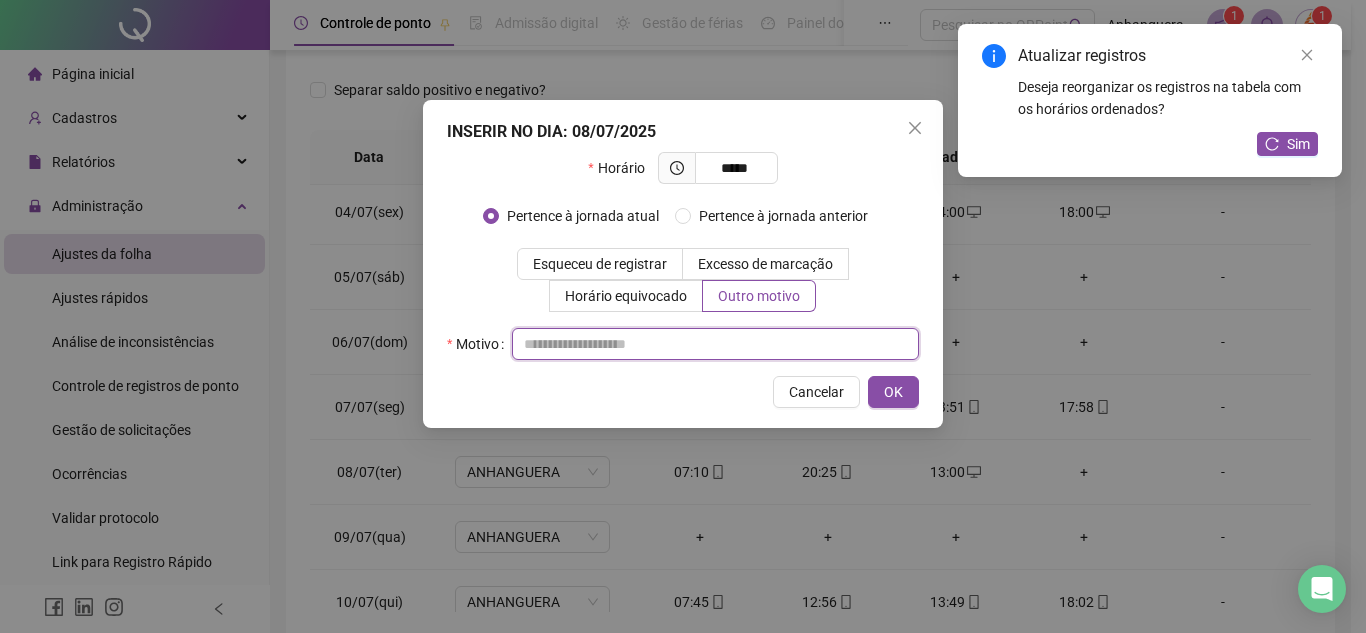 click at bounding box center [715, 344] 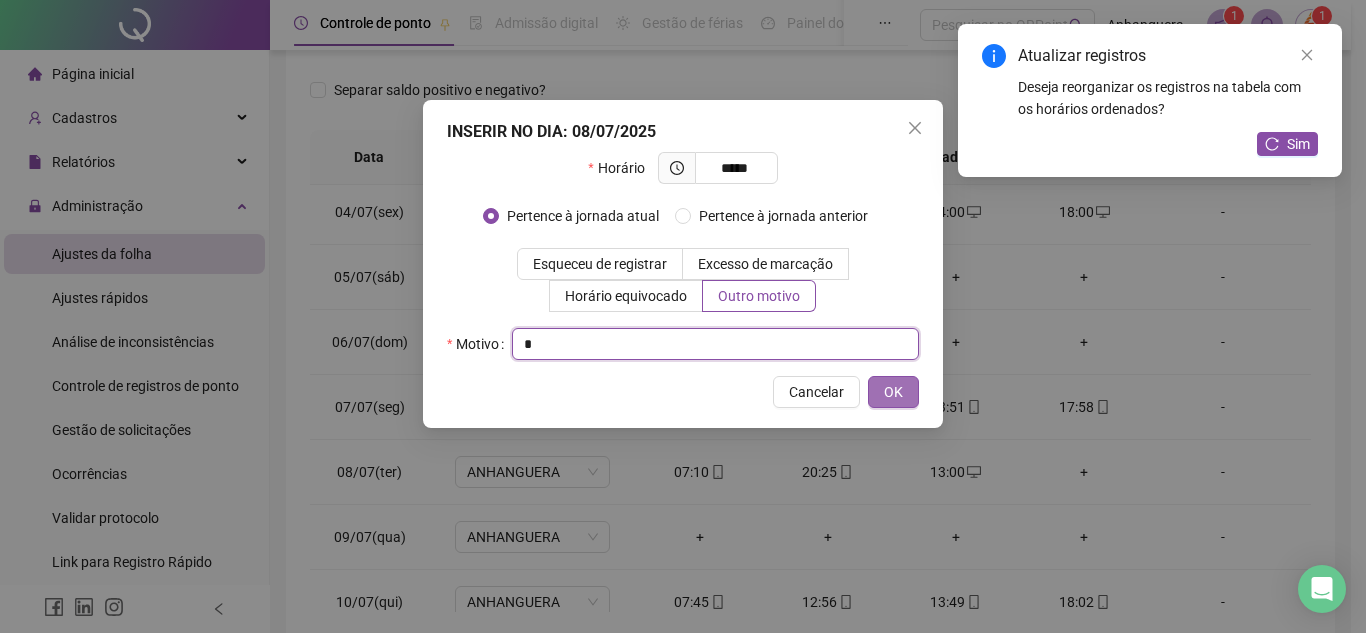 type on "*" 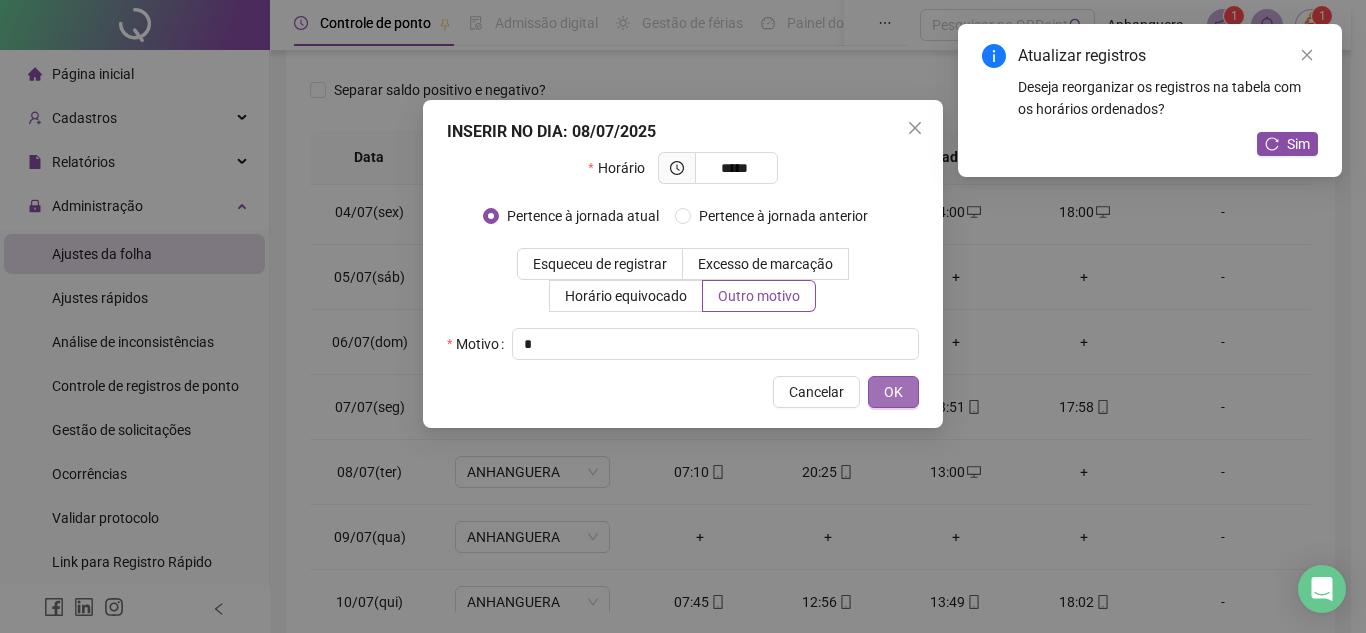 click on "OK" at bounding box center [893, 392] 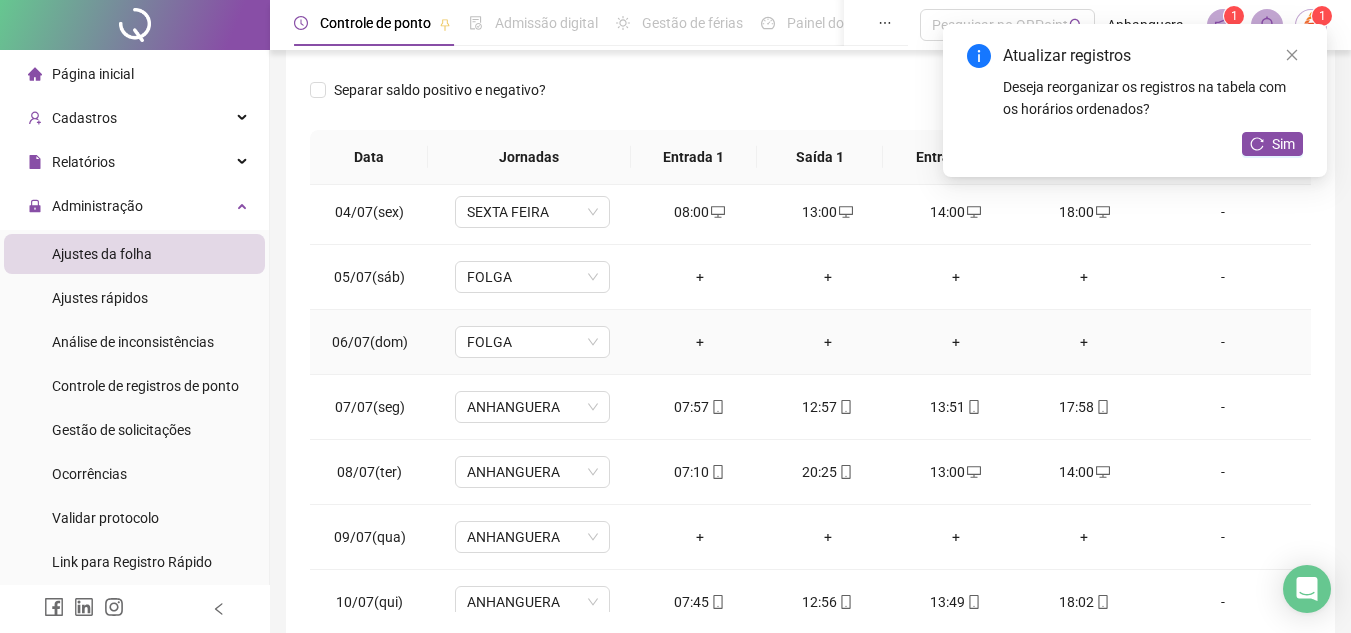 scroll, scrollTop: 300, scrollLeft: 0, axis: vertical 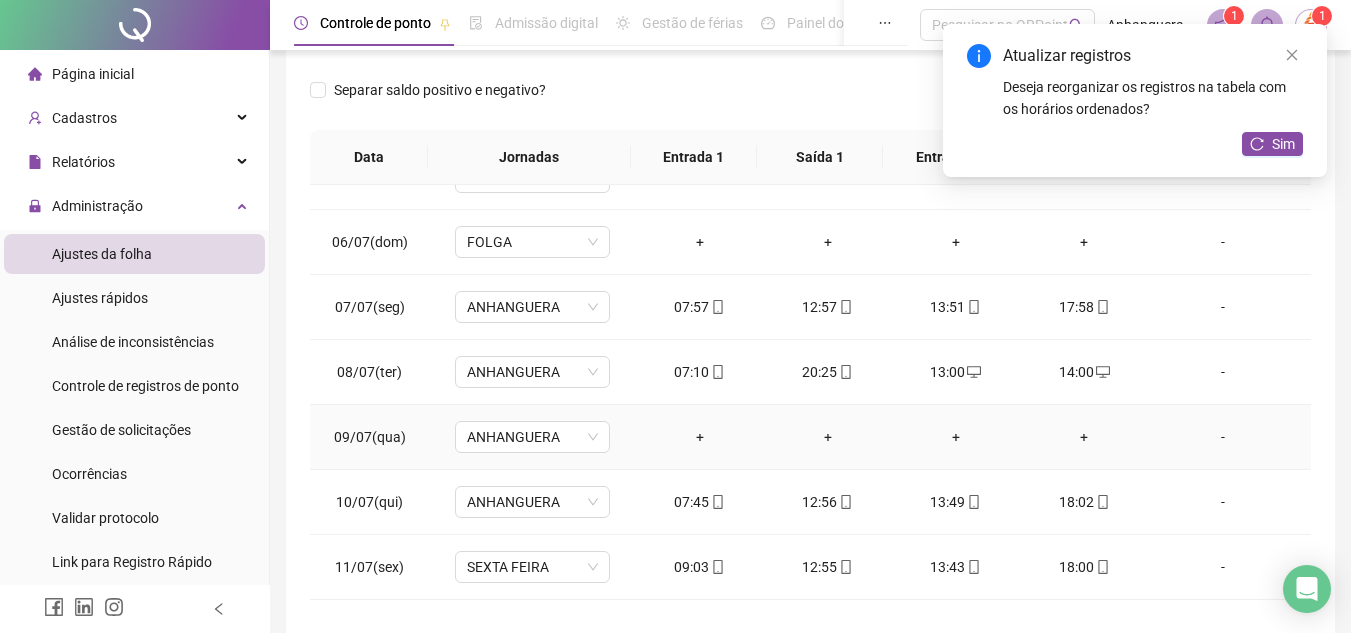 click on "+" at bounding box center [700, 437] 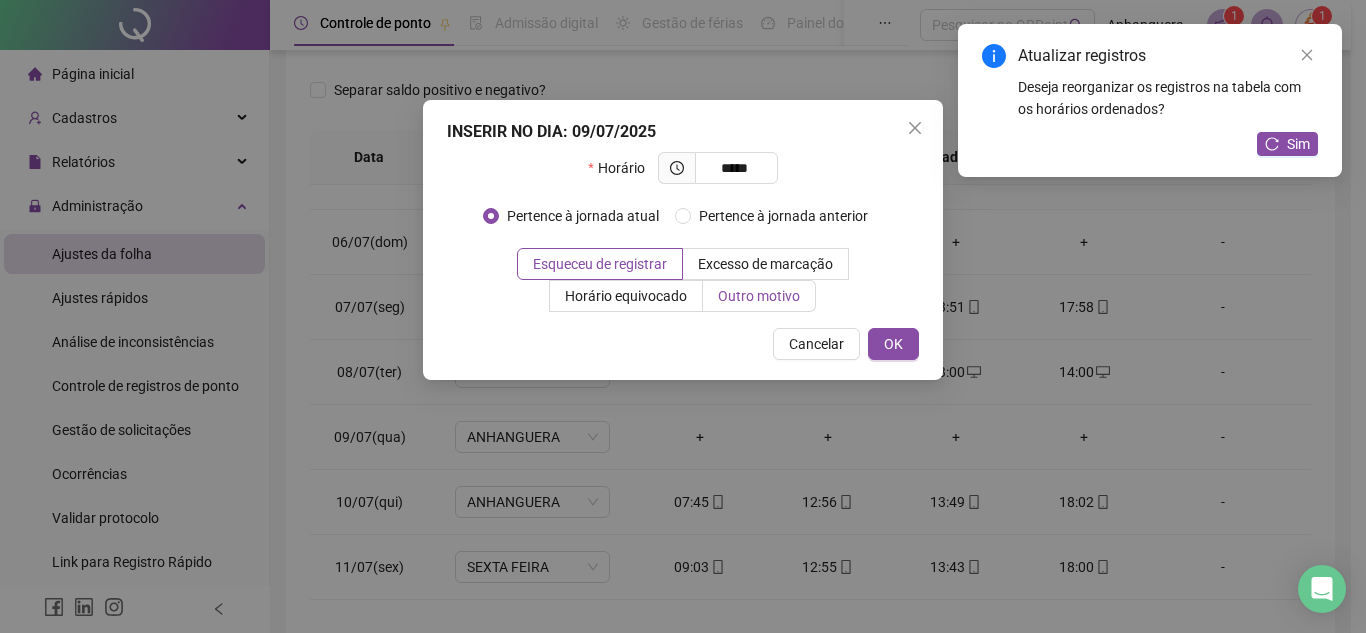 type on "*****" 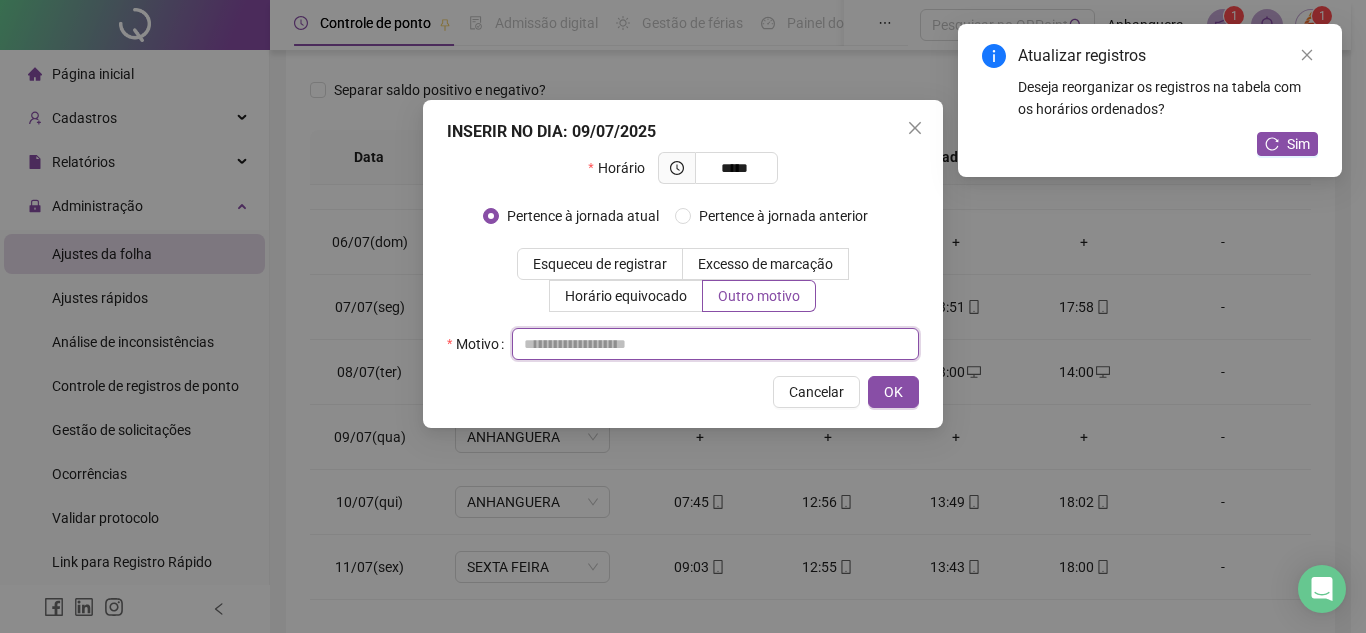 click at bounding box center (715, 344) 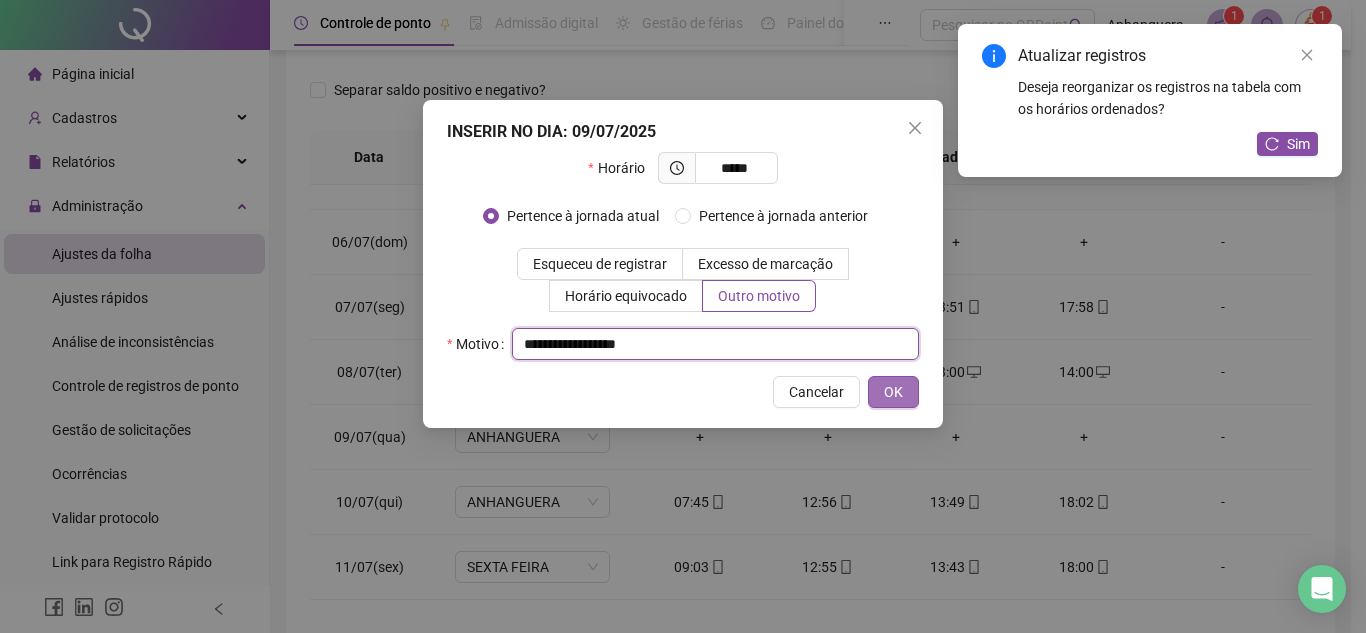 type on "**********" 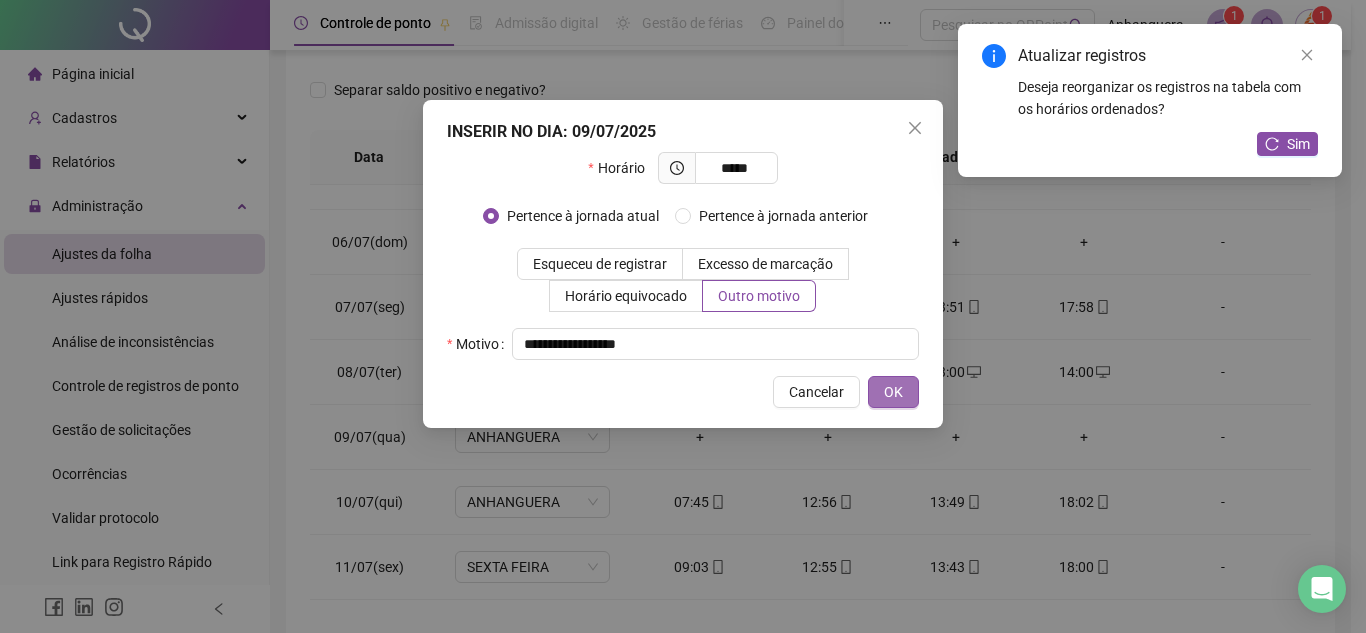 click on "OK" at bounding box center [893, 392] 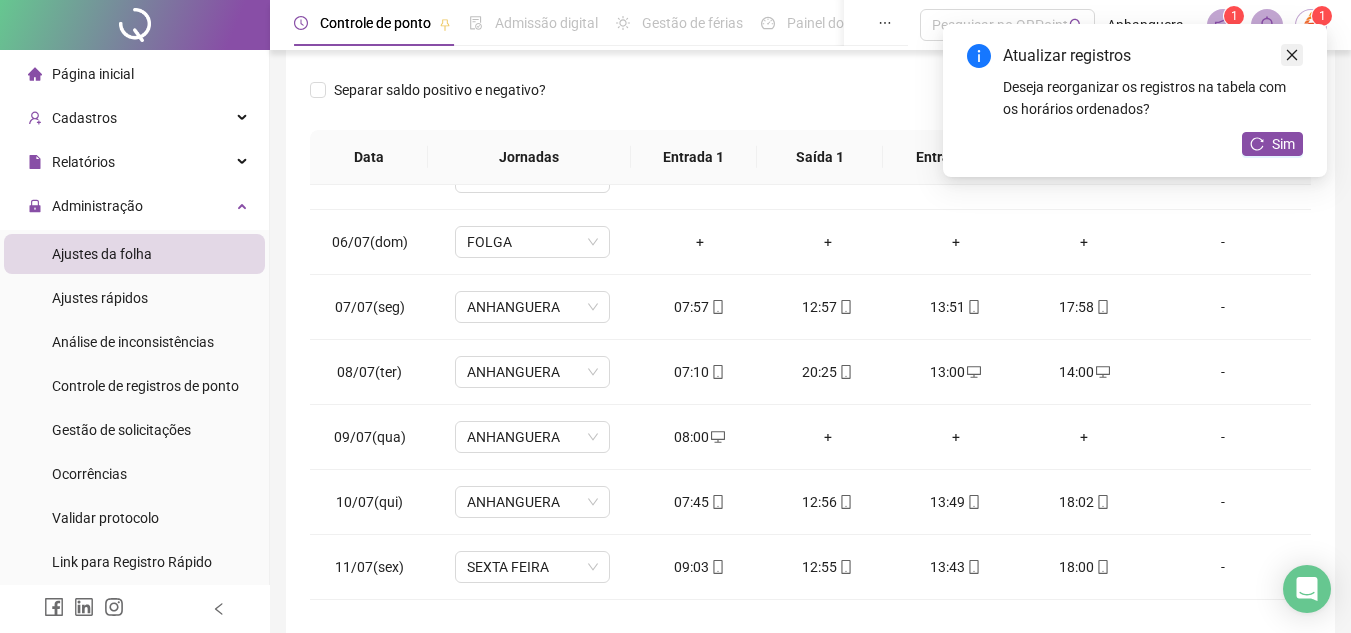 click 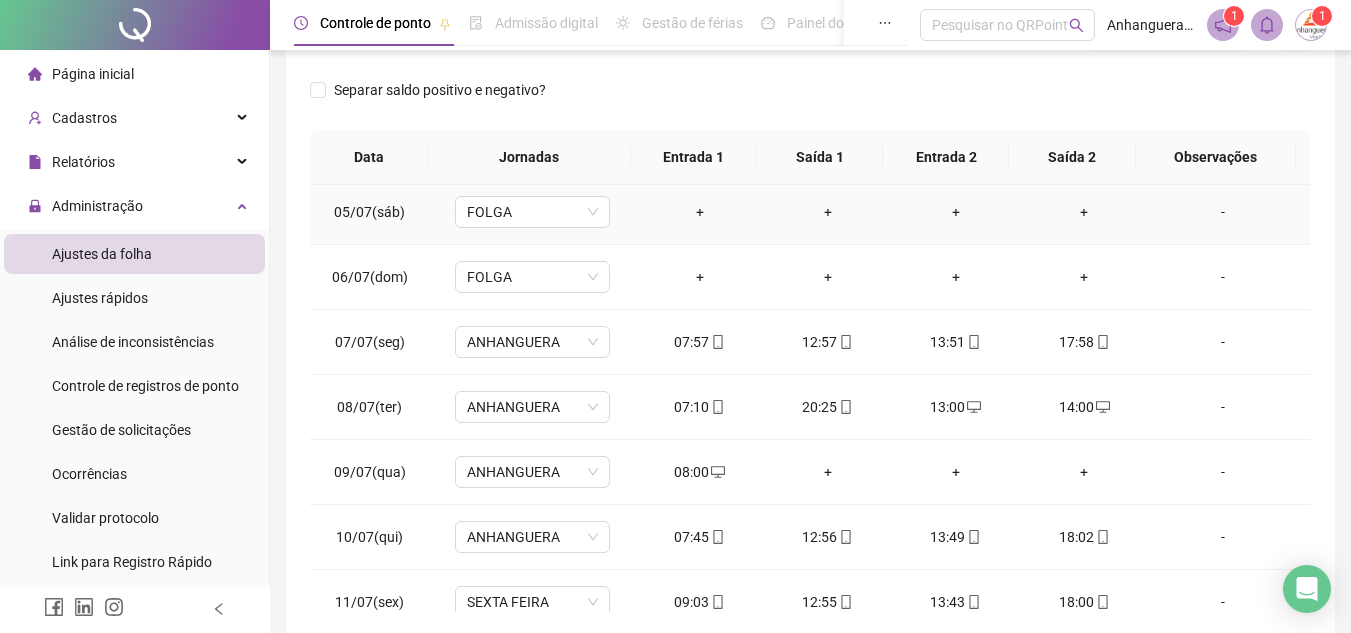 scroll, scrollTop: 300, scrollLeft: 0, axis: vertical 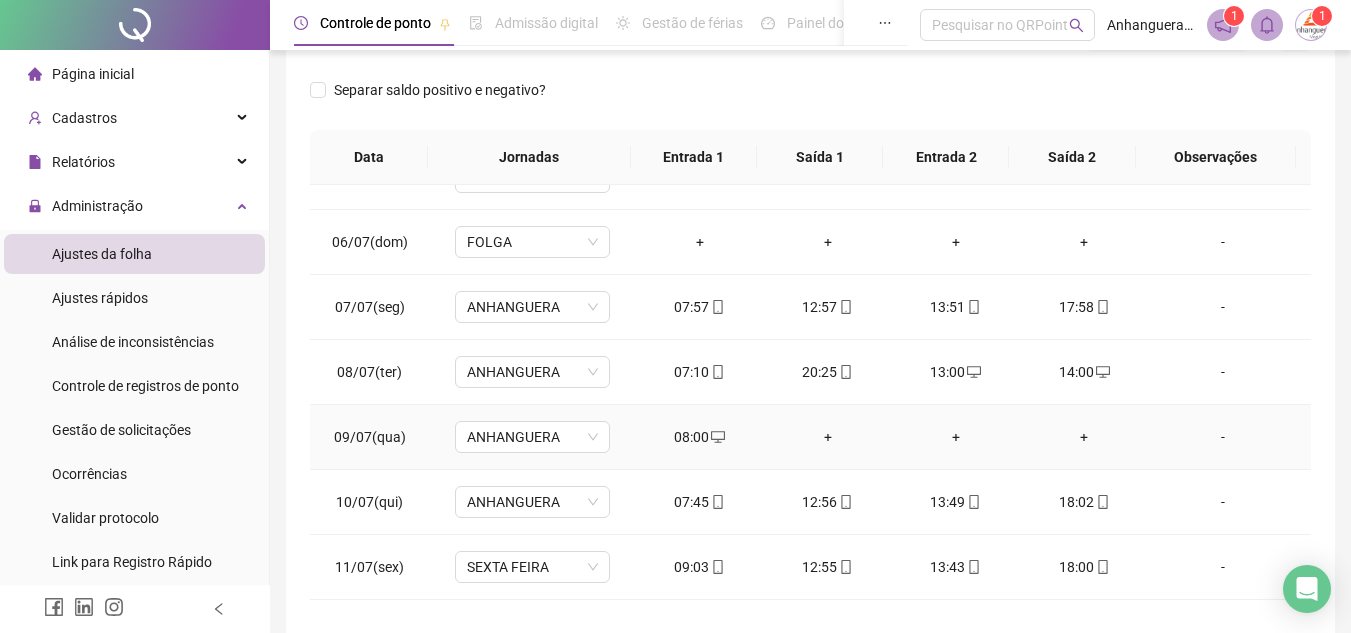 click on "08:00" at bounding box center (700, 437) 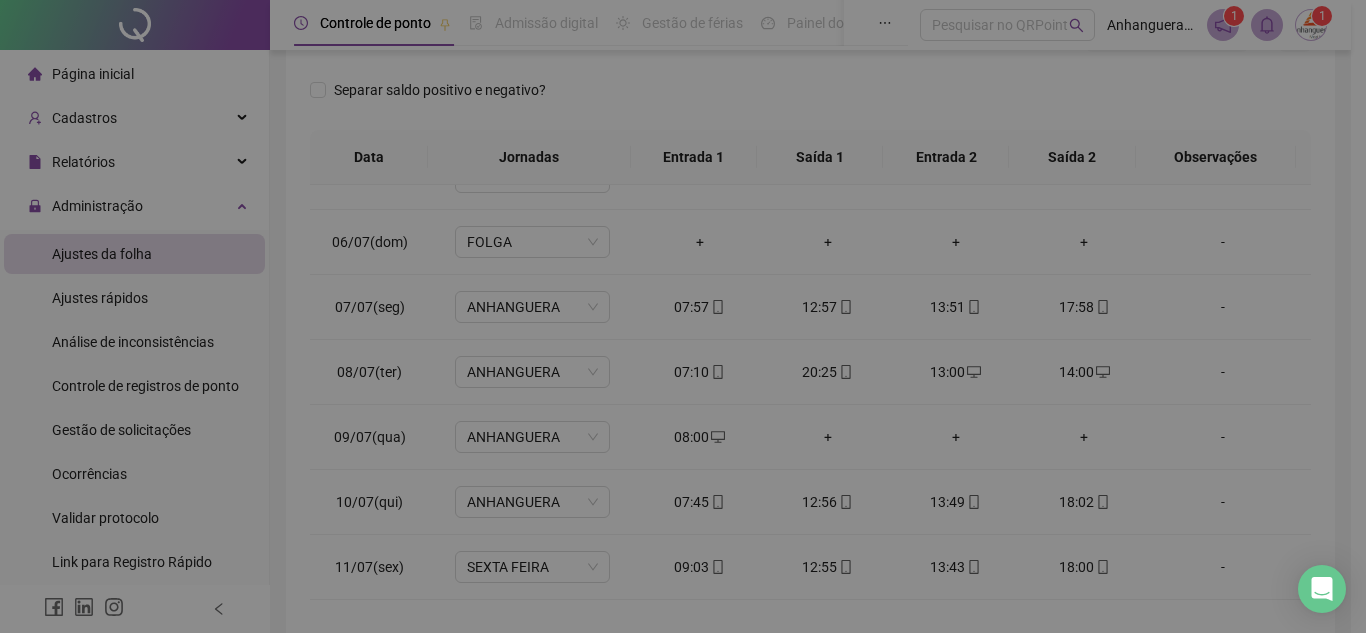 type on "**********" 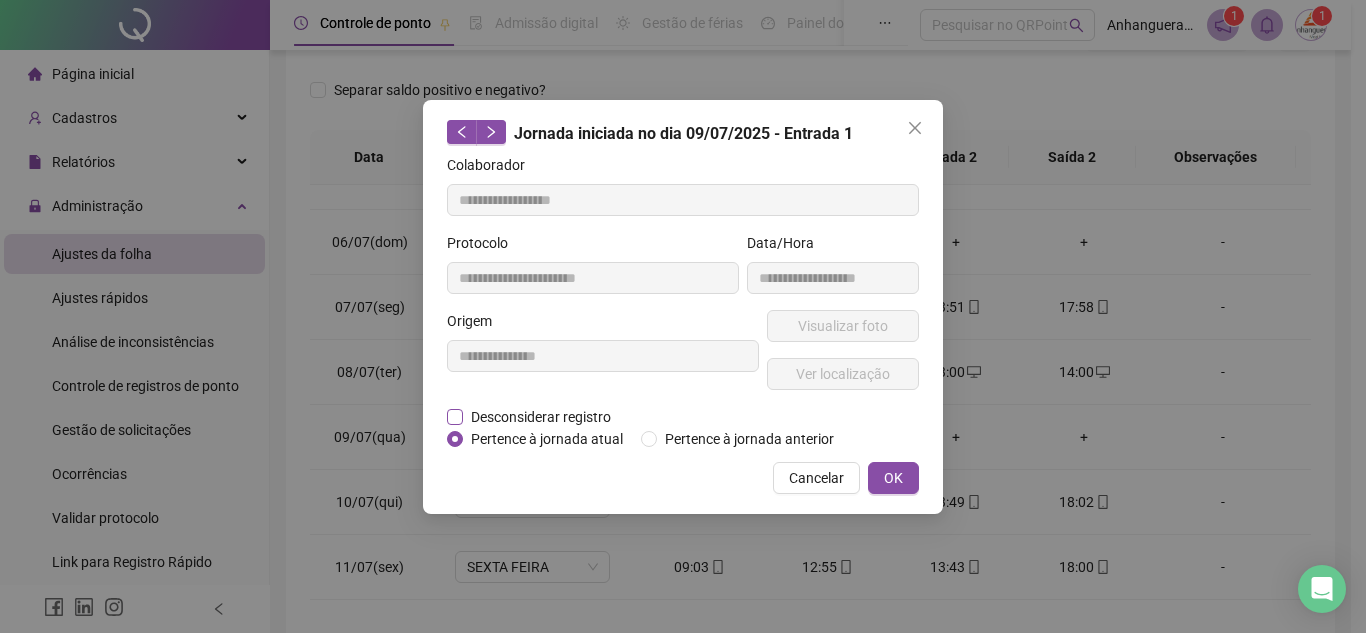 click on "Desconsiderar registro" at bounding box center [541, 417] 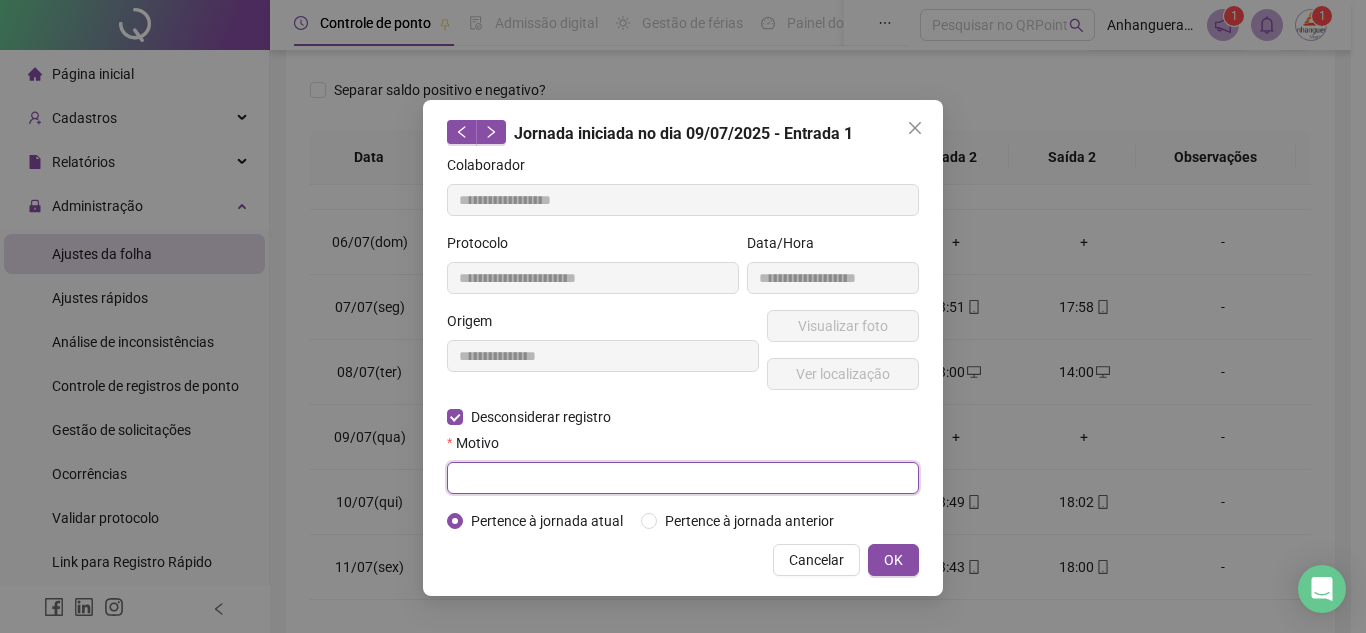 click at bounding box center [683, 478] 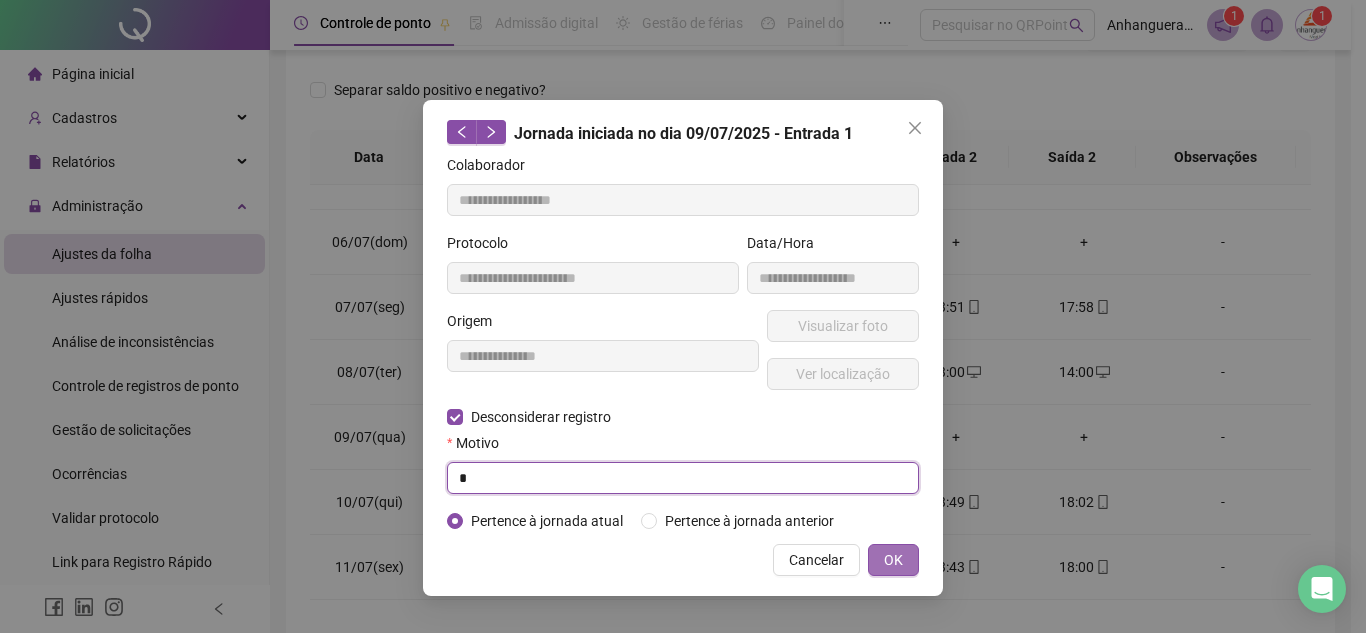 type on "*" 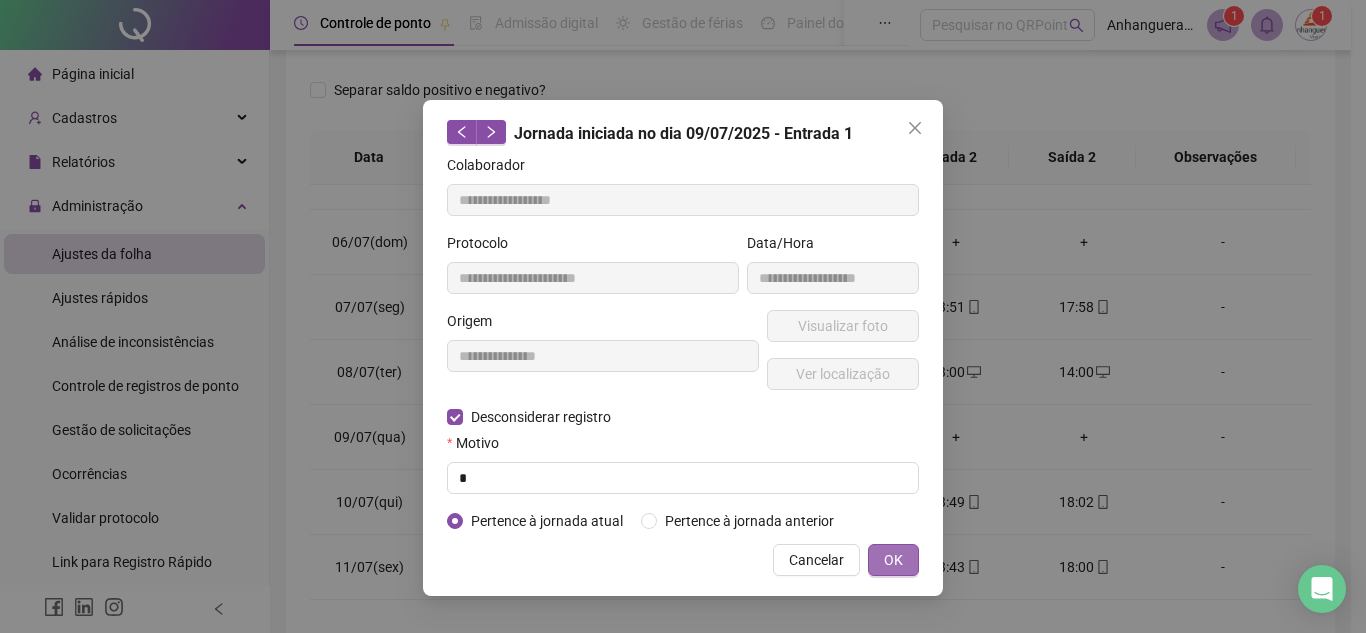 click on "OK" at bounding box center (893, 560) 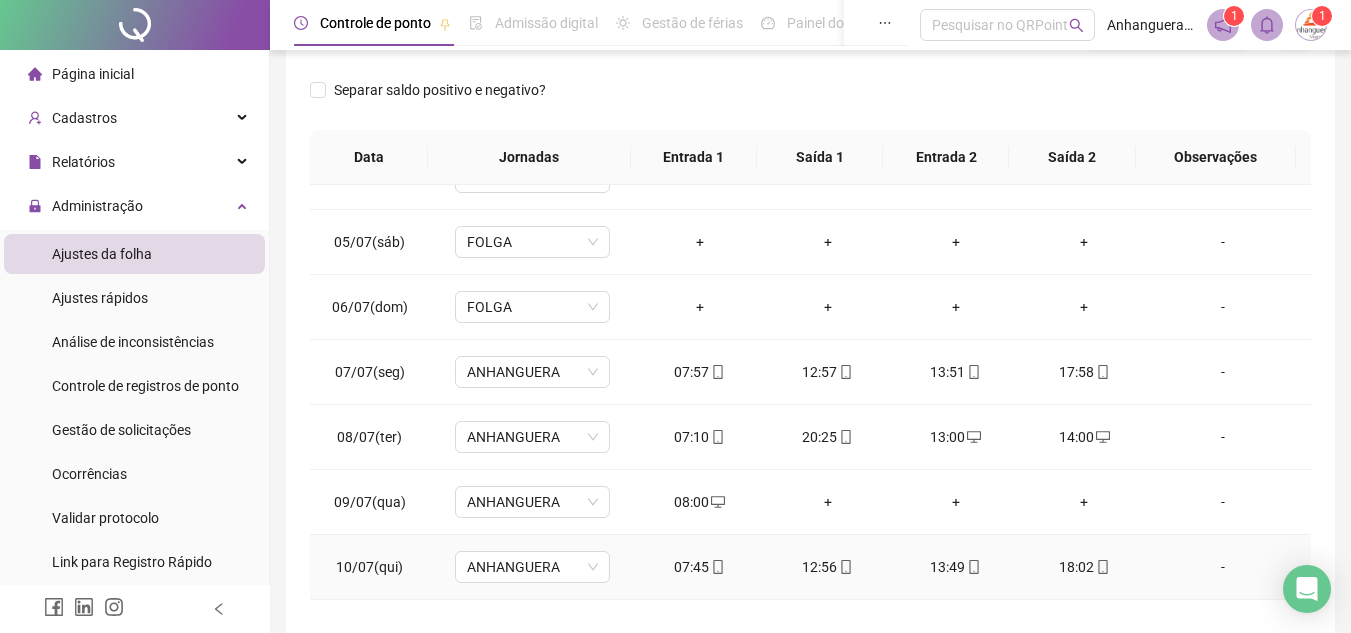 scroll, scrollTop: 100, scrollLeft: 0, axis: vertical 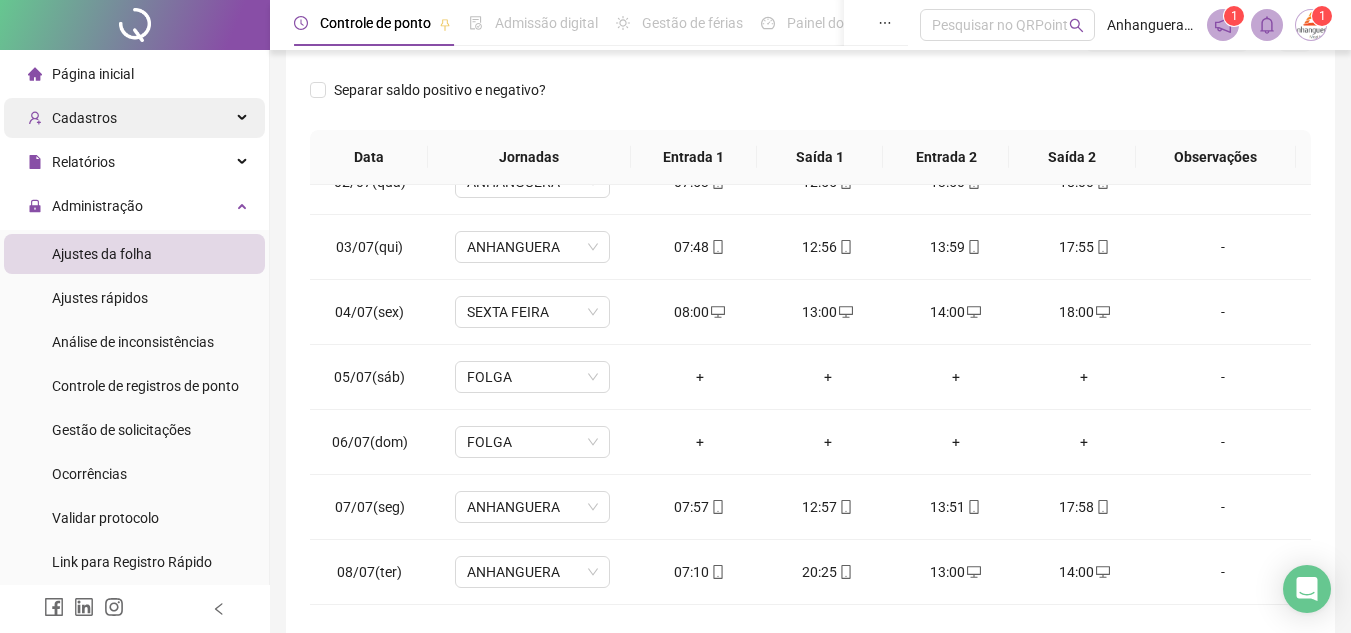 click on "Cadastros" at bounding box center [84, 118] 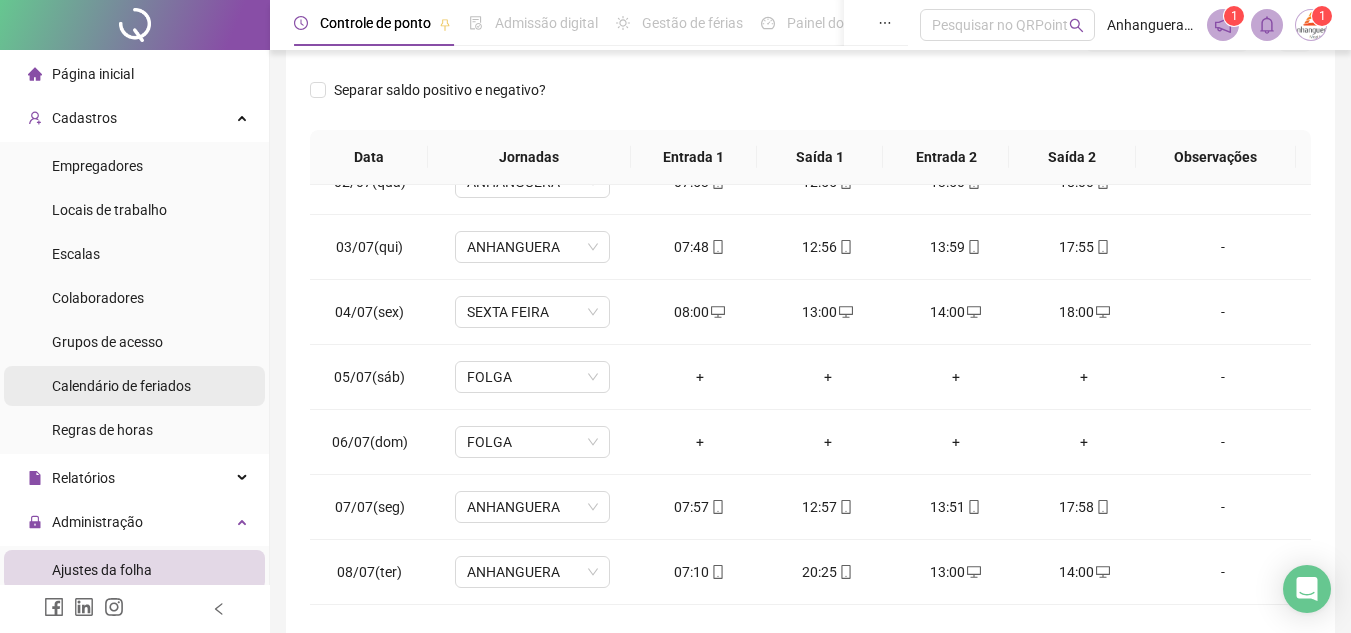 click on "Calendário de feriados" at bounding box center [121, 386] 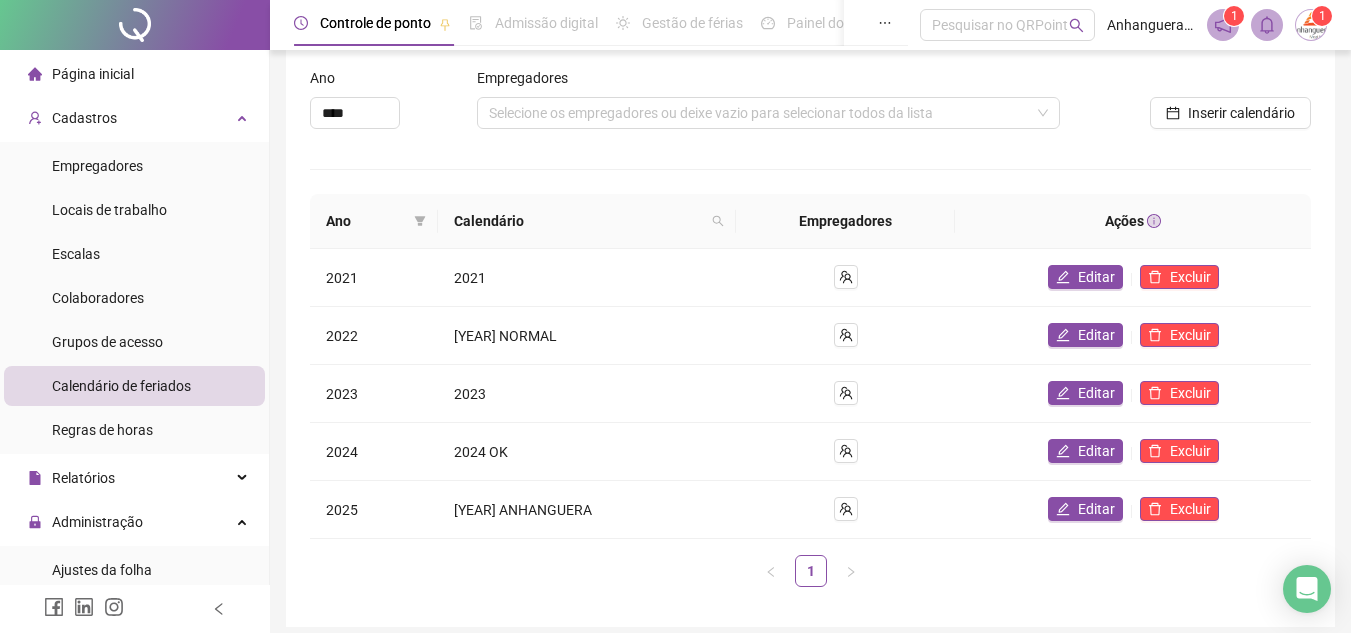 scroll, scrollTop: 160, scrollLeft: 0, axis: vertical 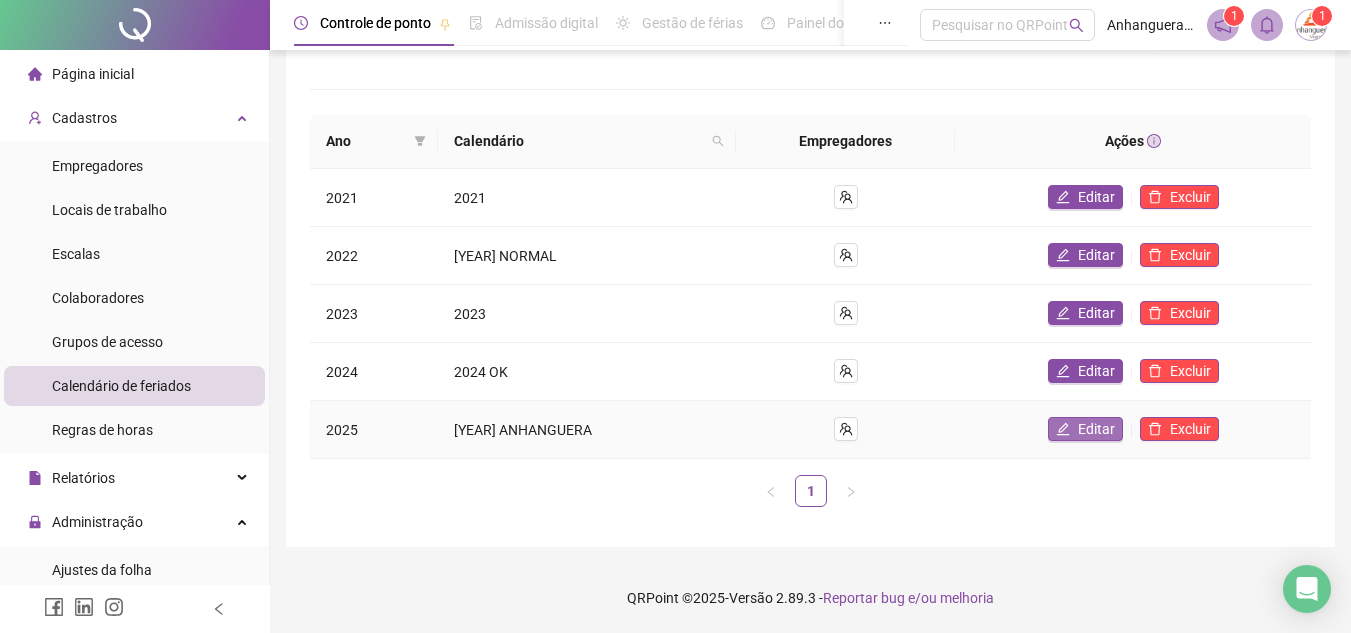 click on "Editar" at bounding box center (1096, 429) 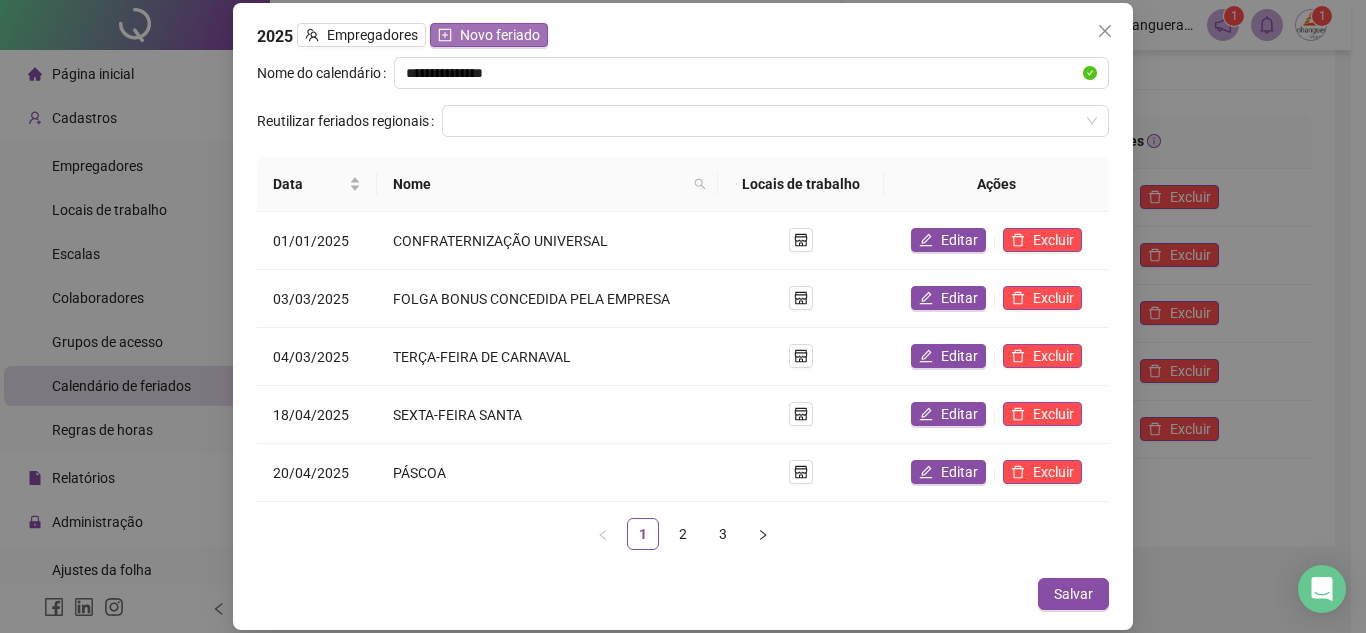 click on "Novo feriado" at bounding box center (500, 35) 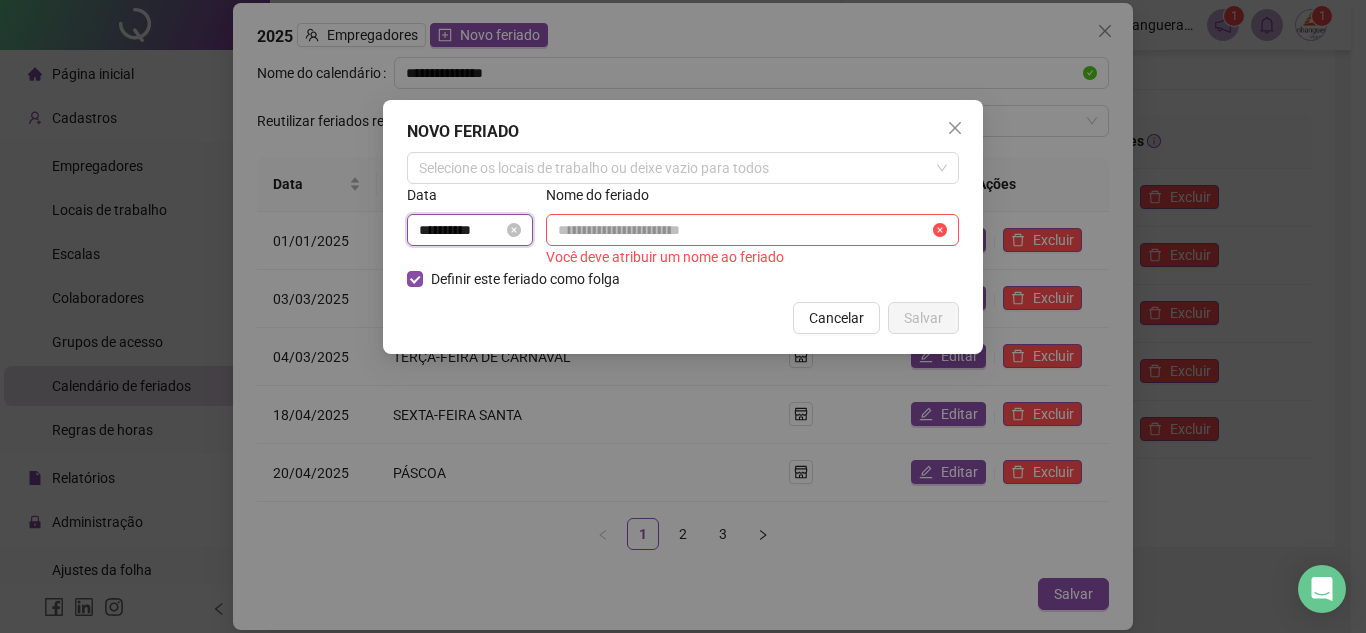 click on "**********" at bounding box center [461, 230] 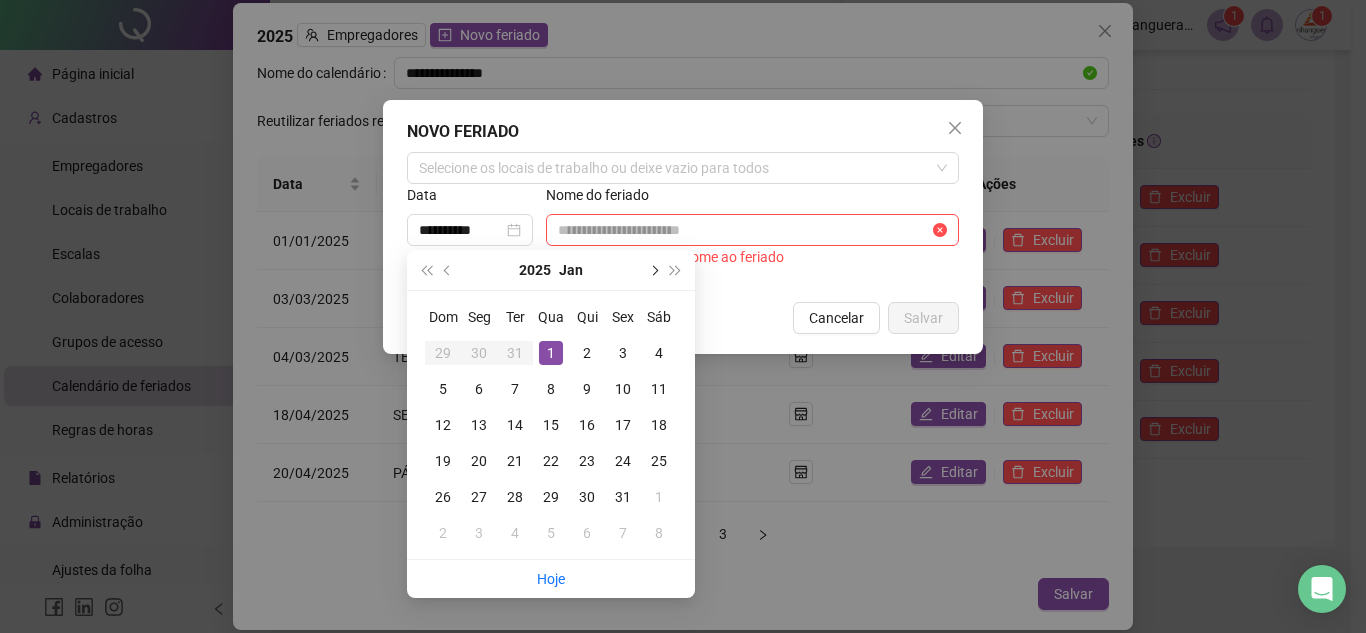 click at bounding box center [653, 270] 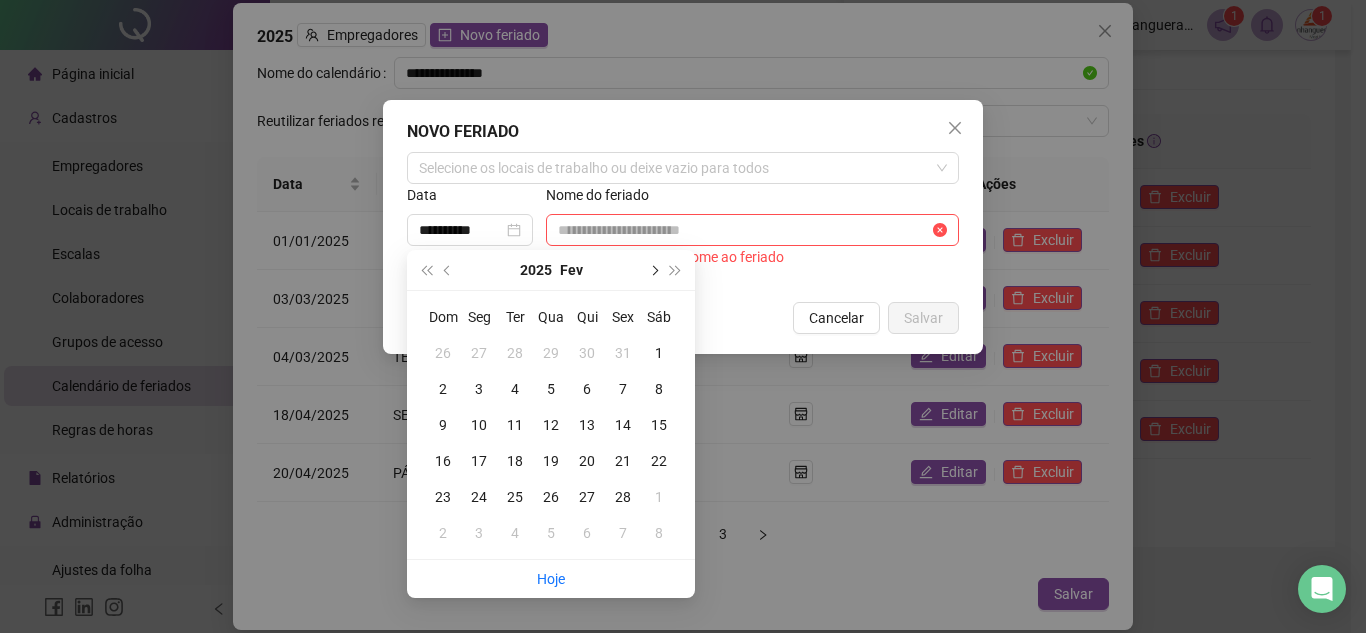 click at bounding box center (653, 270) 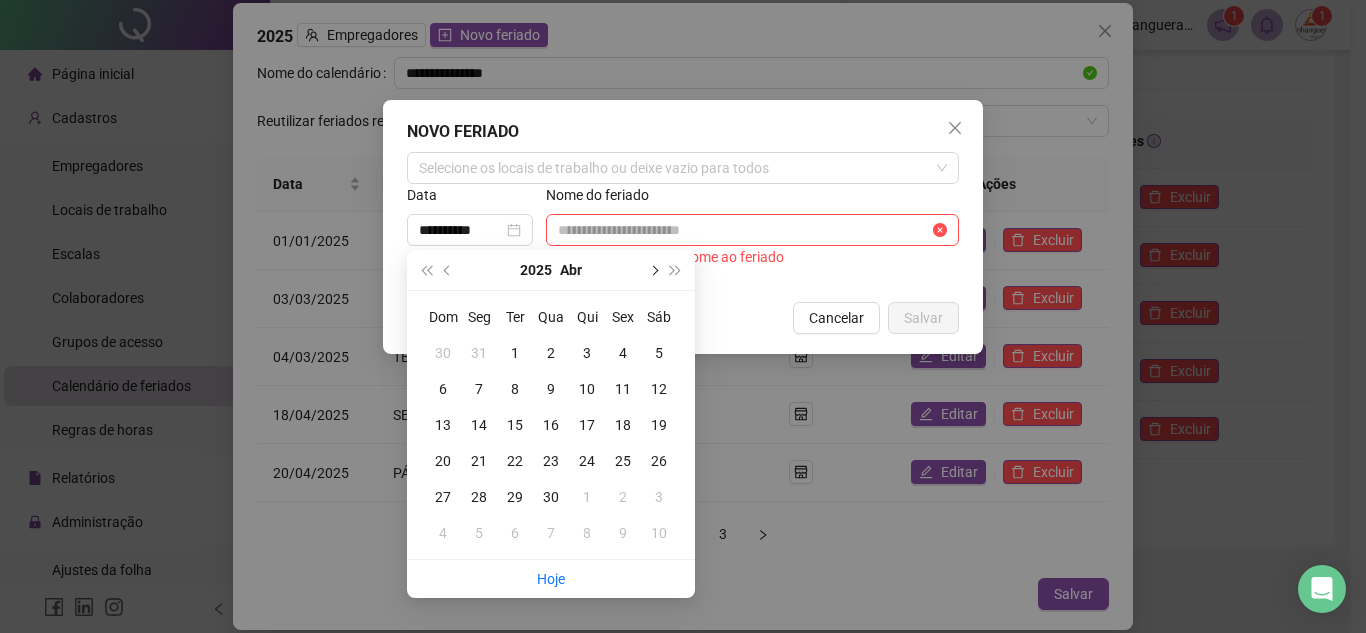 click at bounding box center (653, 270) 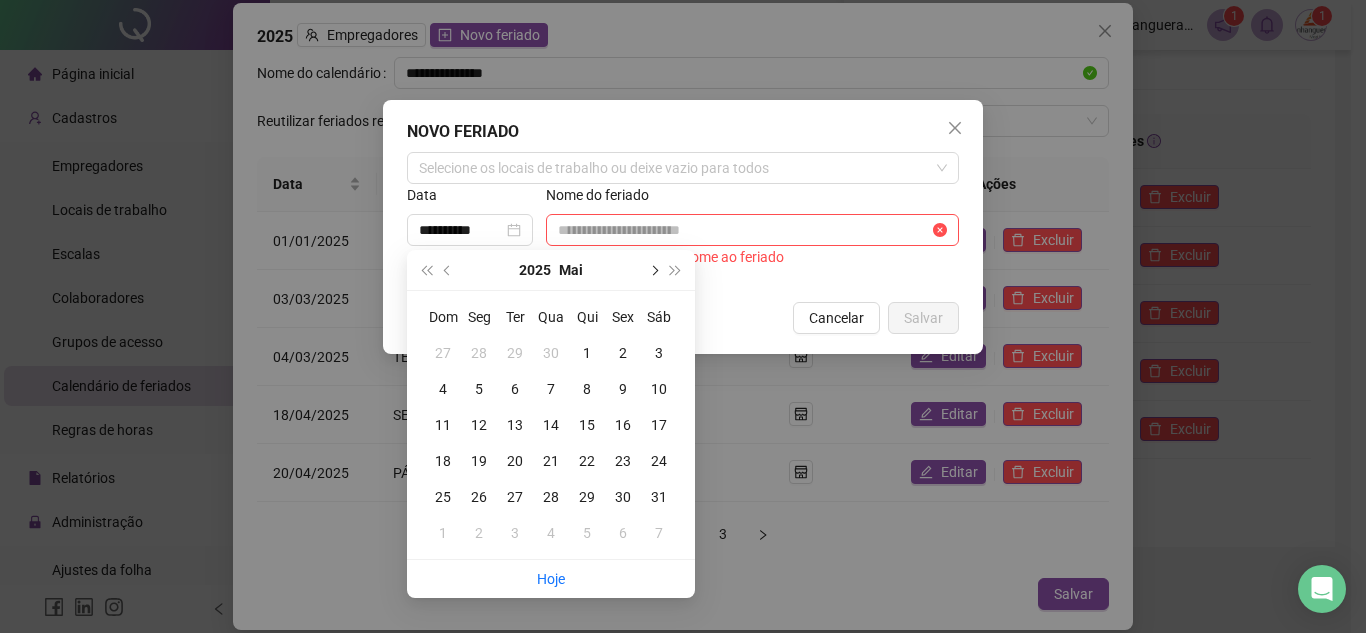 click at bounding box center (653, 270) 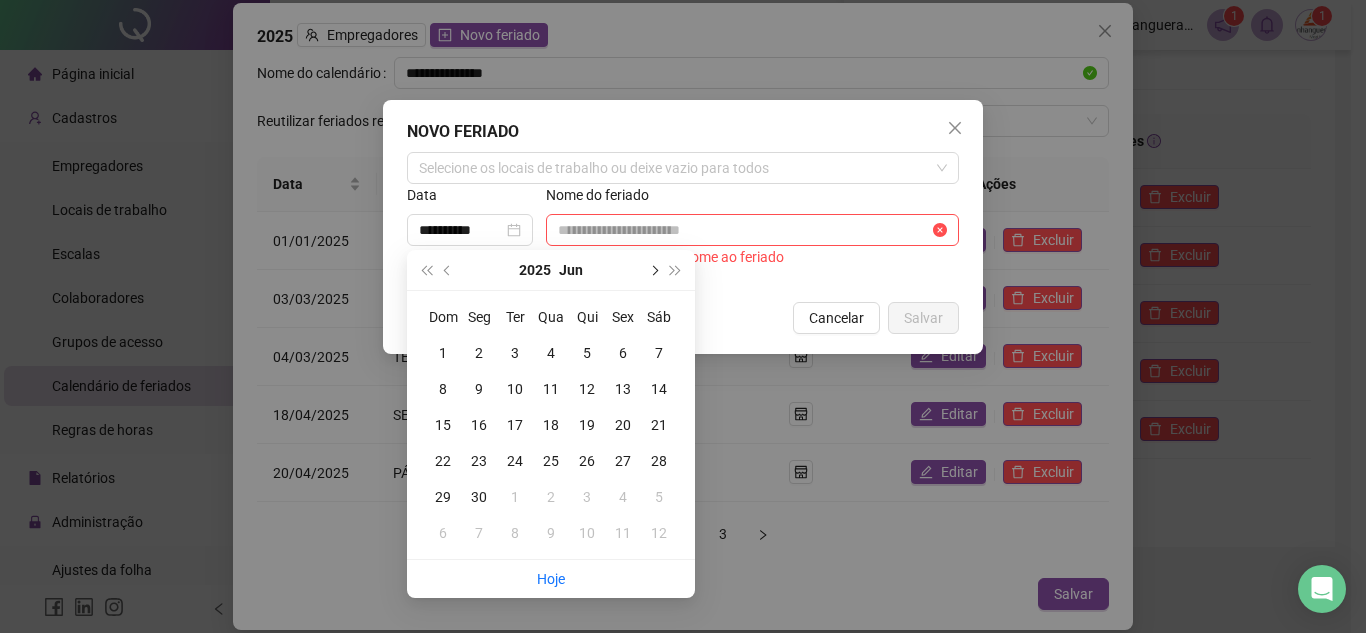 click at bounding box center [653, 270] 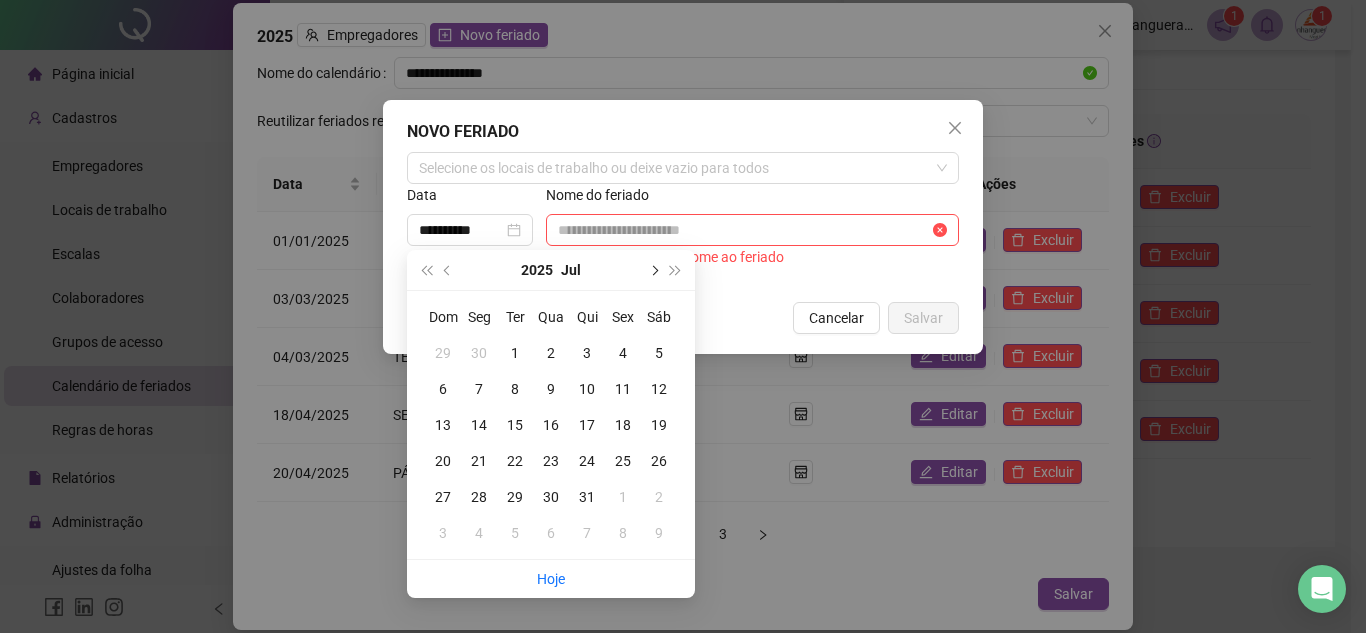 click at bounding box center [653, 270] 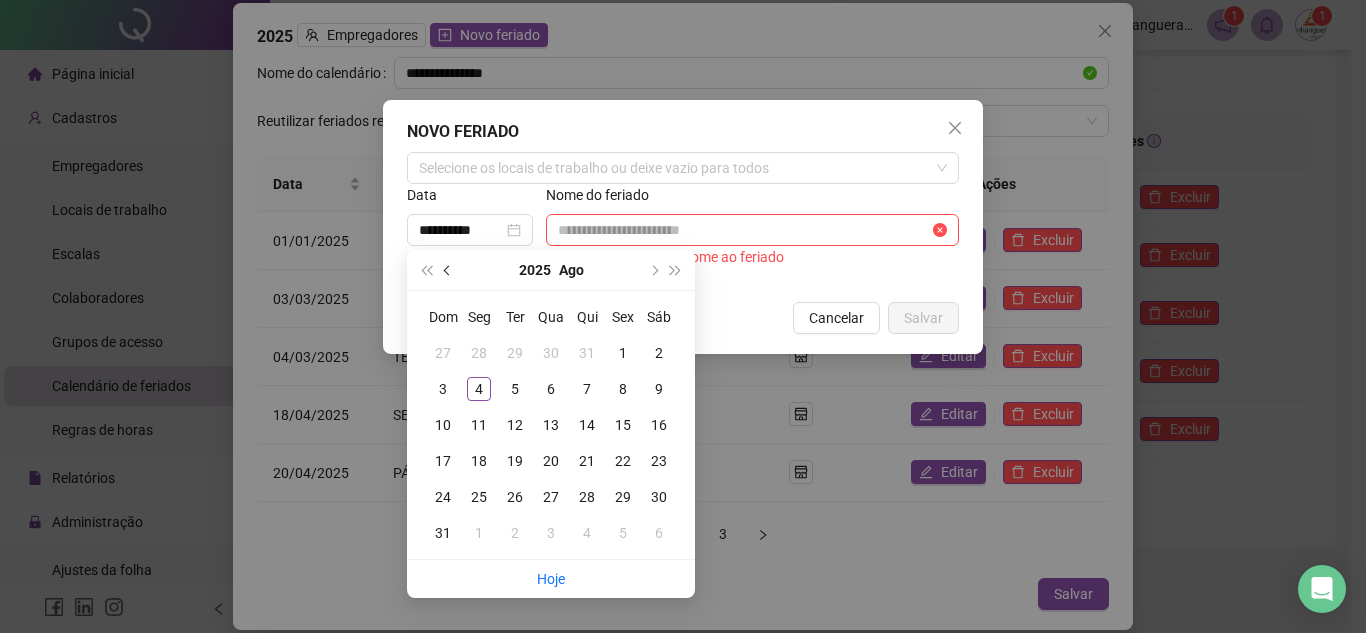 click at bounding box center [449, 270] 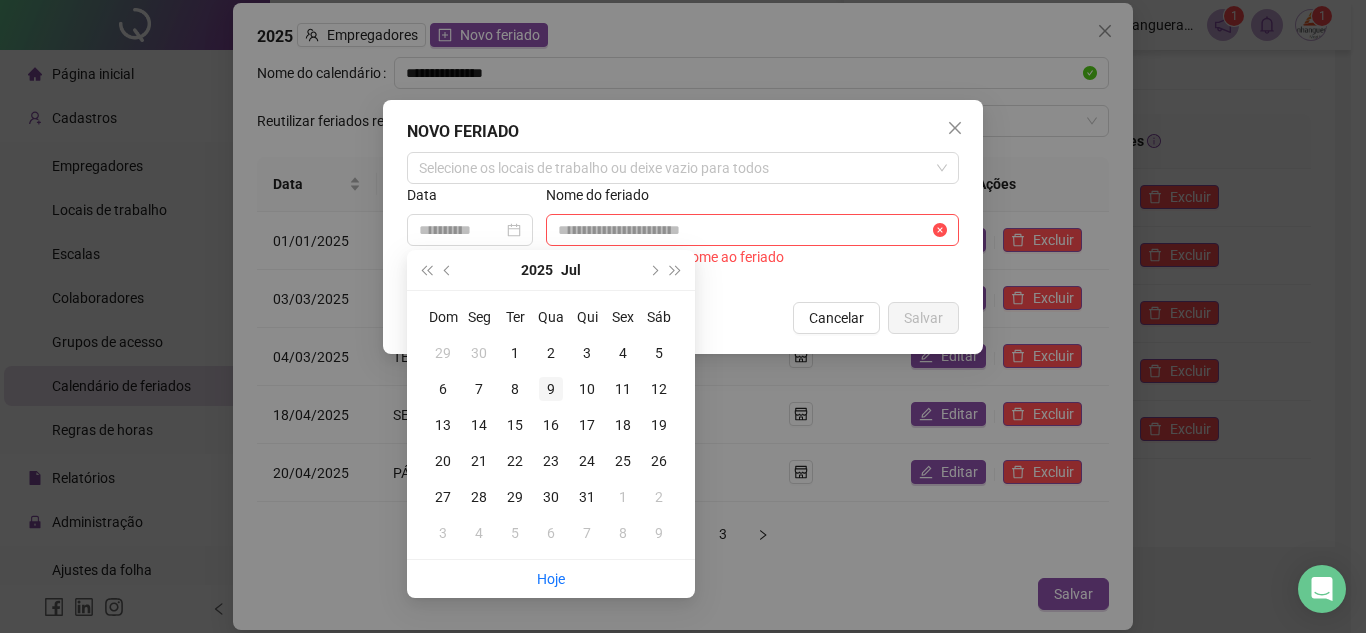 type on "**********" 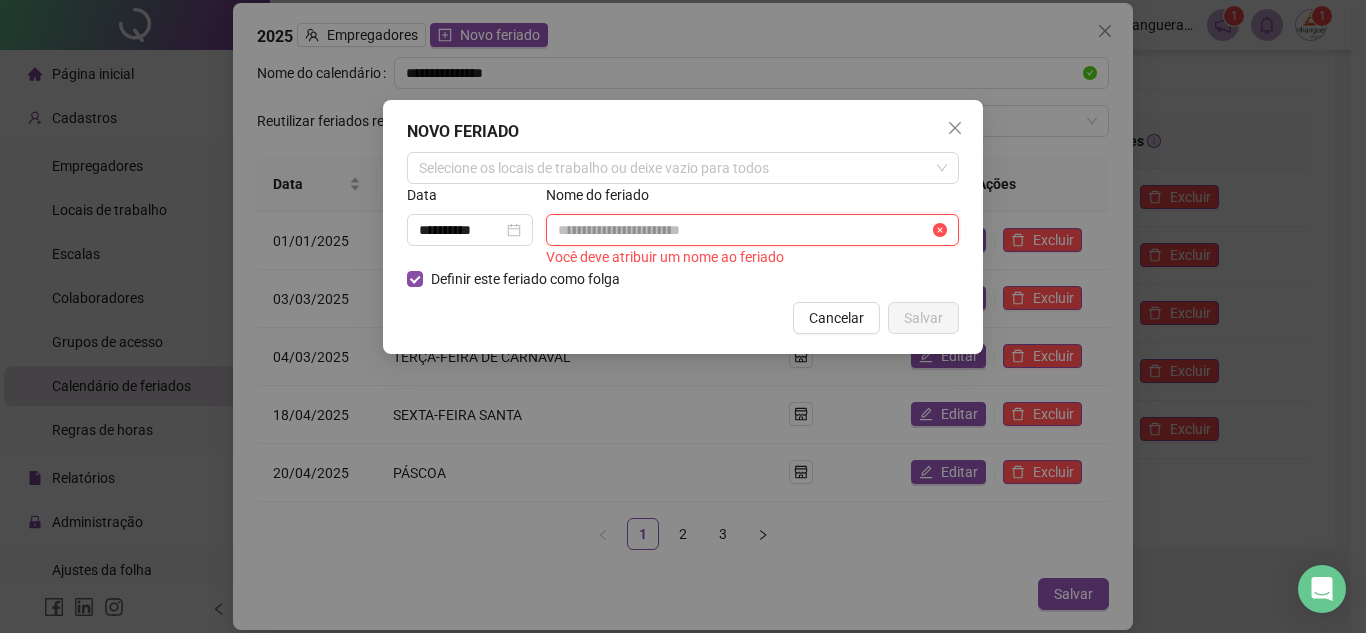 click at bounding box center (743, 230) 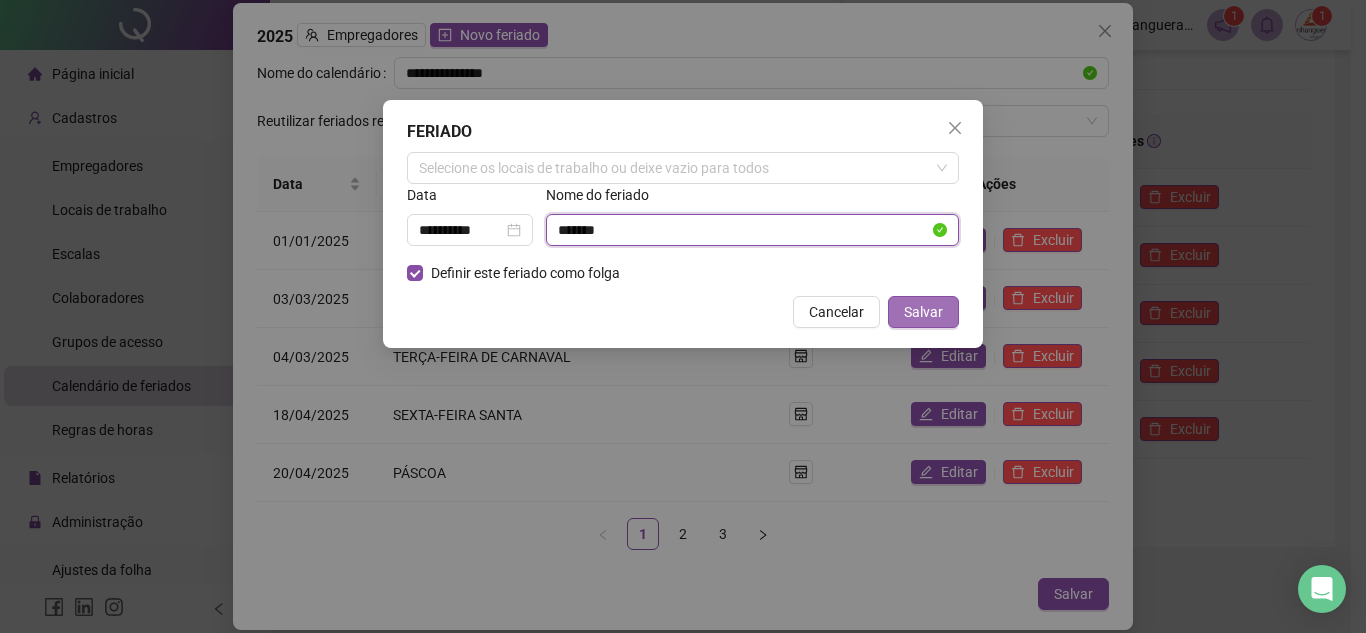 type on "*******" 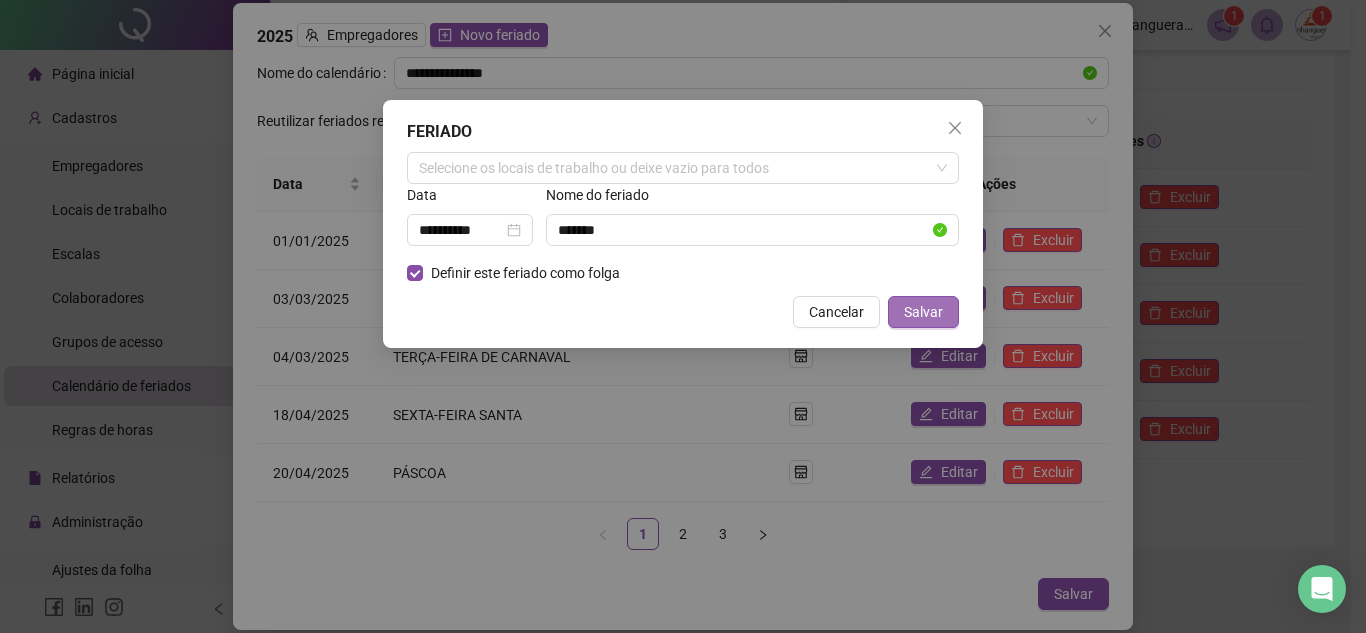 click on "Salvar" at bounding box center (923, 312) 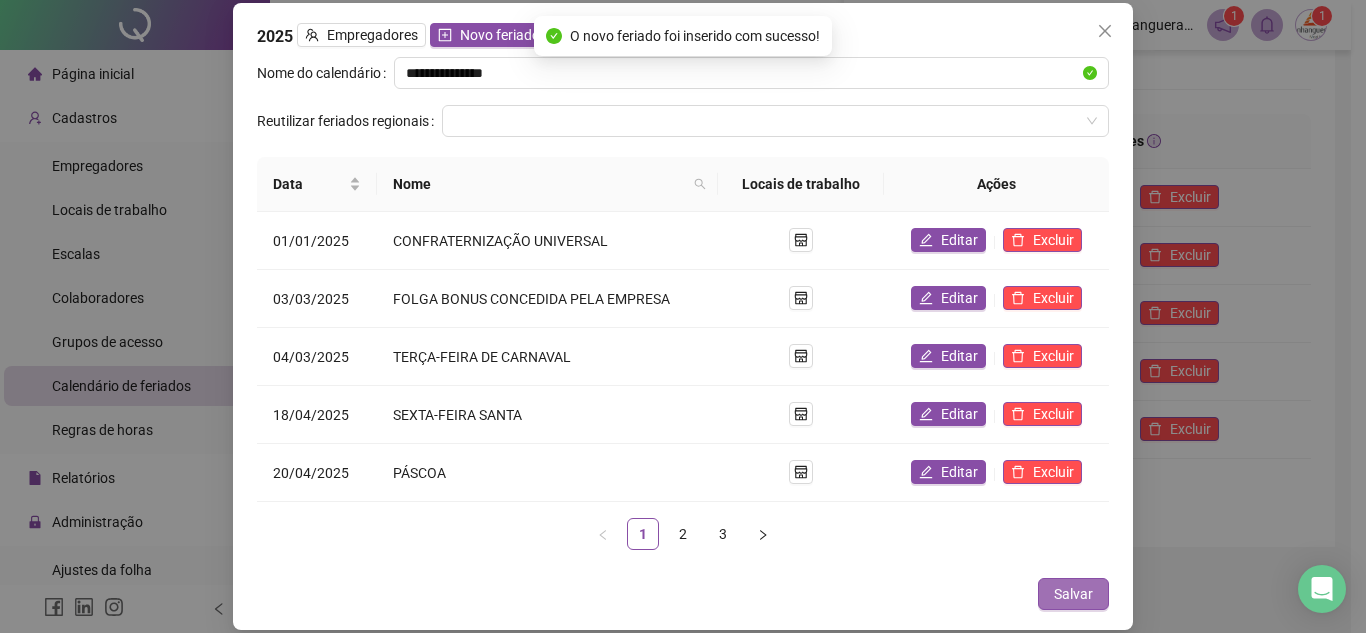 click on "Salvar" at bounding box center [1073, 594] 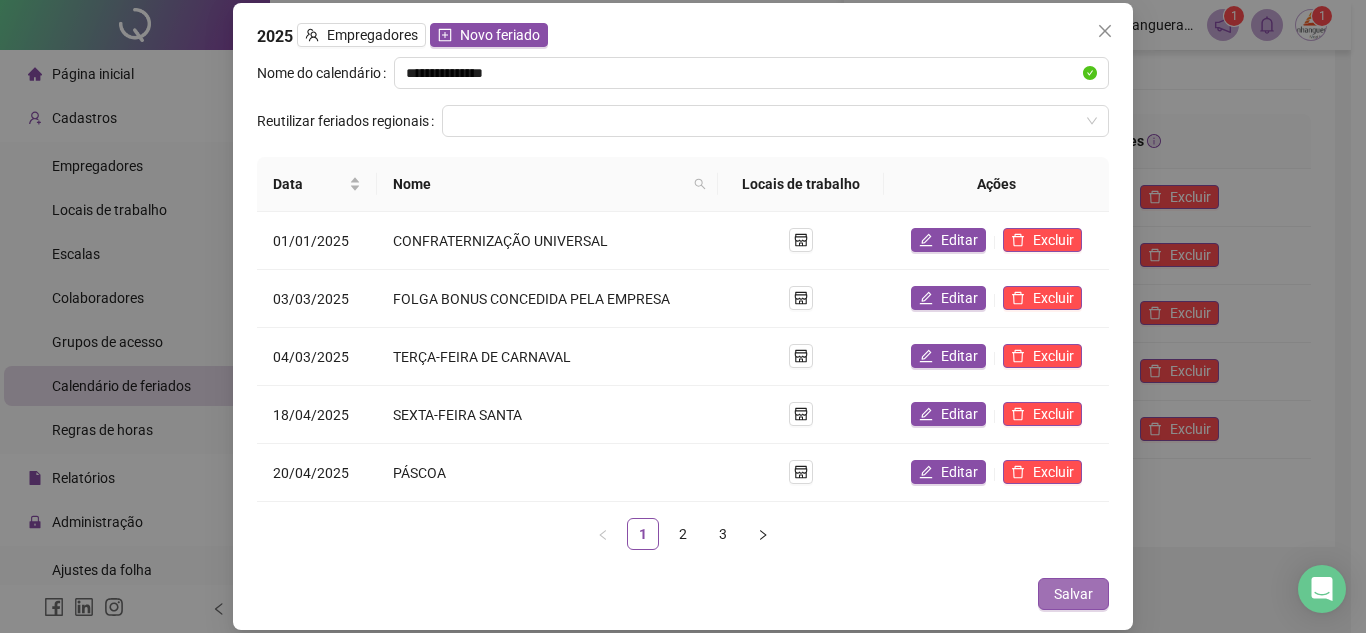 click on "Salvar" at bounding box center [1073, 594] 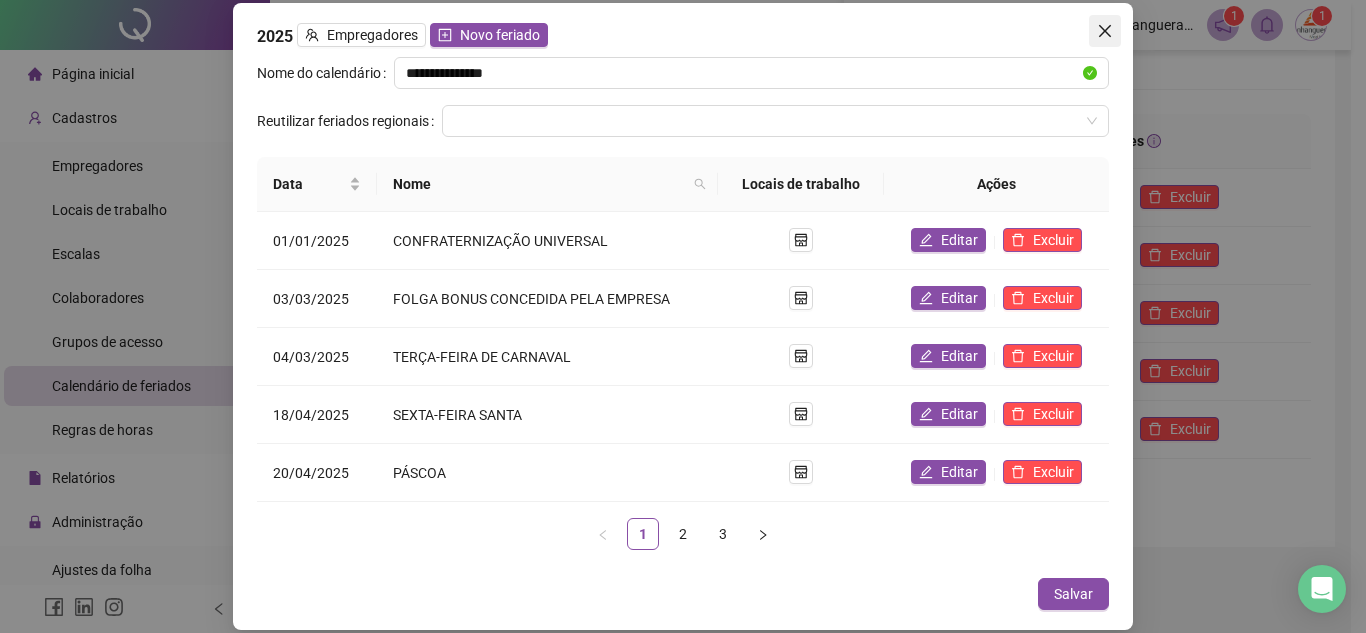 click 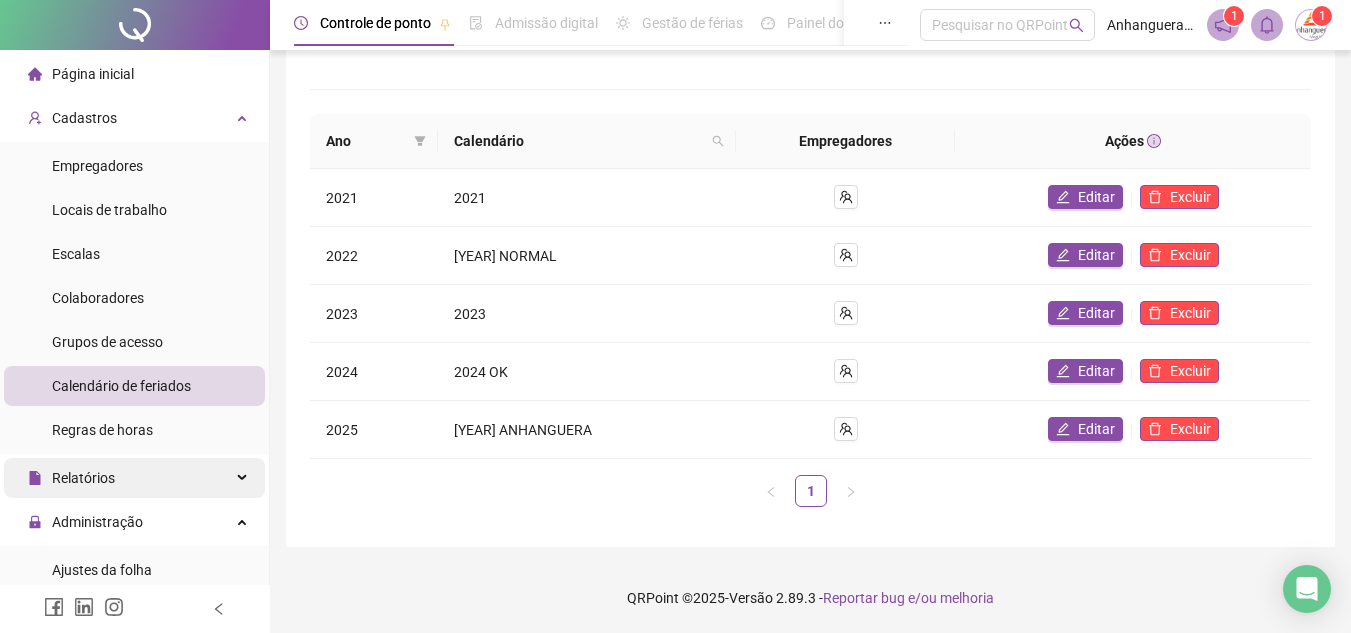 click on "Relatórios" at bounding box center [134, 478] 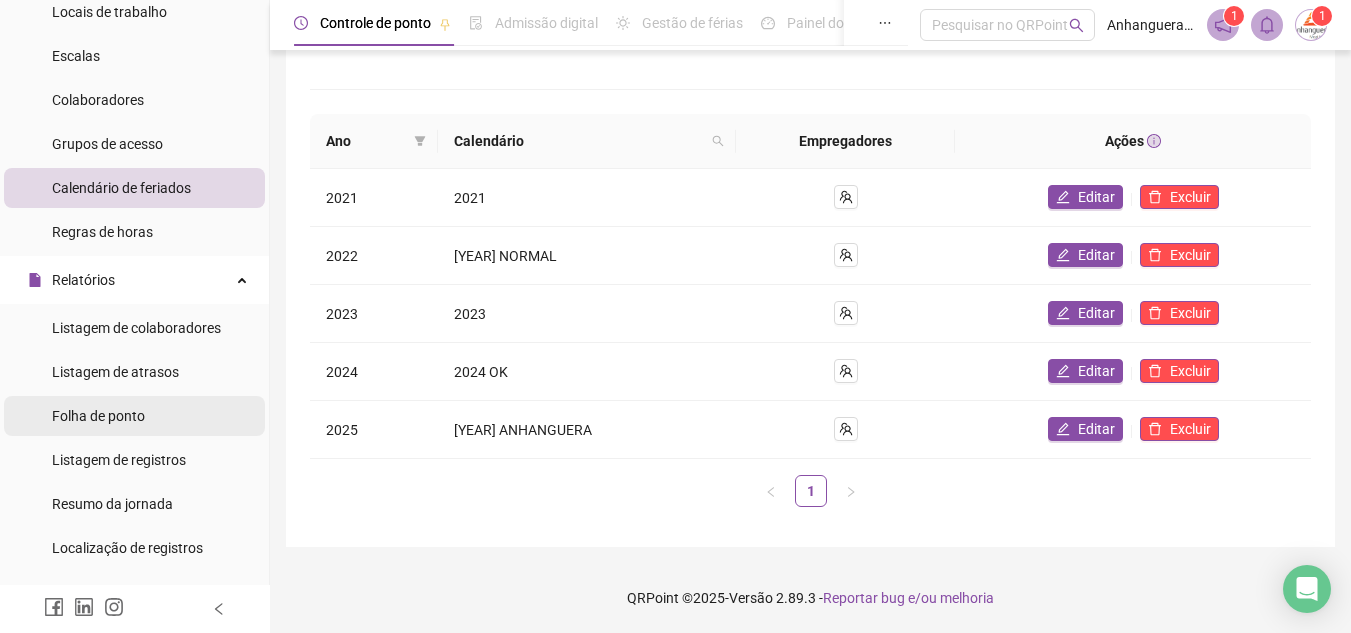 scroll, scrollTop: 200, scrollLeft: 0, axis: vertical 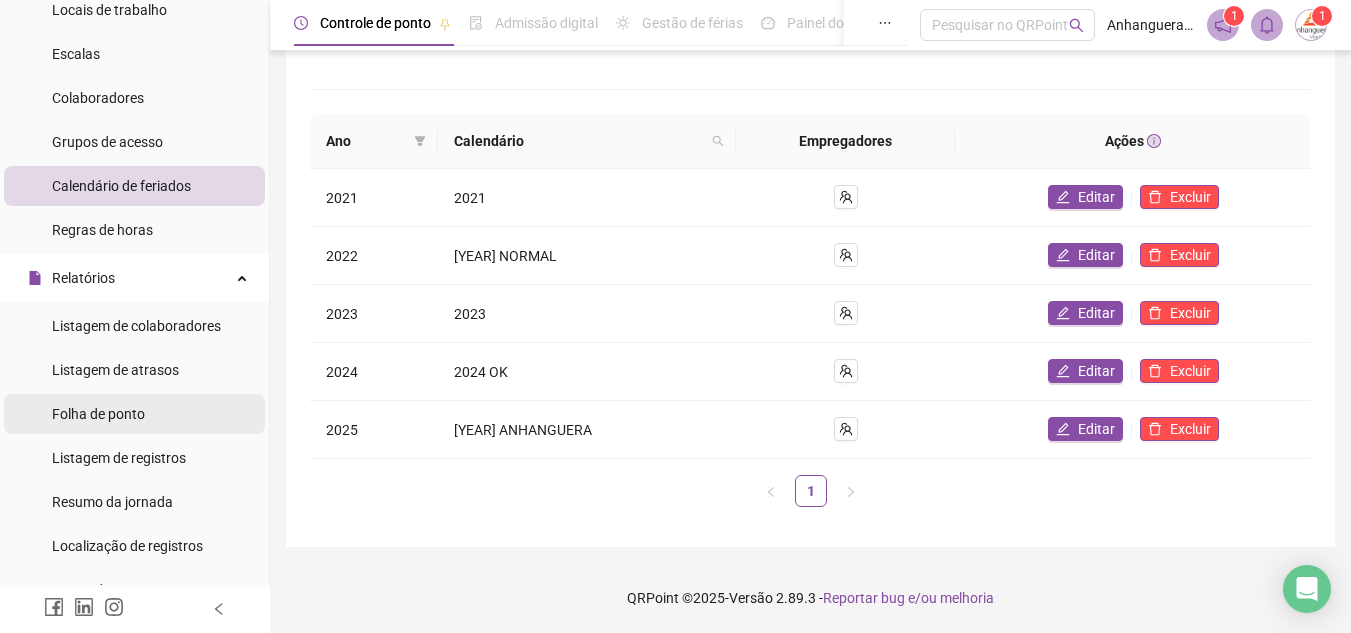 click on "Folha de ponto" at bounding box center [98, 414] 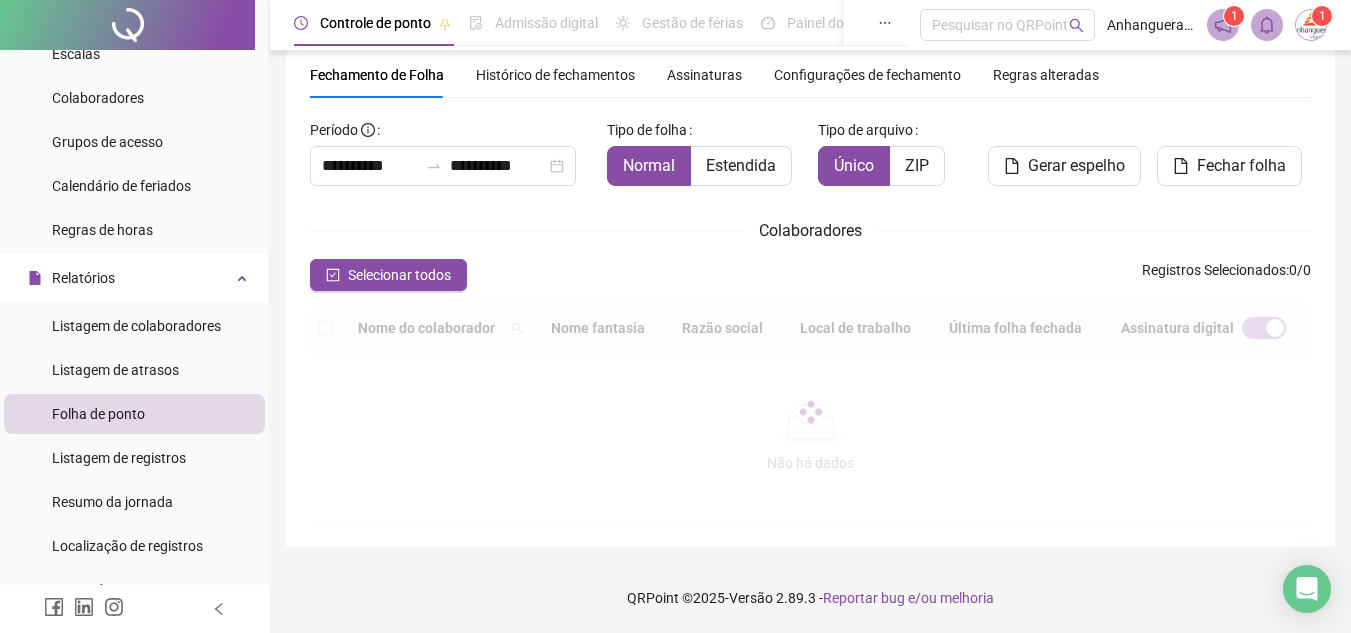 scroll, scrollTop: 93, scrollLeft: 0, axis: vertical 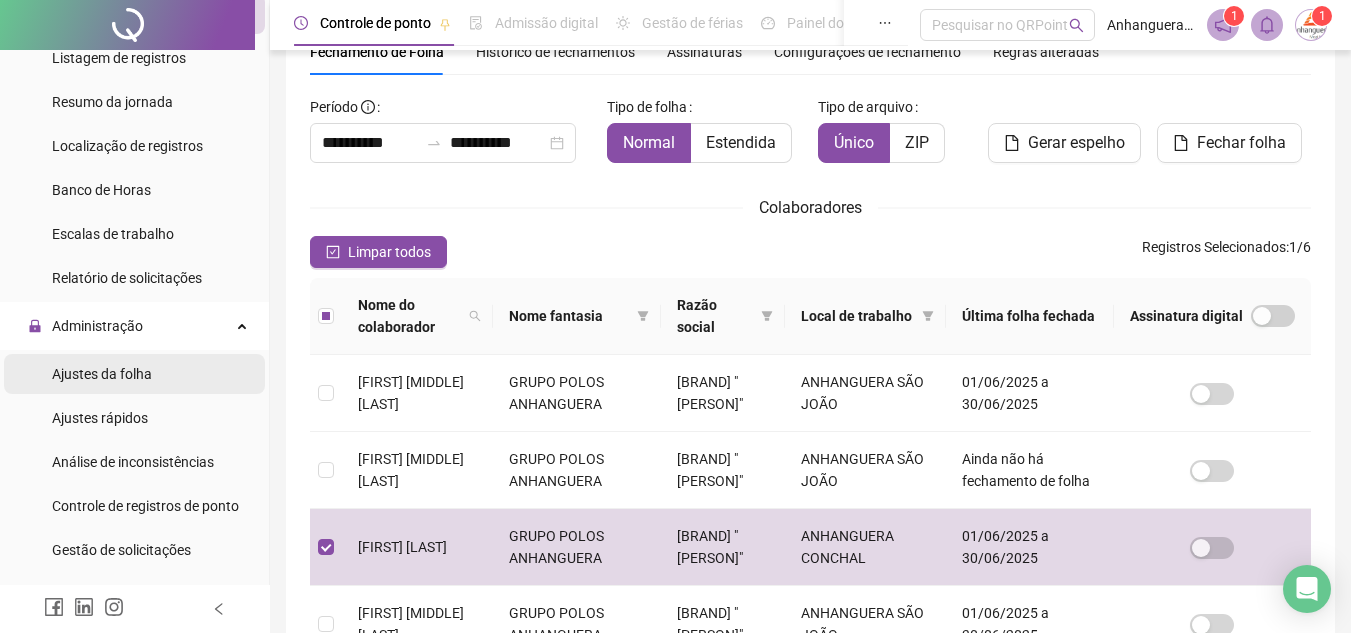 click on "Ajustes da folha" at bounding box center [102, 374] 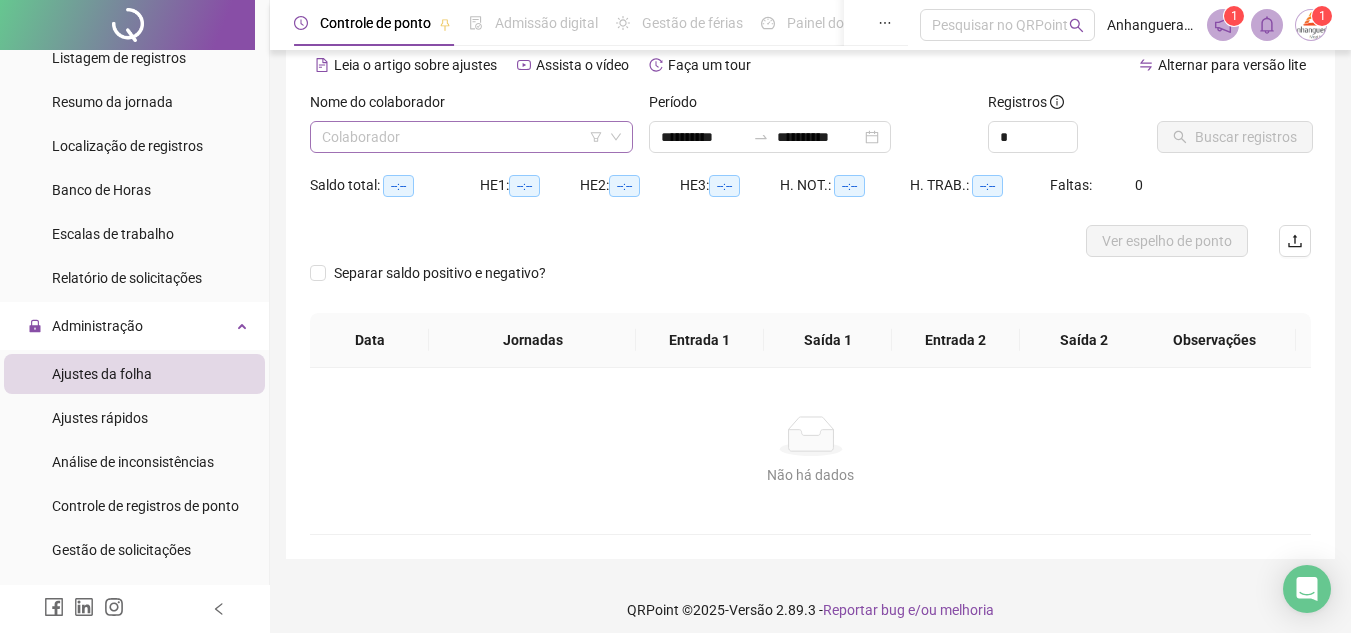 click at bounding box center (462, 137) 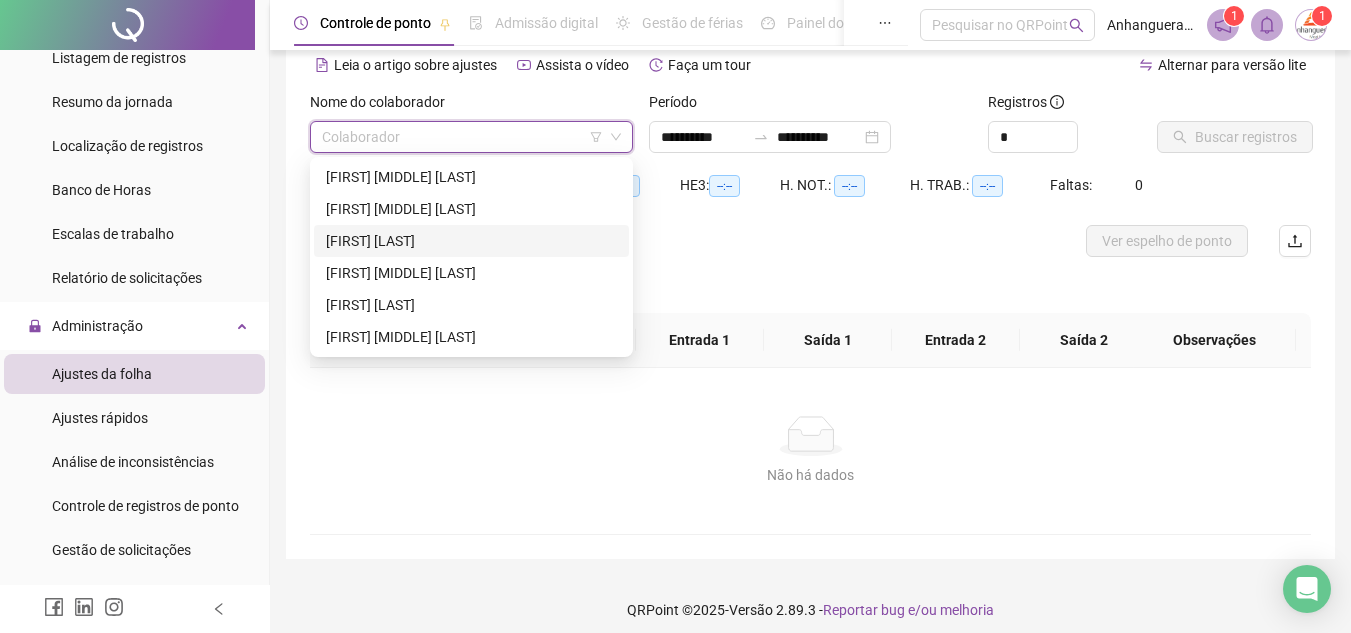 click on "[FIRST] [LAST]" at bounding box center (471, 241) 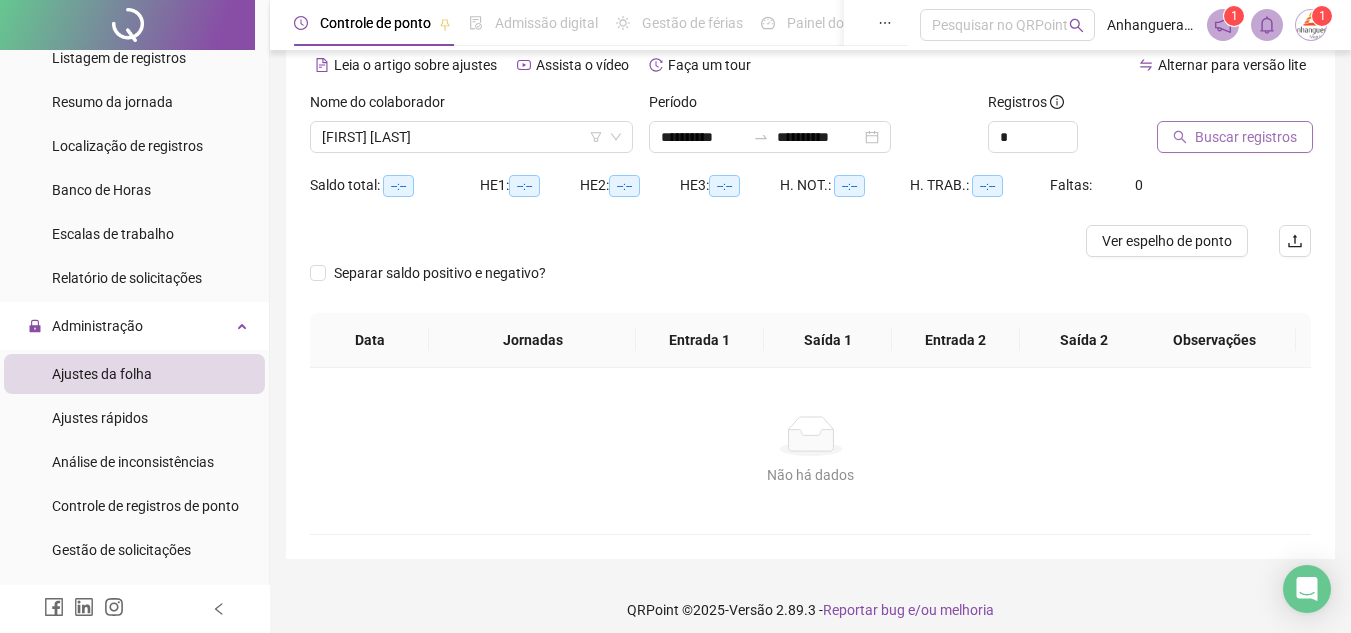 click on "Buscar registros" at bounding box center [1235, 137] 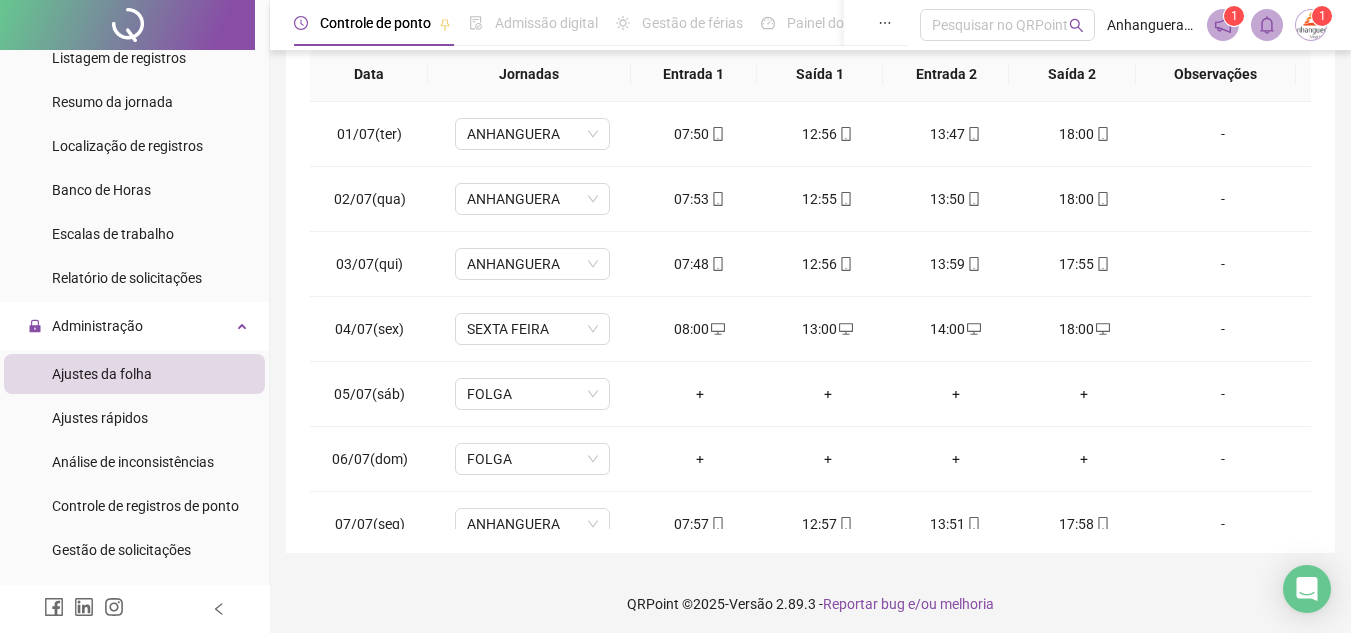 scroll, scrollTop: 389, scrollLeft: 0, axis: vertical 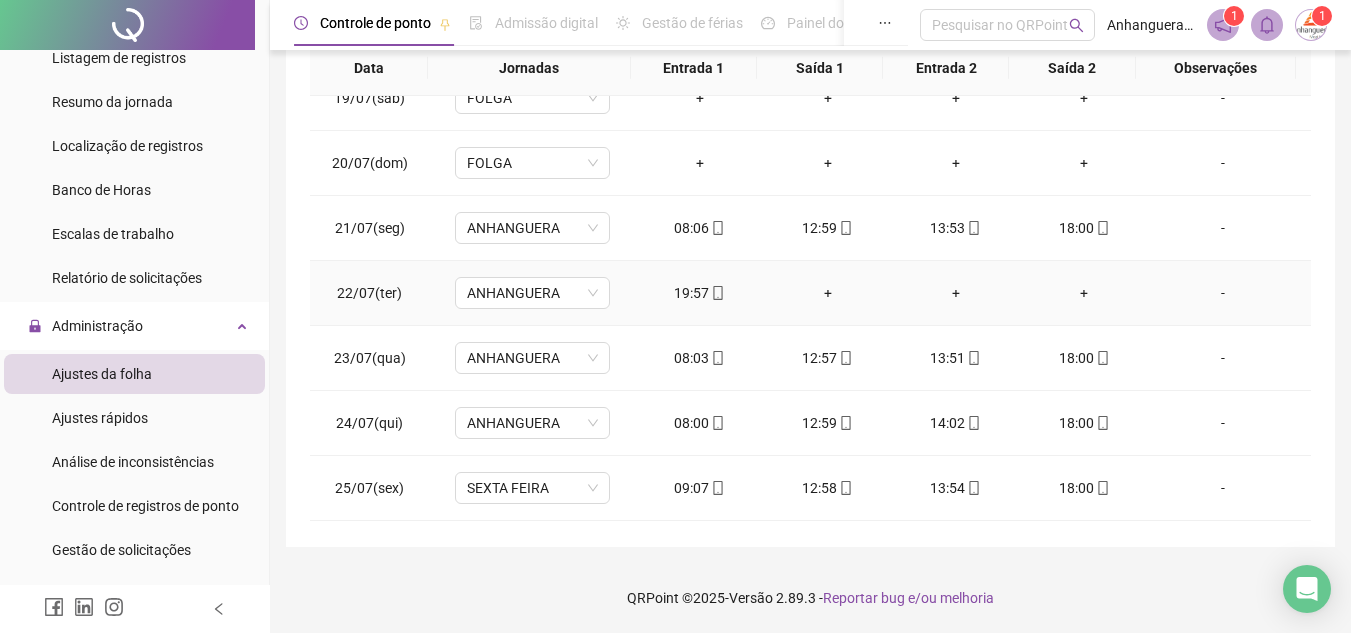 click on "+" at bounding box center (828, 293) 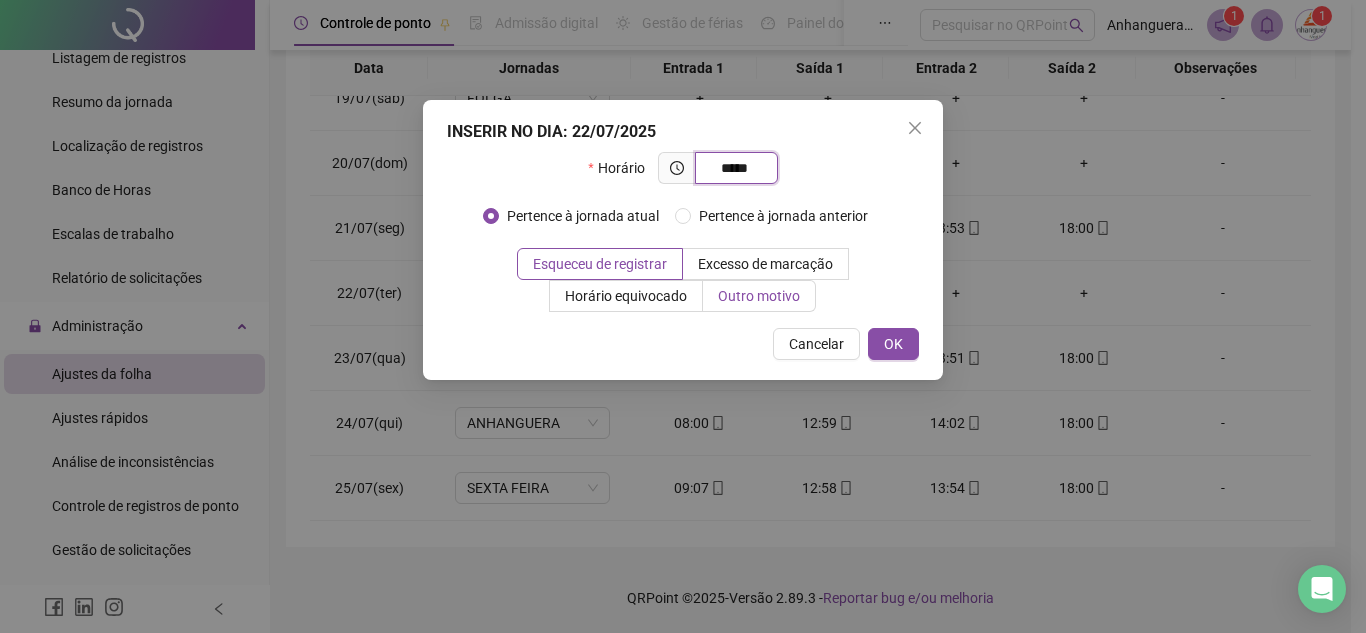 type on "*****" 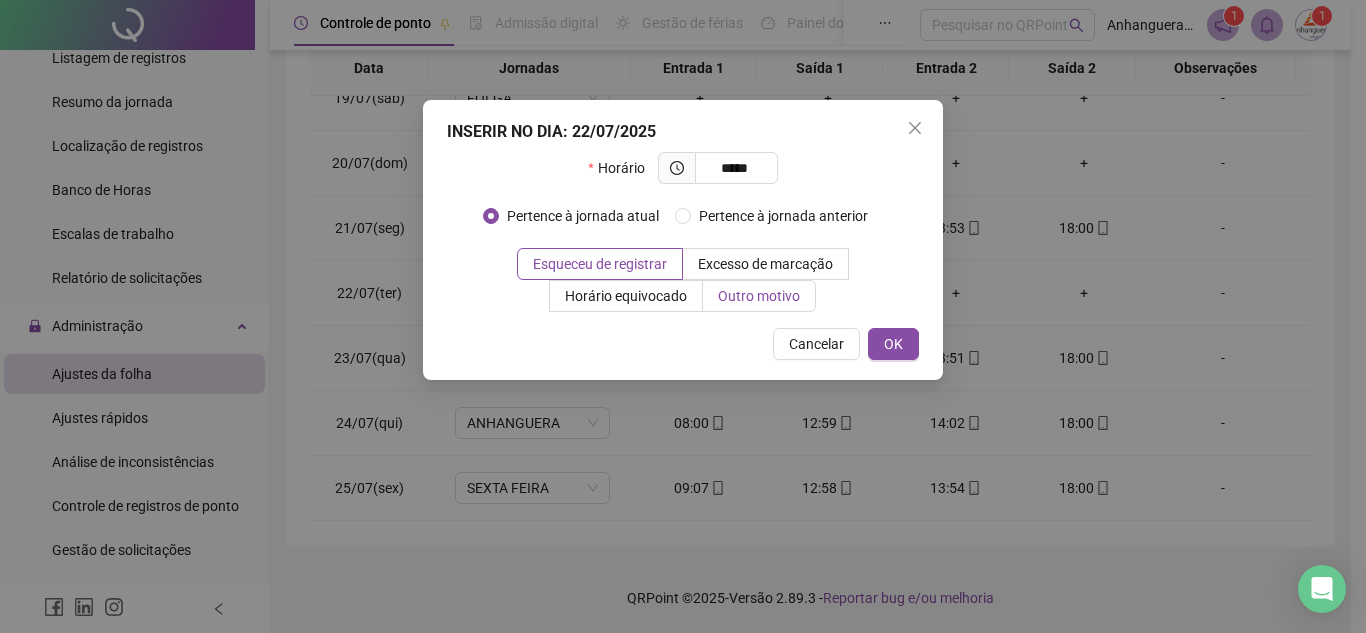 click on "Outro motivo" at bounding box center [759, 296] 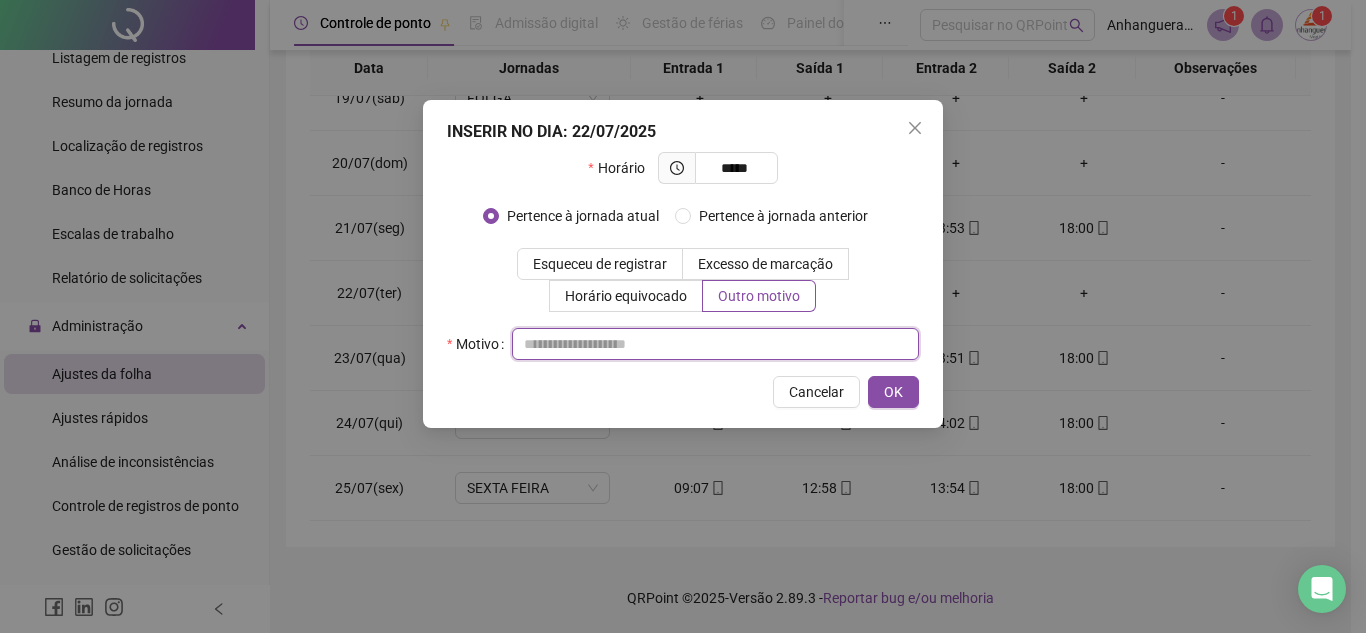 click at bounding box center [715, 344] 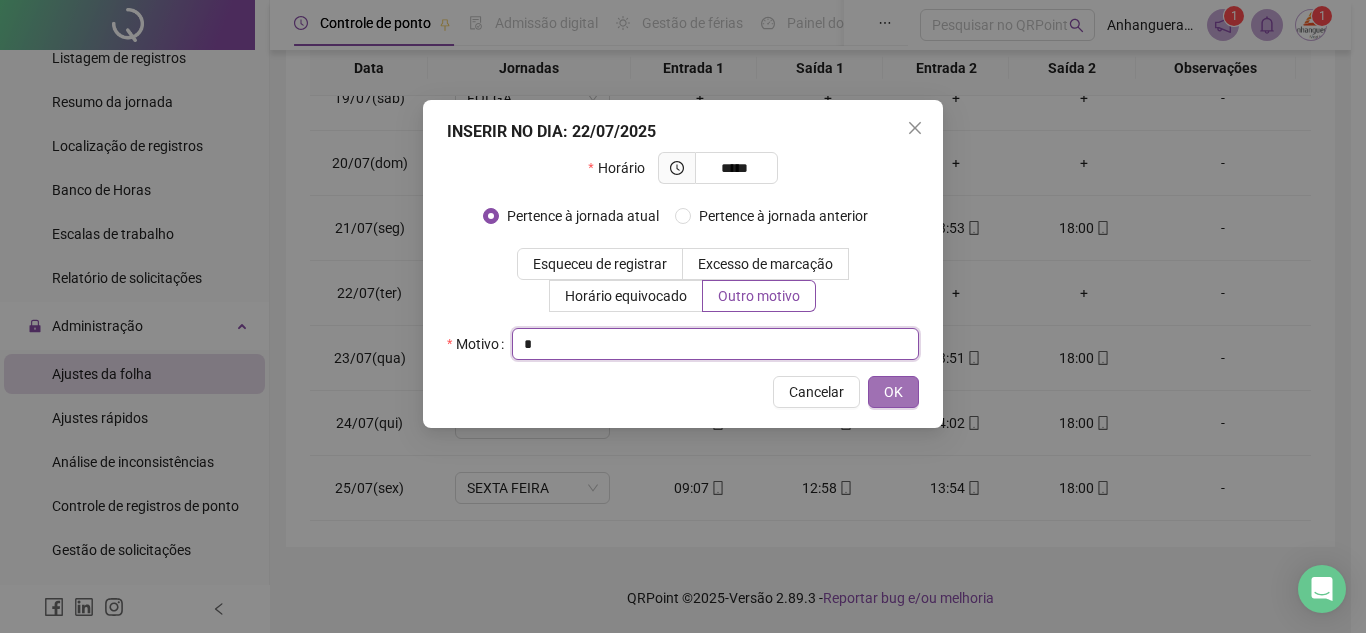 type on "*" 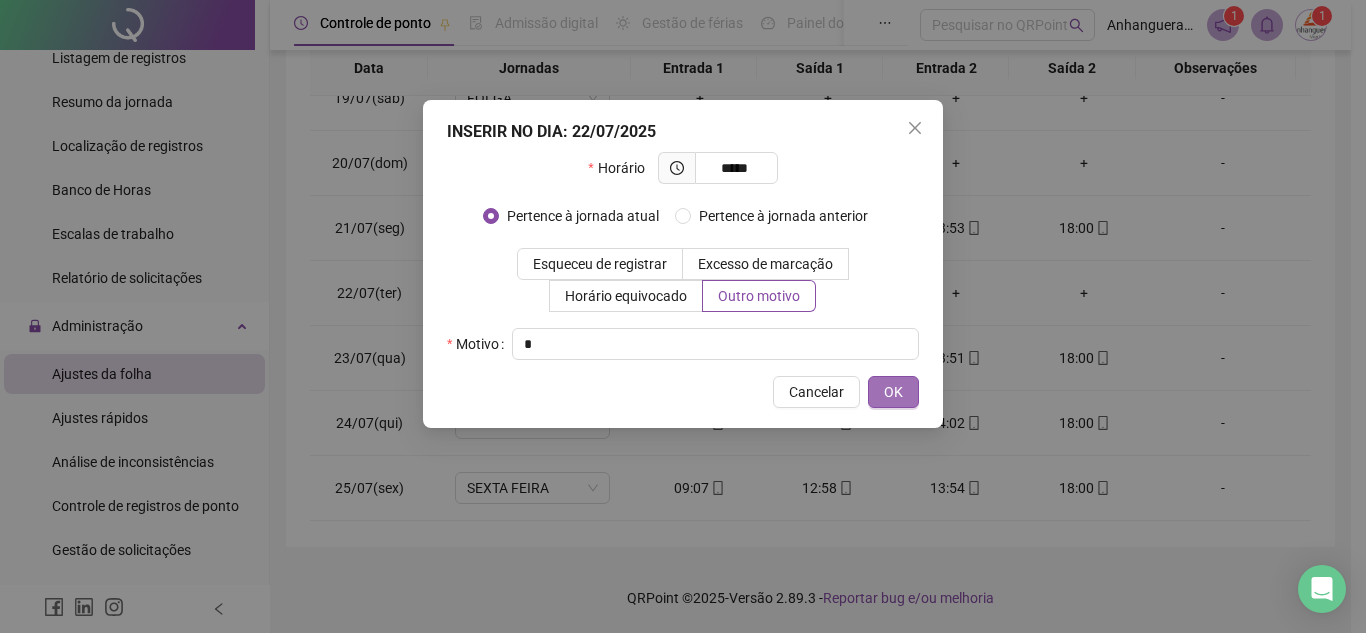 click on "OK" at bounding box center [893, 392] 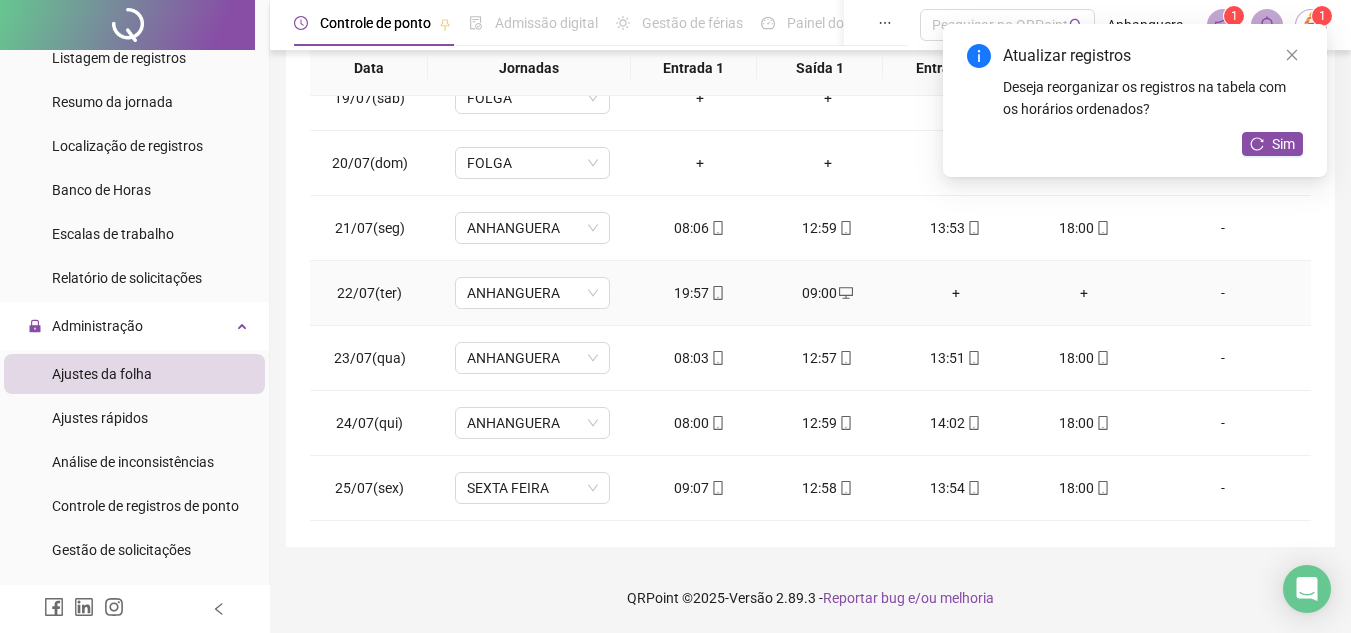 click on "+" at bounding box center [956, 293] 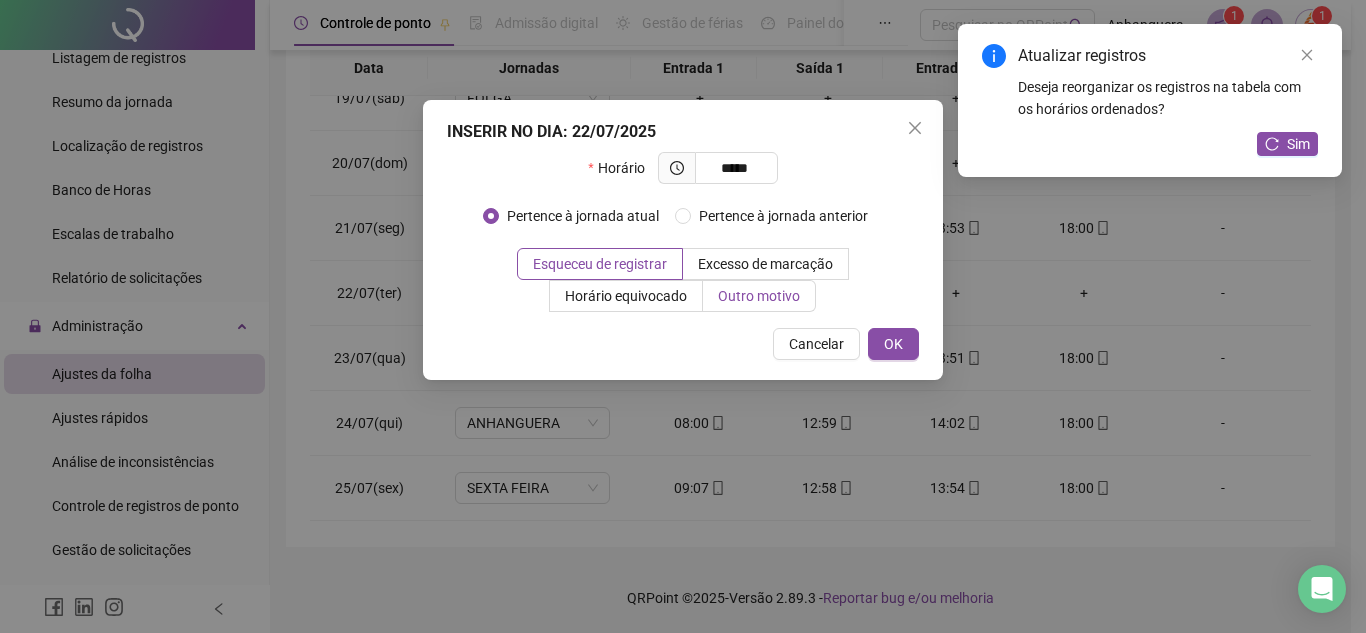 type on "*****" 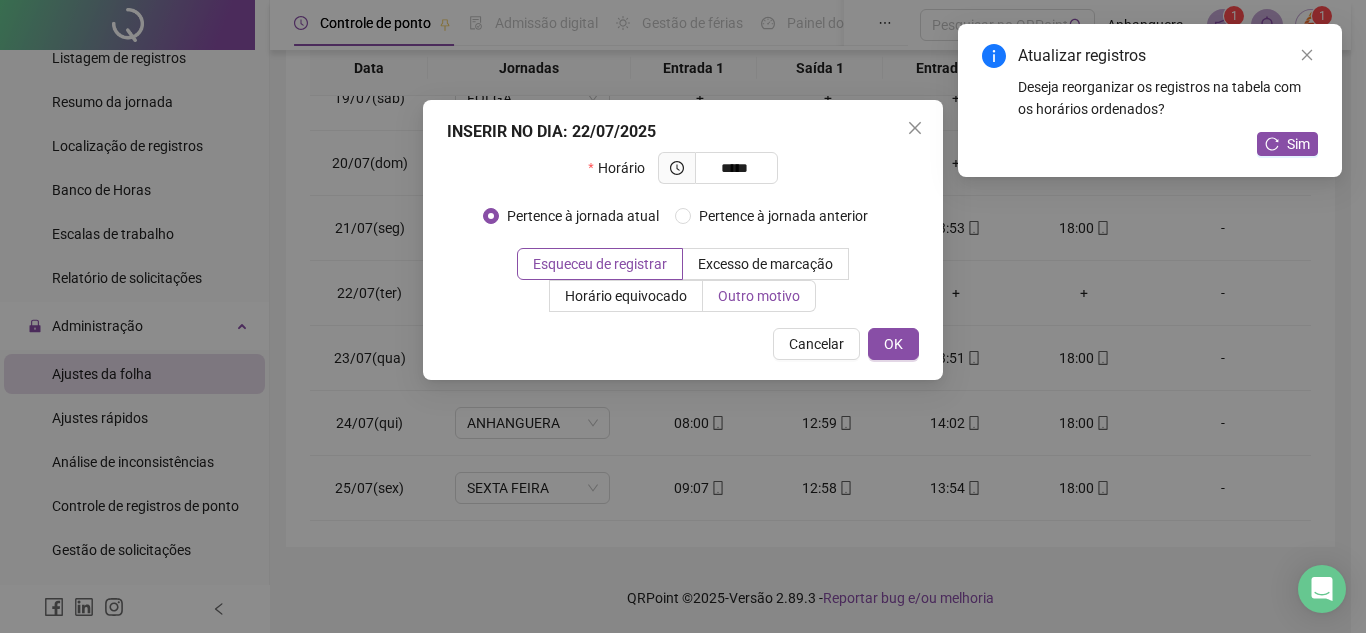 click on "Outro motivo" at bounding box center (759, 296) 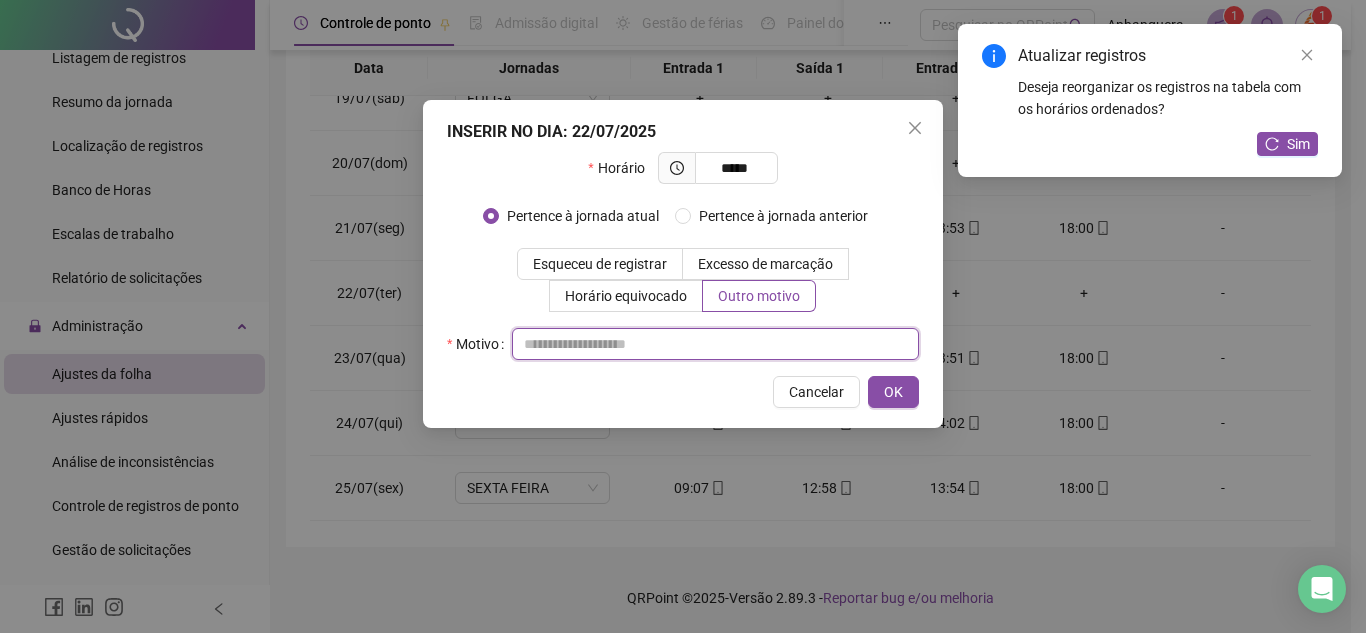click at bounding box center [715, 344] 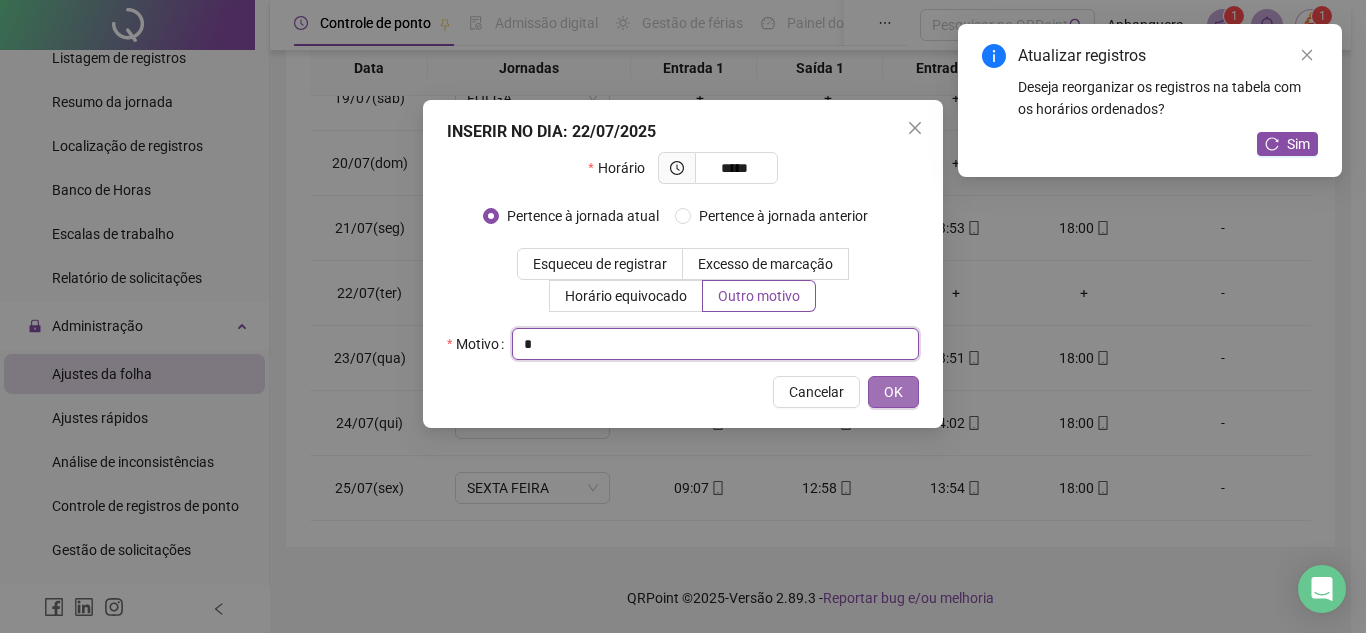 type on "*" 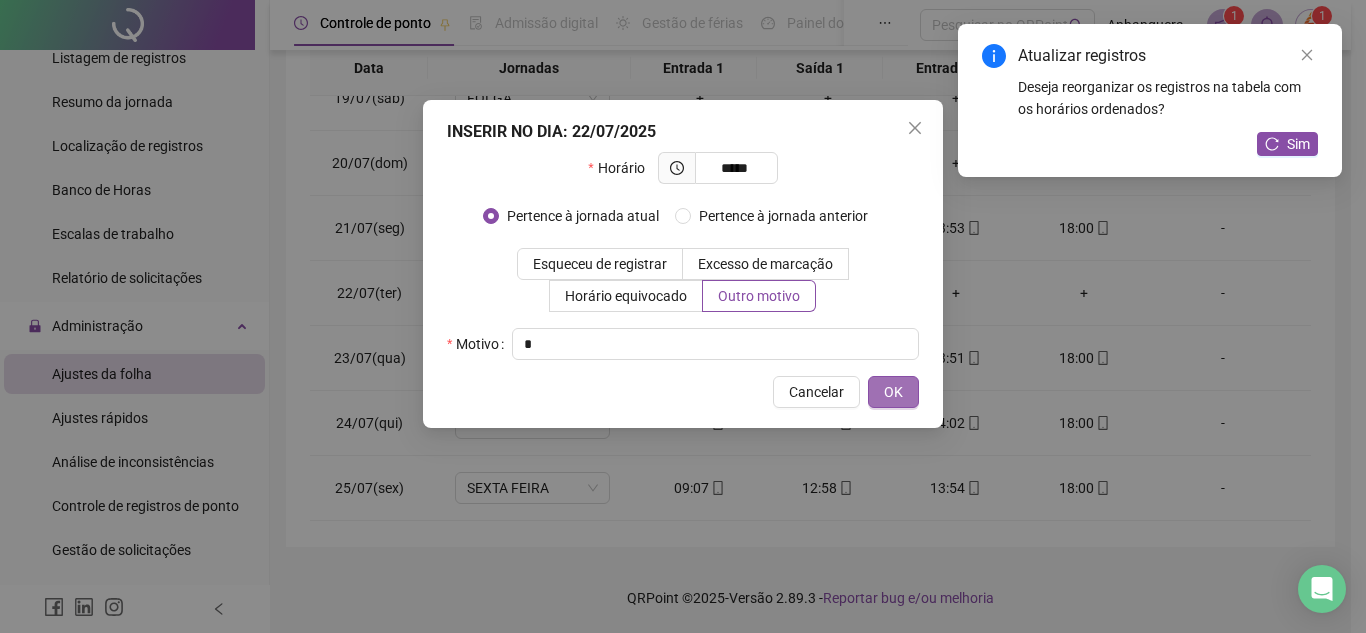 click on "OK" at bounding box center [893, 392] 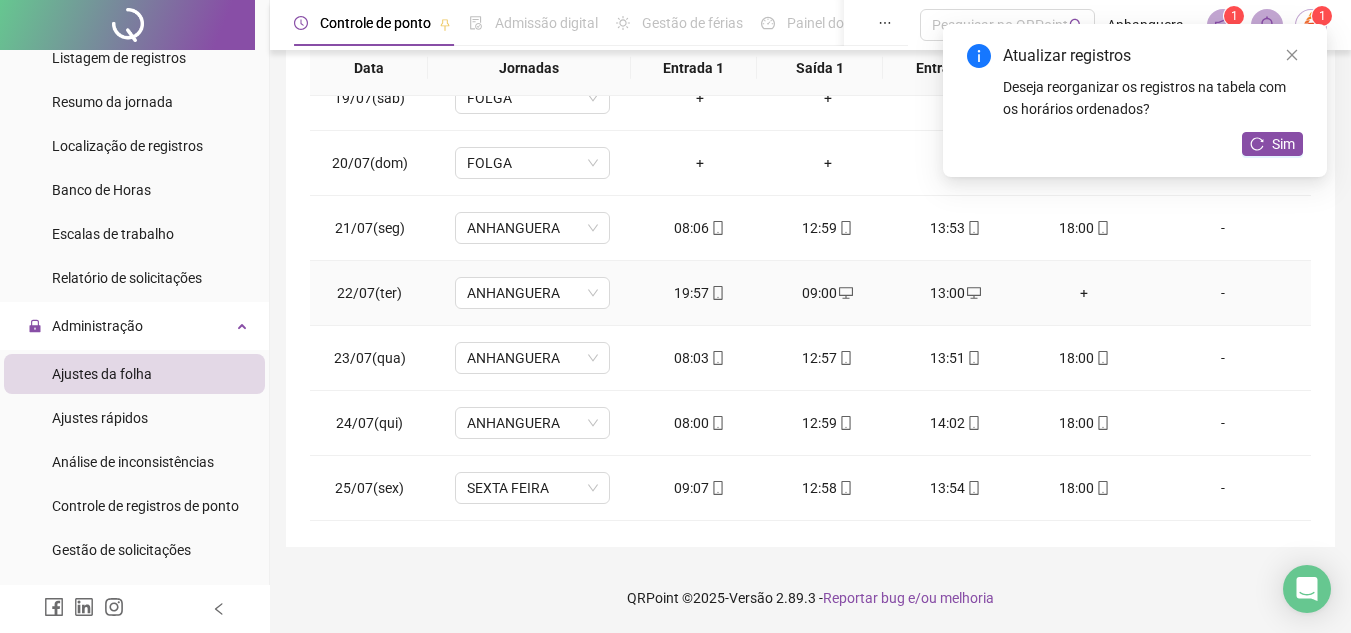 click on "+" at bounding box center [1084, 293] 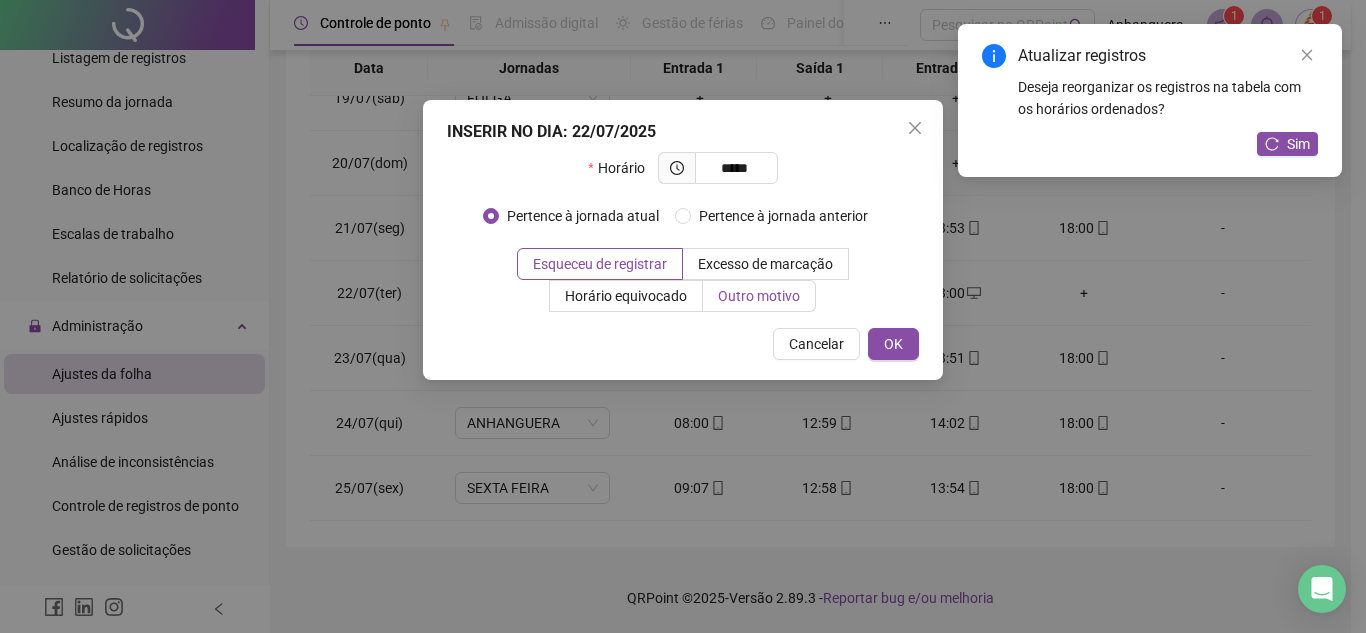 type on "*****" 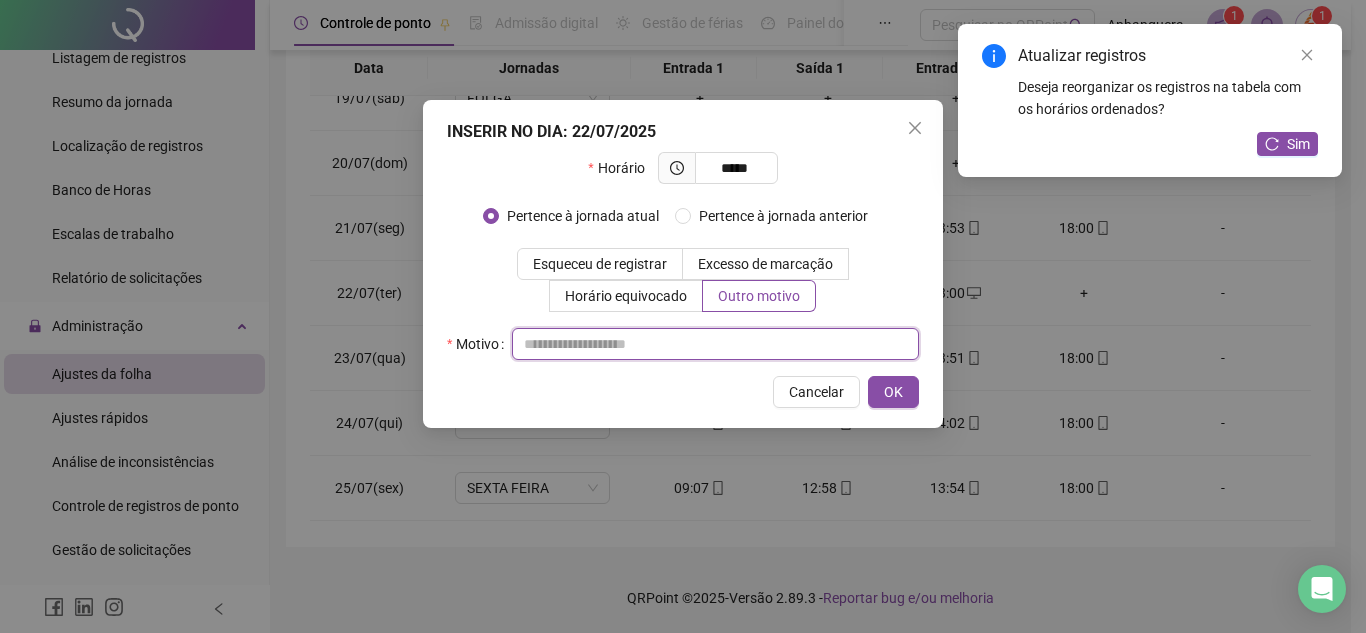 click at bounding box center [715, 344] 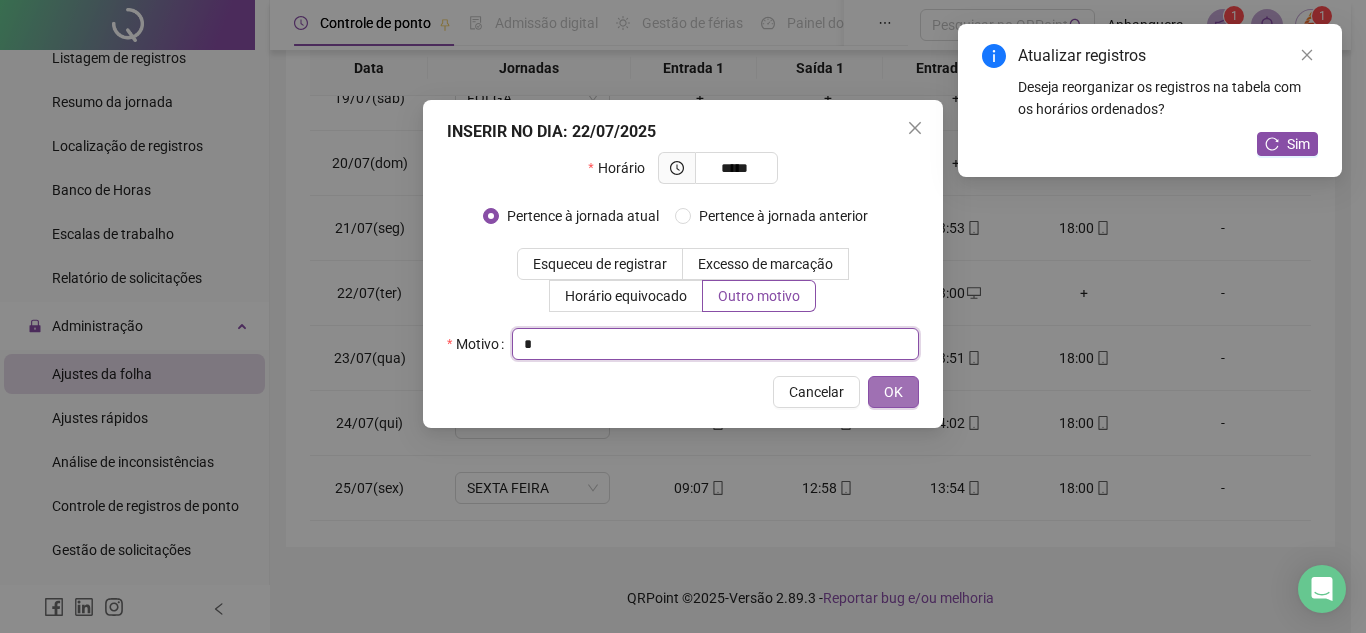 type on "*" 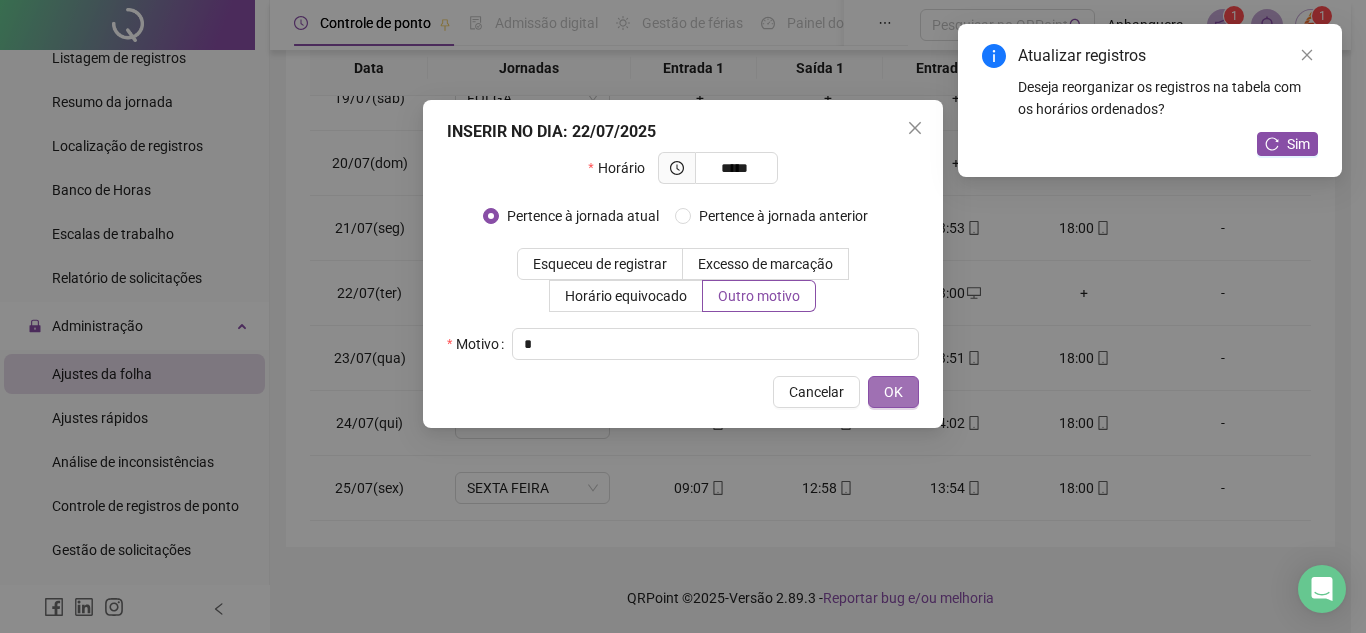 click on "OK" at bounding box center (893, 392) 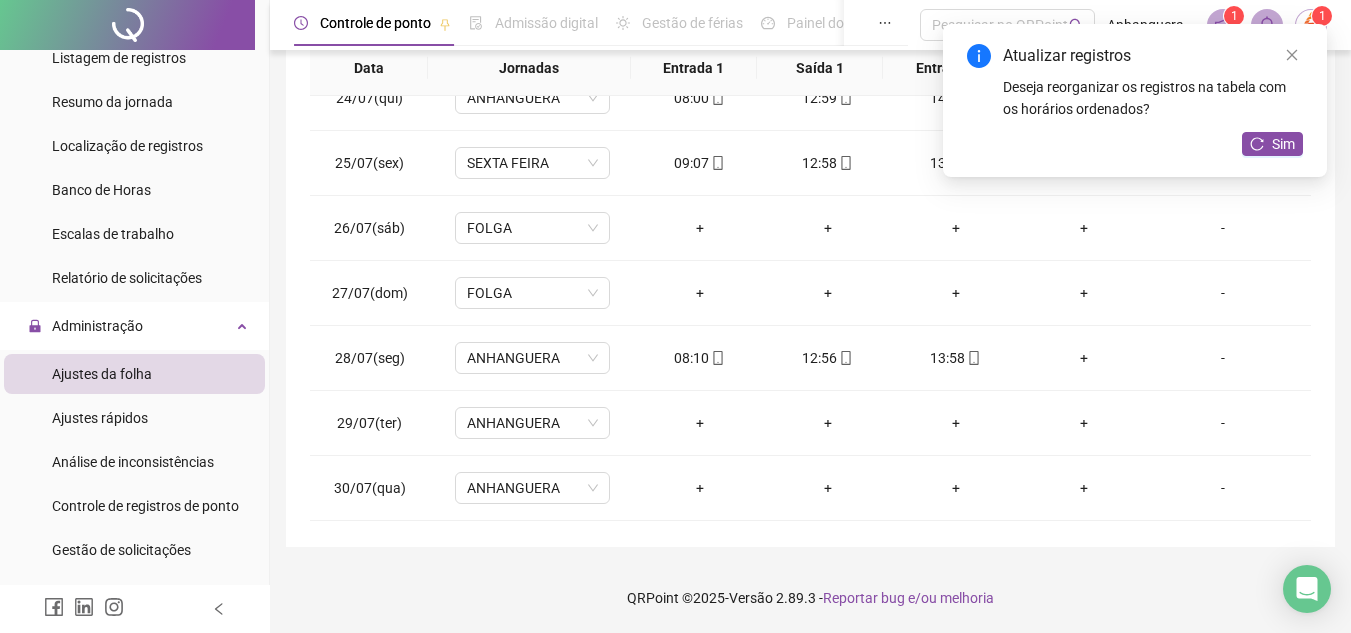 scroll, scrollTop: 1588, scrollLeft: 0, axis: vertical 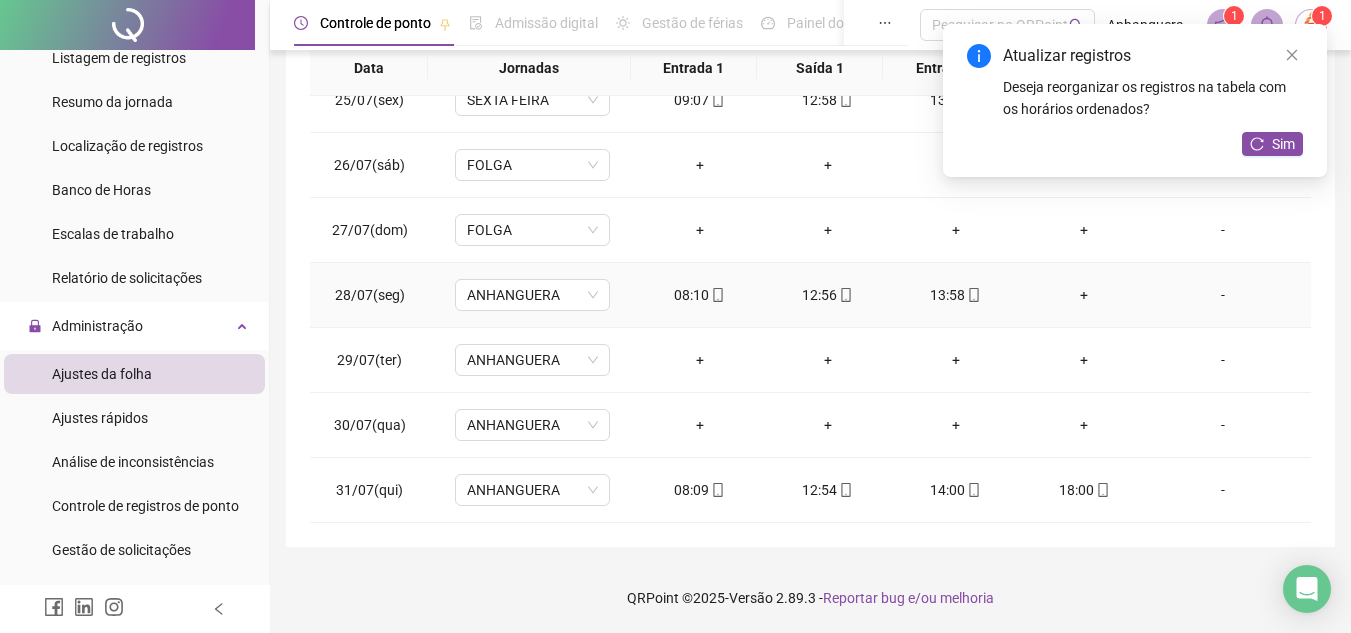 click on "+" at bounding box center (1084, 295) 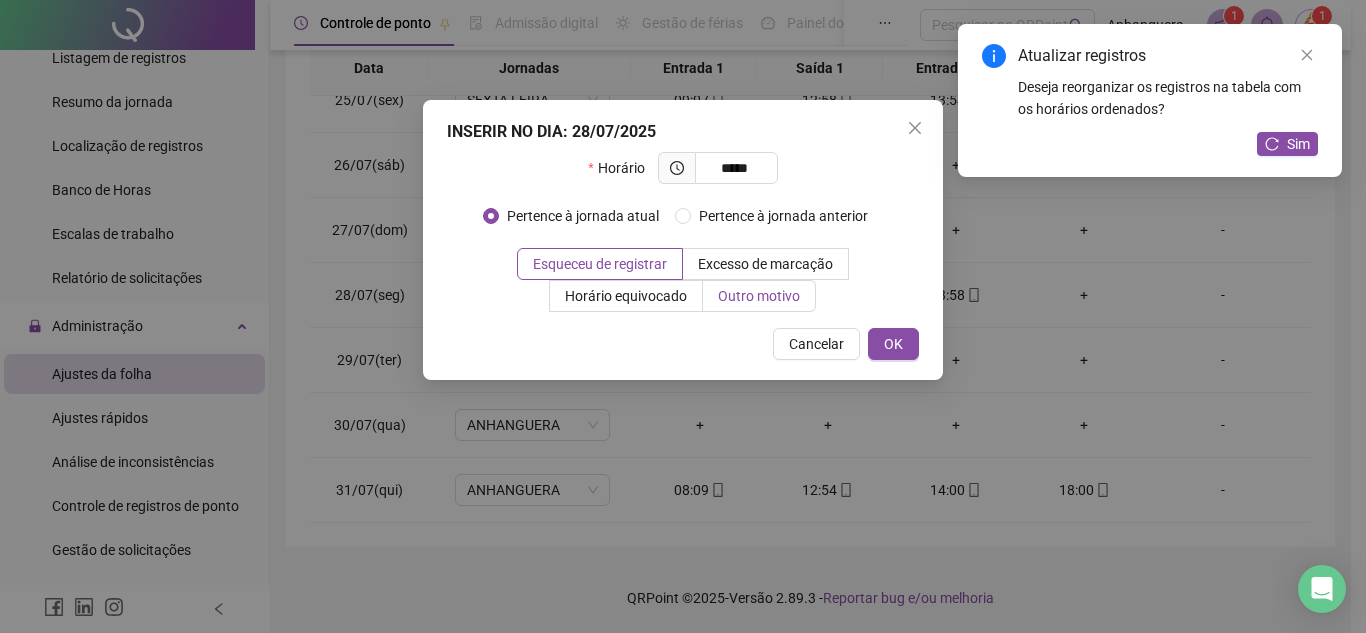 type on "*****" 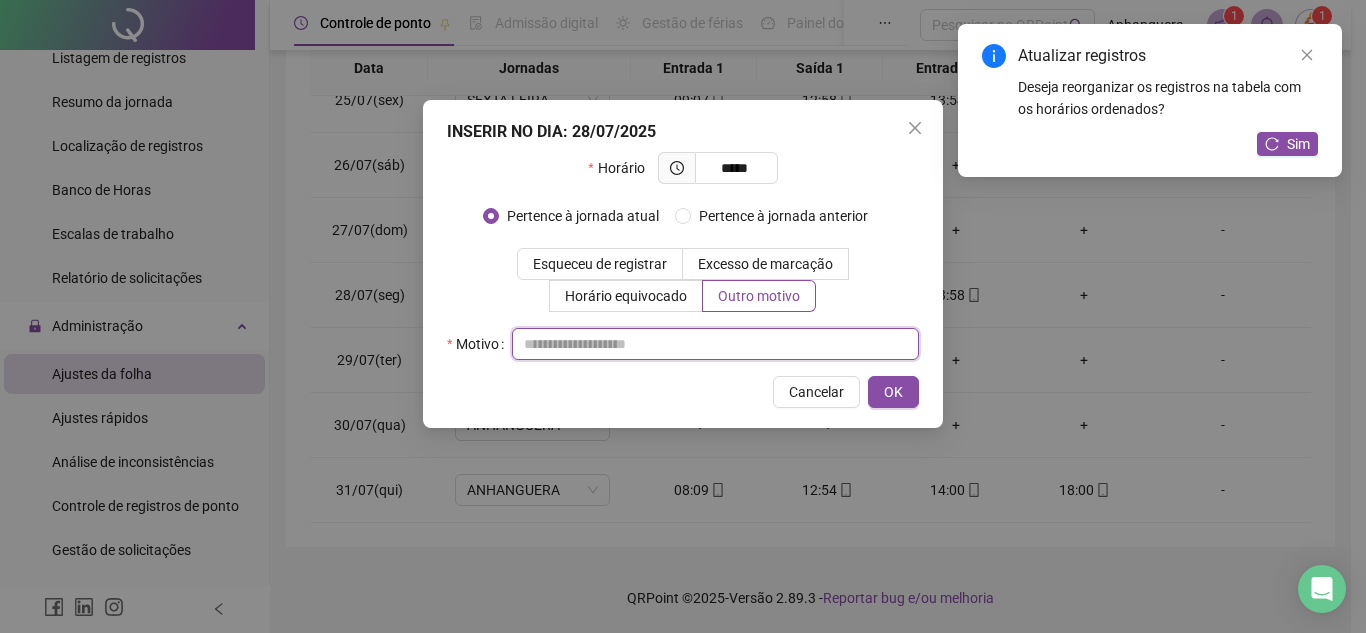 click at bounding box center [715, 344] 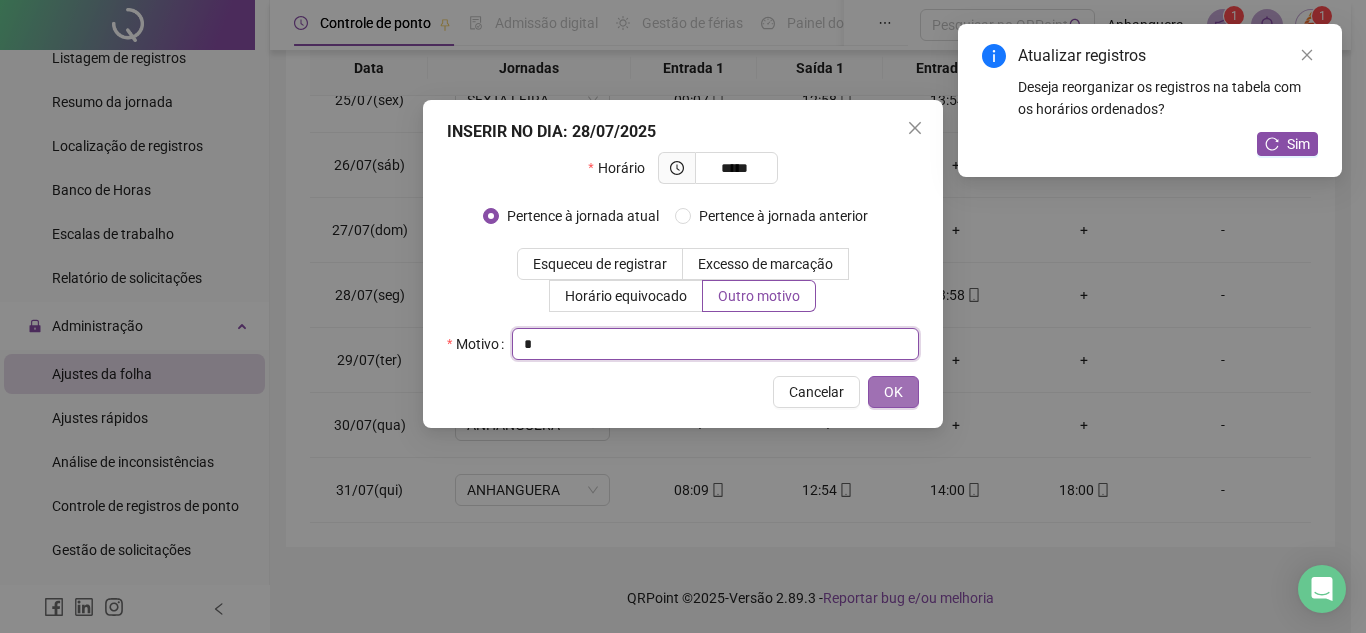 type on "*" 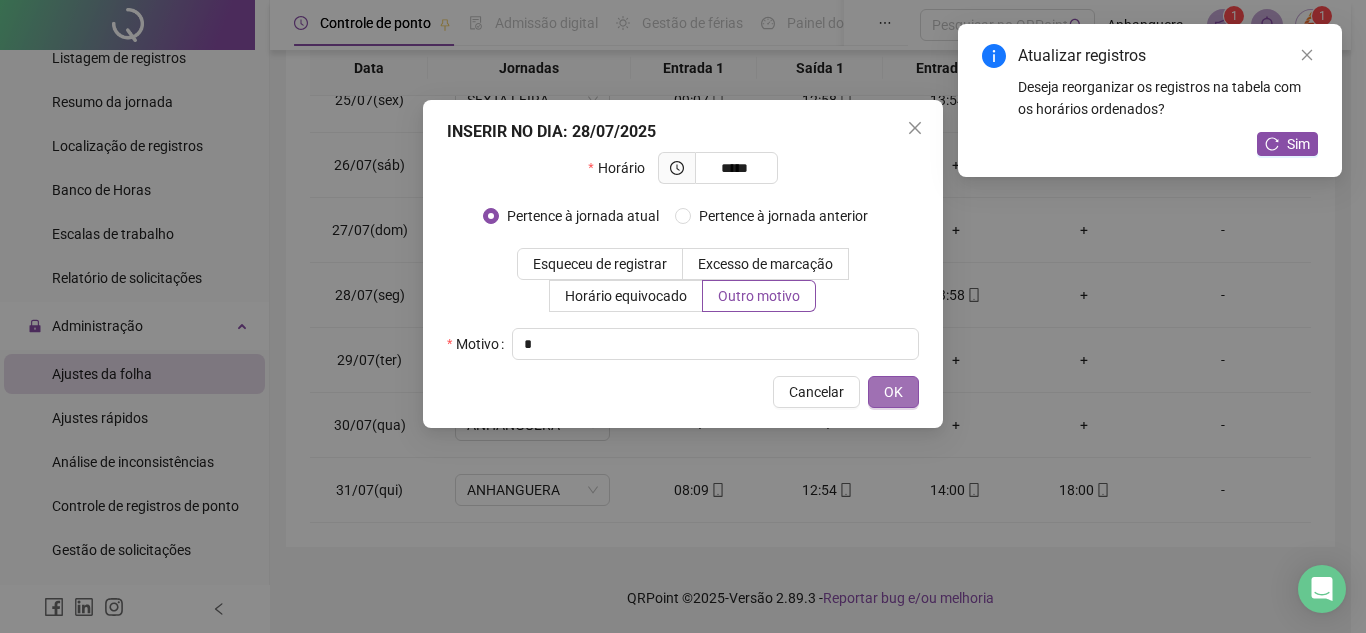 click on "OK" at bounding box center (893, 392) 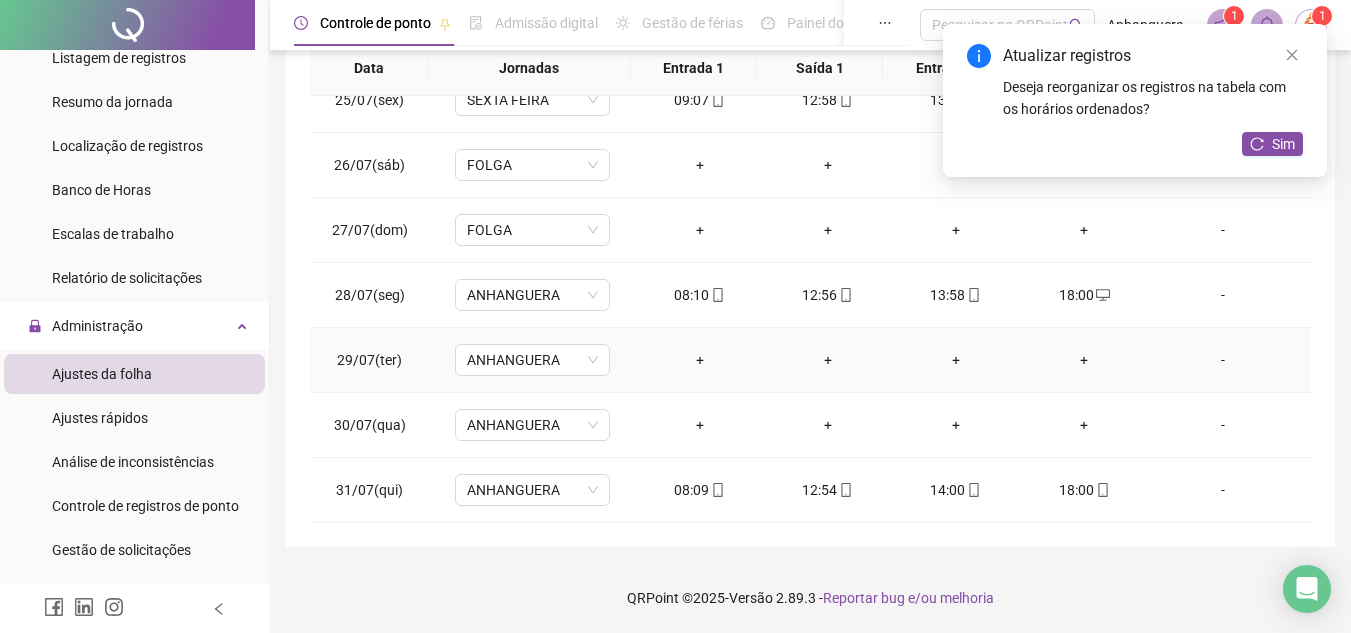 click on "+" at bounding box center [700, 360] 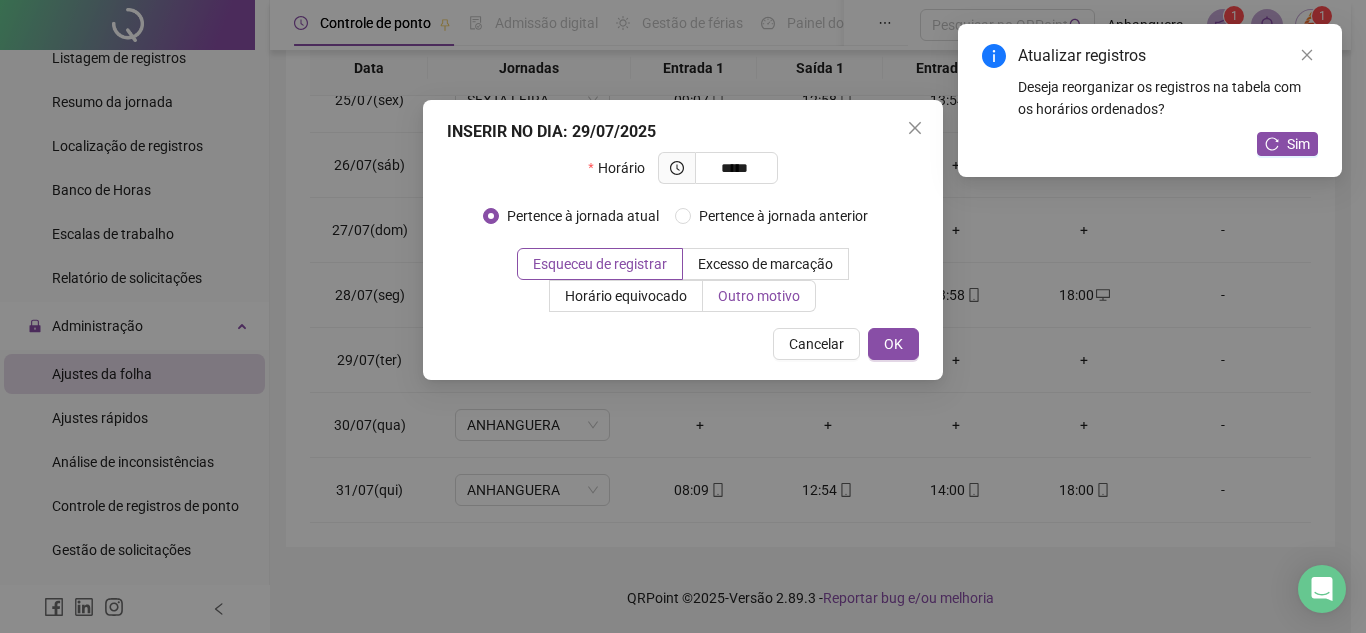 type on "*****" 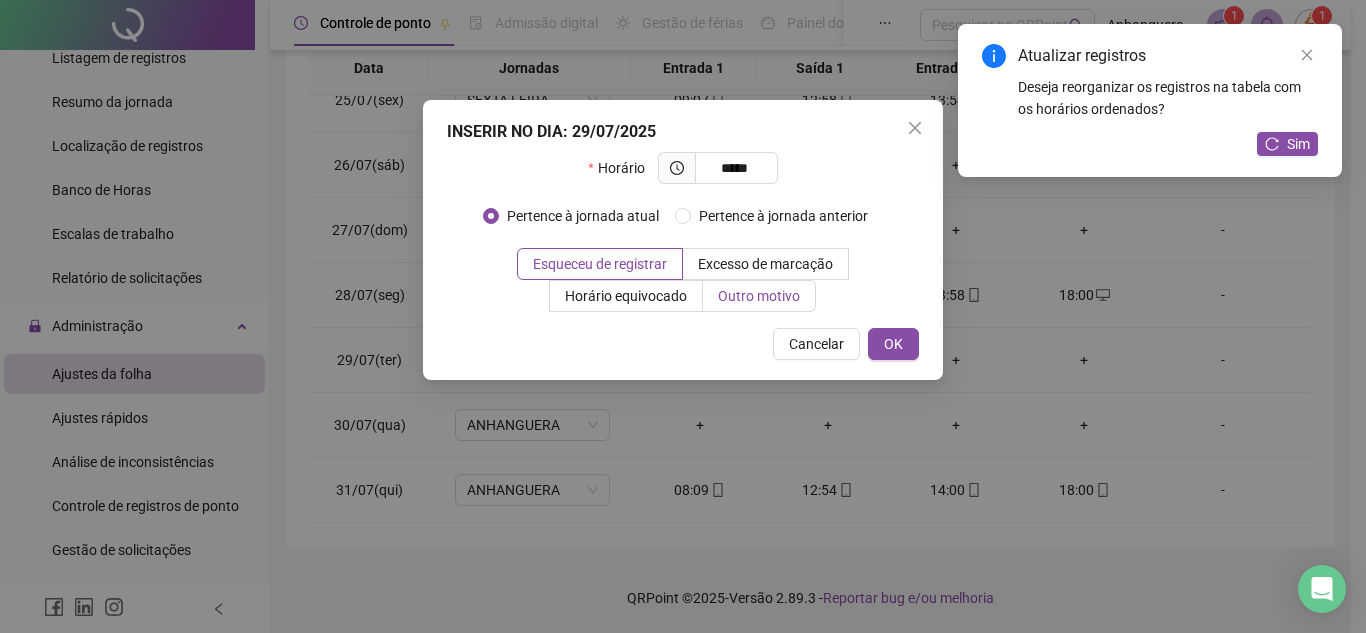 click on "Outro motivo" at bounding box center (759, 296) 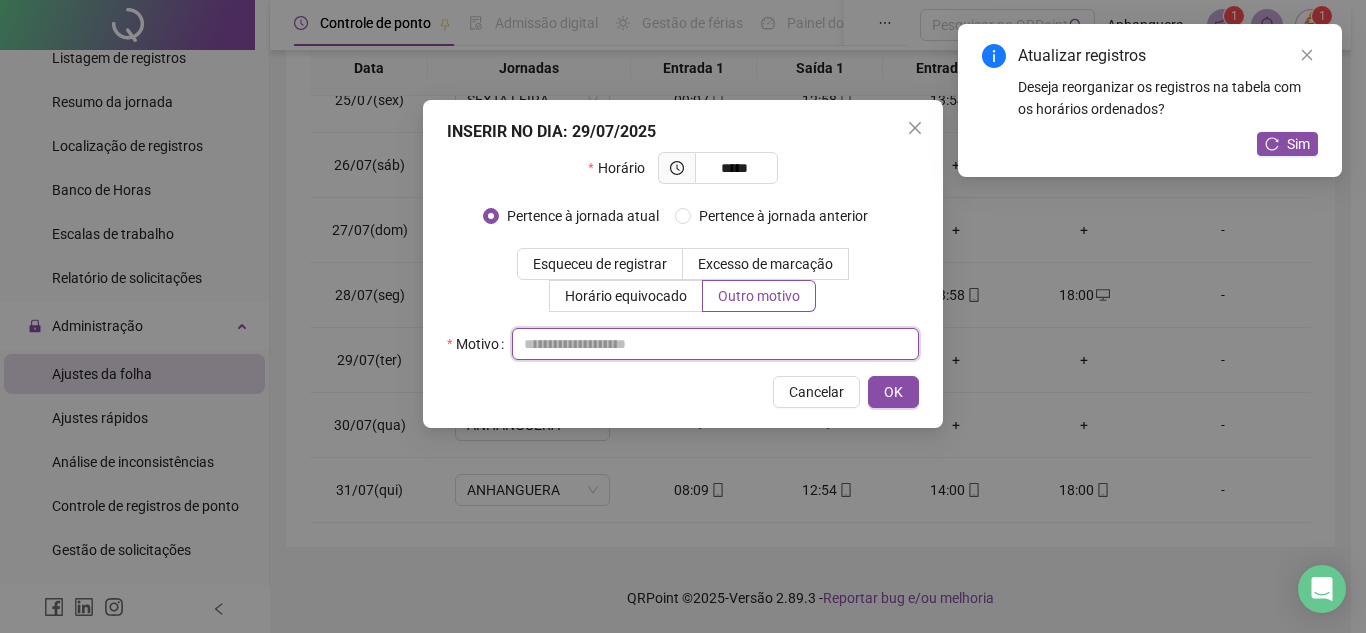 click at bounding box center (715, 344) 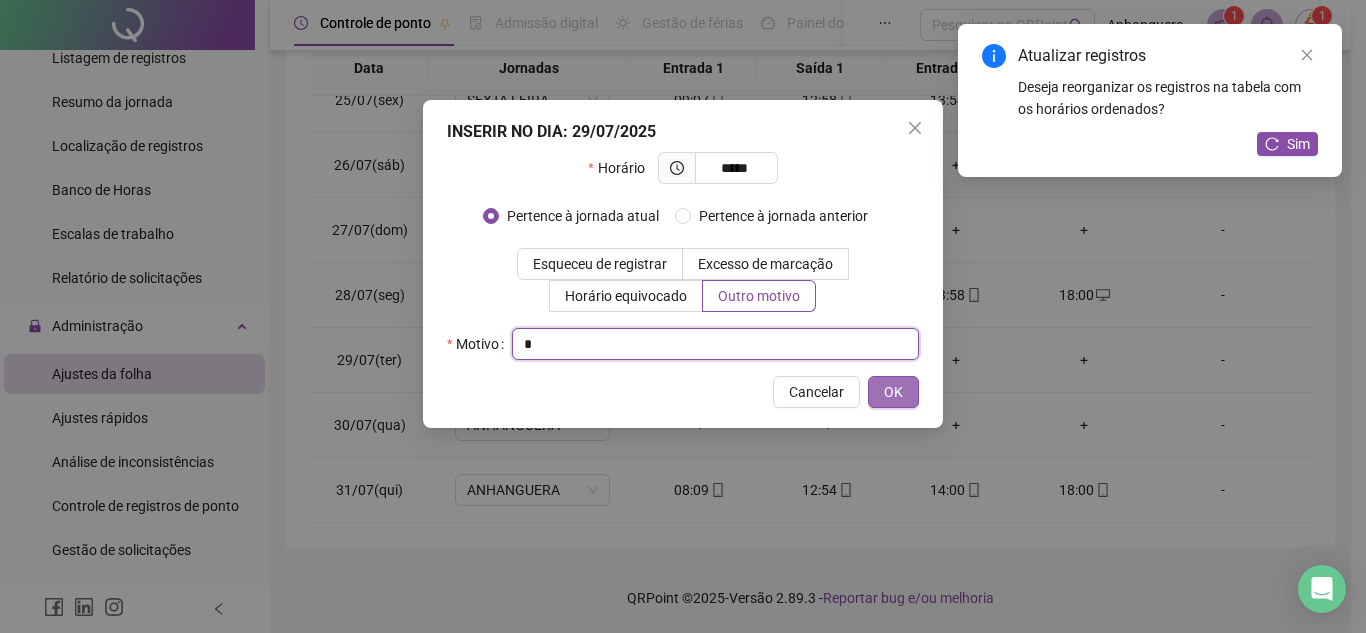 type on "*" 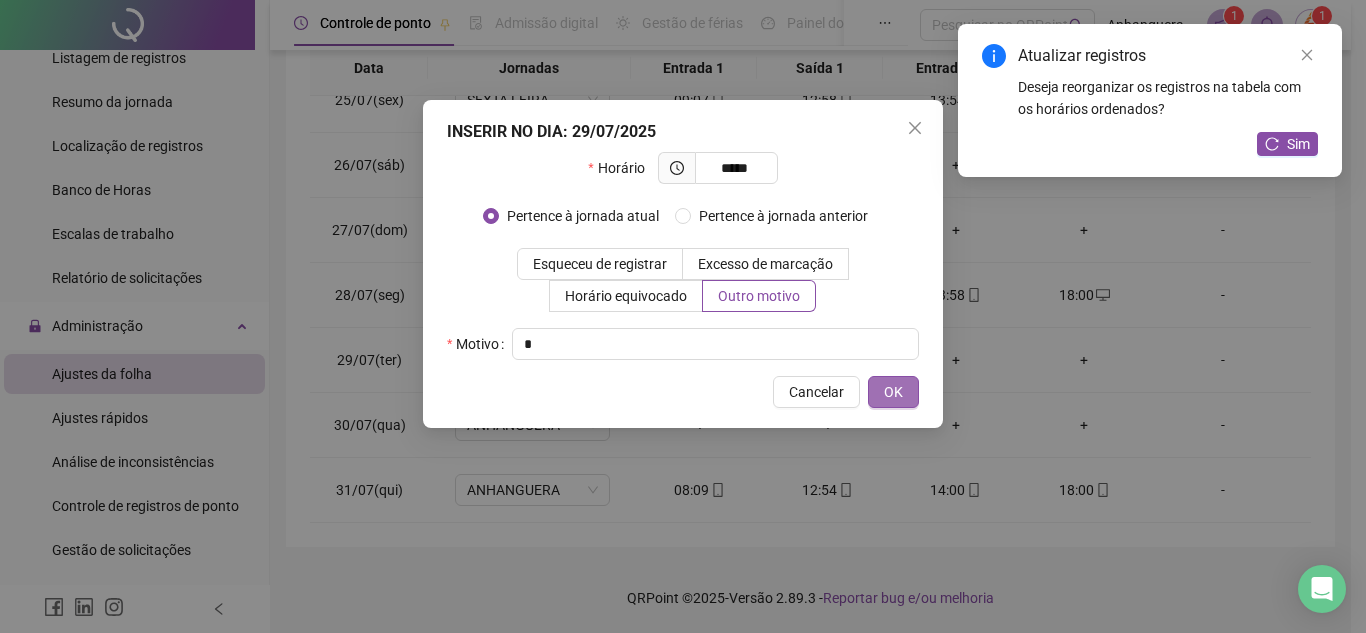 click on "OK" at bounding box center (893, 392) 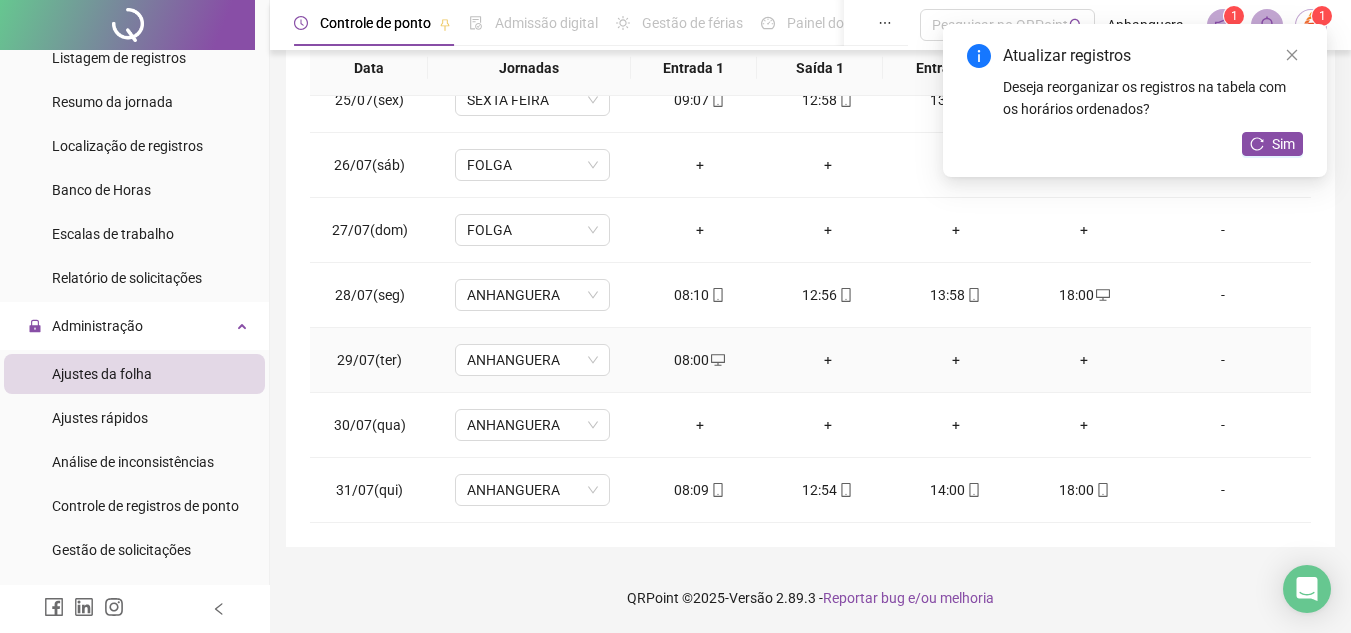 click on "+" at bounding box center [828, 360] 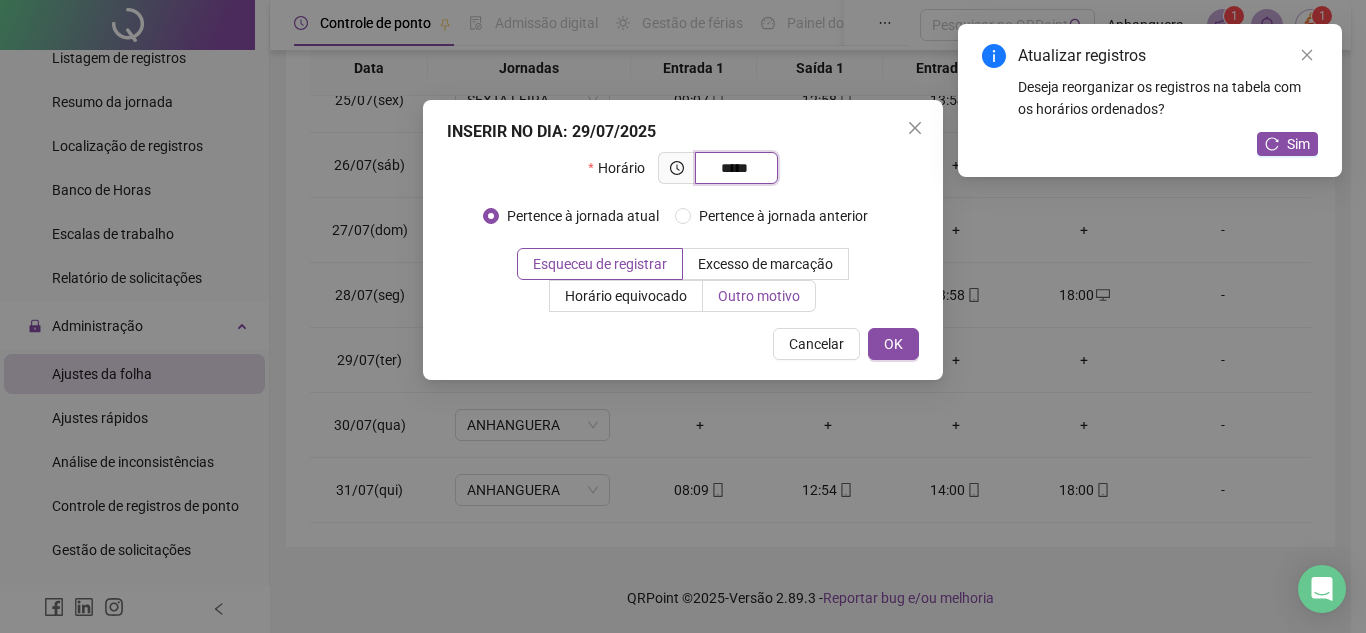 type on "*****" 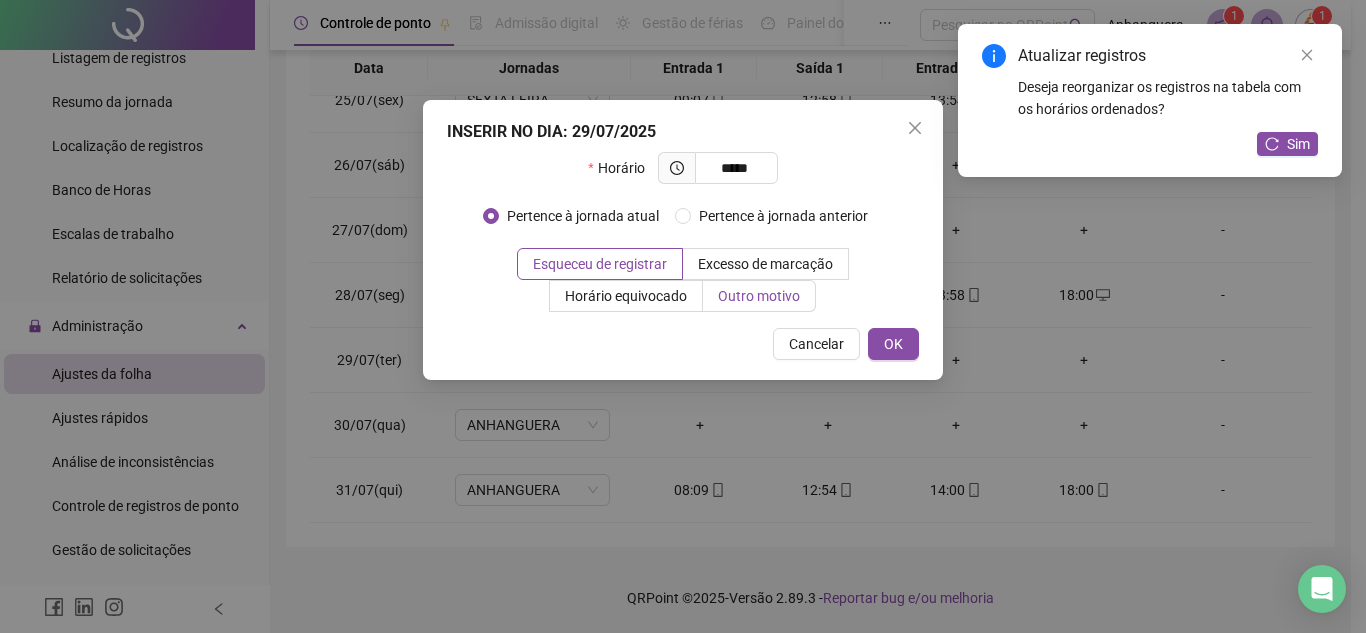 click on "Outro motivo" at bounding box center (759, 296) 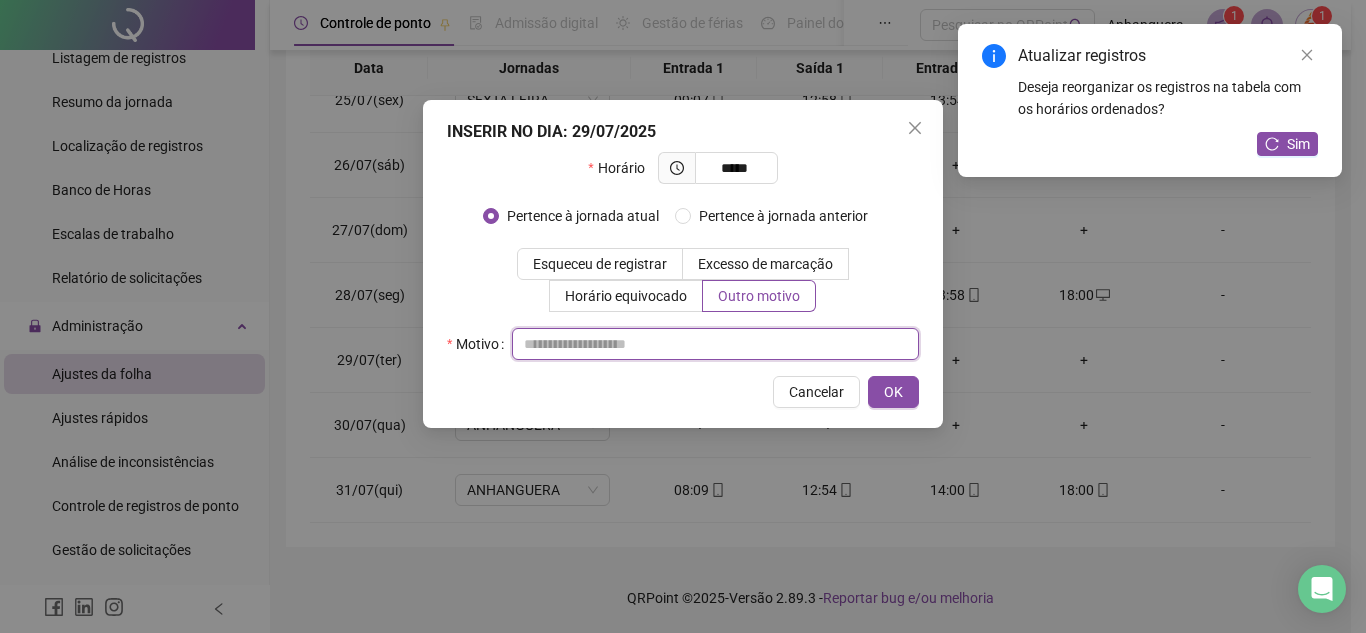 click at bounding box center [715, 344] 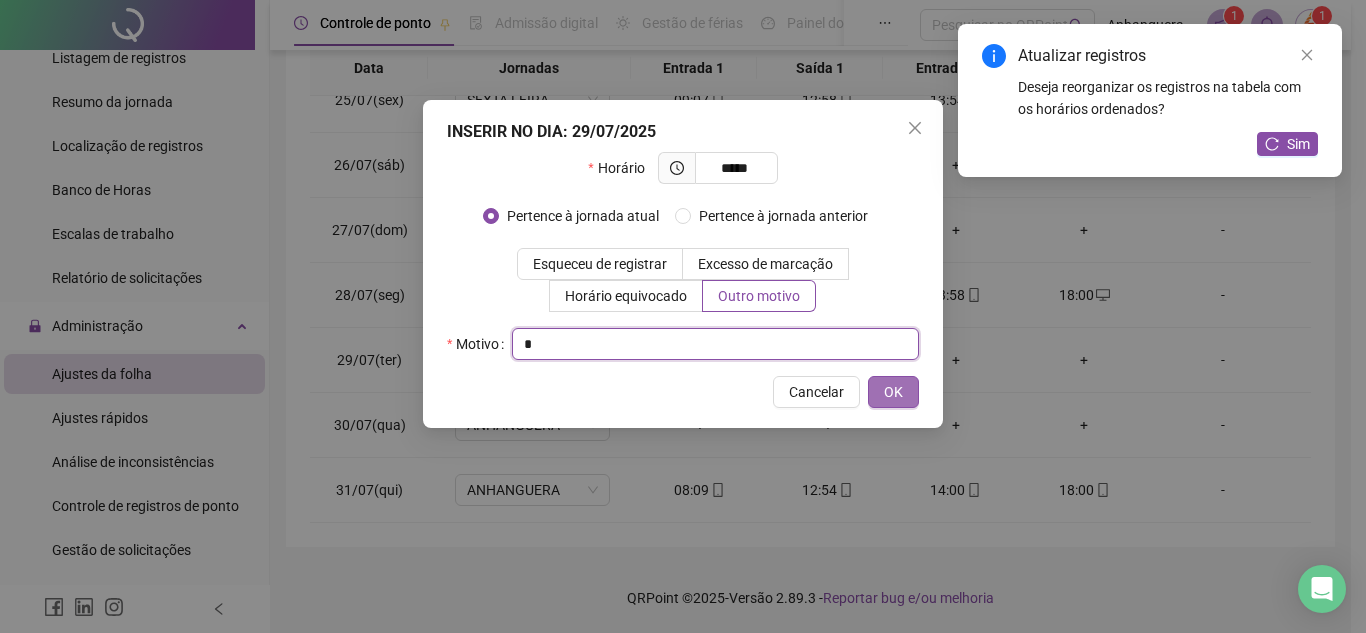 type on "*" 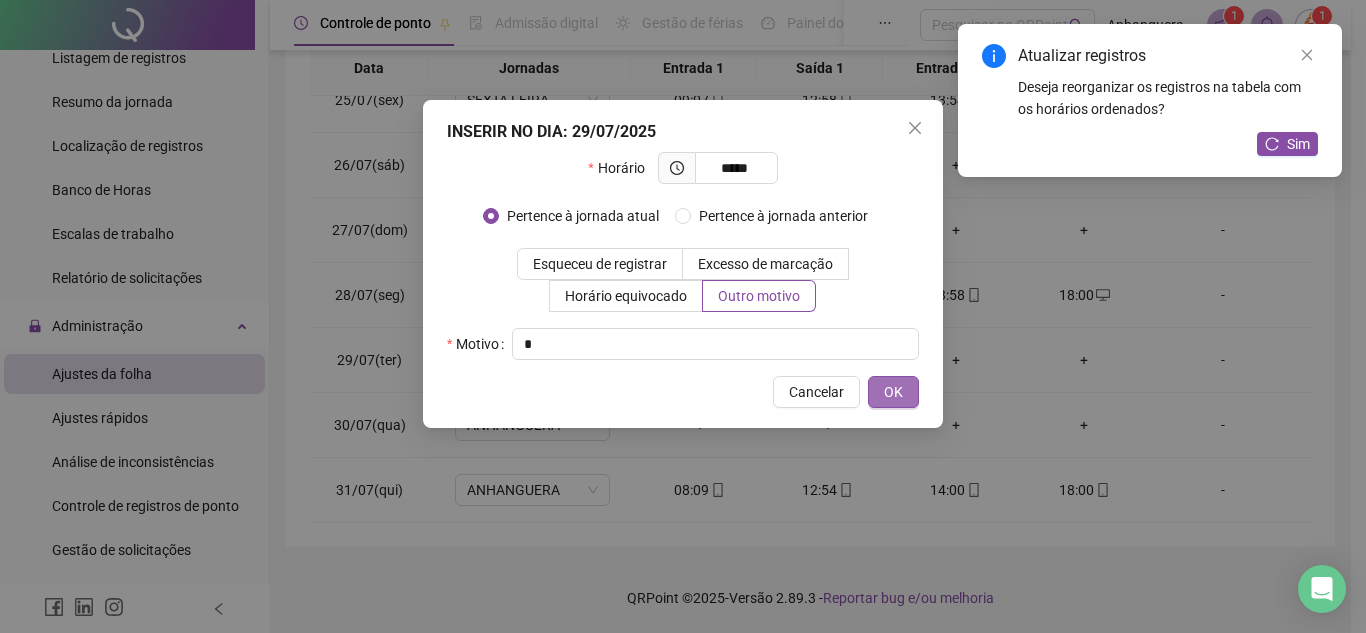 click on "OK" at bounding box center (893, 392) 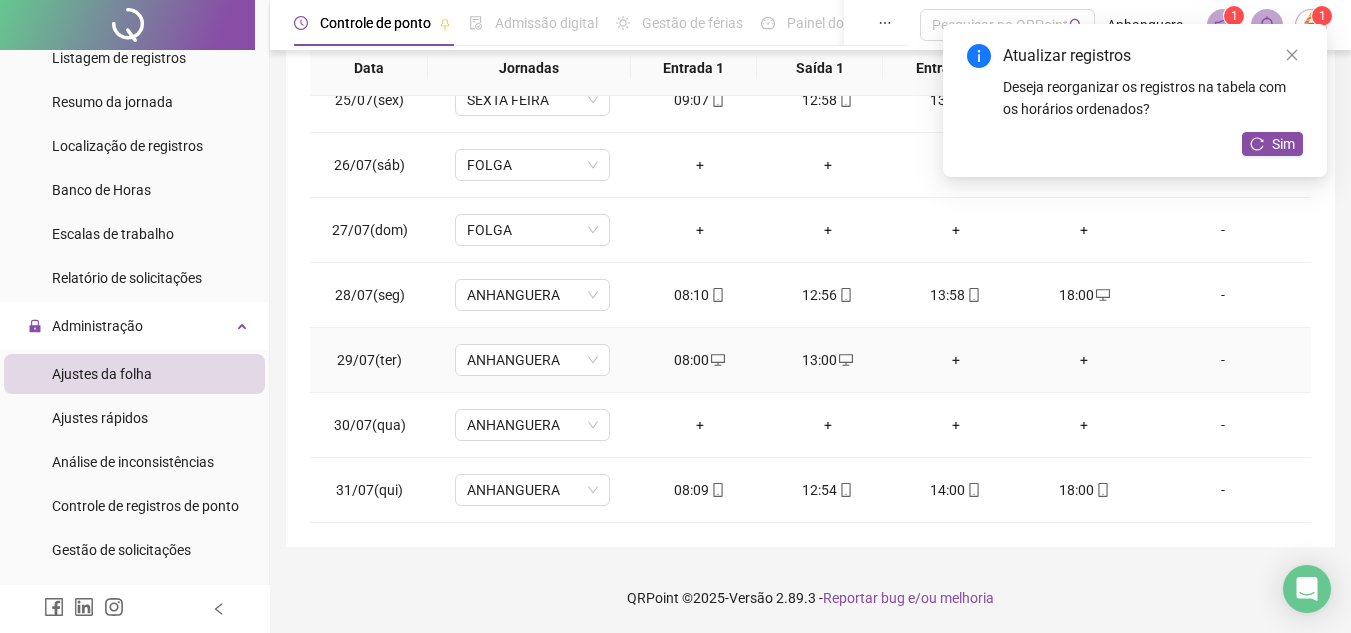 click on "+" at bounding box center [956, 360] 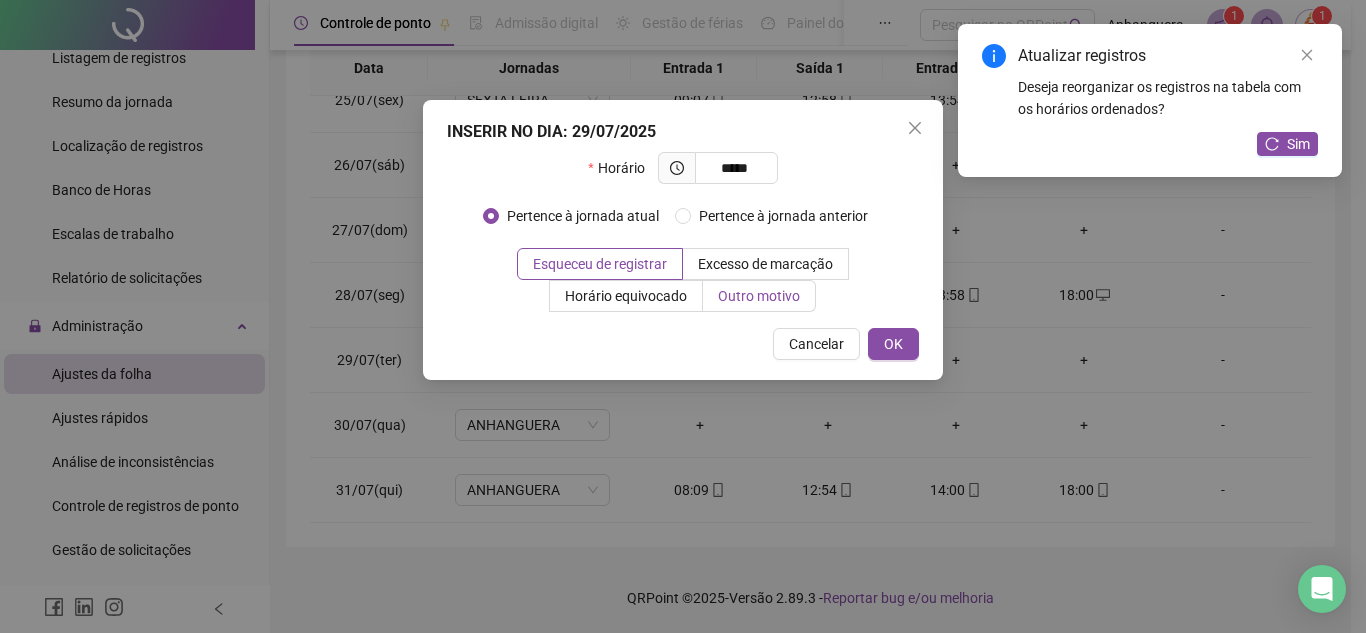 type on "*****" 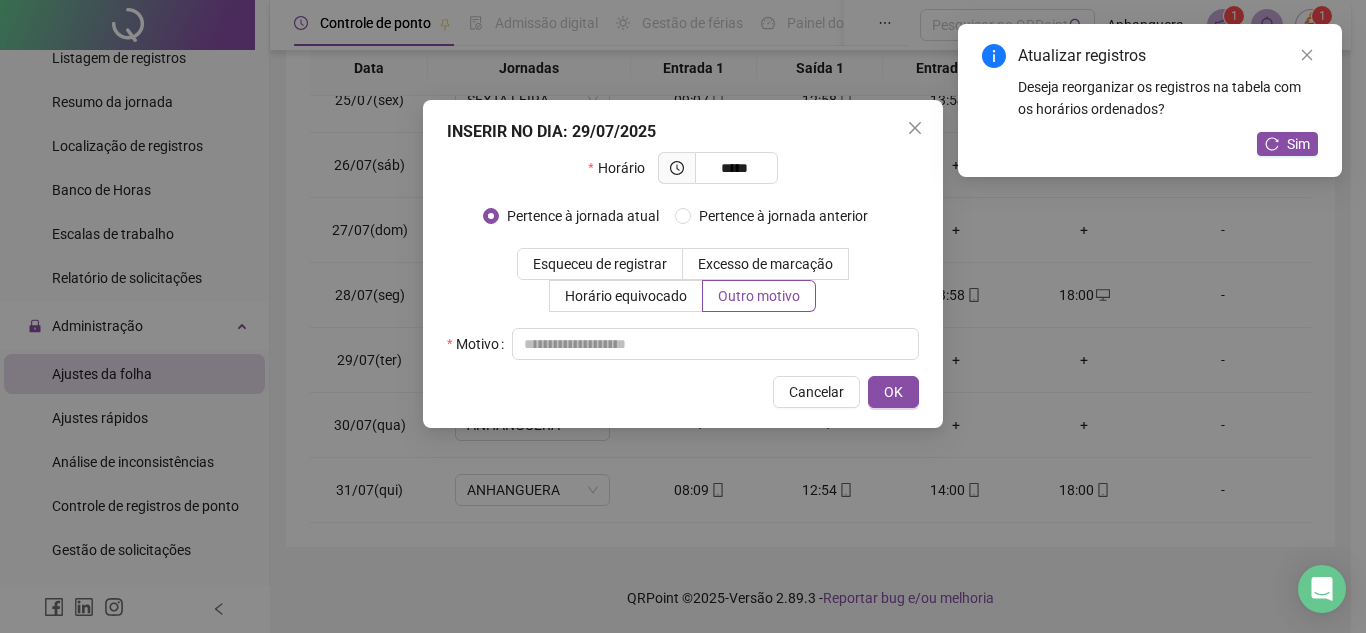 click on "Horário ***** Pertence à jornada atual Pertence à jornada anterior Esqueceu de registrar Excesso de marcação Horário equivocado Outro motivo Motivo" at bounding box center (683, 256) 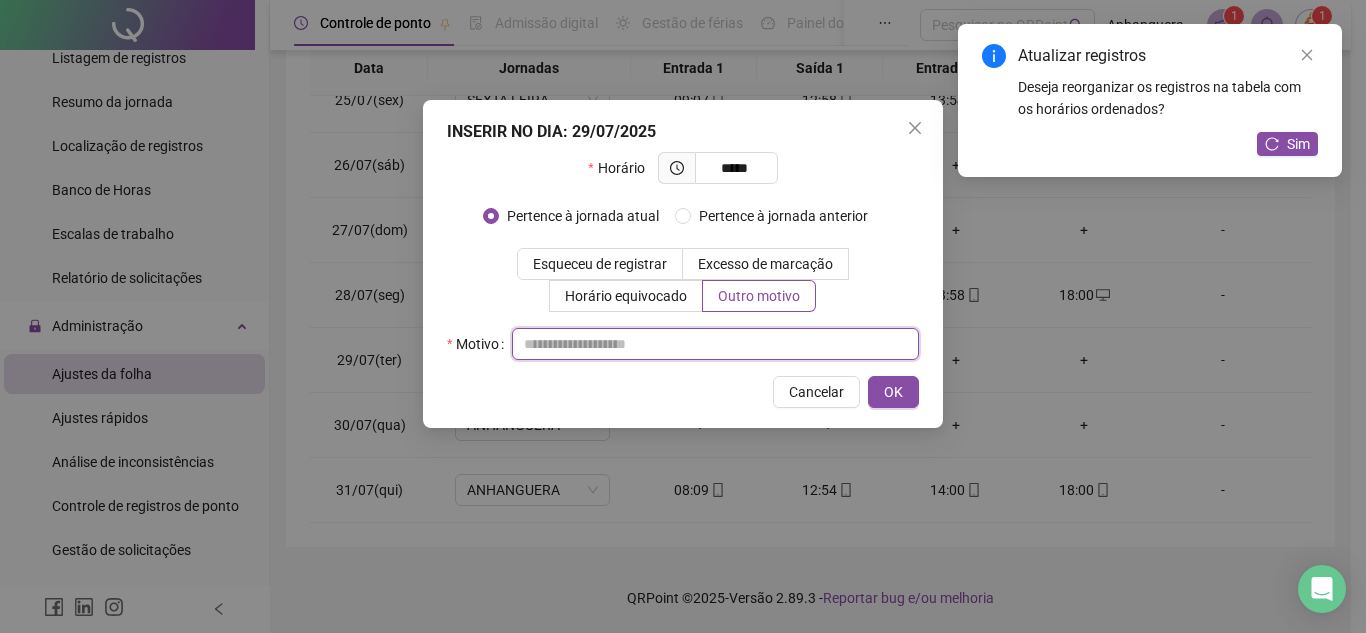 click at bounding box center [715, 344] 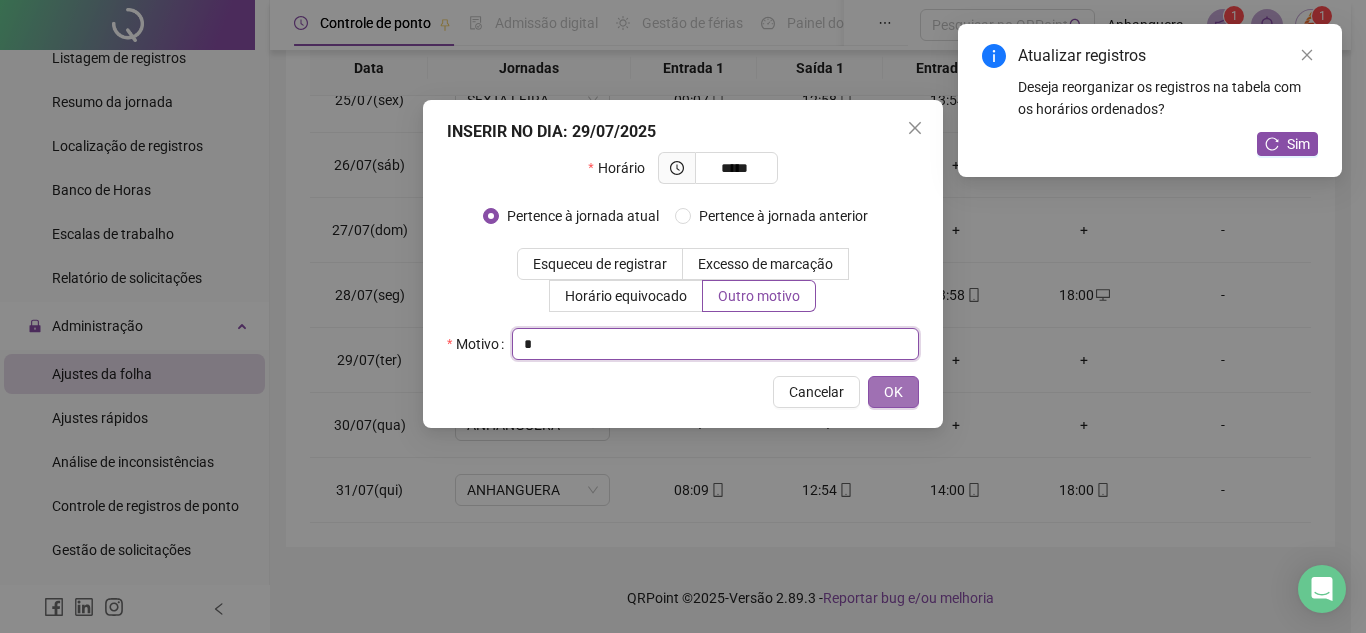 type on "*" 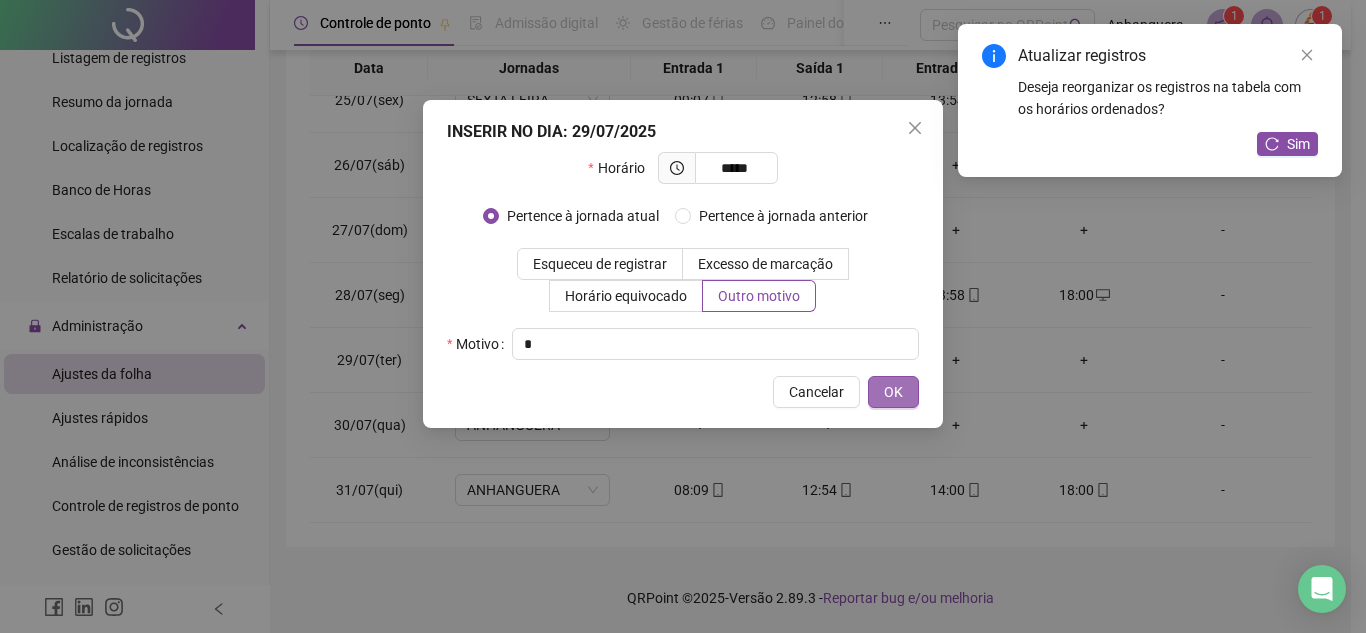 click on "OK" at bounding box center (893, 392) 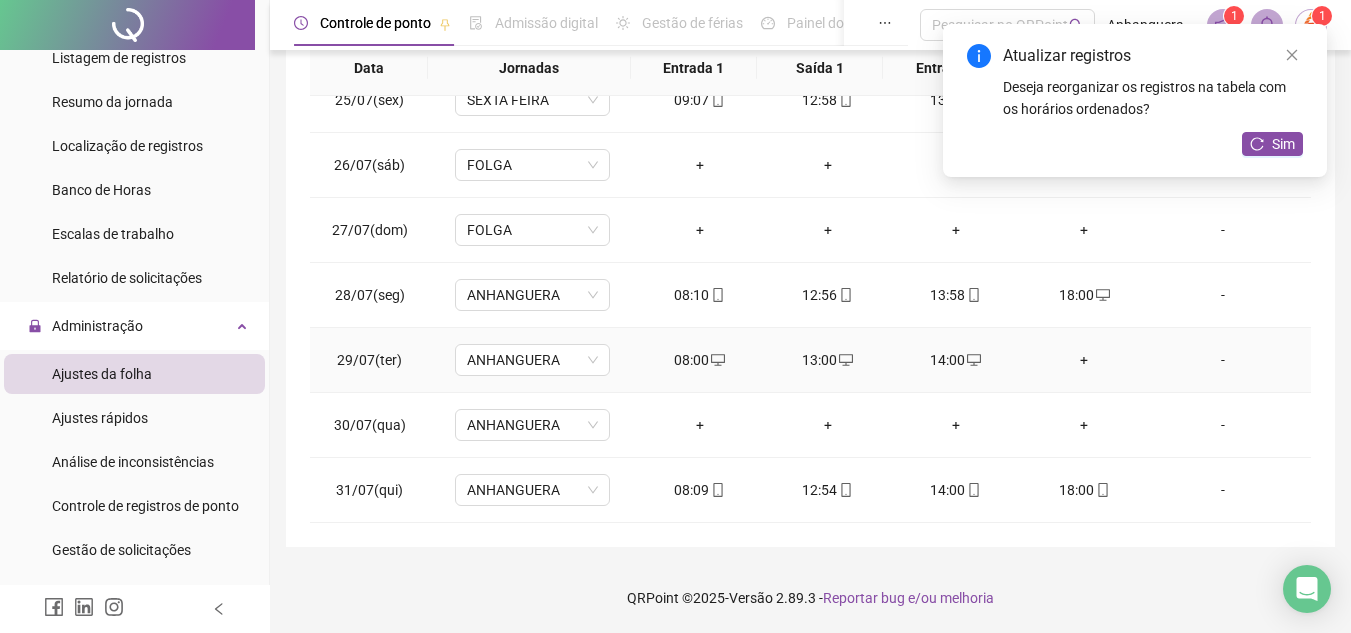 click on "+" at bounding box center (1084, 360) 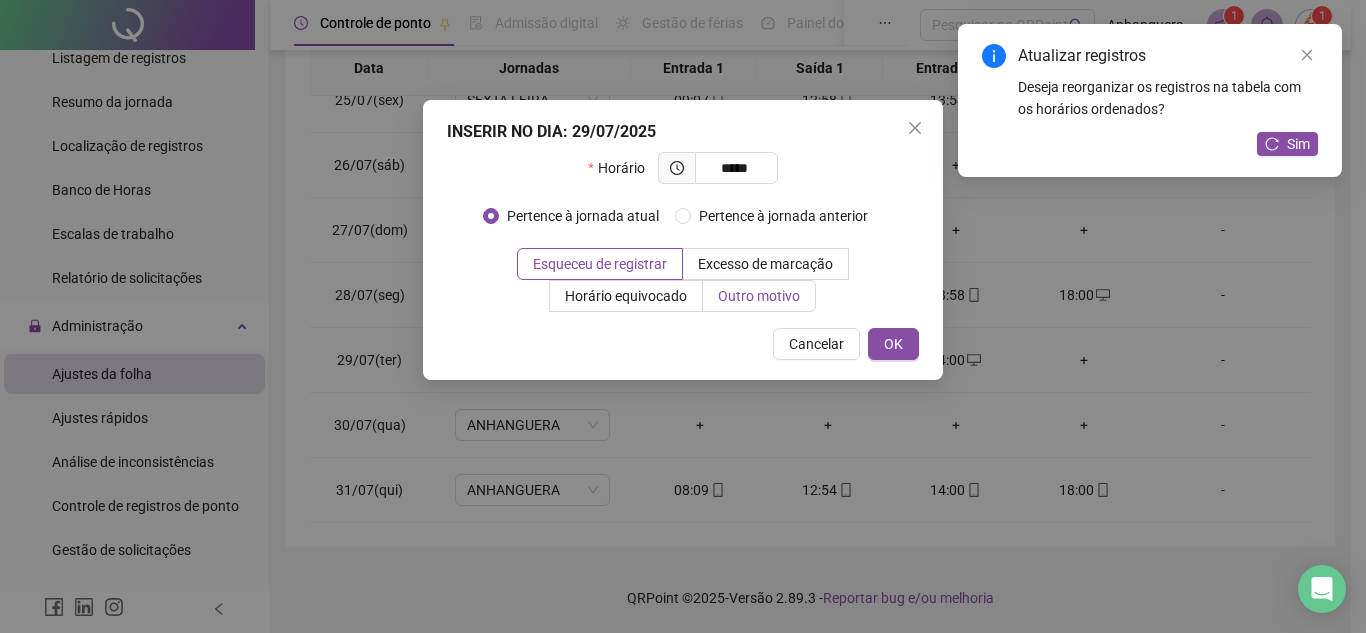 type on "*****" 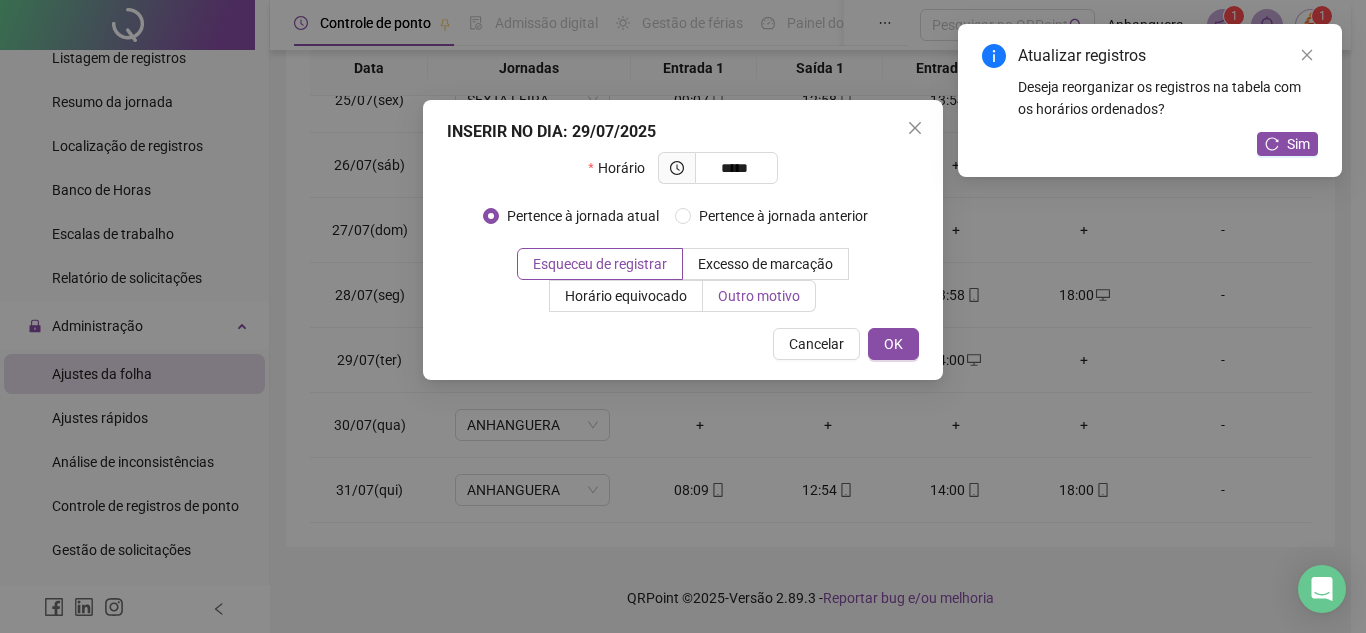 click on "Outro motivo" at bounding box center [759, 296] 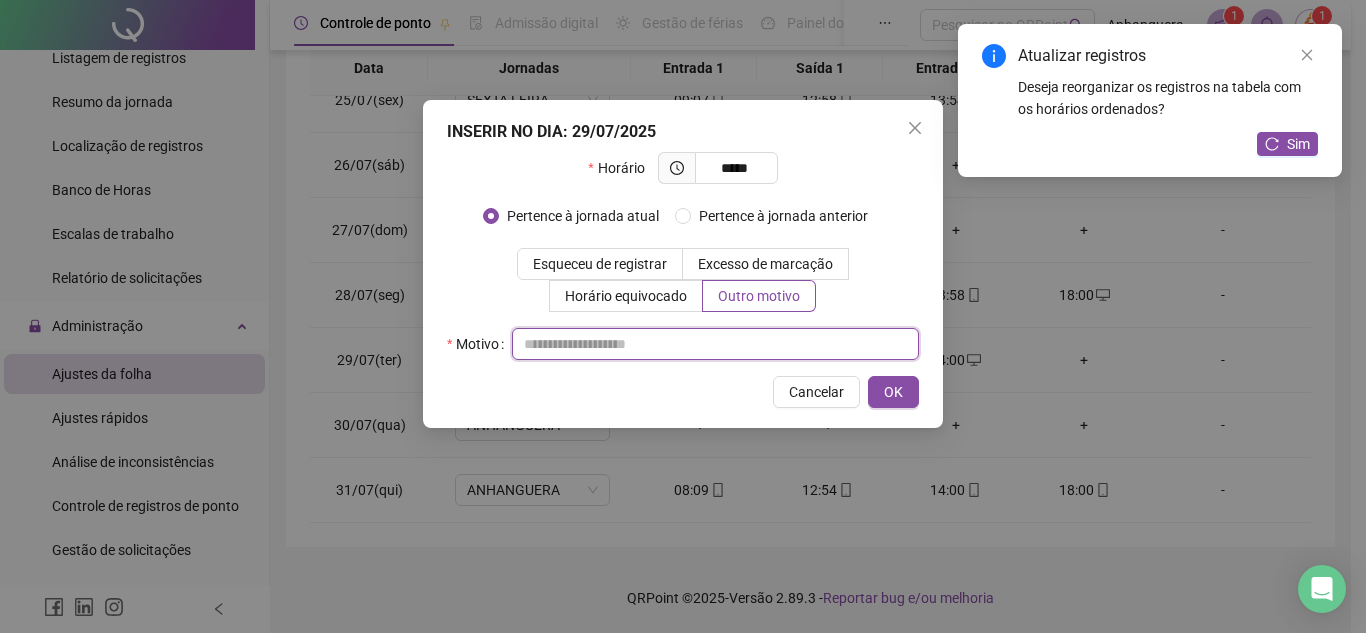 click at bounding box center (715, 344) 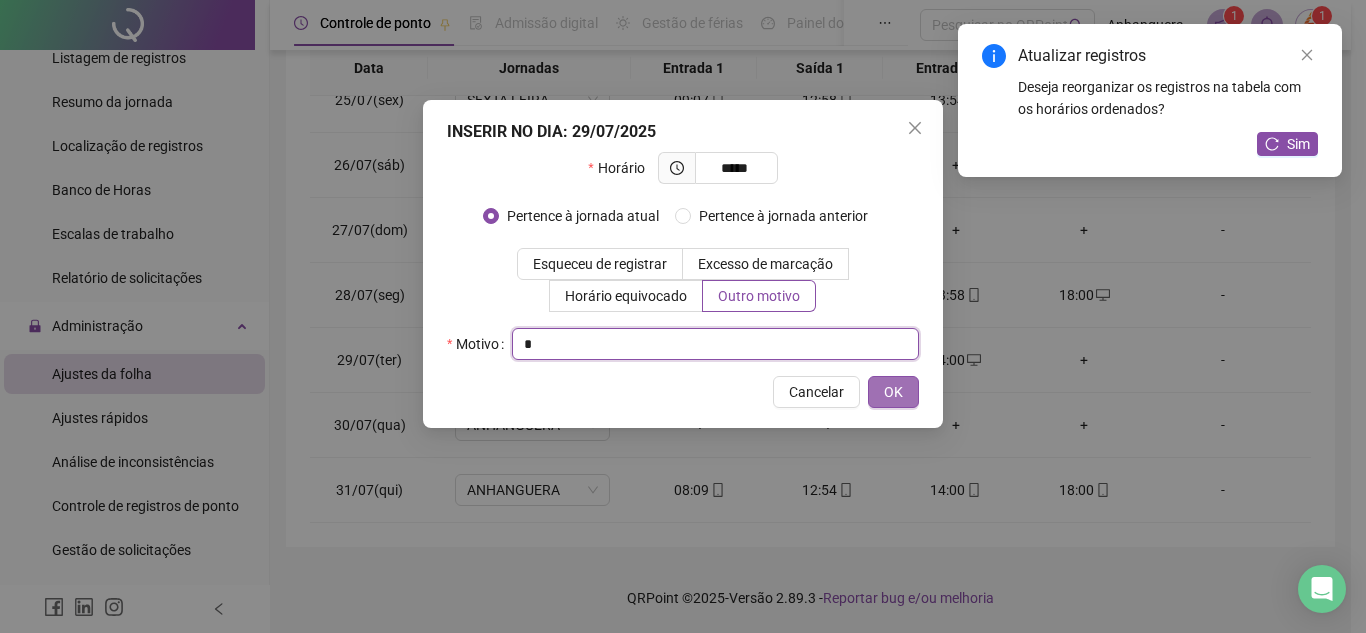 type on "*" 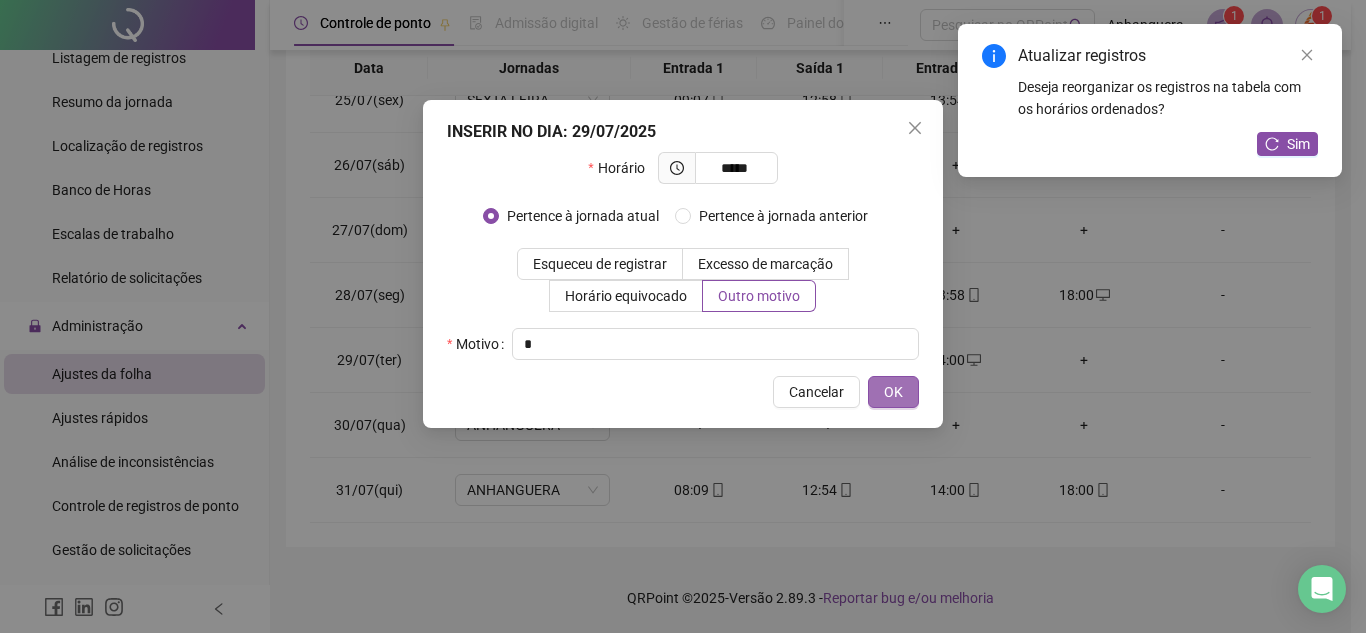 click on "OK" at bounding box center (893, 392) 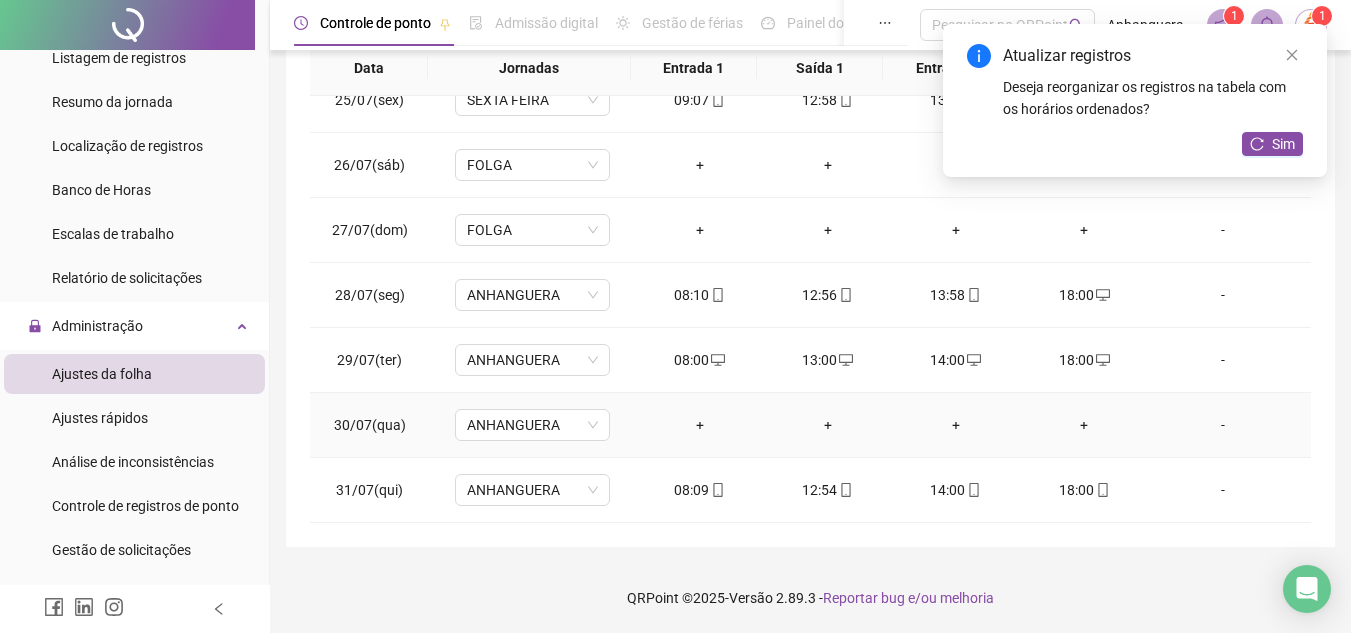 click on "+" at bounding box center [700, 425] 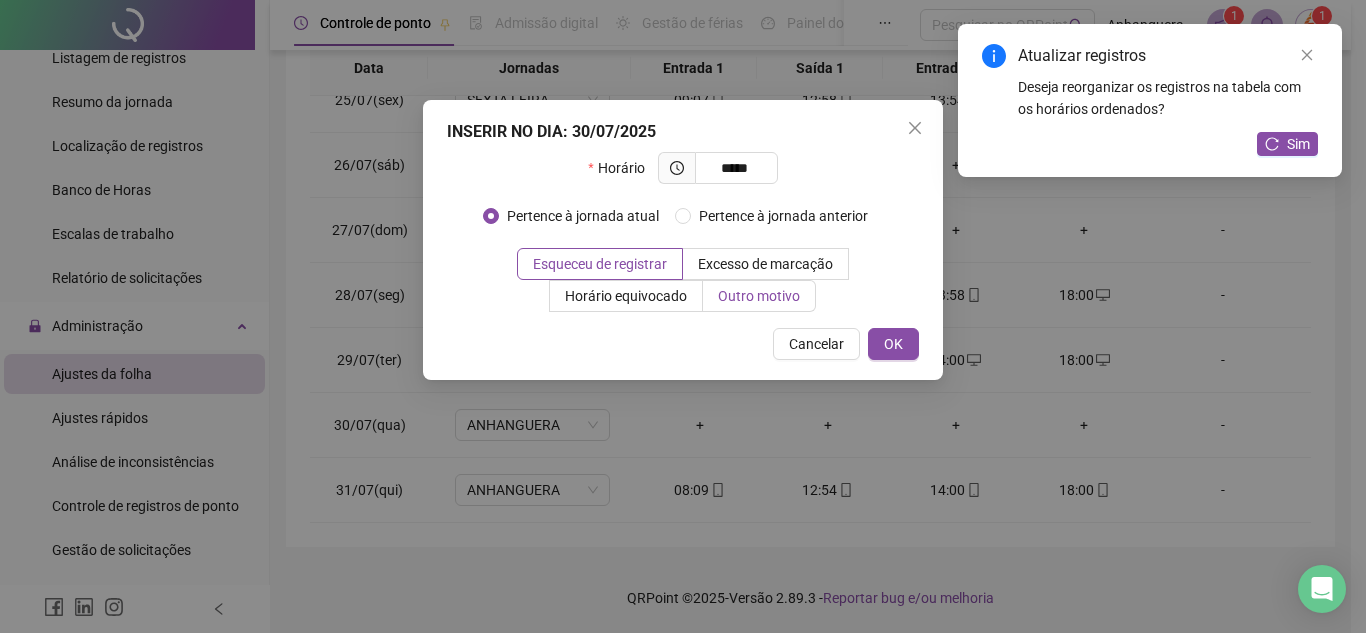 type on "*****" 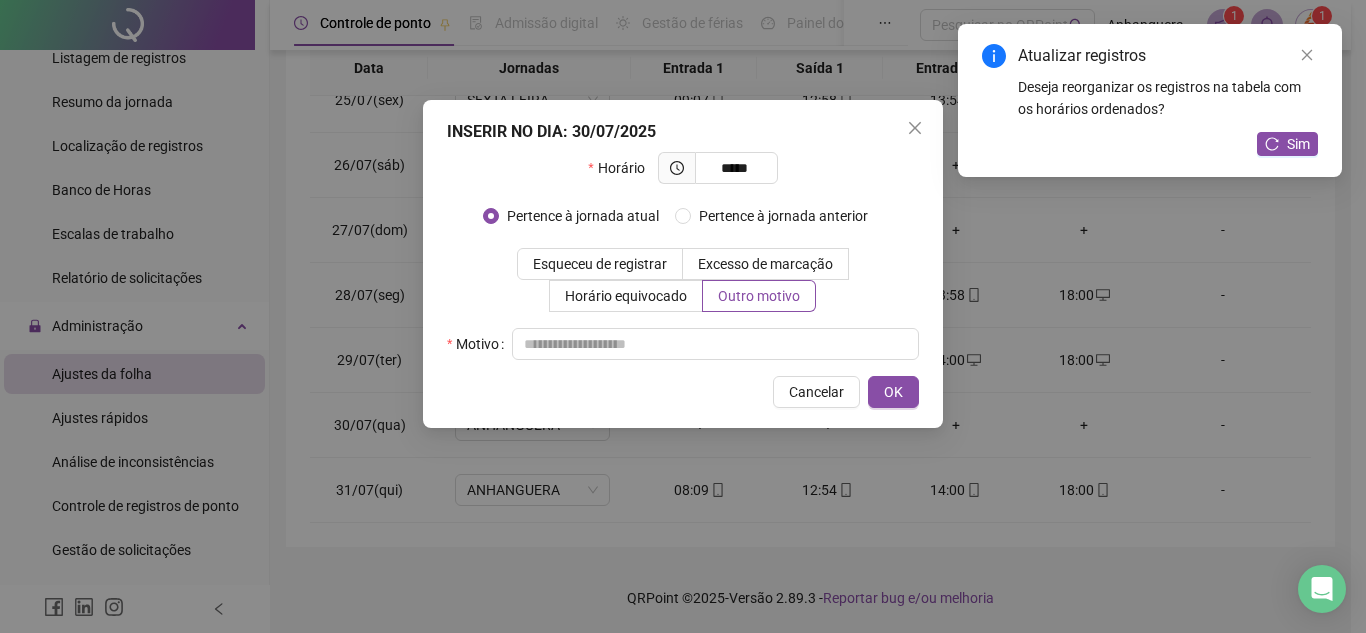 click on "Horário ***** Pertence à jornada atual Pertence à jornada anterior Esqueceu de registrar Excesso de marcação Horário equivocado Outro motivo Motivo" at bounding box center [683, 256] 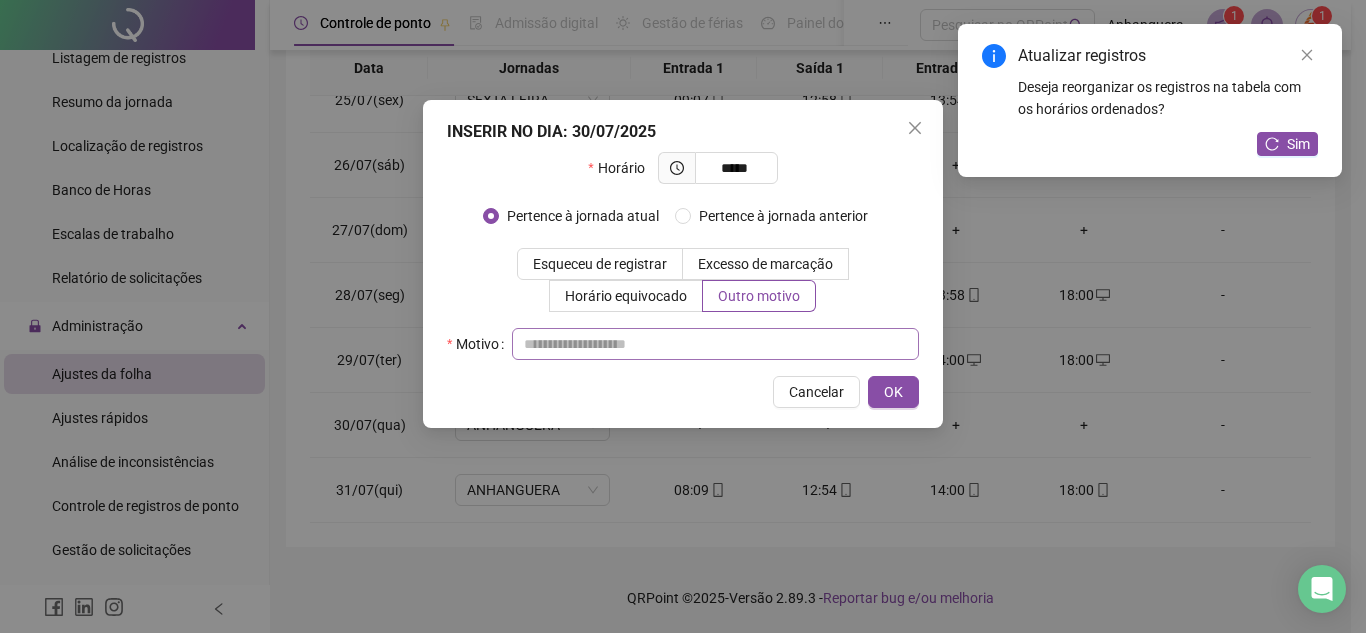 click at bounding box center (715, 344) 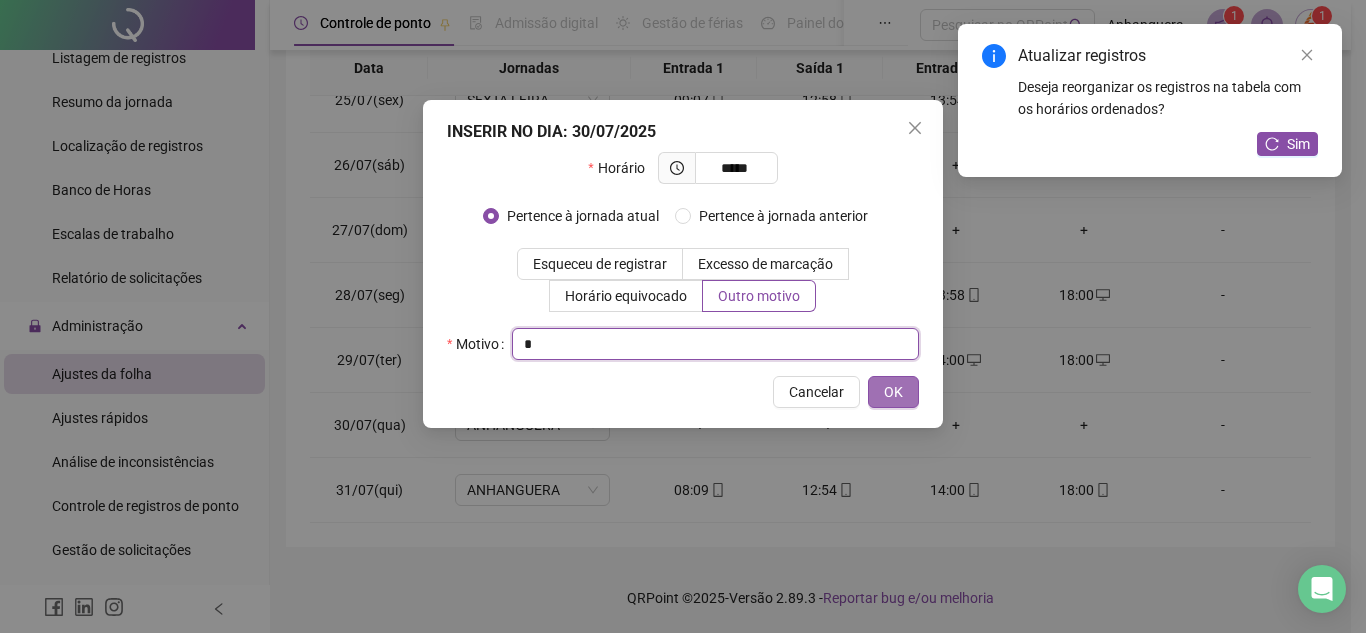 type on "*" 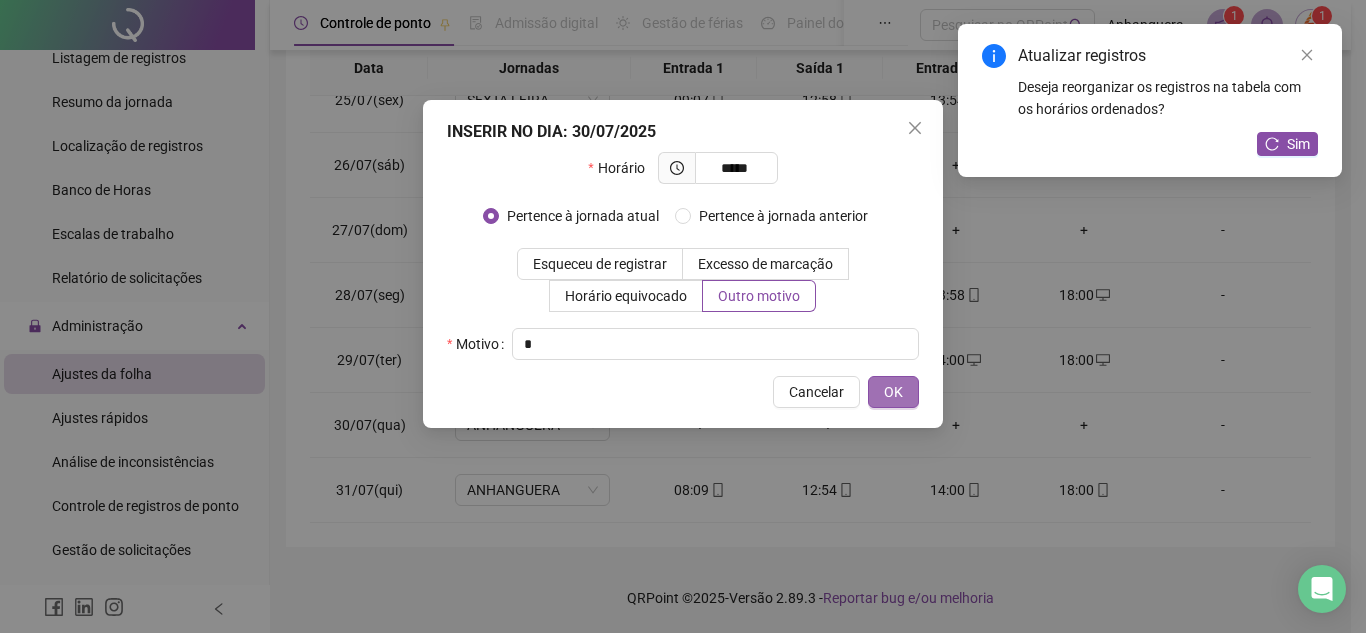 click on "OK" at bounding box center [893, 392] 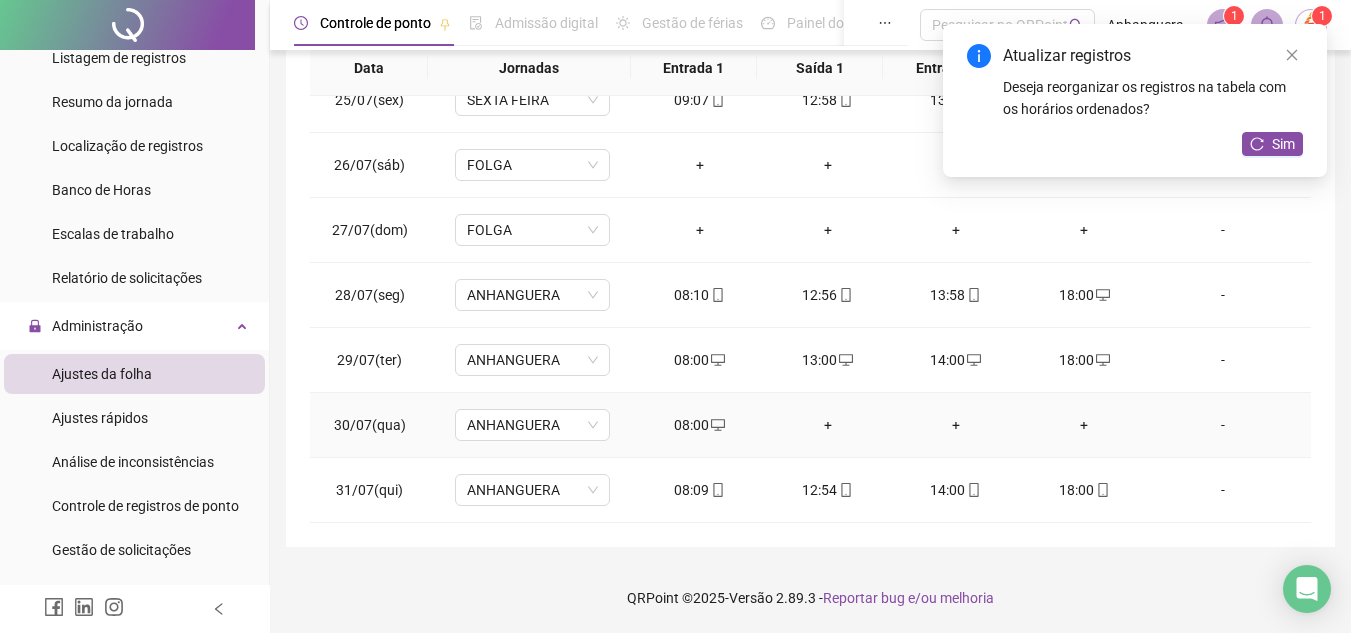 click on "+" at bounding box center [828, 425] 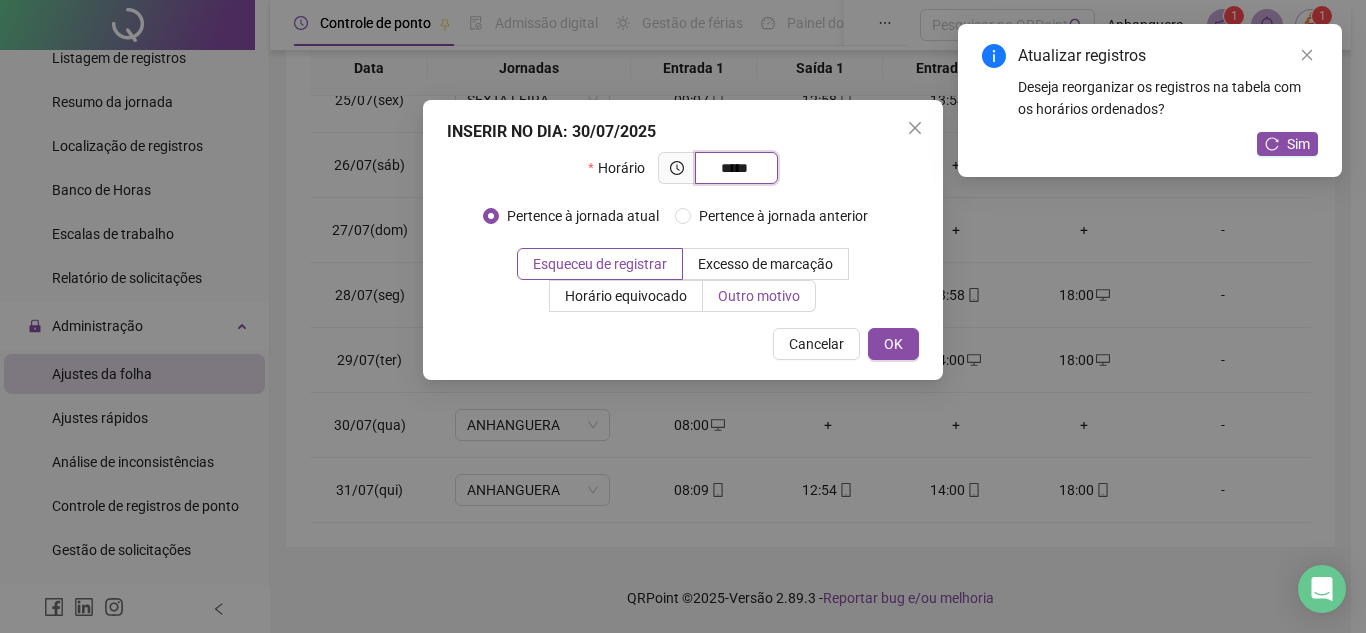 type on "*****" 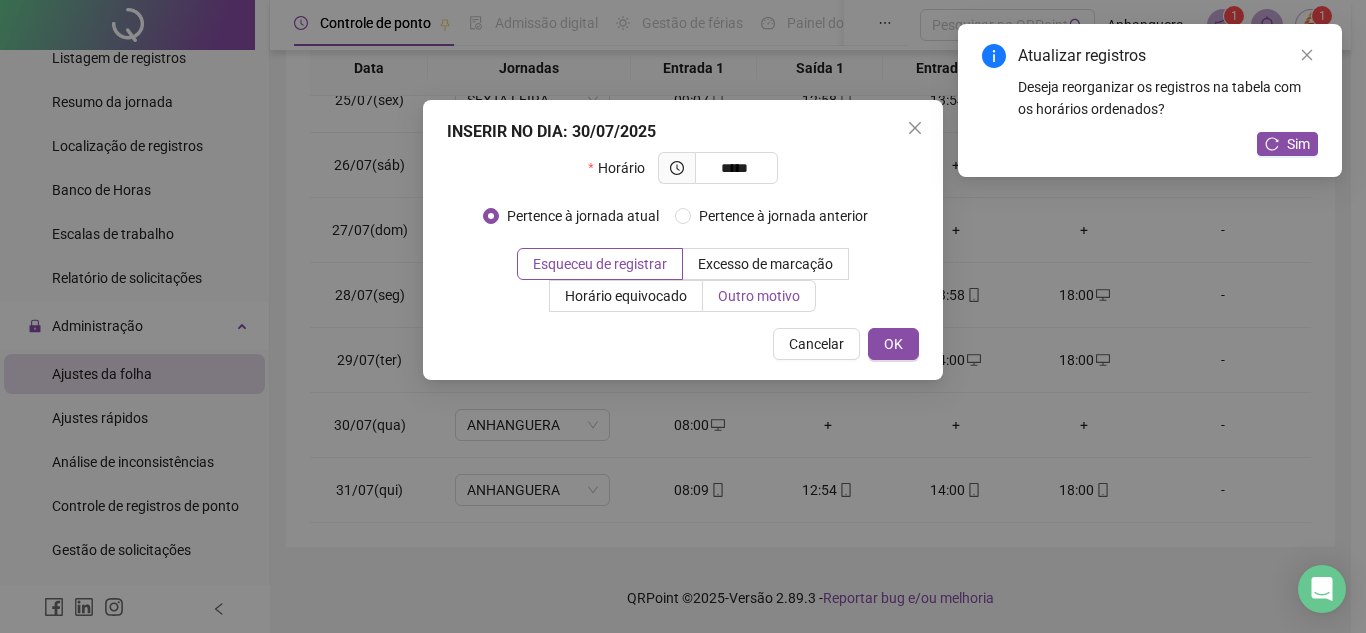 click on "Outro motivo" at bounding box center (759, 296) 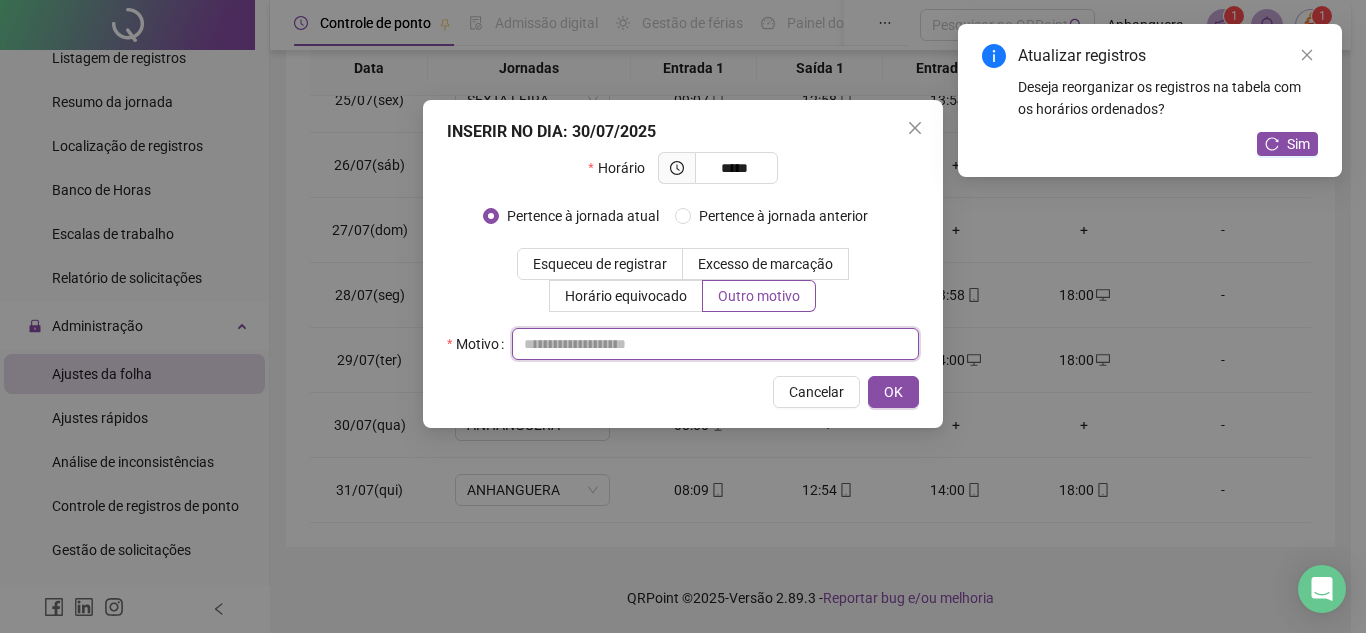 click at bounding box center (715, 344) 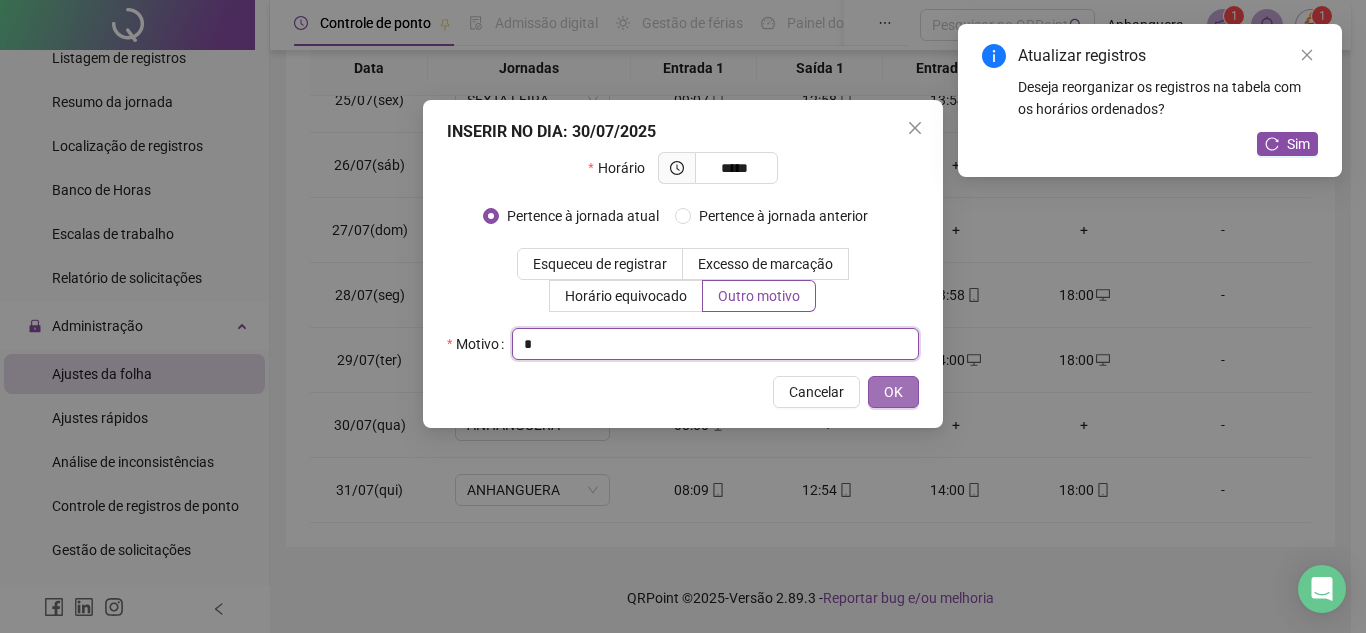 type on "*" 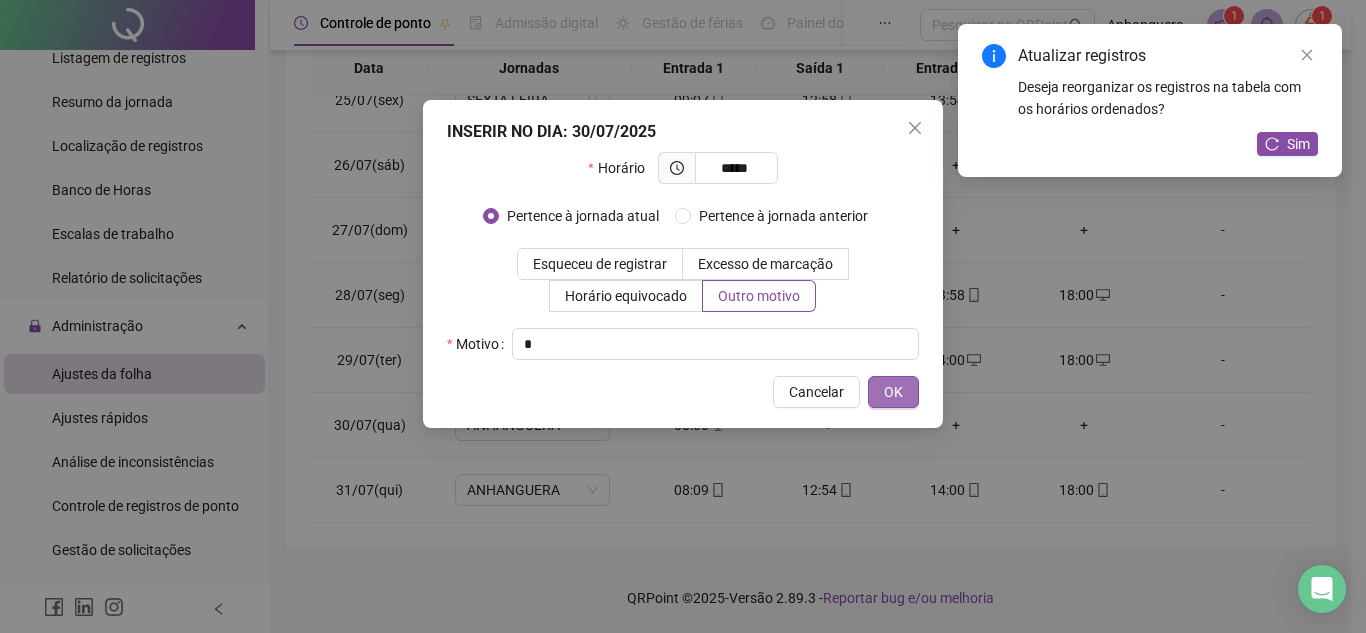 click on "OK" at bounding box center [893, 392] 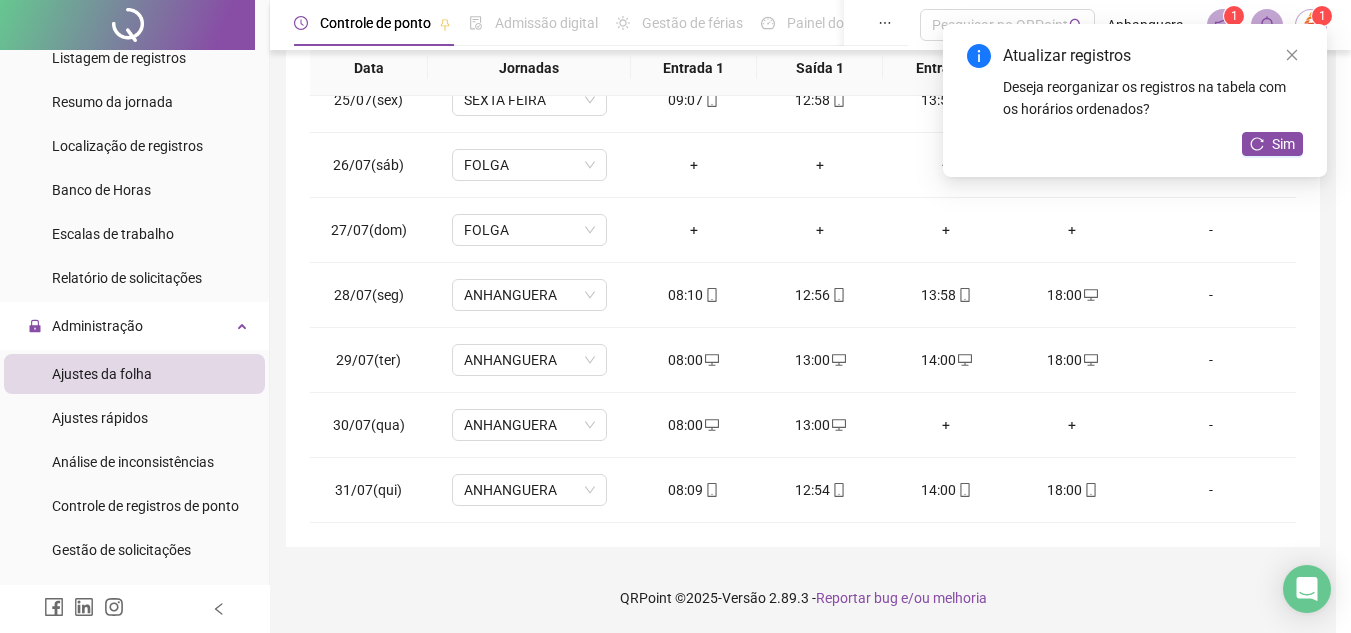 click on "+" at bounding box center (946, 425) 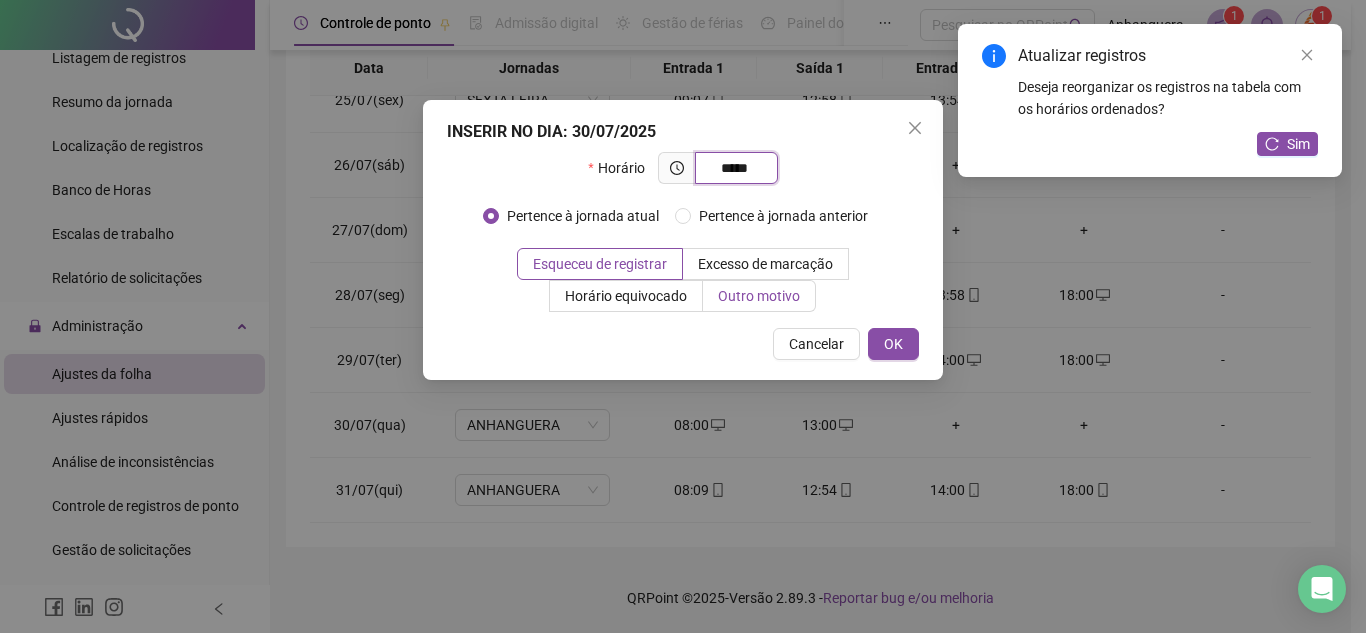 type on "*****" 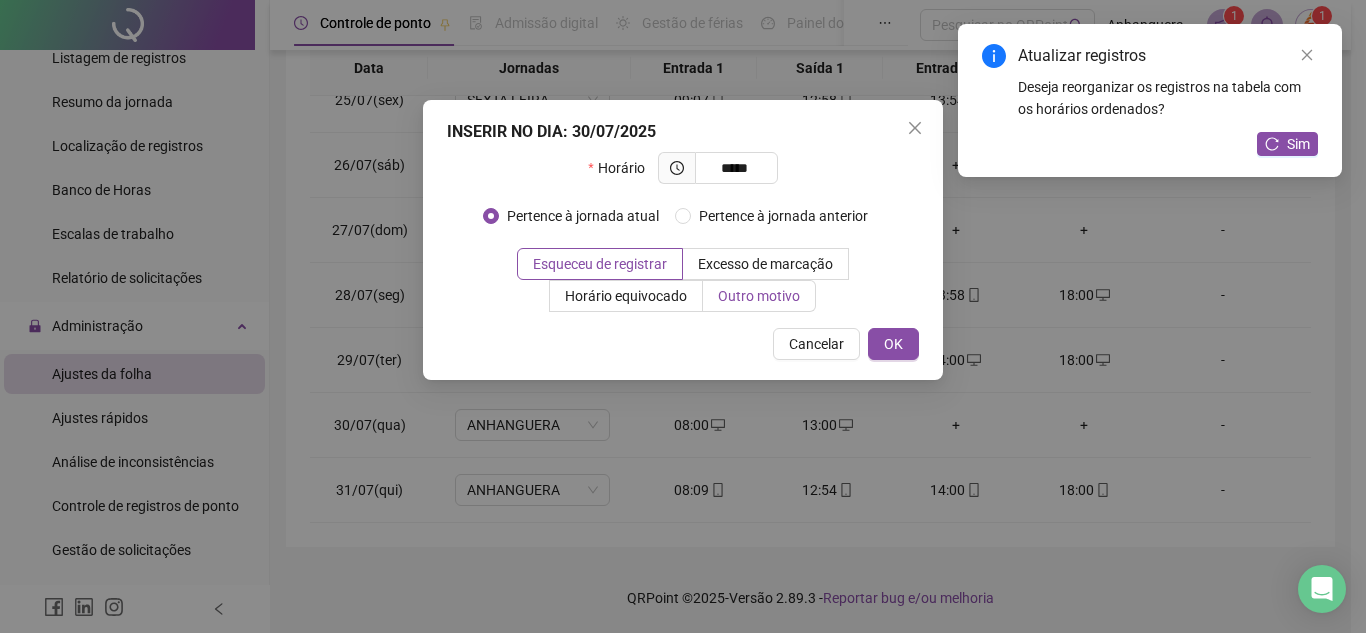 click on "Outro motivo" at bounding box center (759, 296) 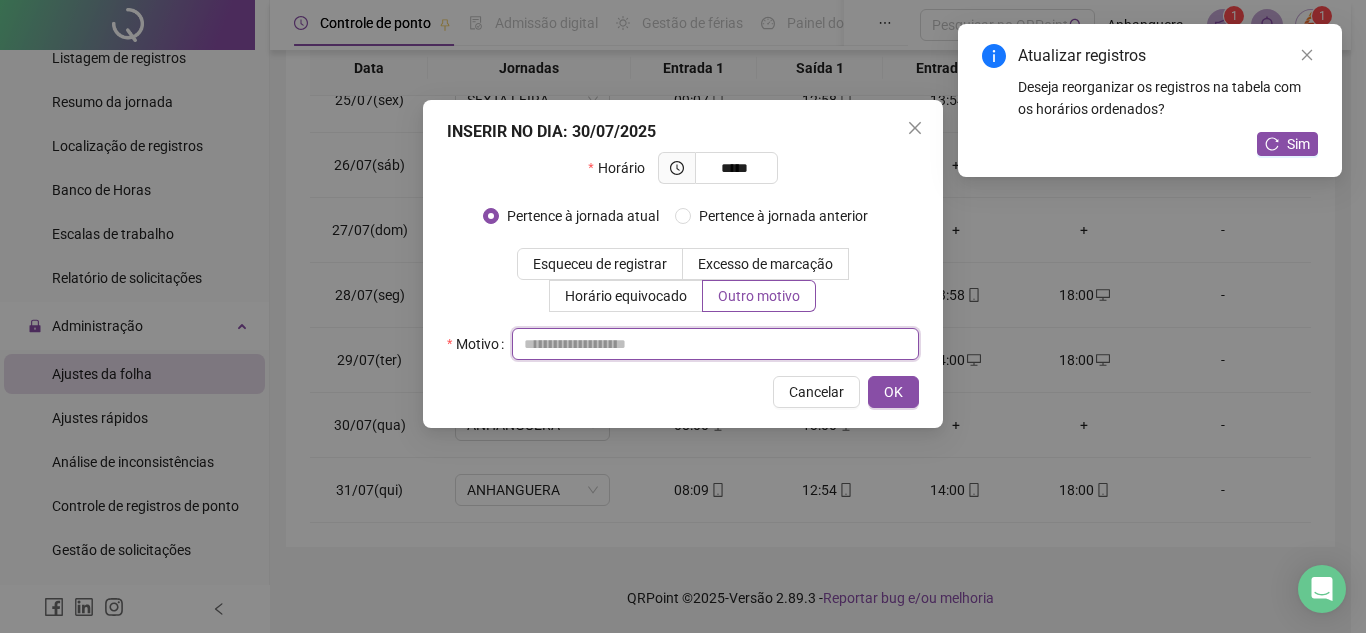 click at bounding box center [715, 344] 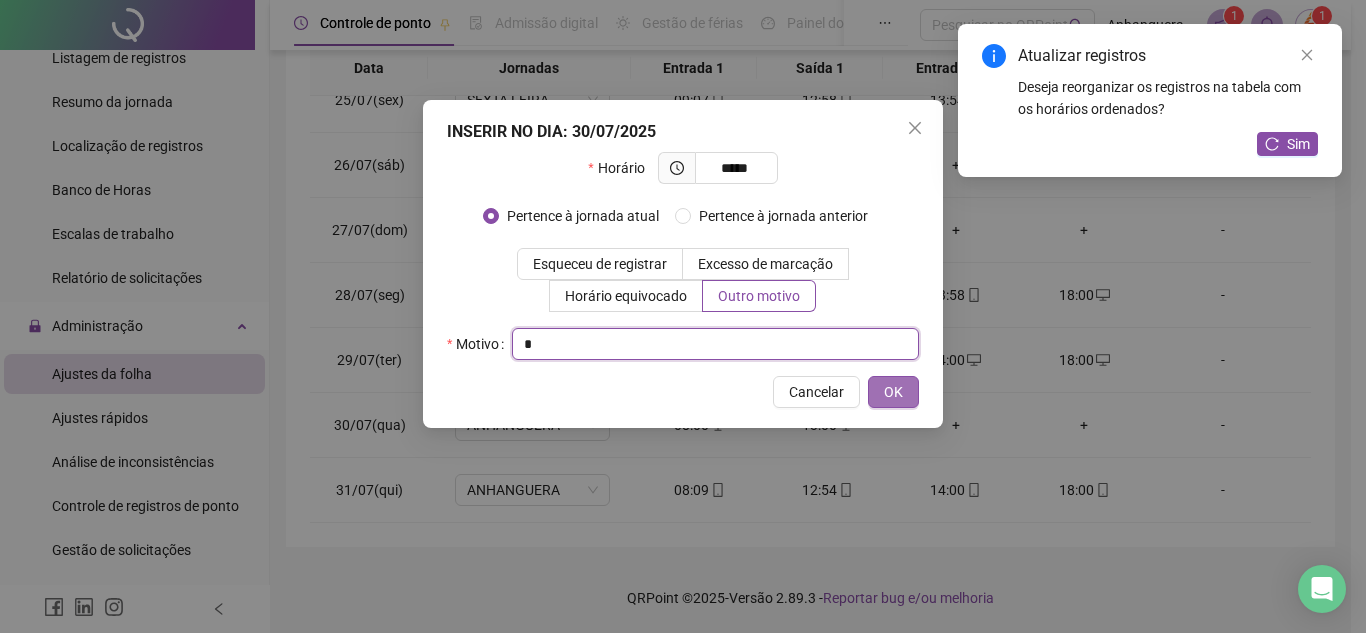 type on "*" 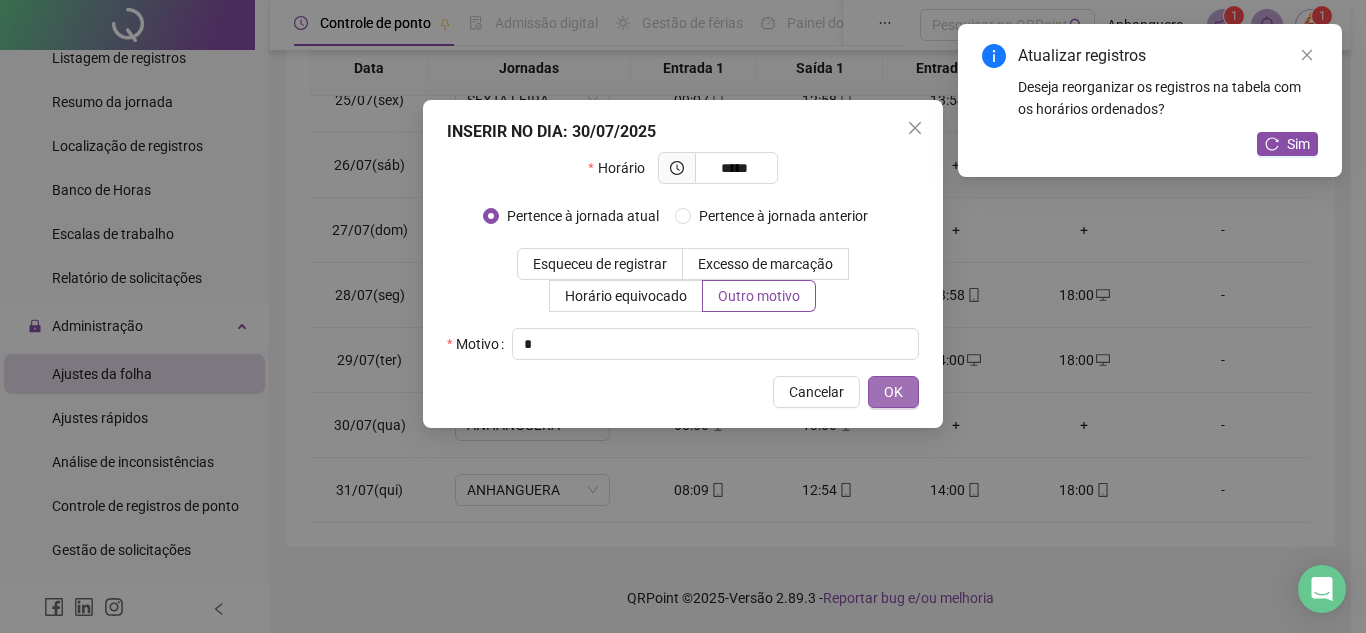 click on "OK" at bounding box center (893, 392) 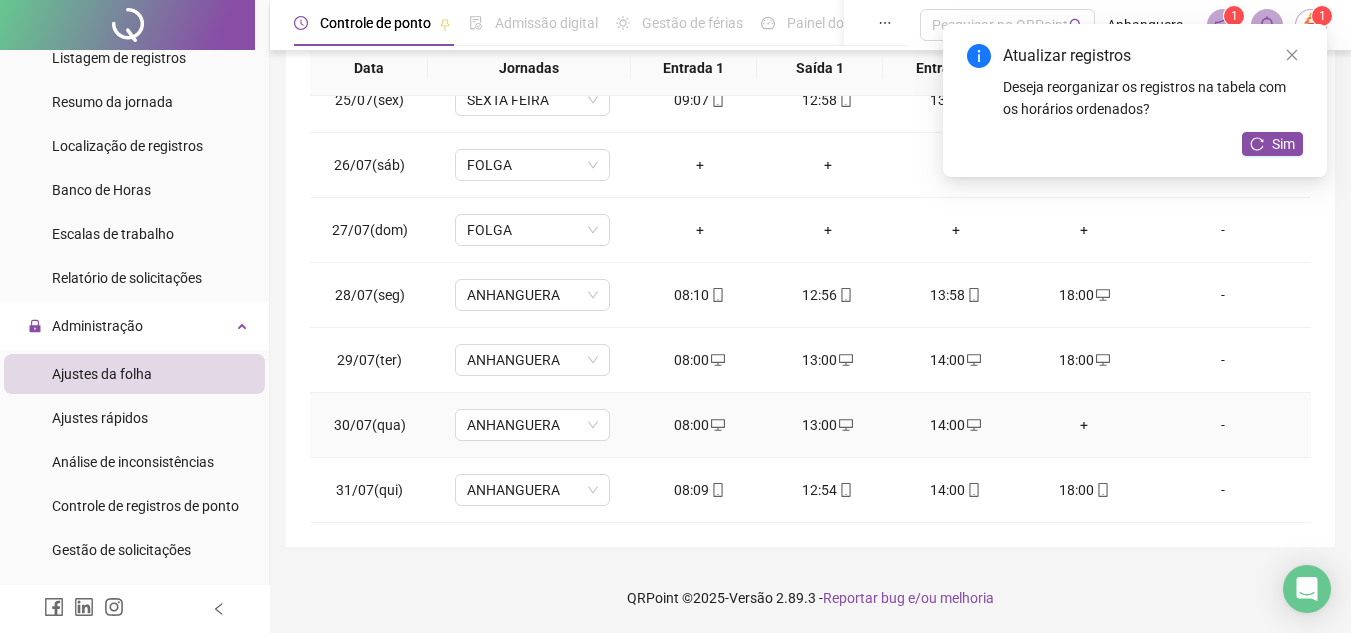 click on "+" at bounding box center (1084, 425) 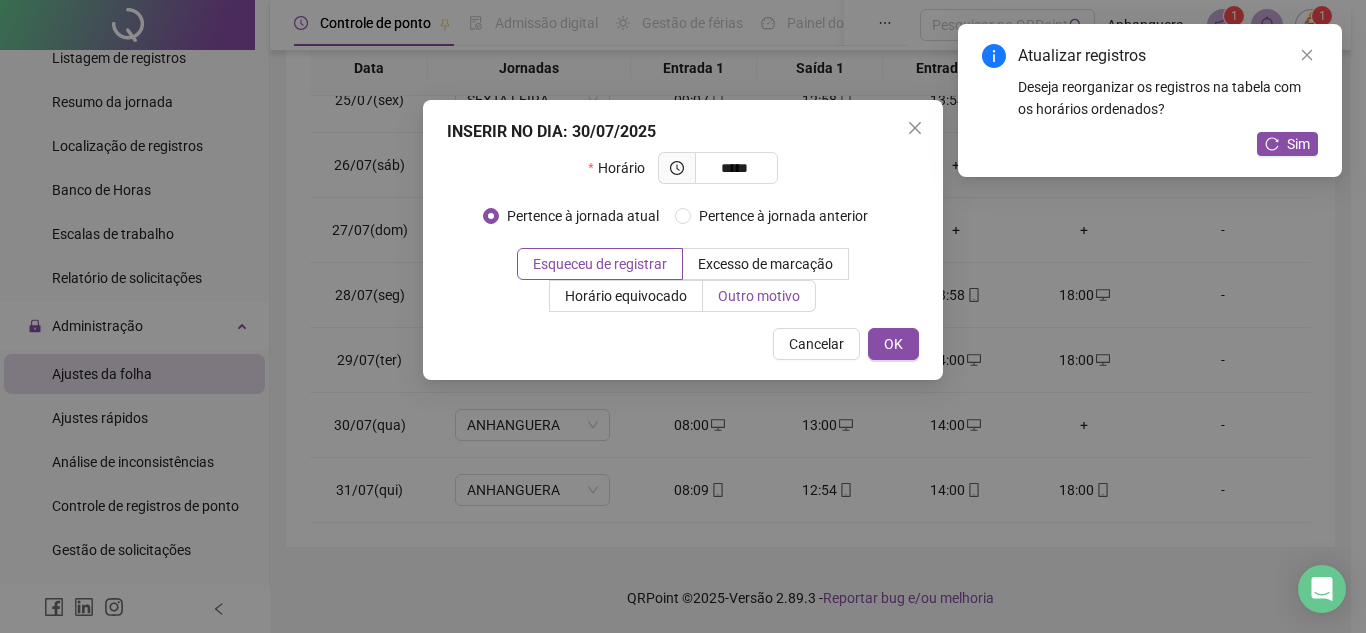 type on "*****" 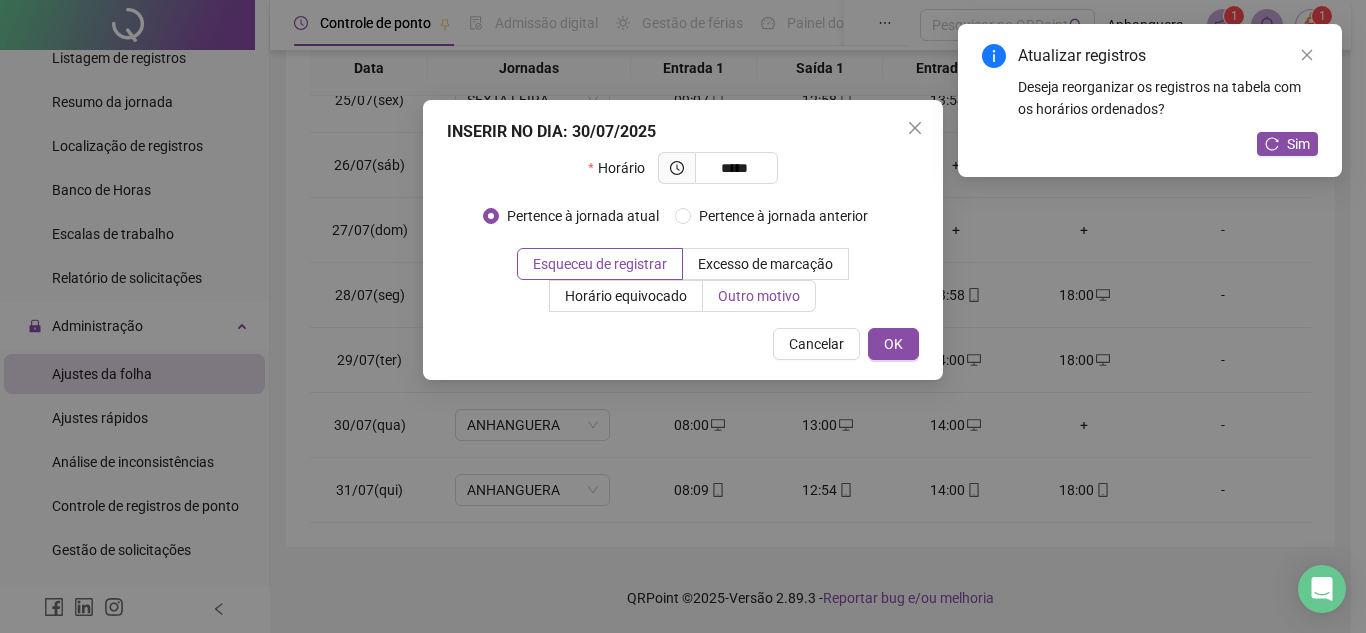 click on "Outro motivo" at bounding box center (759, 296) 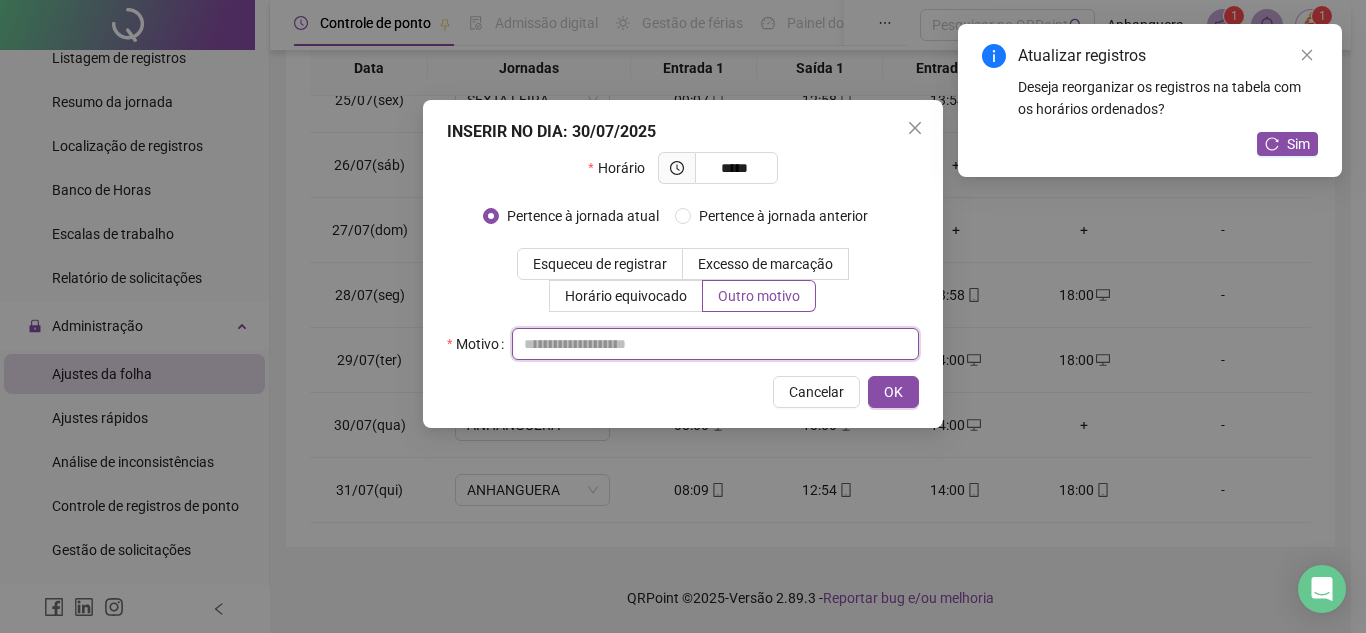 click at bounding box center (715, 344) 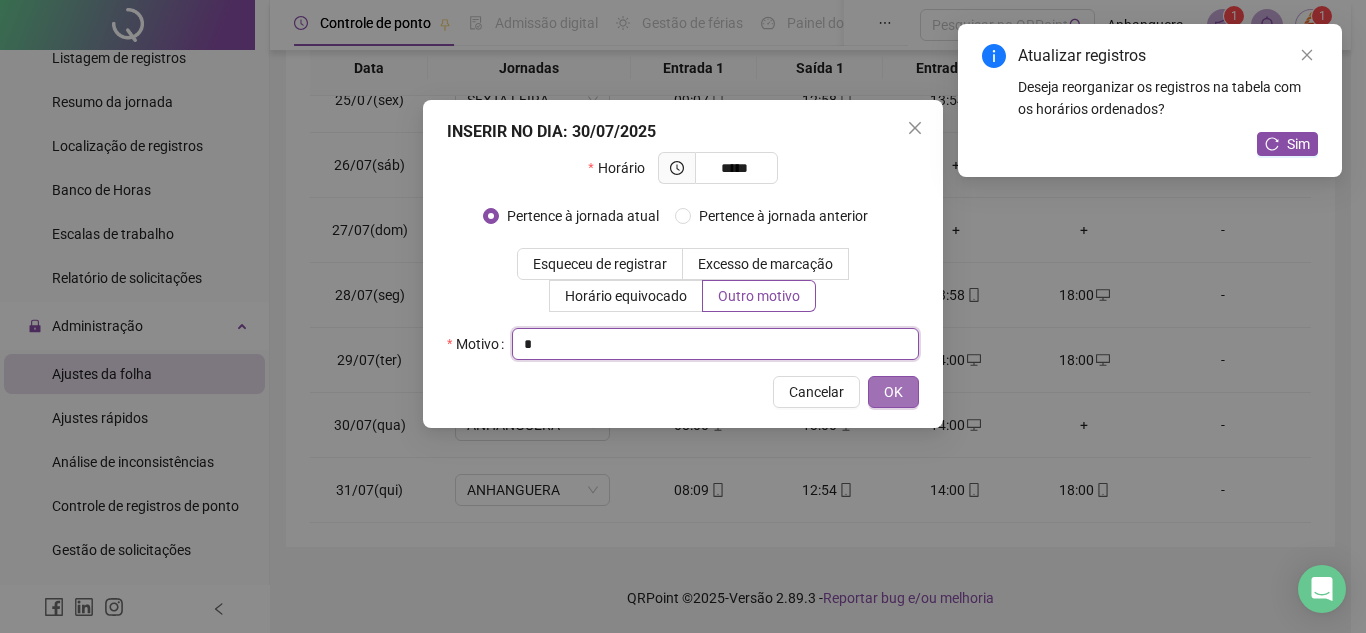 type on "*" 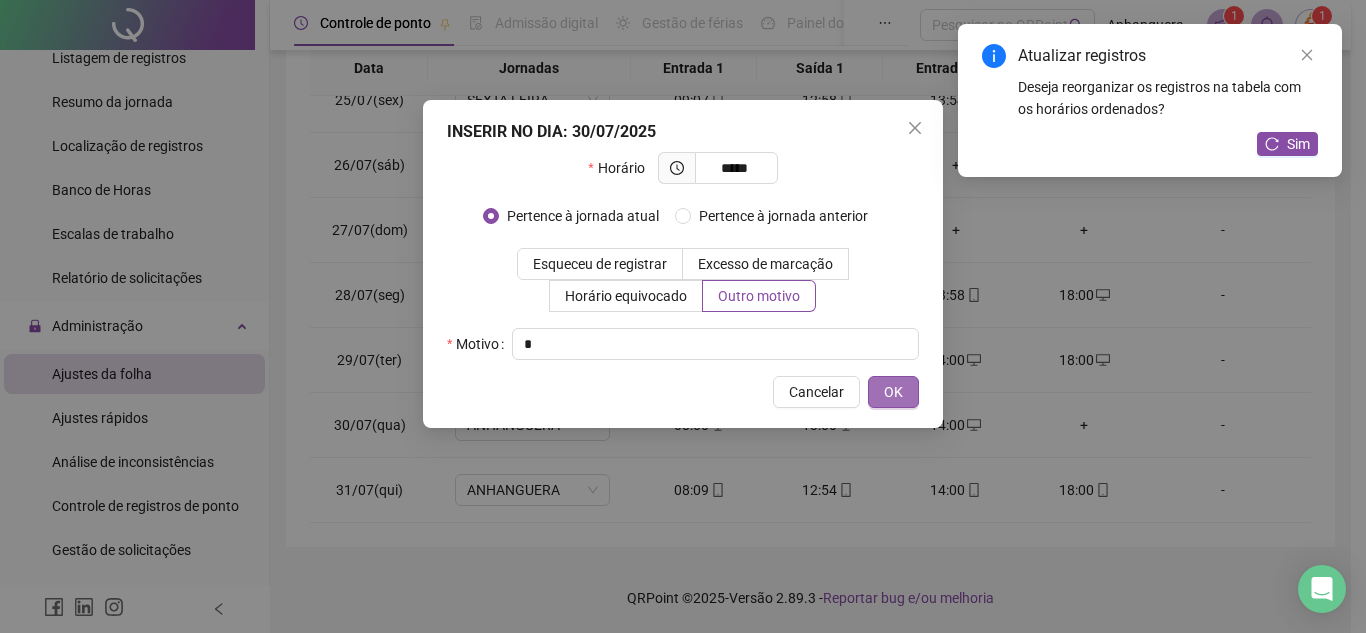 click on "OK" at bounding box center [893, 392] 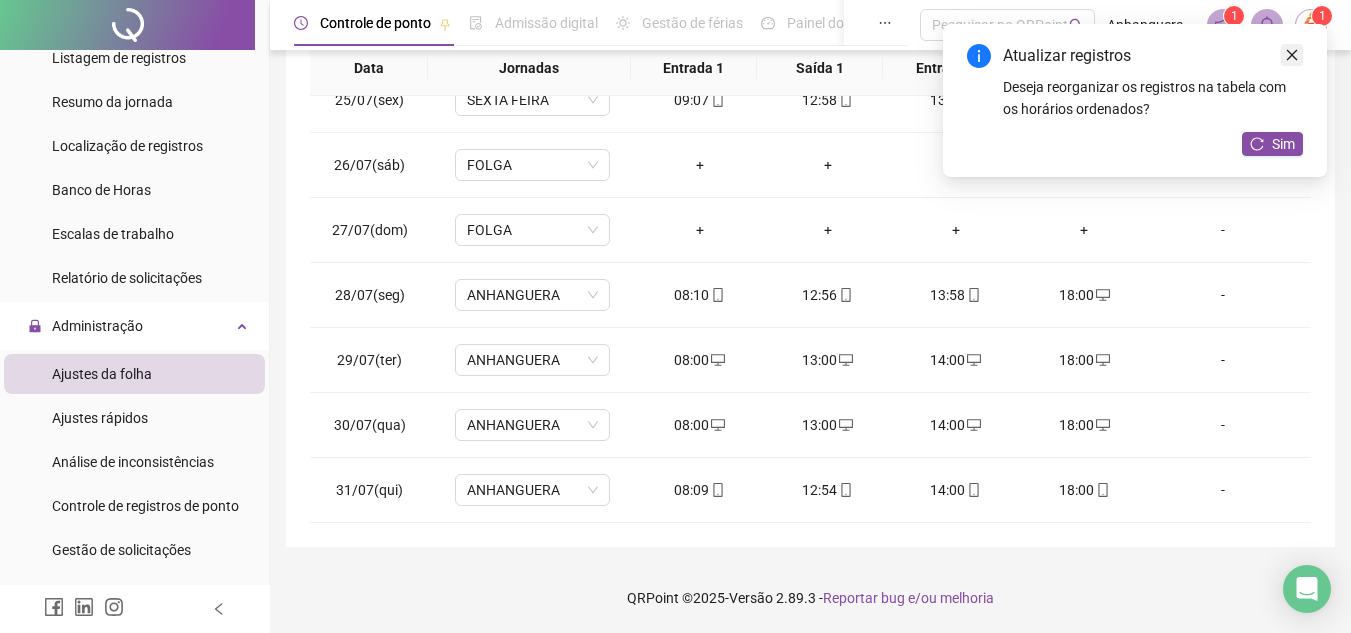click 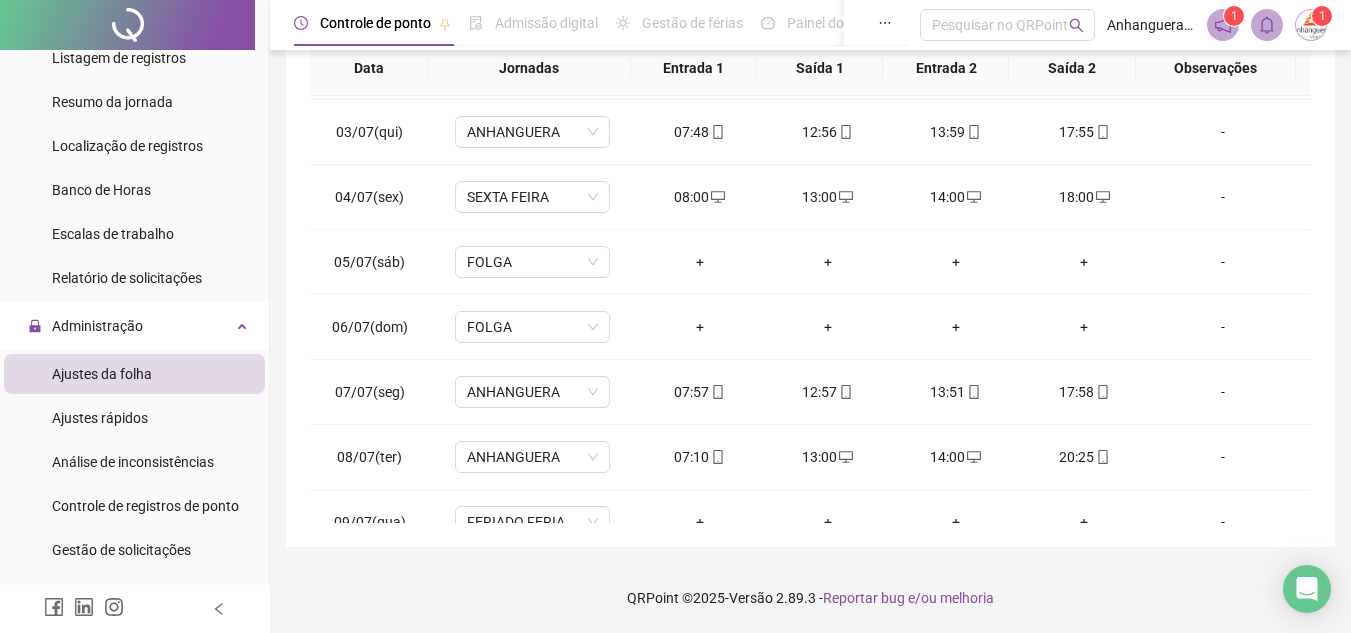 scroll, scrollTop: 0, scrollLeft: 0, axis: both 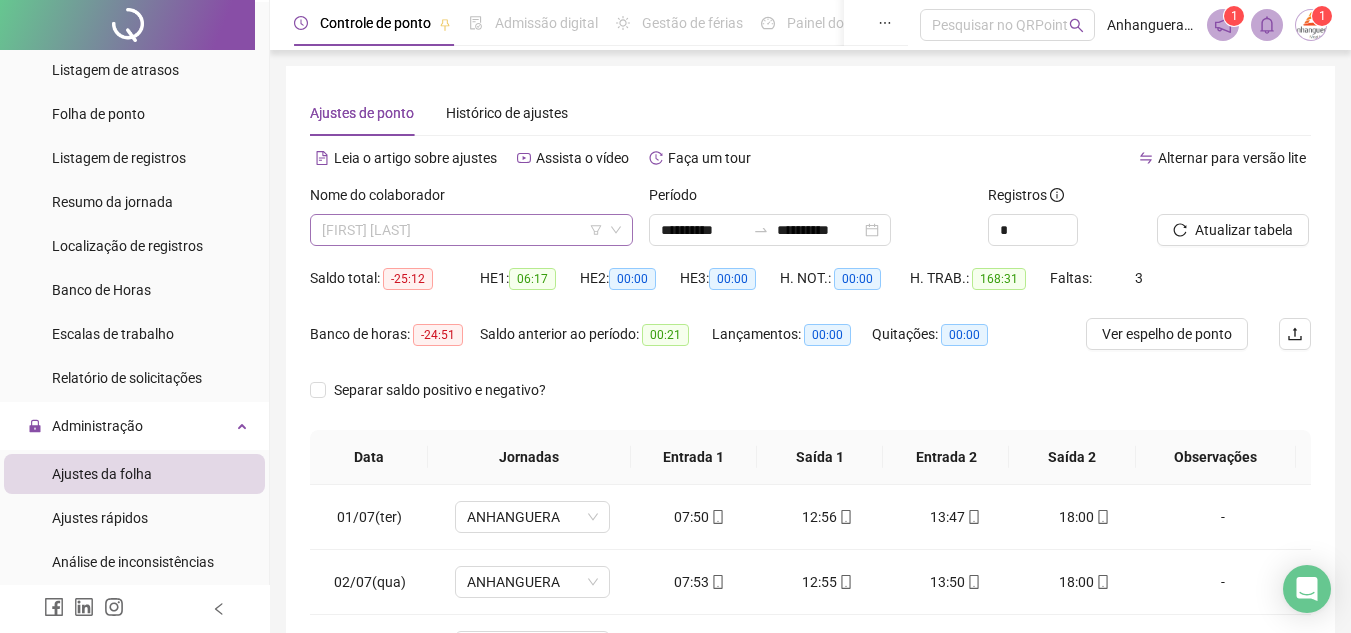 click on "[FIRST] [LAST]" at bounding box center (471, 230) 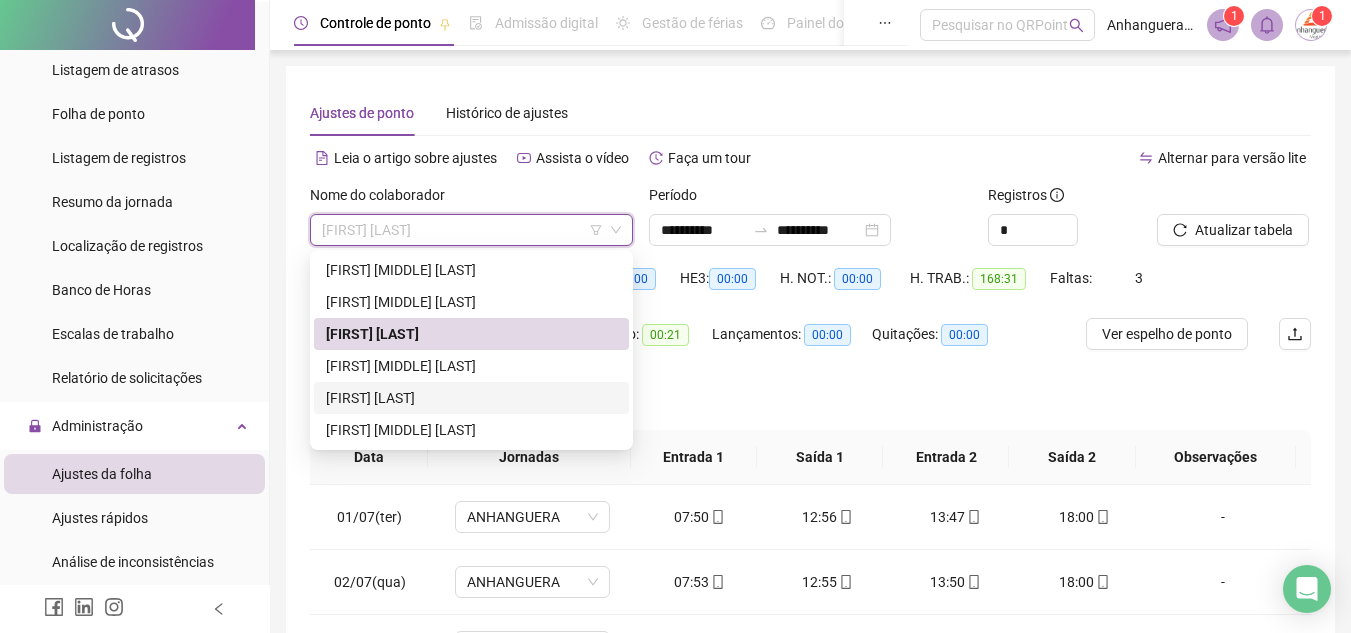 click on "[FIRST] [LAST]" at bounding box center (471, 398) 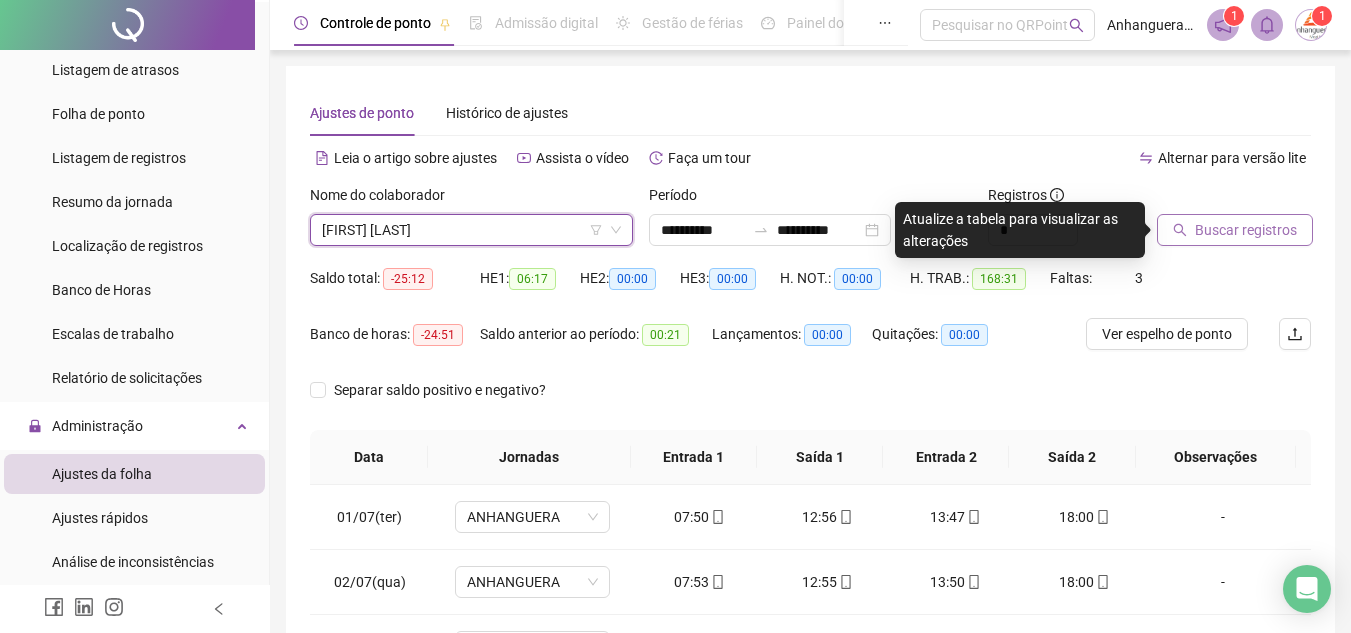 click on "Buscar registros" at bounding box center (1235, 230) 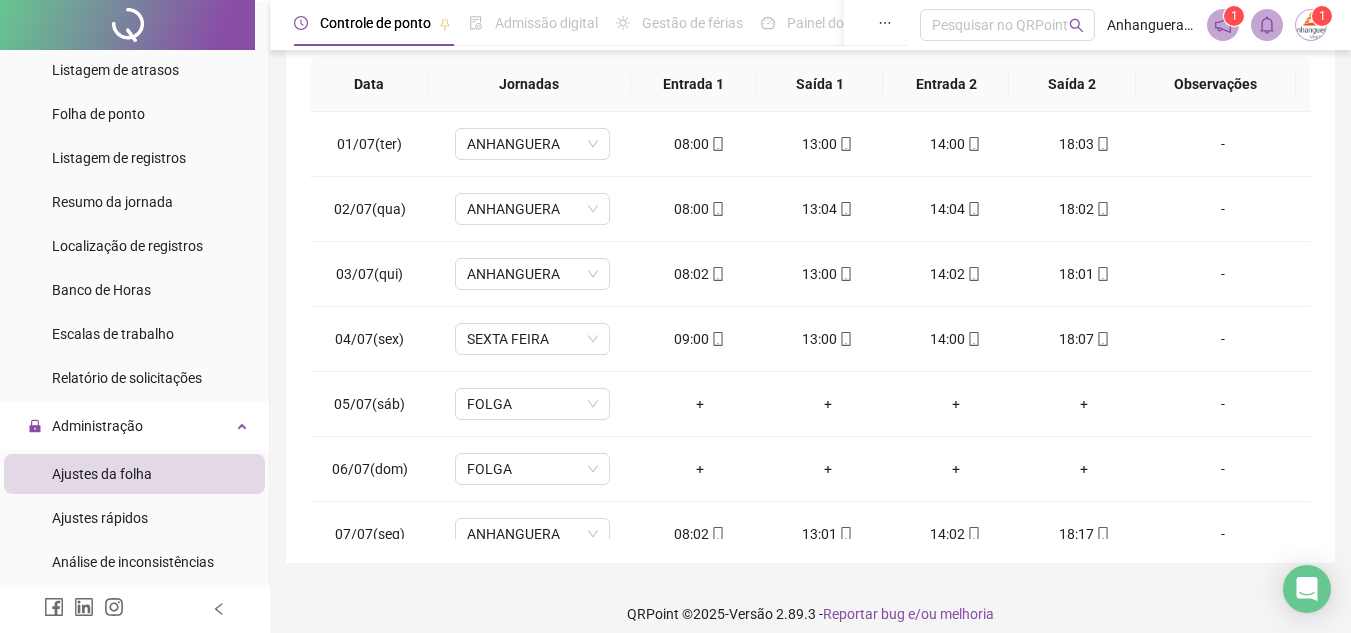 scroll, scrollTop: 389, scrollLeft: 0, axis: vertical 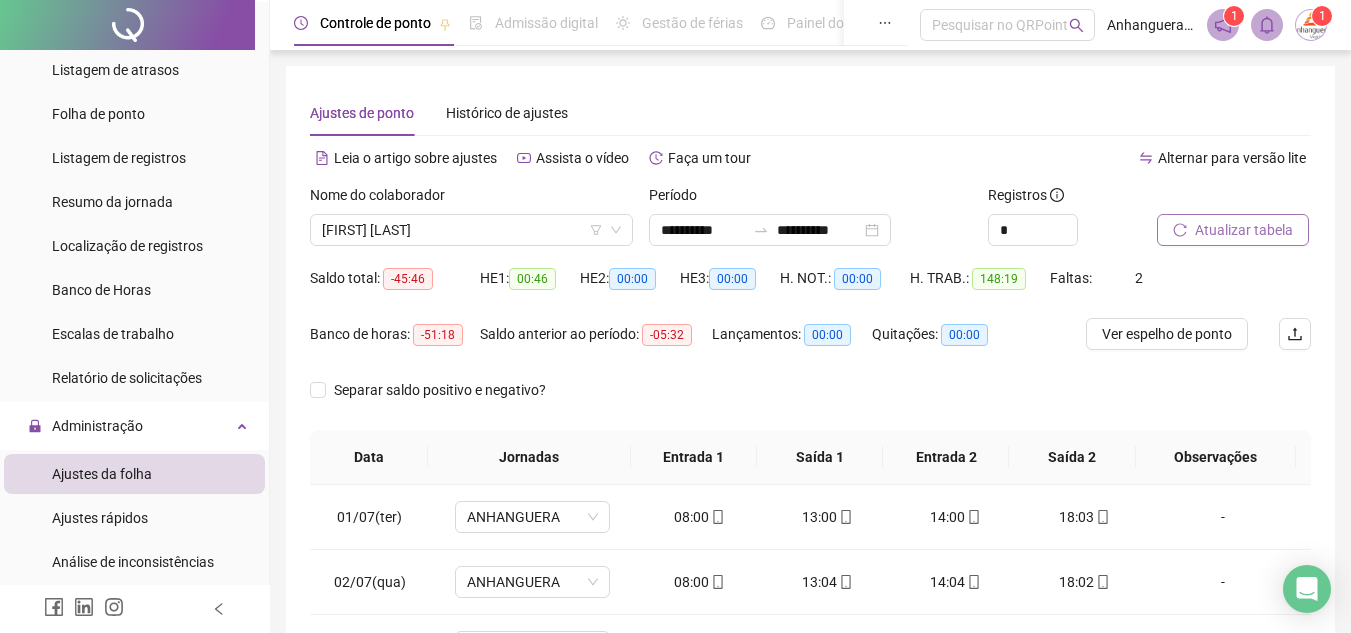 click on "Atualizar tabela" at bounding box center (1244, 230) 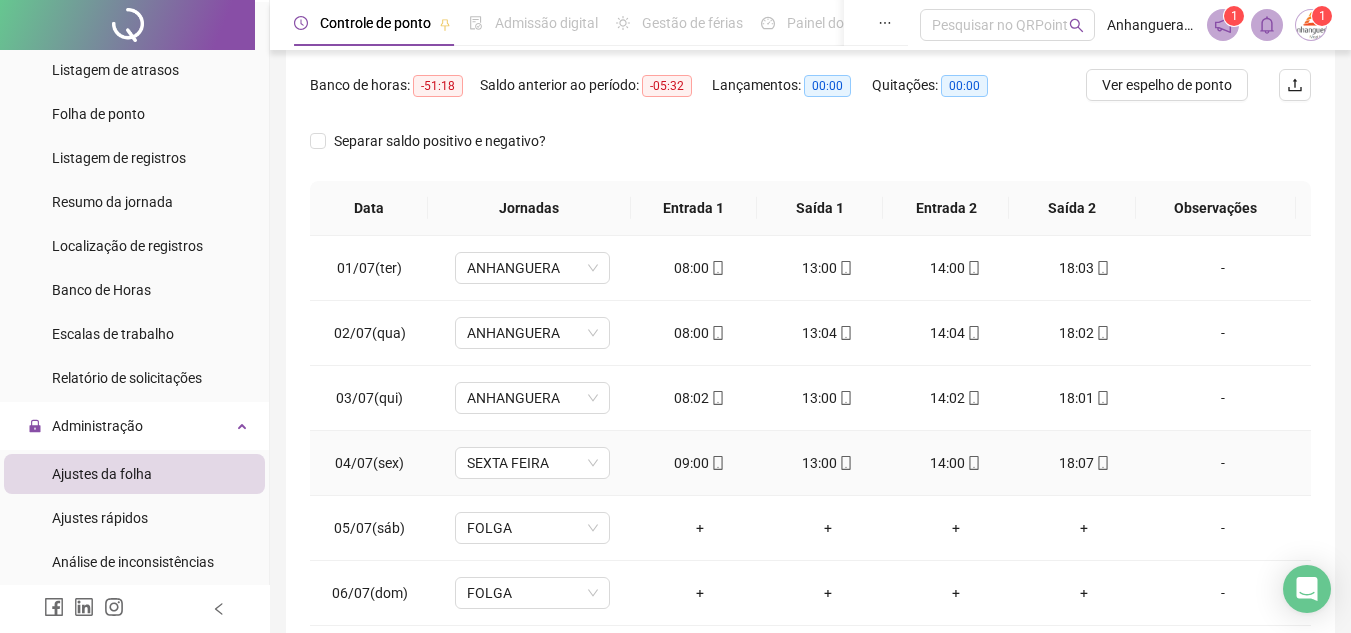 scroll, scrollTop: 300, scrollLeft: 0, axis: vertical 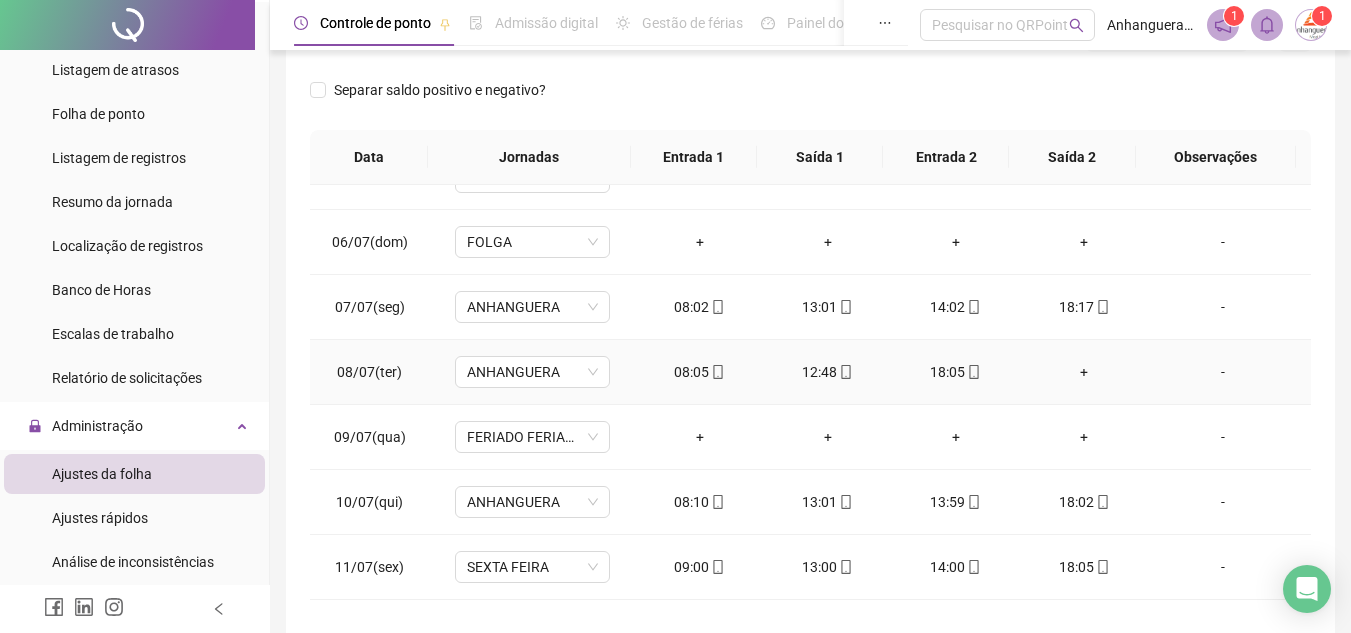 click on "+" at bounding box center [1084, 372] 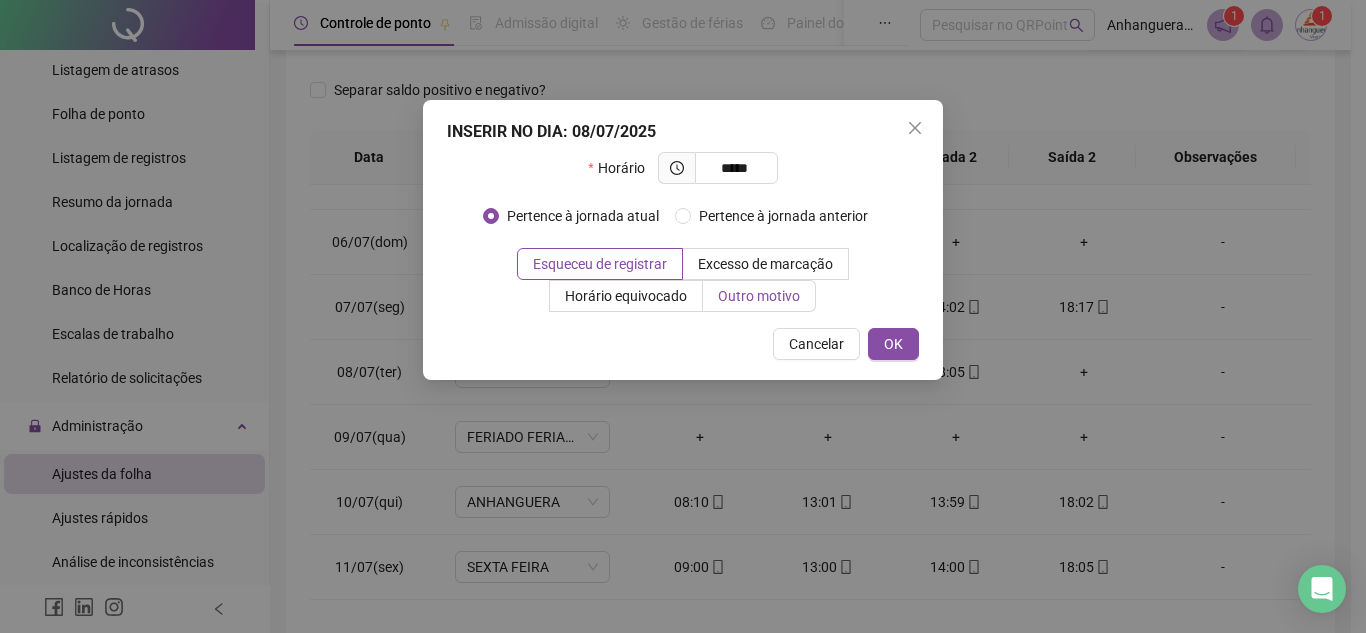 type on "*****" 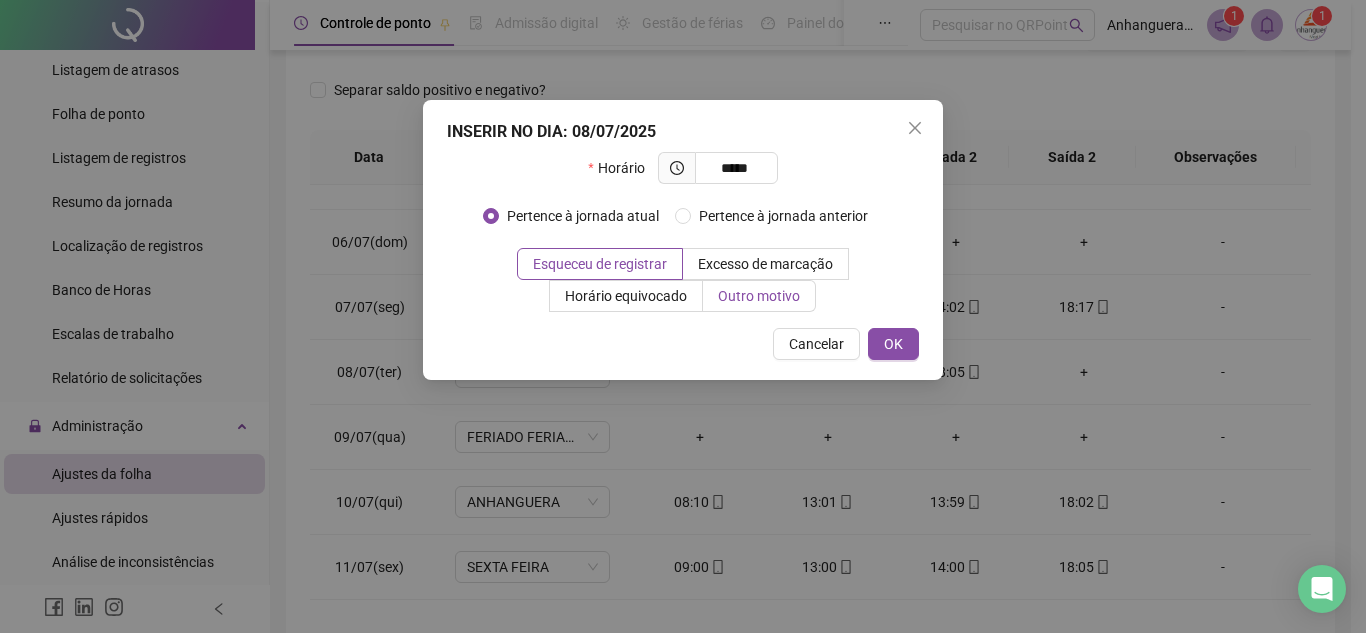 click on "Outro motivo" at bounding box center (759, 296) 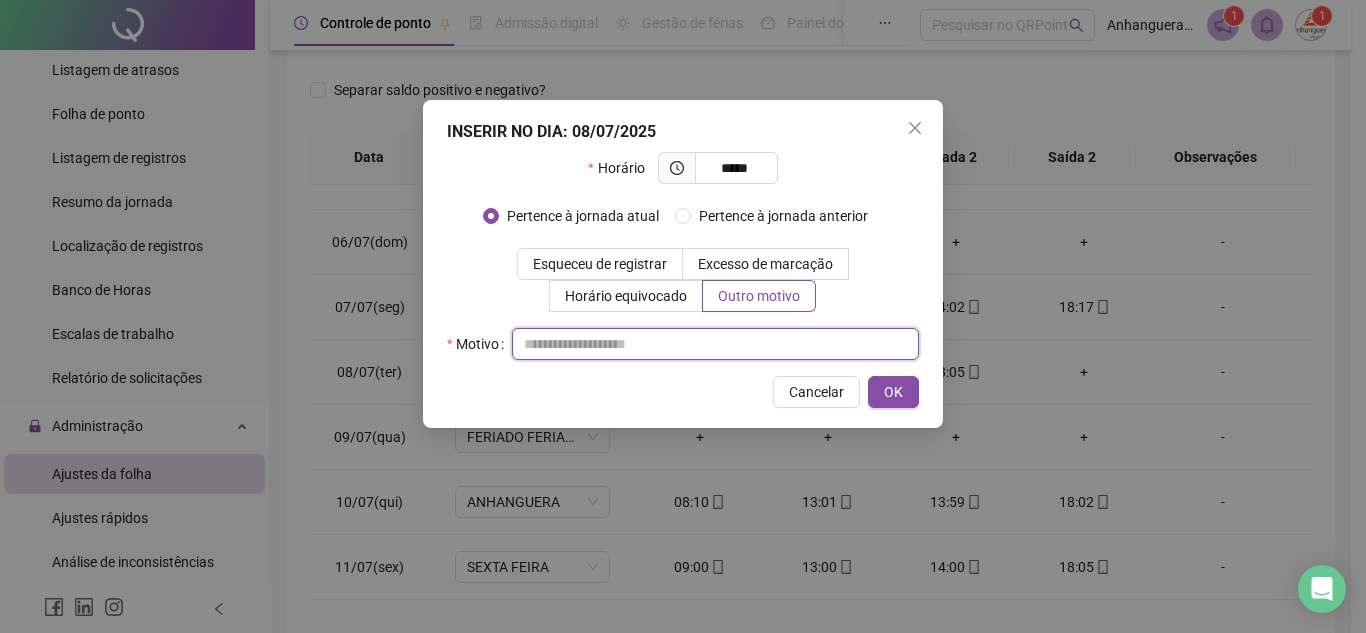click at bounding box center (715, 344) 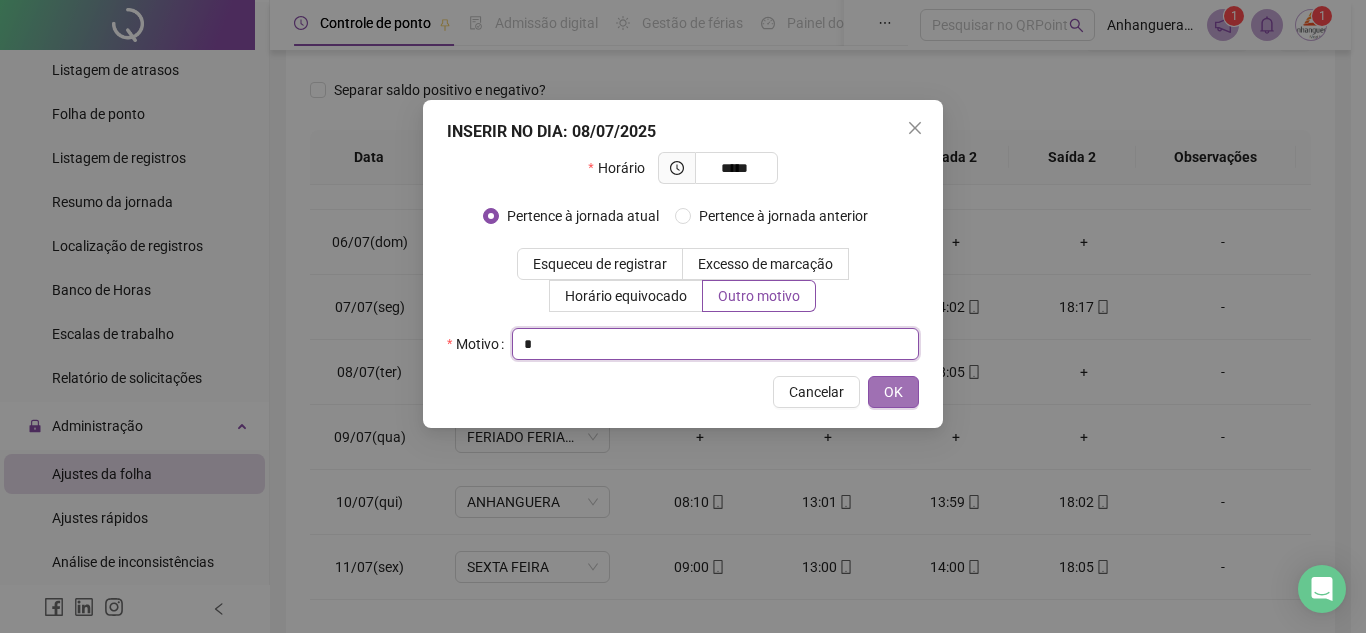 type on "*" 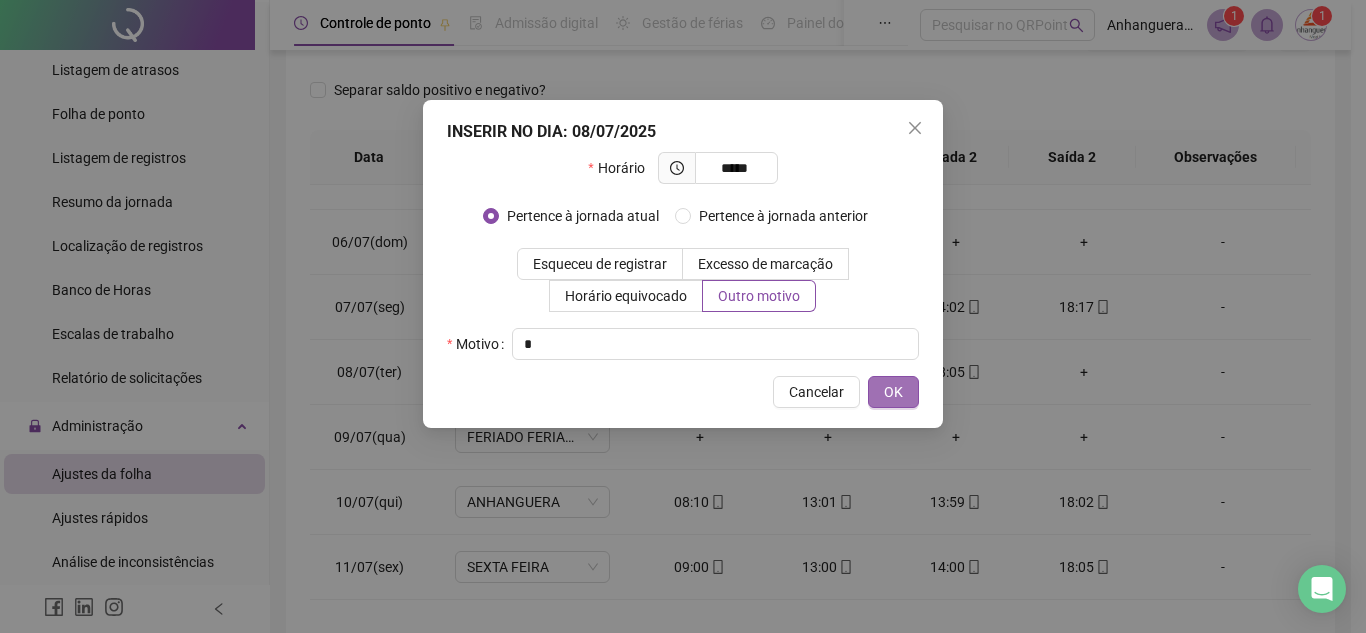 click on "OK" at bounding box center (893, 392) 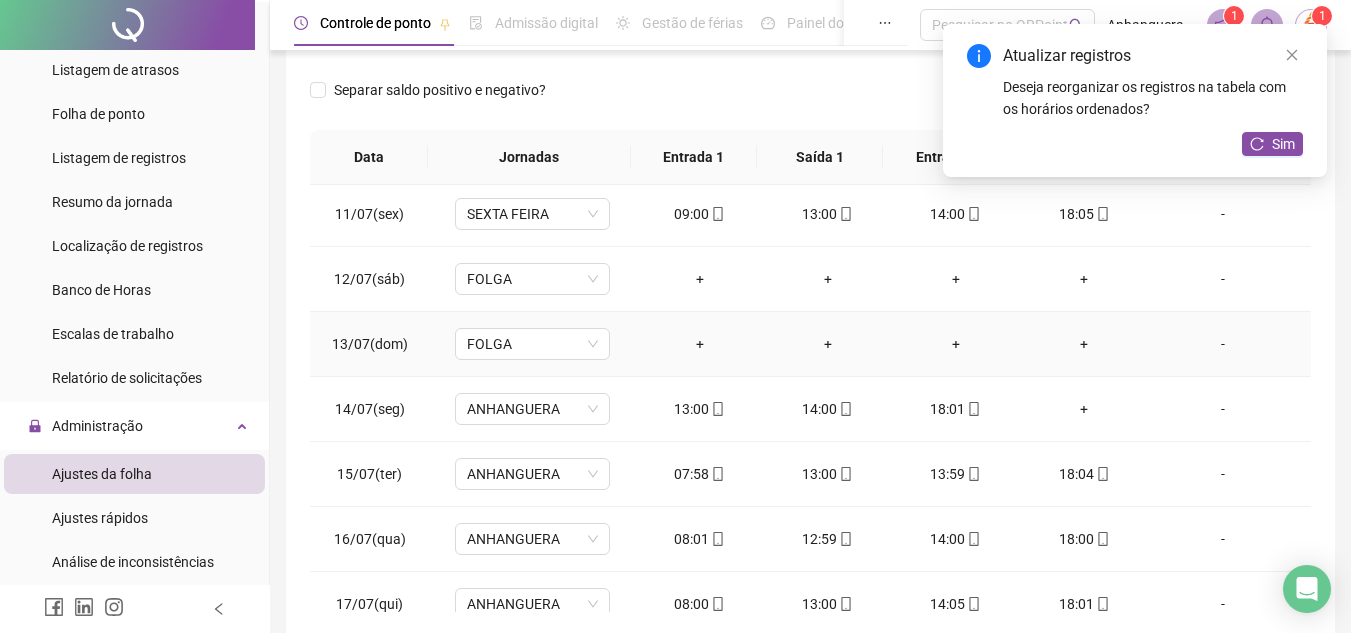 scroll, scrollTop: 700, scrollLeft: 0, axis: vertical 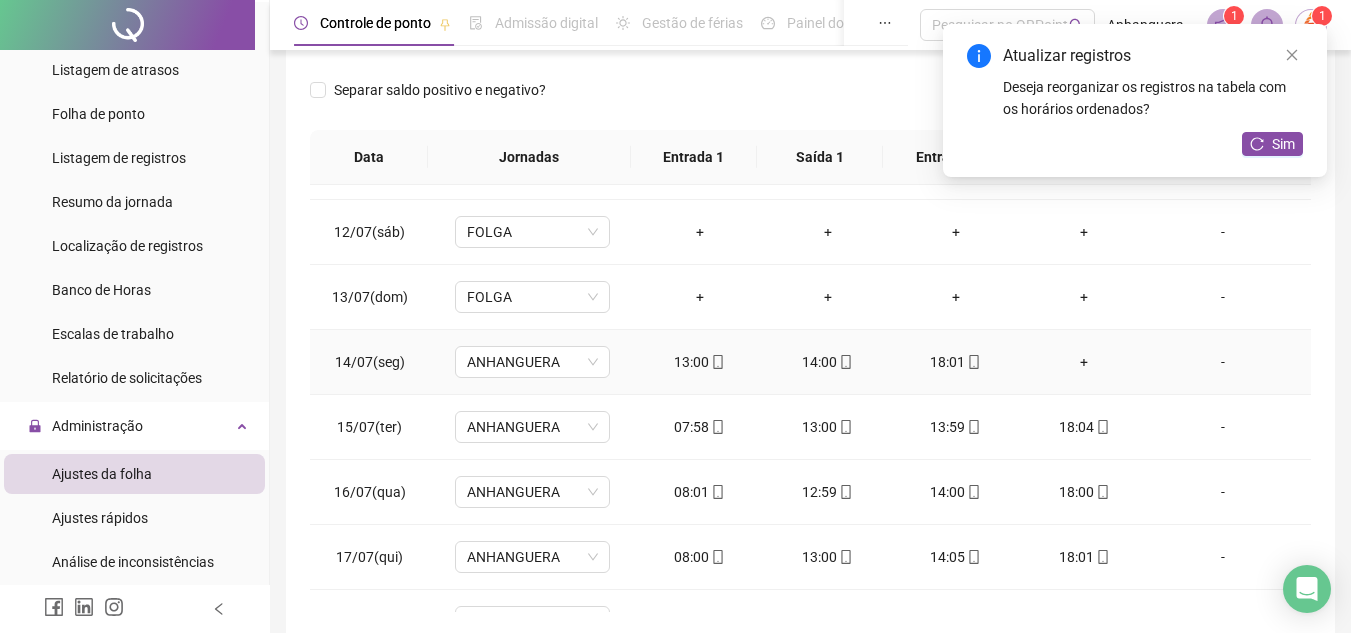 click on "+" at bounding box center (1084, 362) 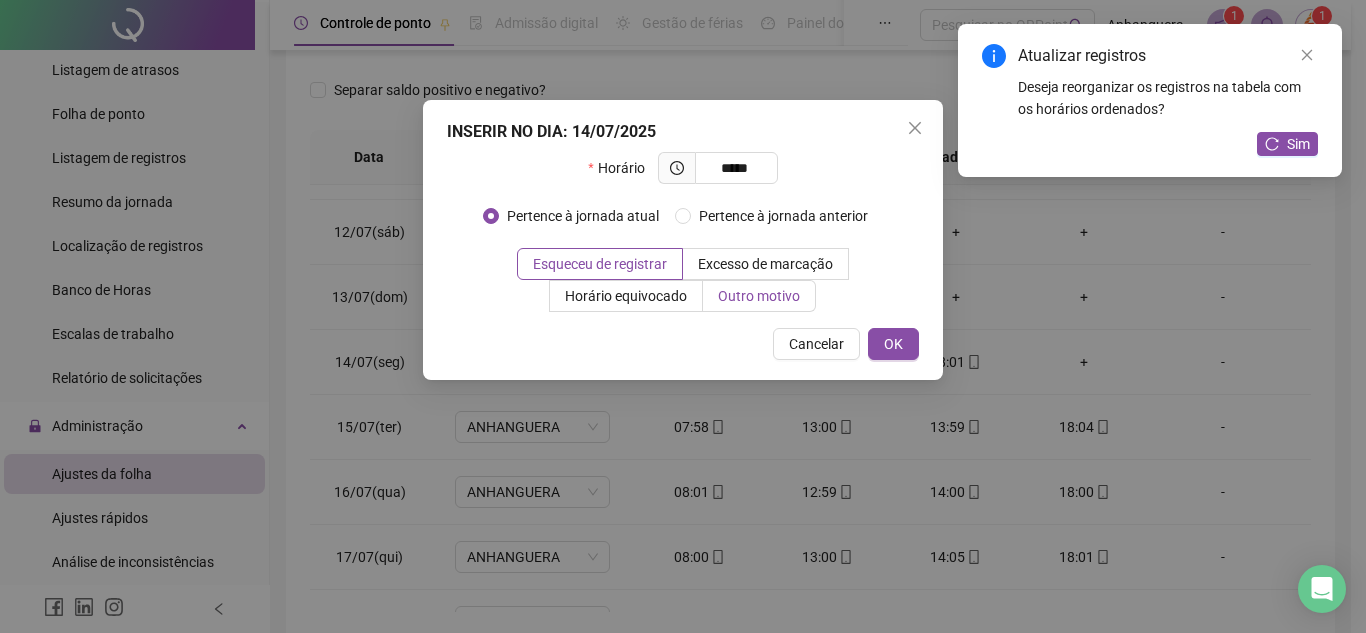 type on "*****" 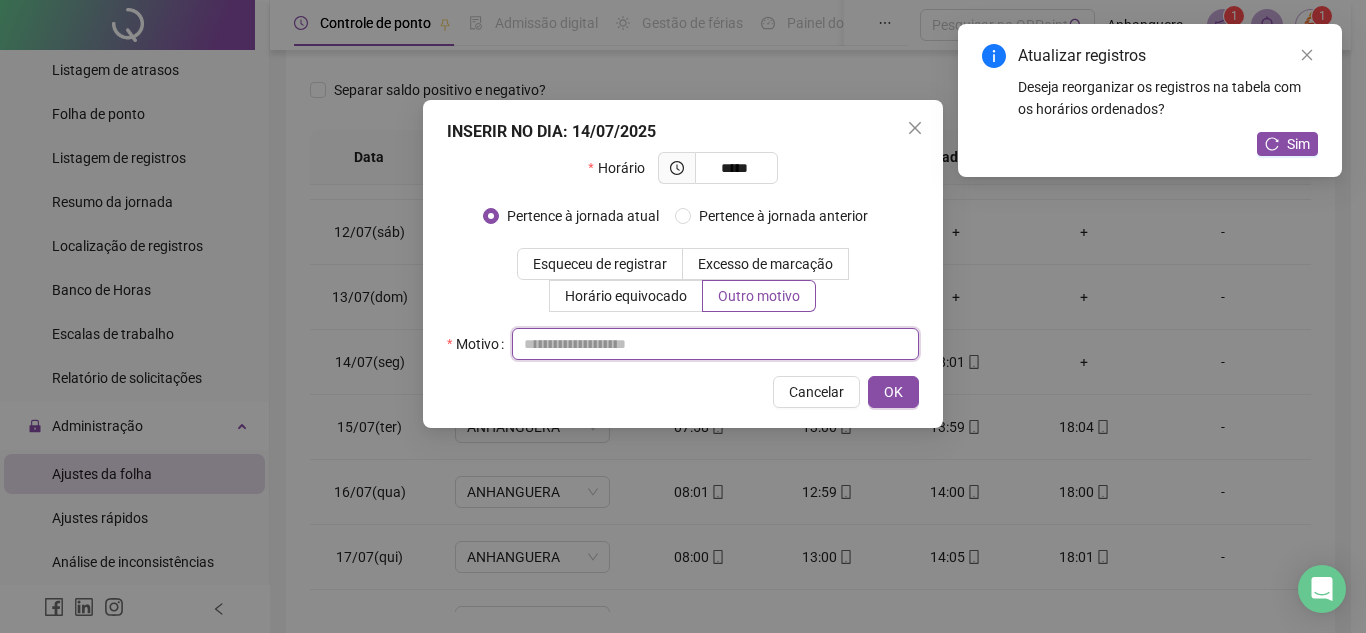 click at bounding box center (715, 344) 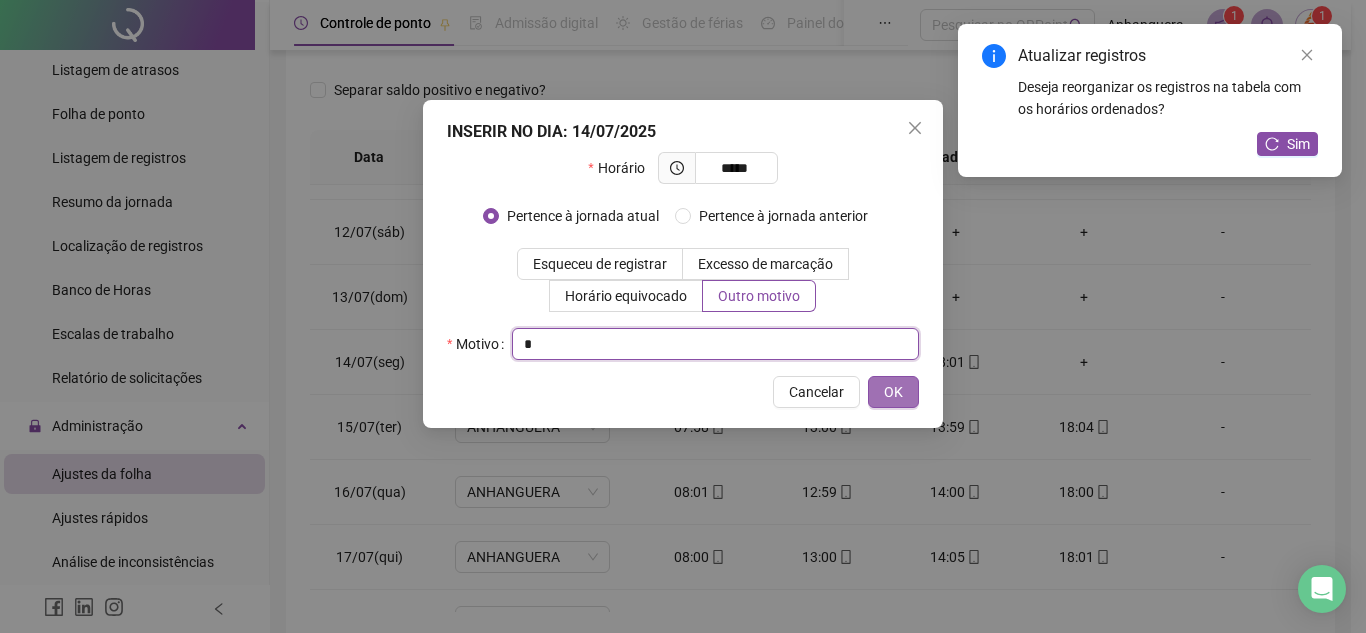 type on "*" 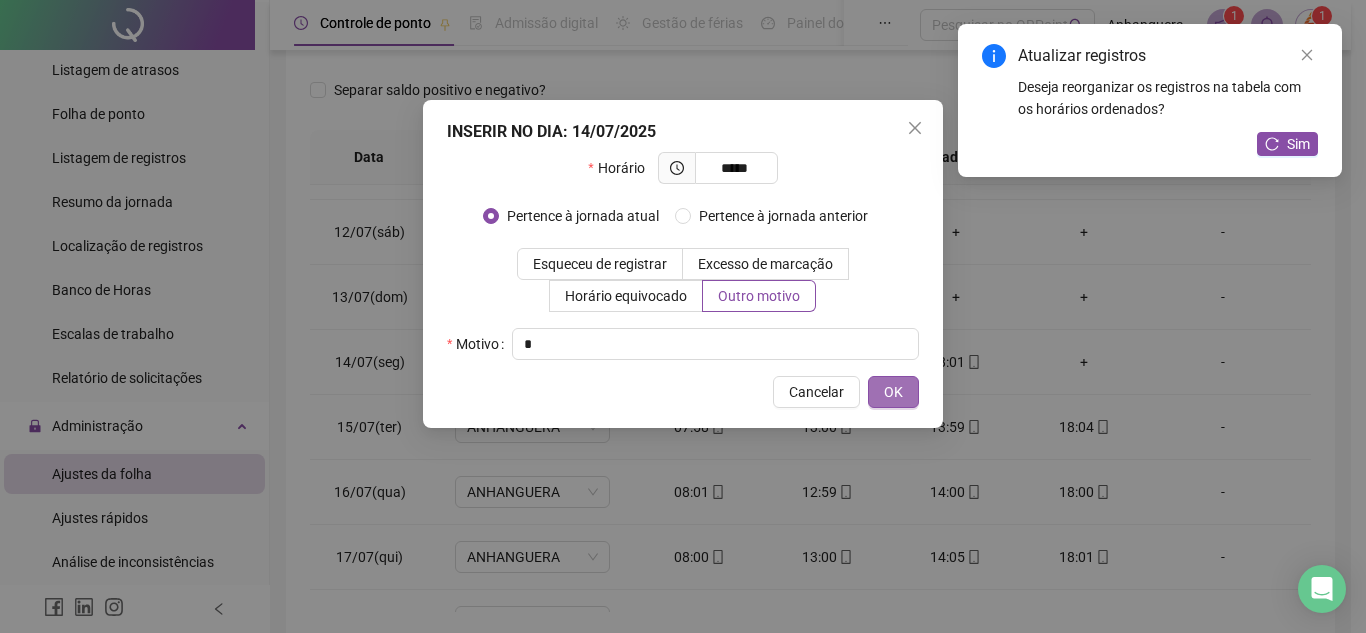 click on "OK" at bounding box center [893, 392] 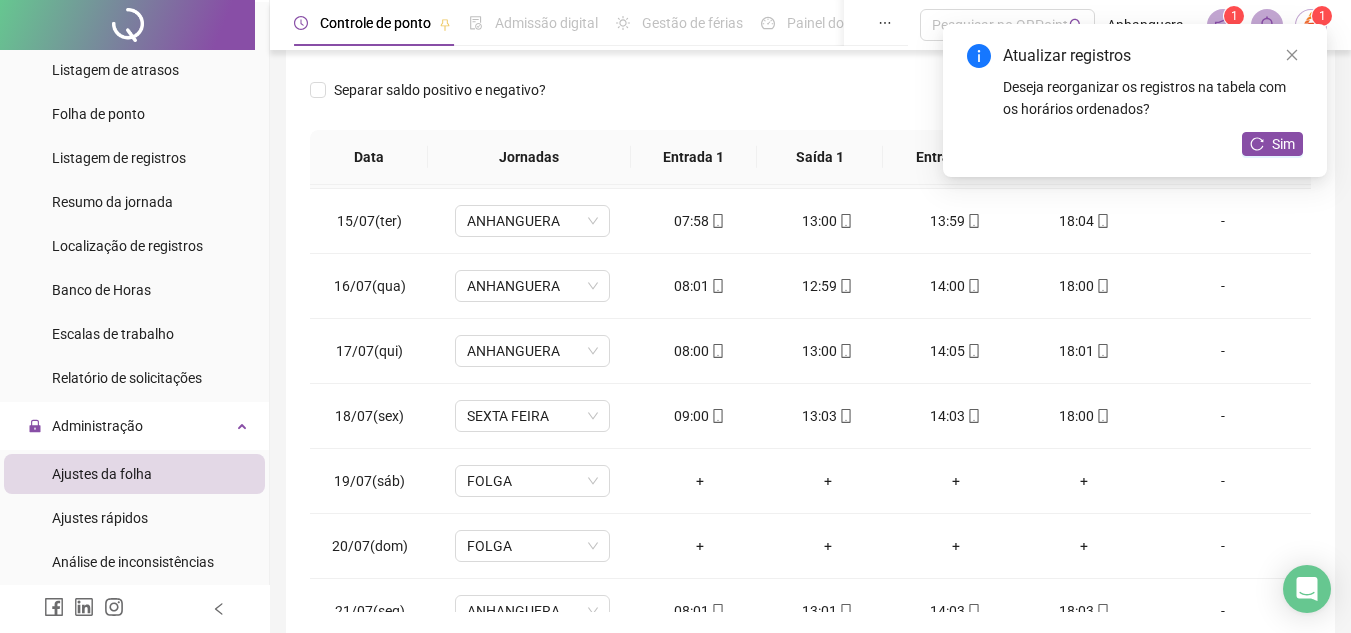 scroll, scrollTop: 1000, scrollLeft: 0, axis: vertical 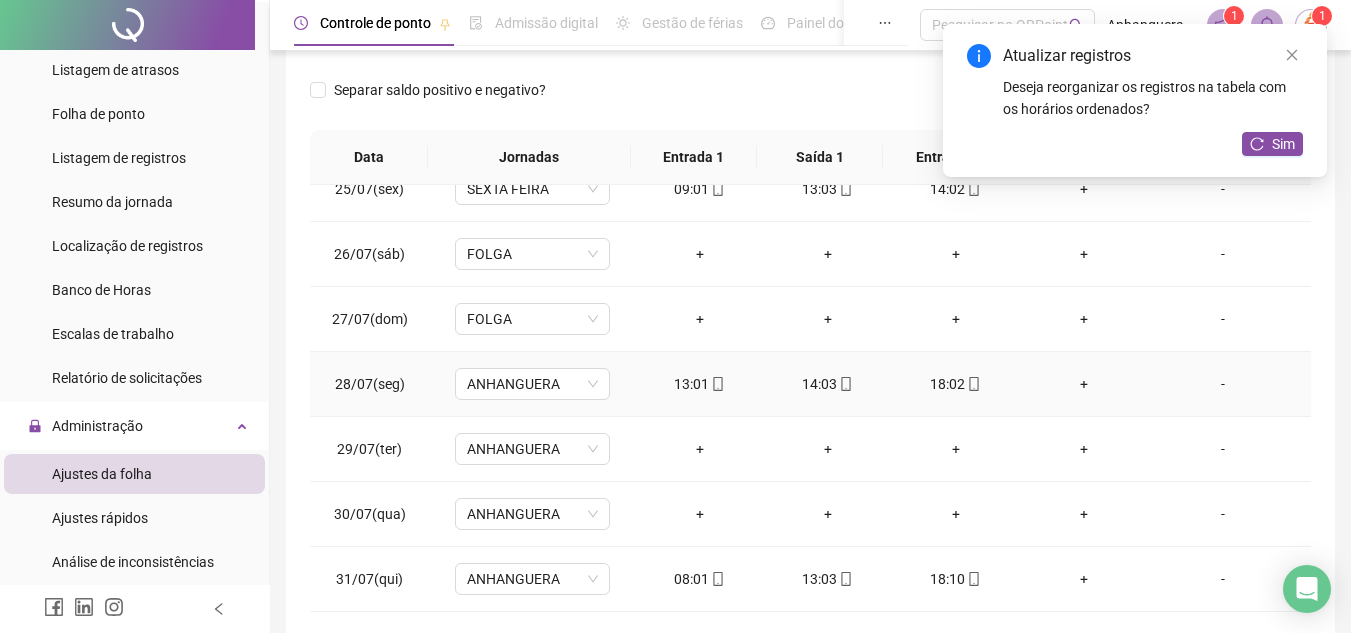 click on "+" at bounding box center (1084, 384) 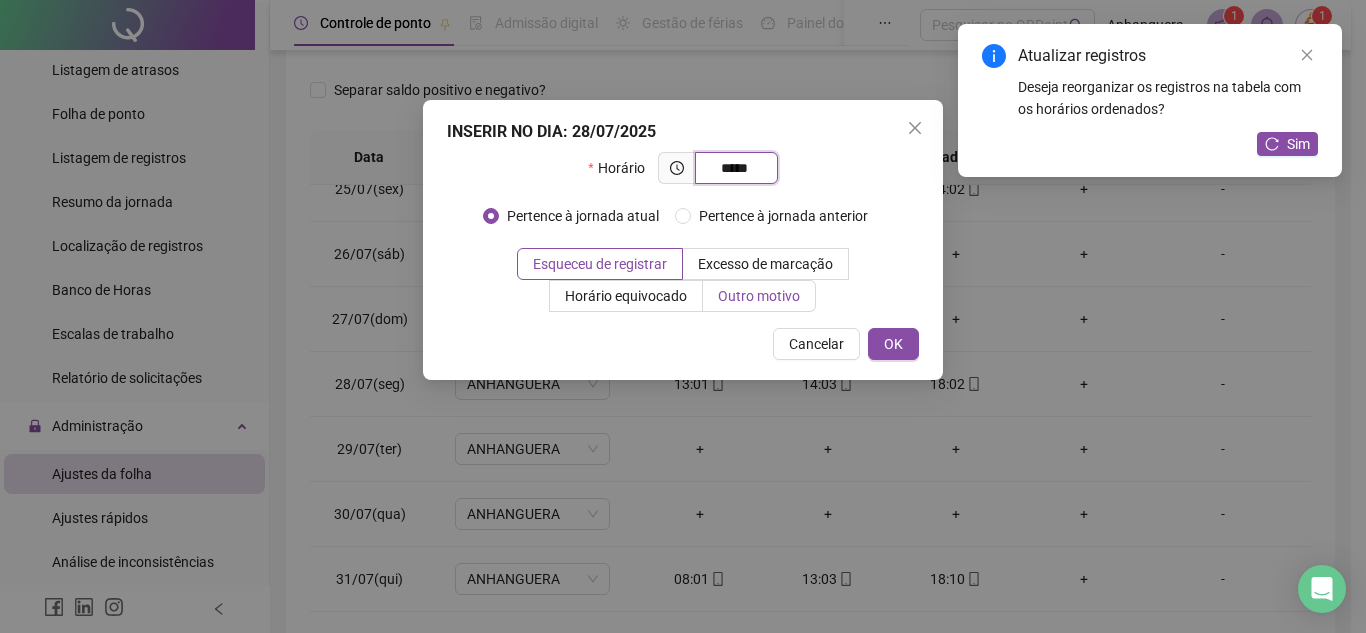 type on "*****" 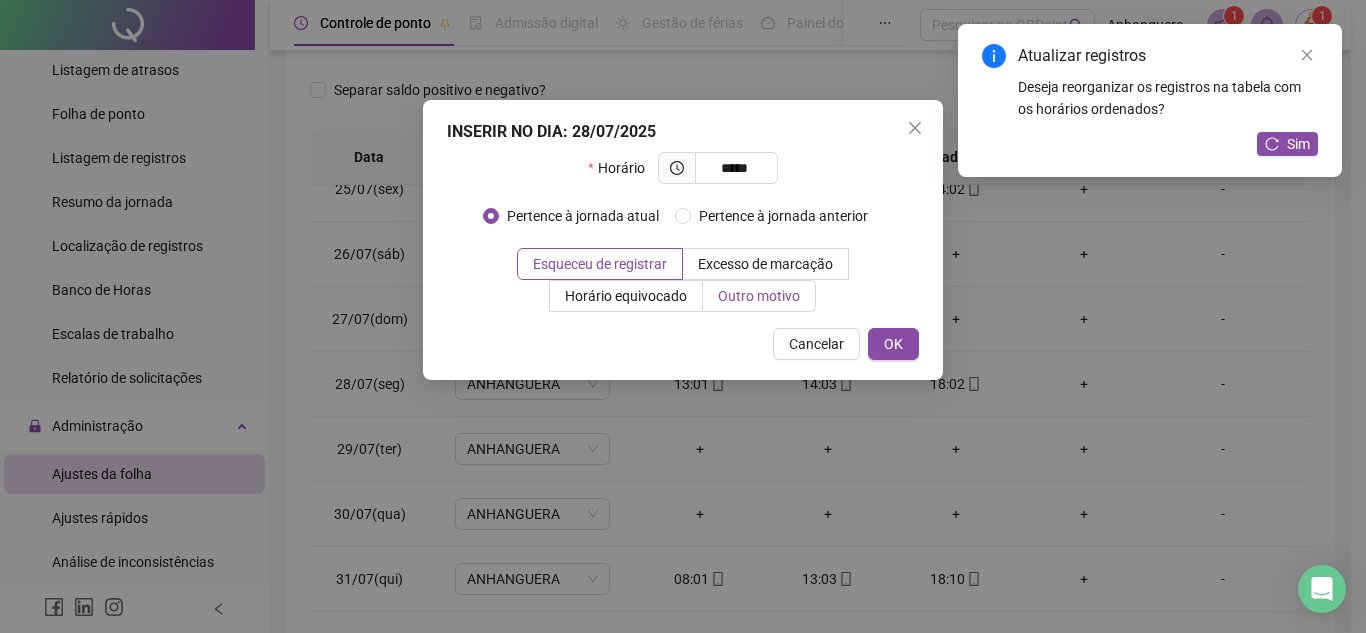 click on "Outro motivo" at bounding box center (759, 296) 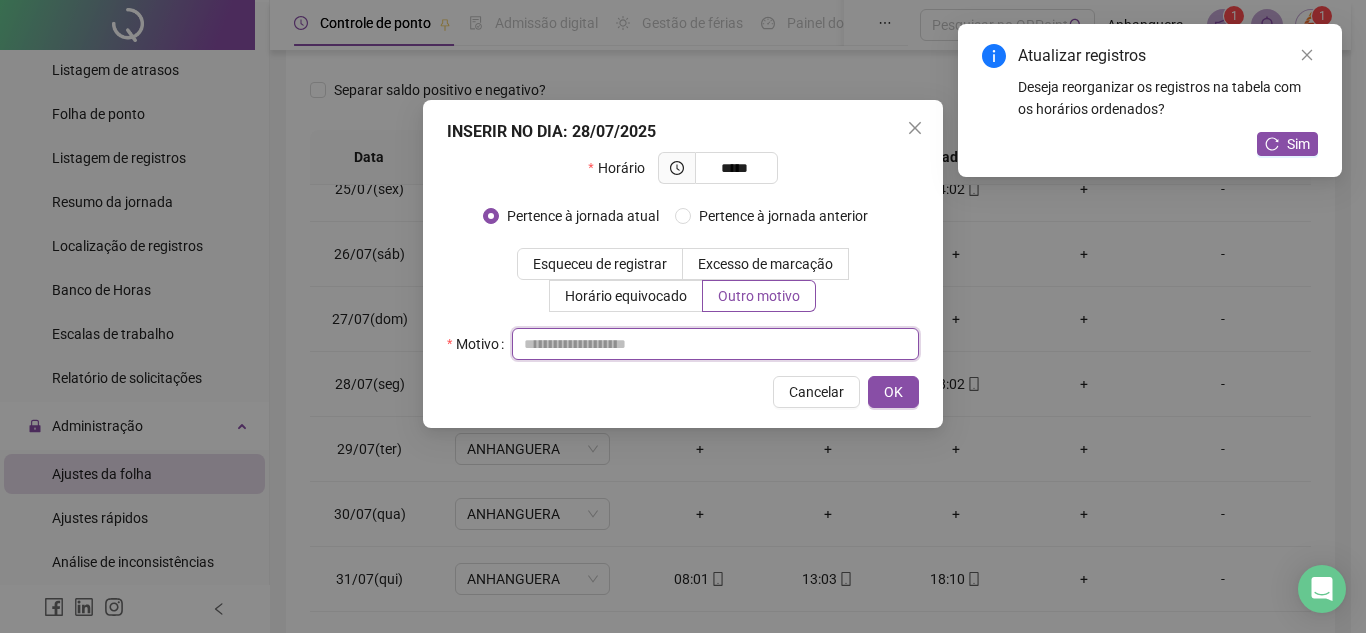 click at bounding box center [715, 344] 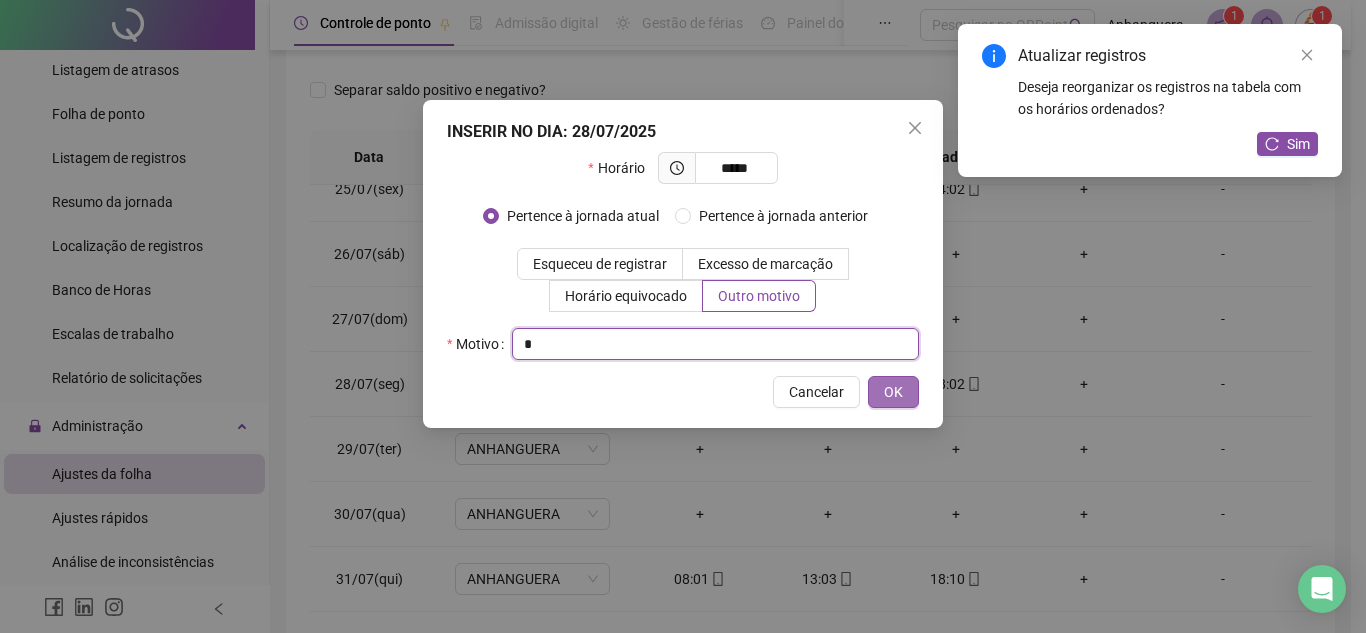 type on "*" 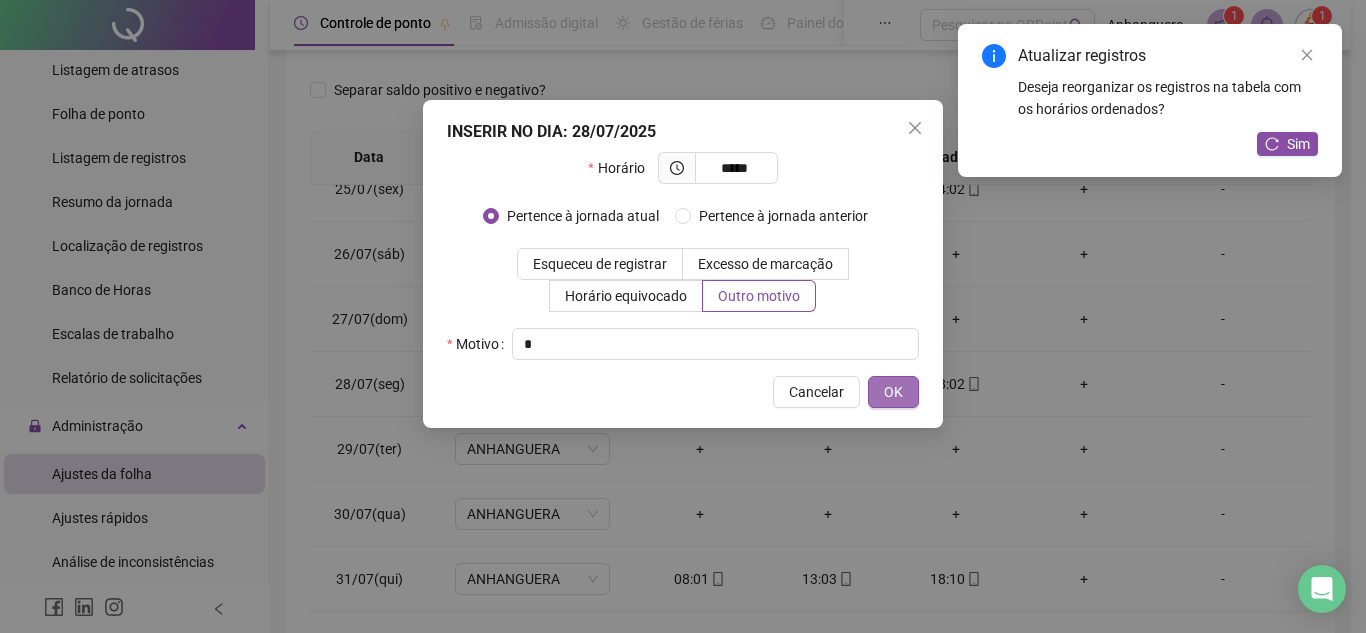 click on "OK" at bounding box center (893, 392) 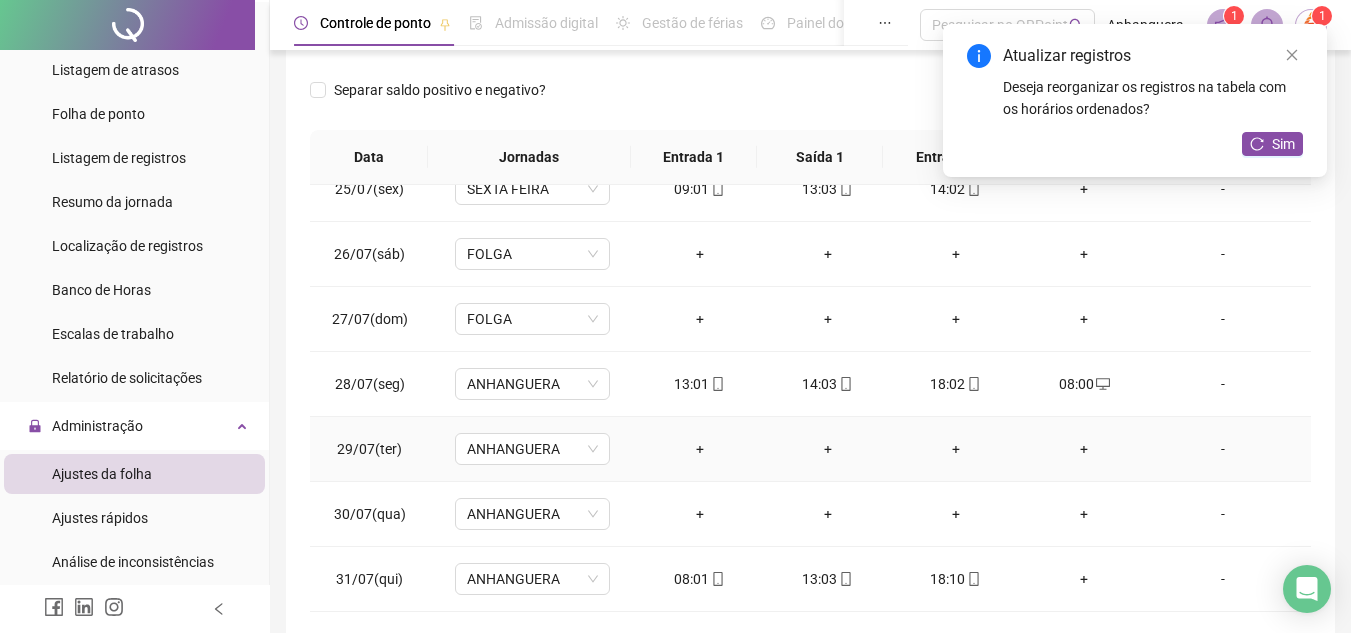 click on "+" at bounding box center (700, 449) 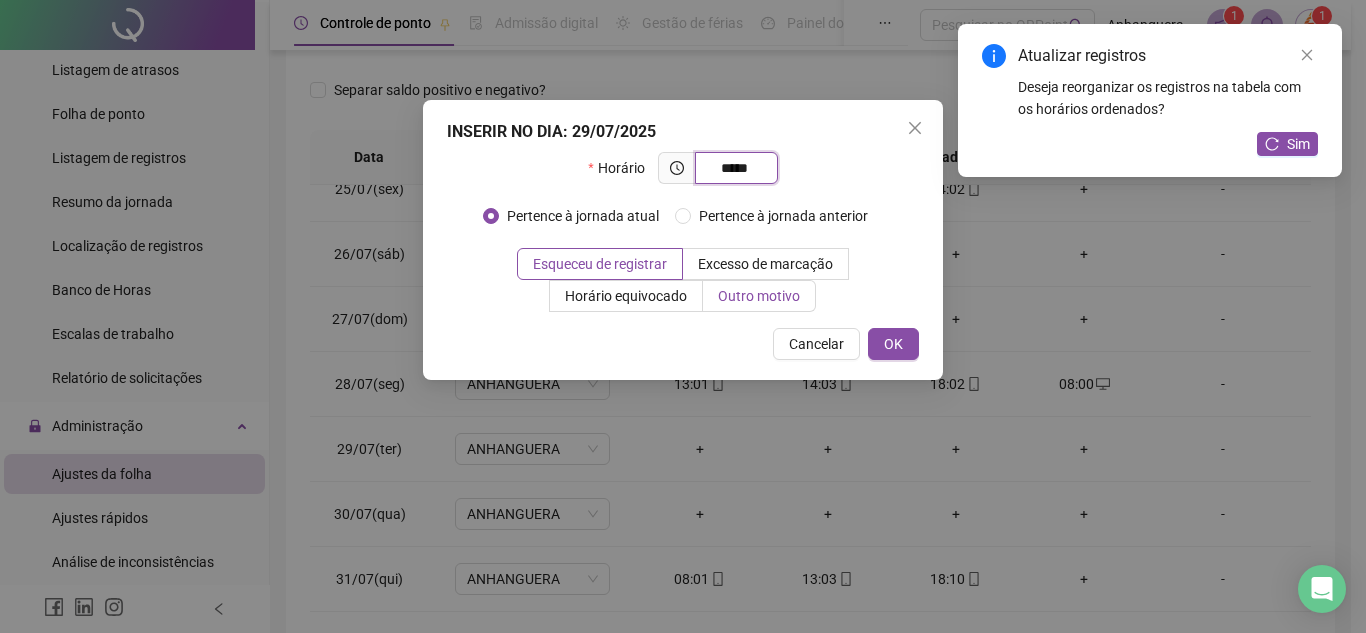 type on "*****" 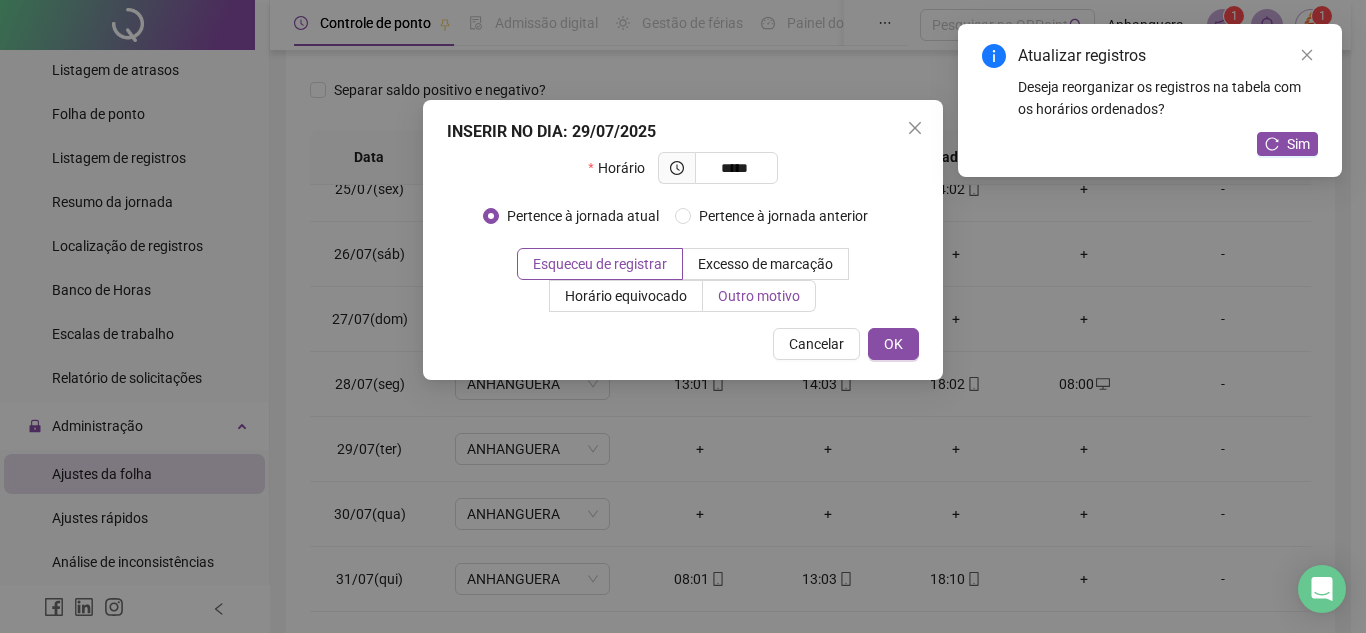 click on "Outro motivo" at bounding box center (759, 296) 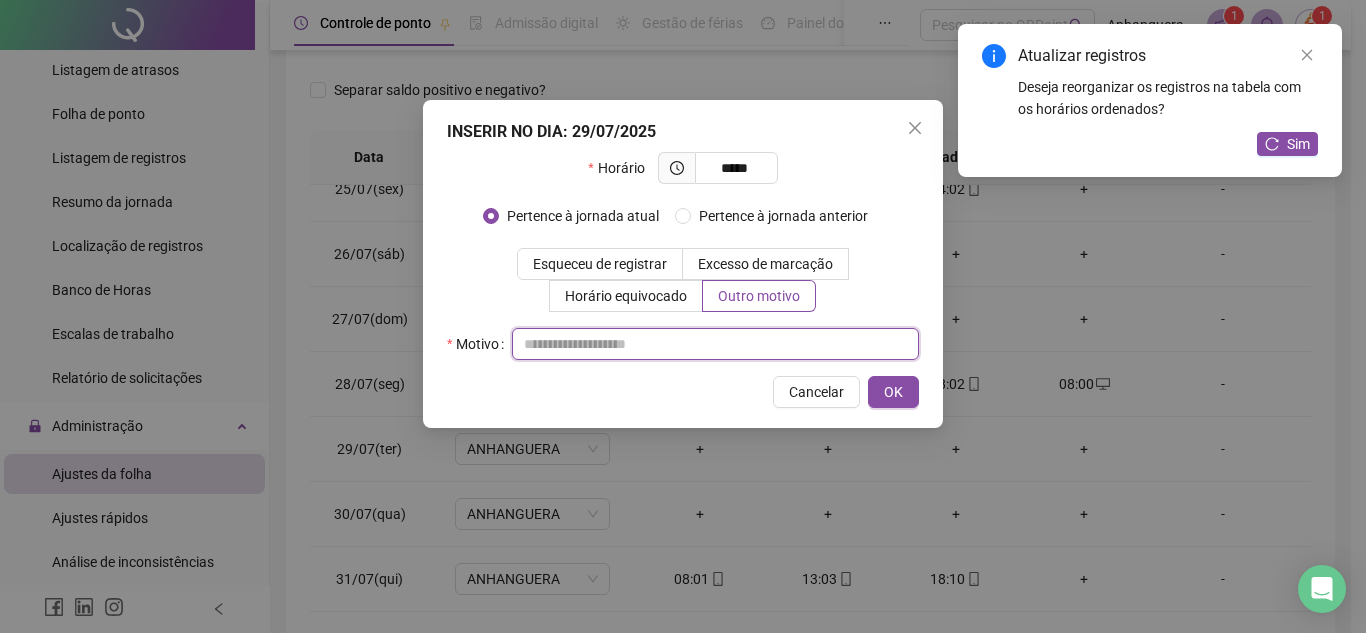 click at bounding box center (715, 344) 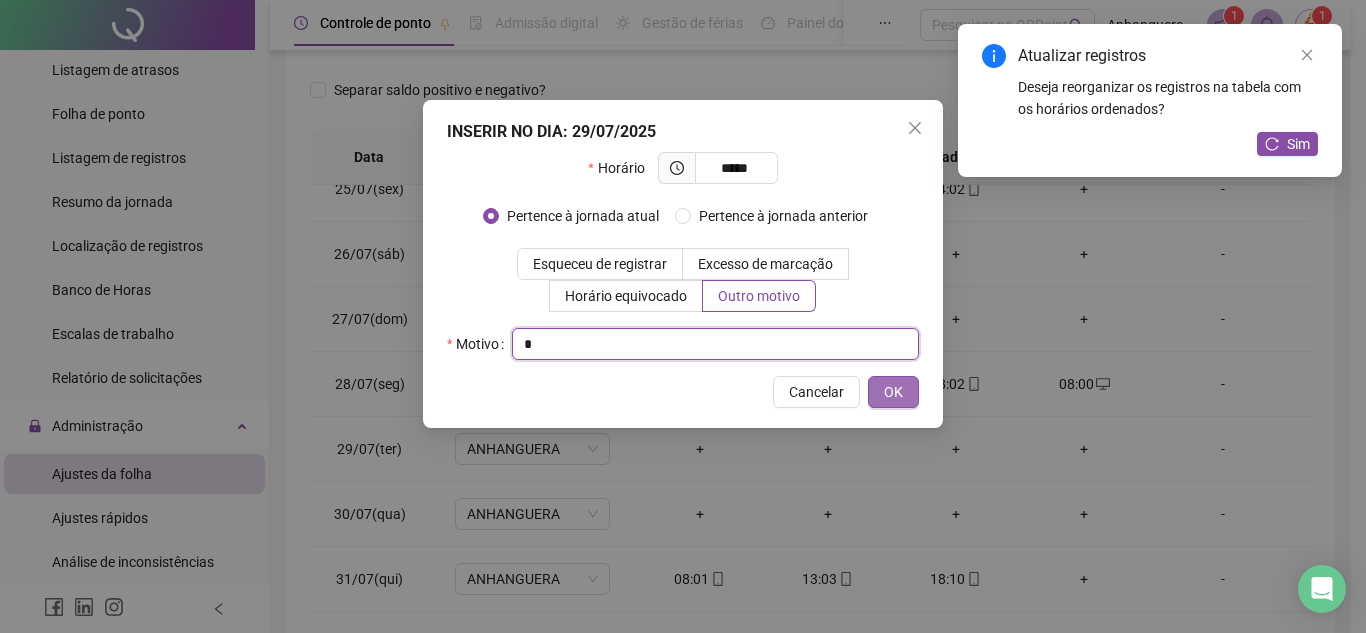 type on "*" 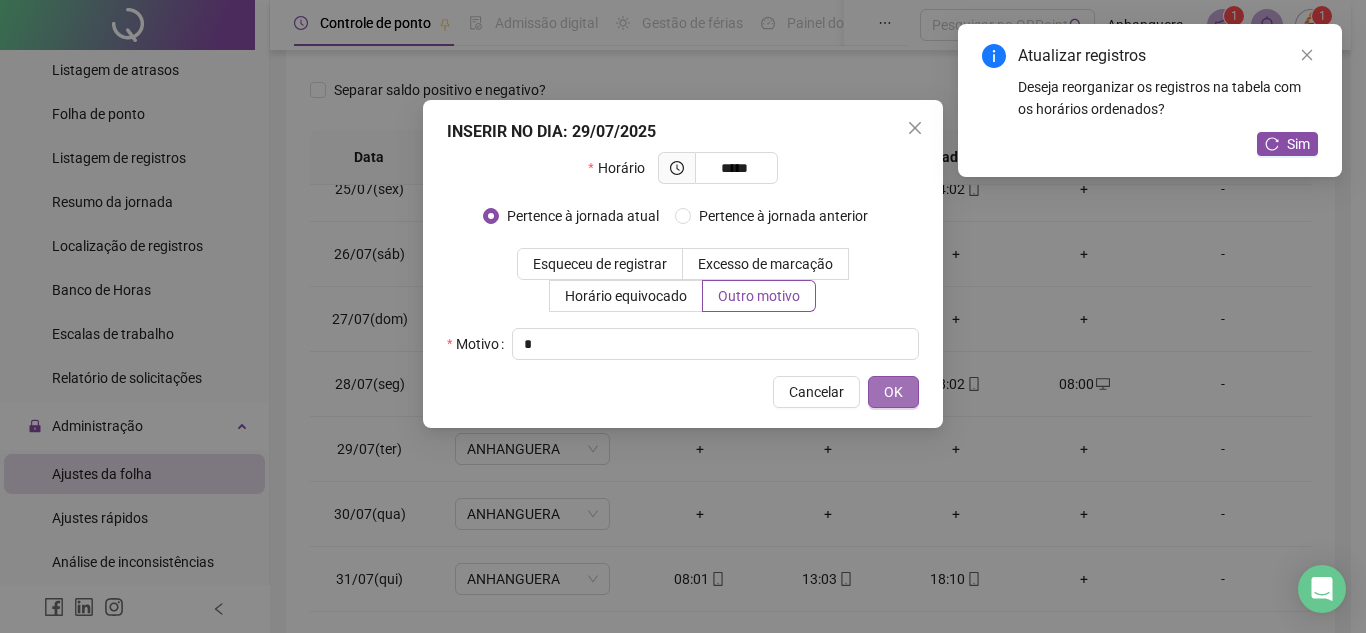 click on "OK" at bounding box center (893, 392) 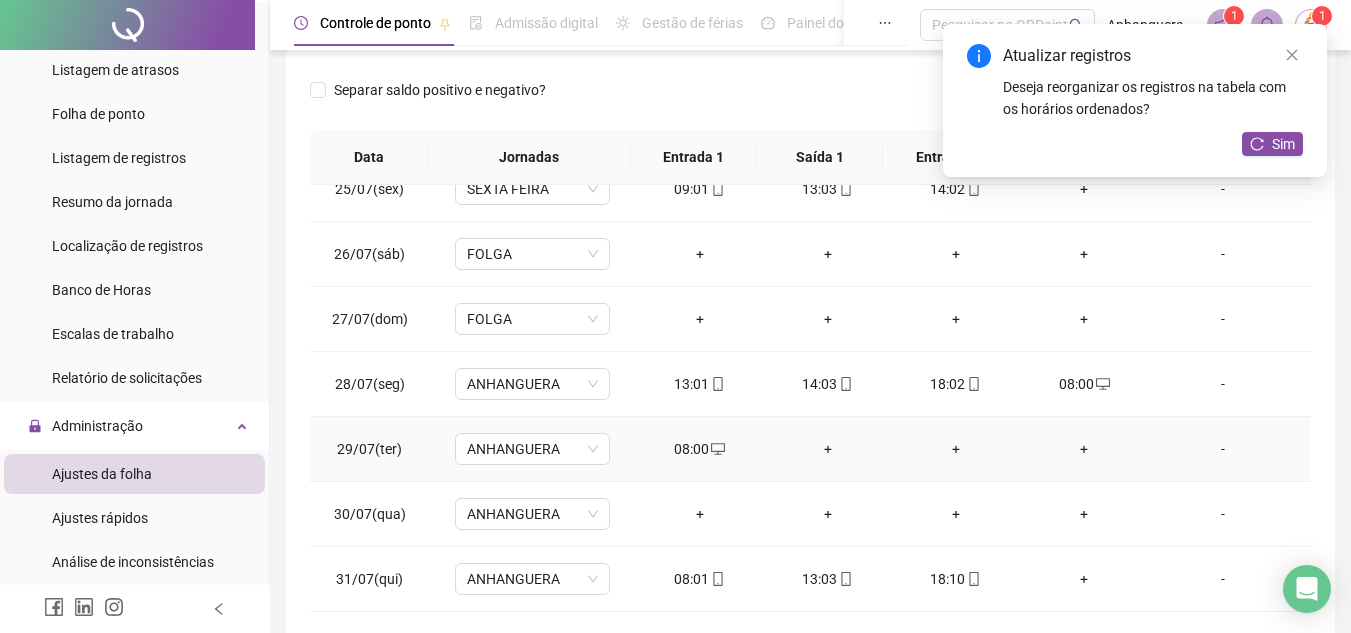 click on "+" at bounding box center [828, 449] 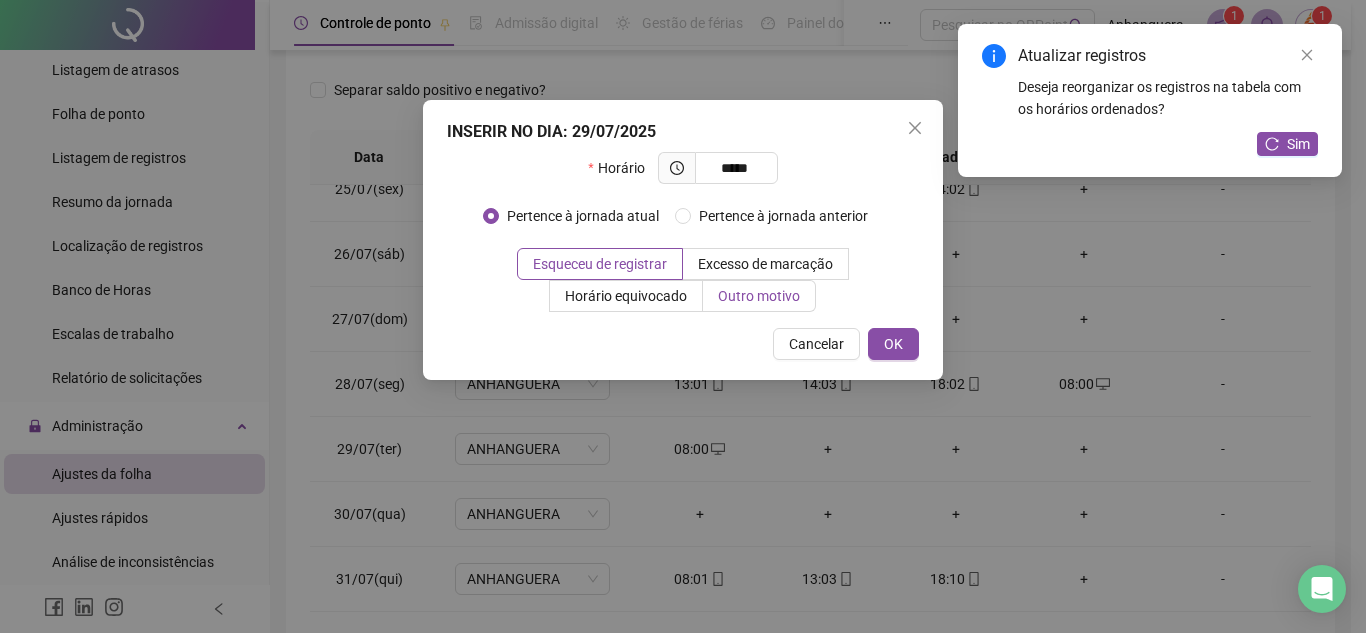 type on "*****" 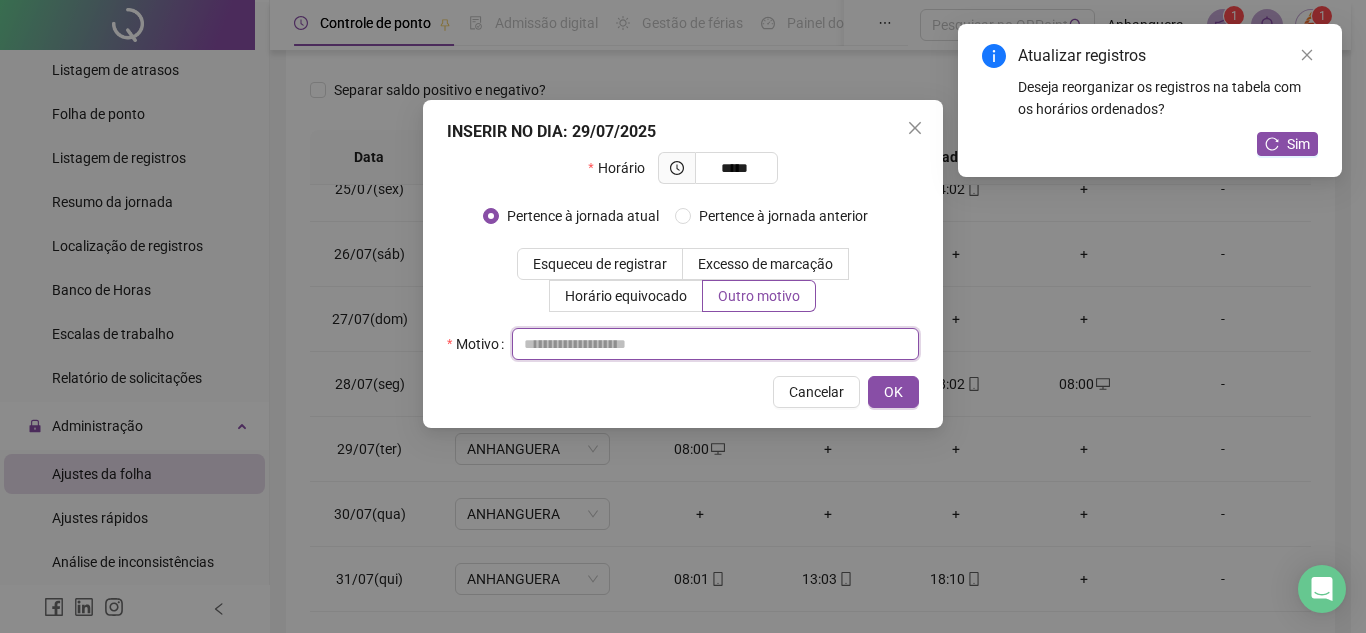 click at bounding box center [715, 344] 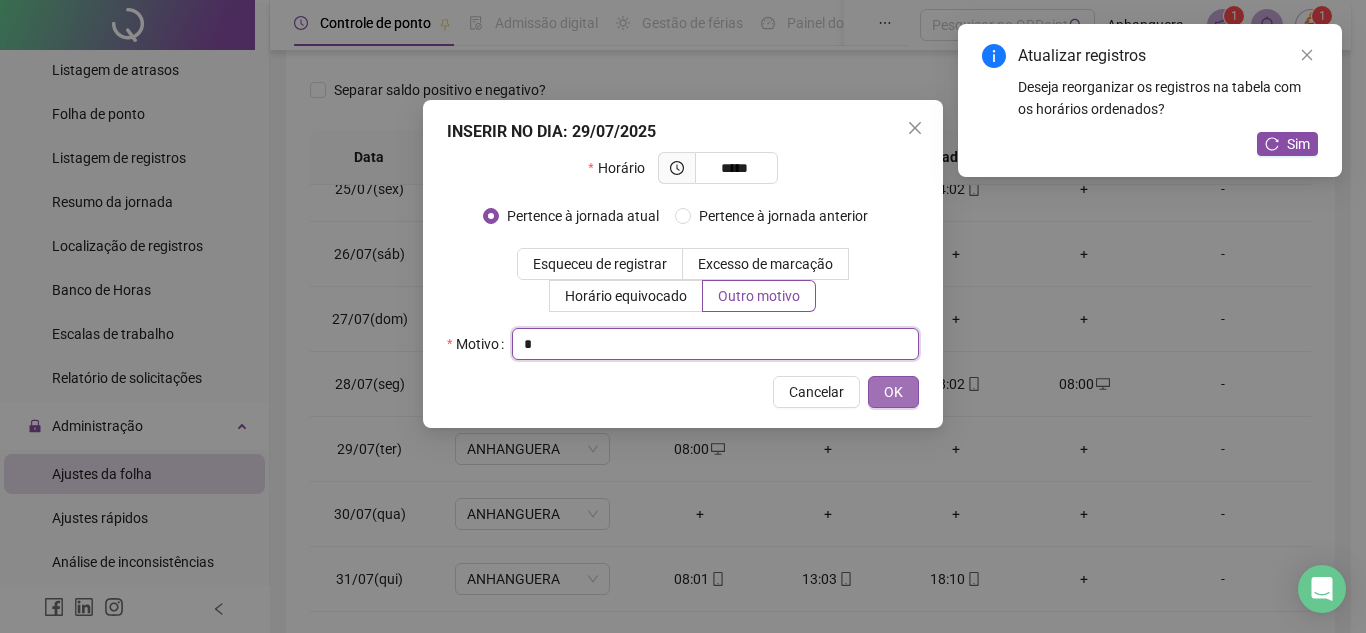 type on "*" 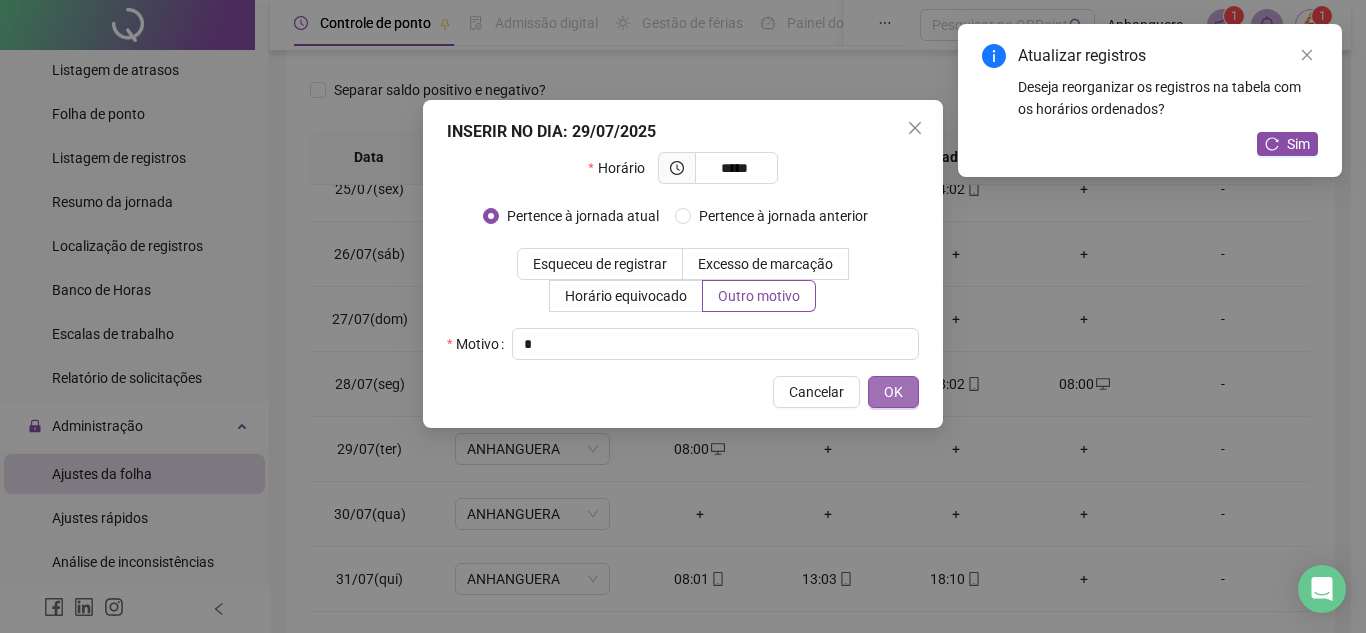 click on "OK" at bounding box center [893, 392] 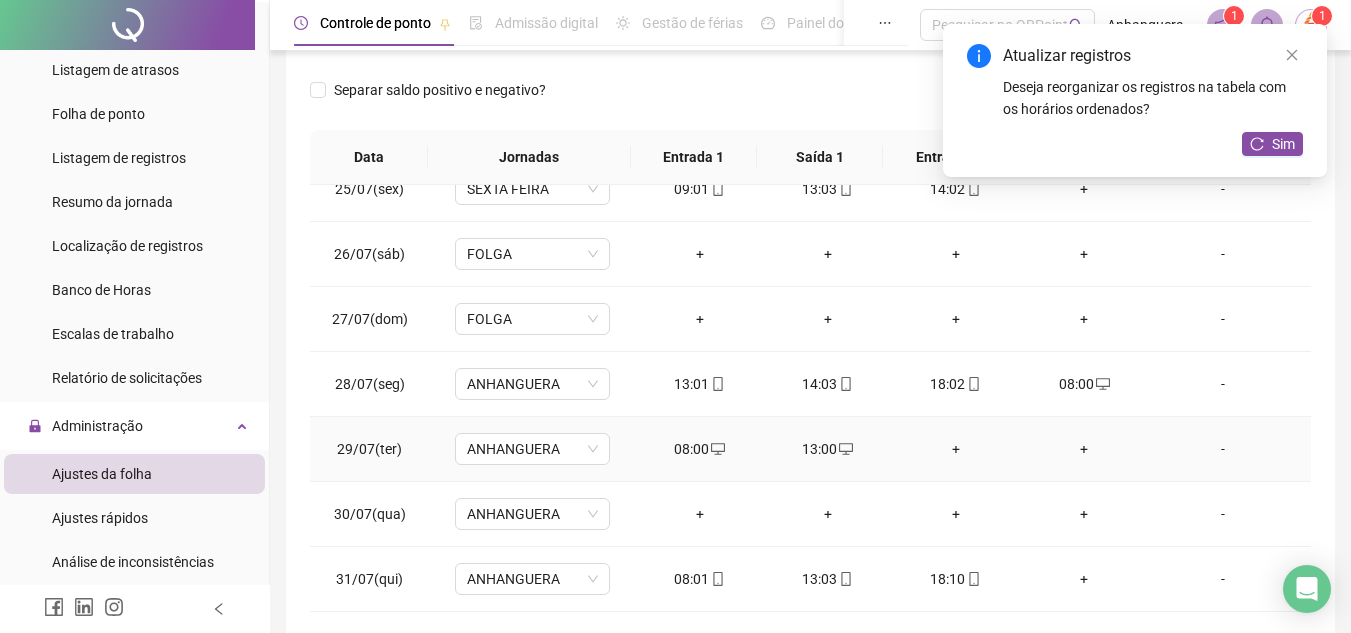 click on "+" at bounding box center [956, 449] 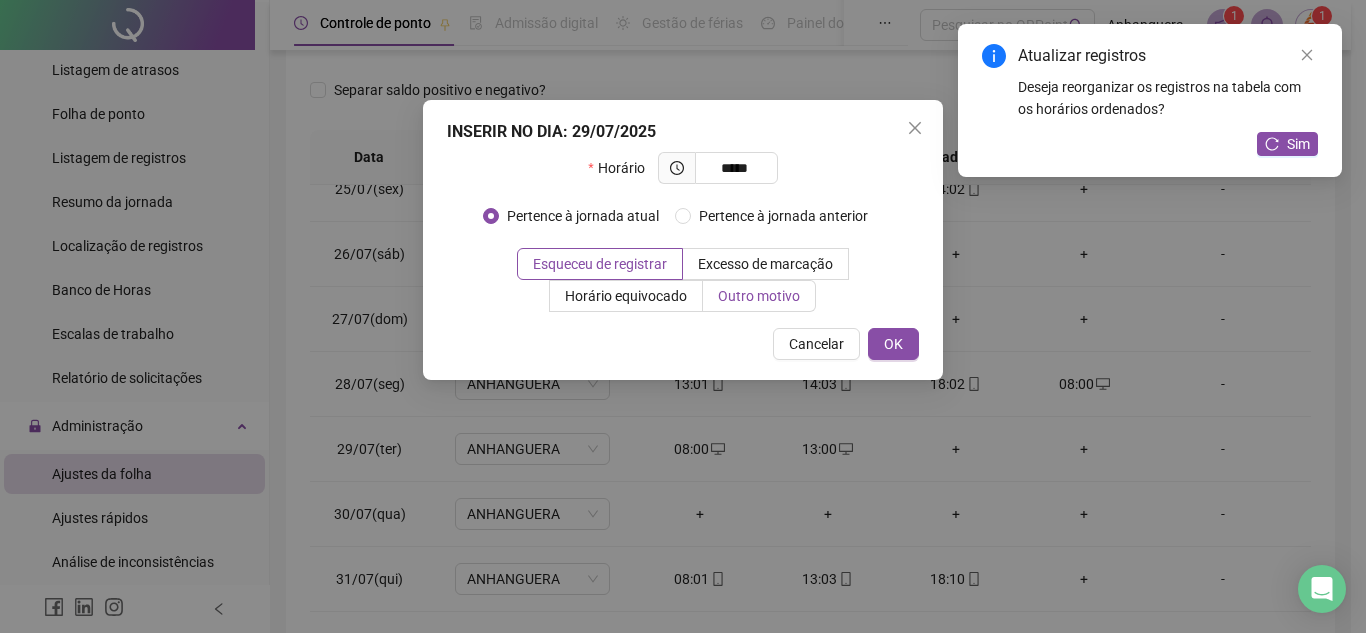 type on "*****" 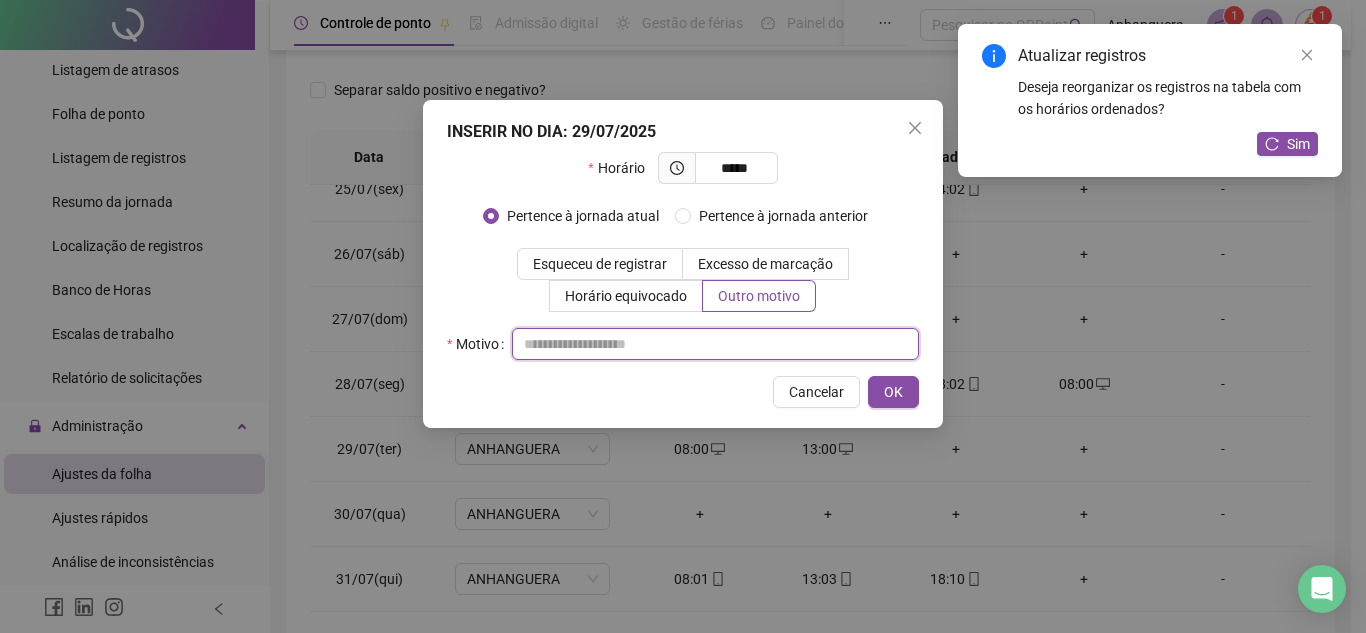 click at bounding box center (715, 344) 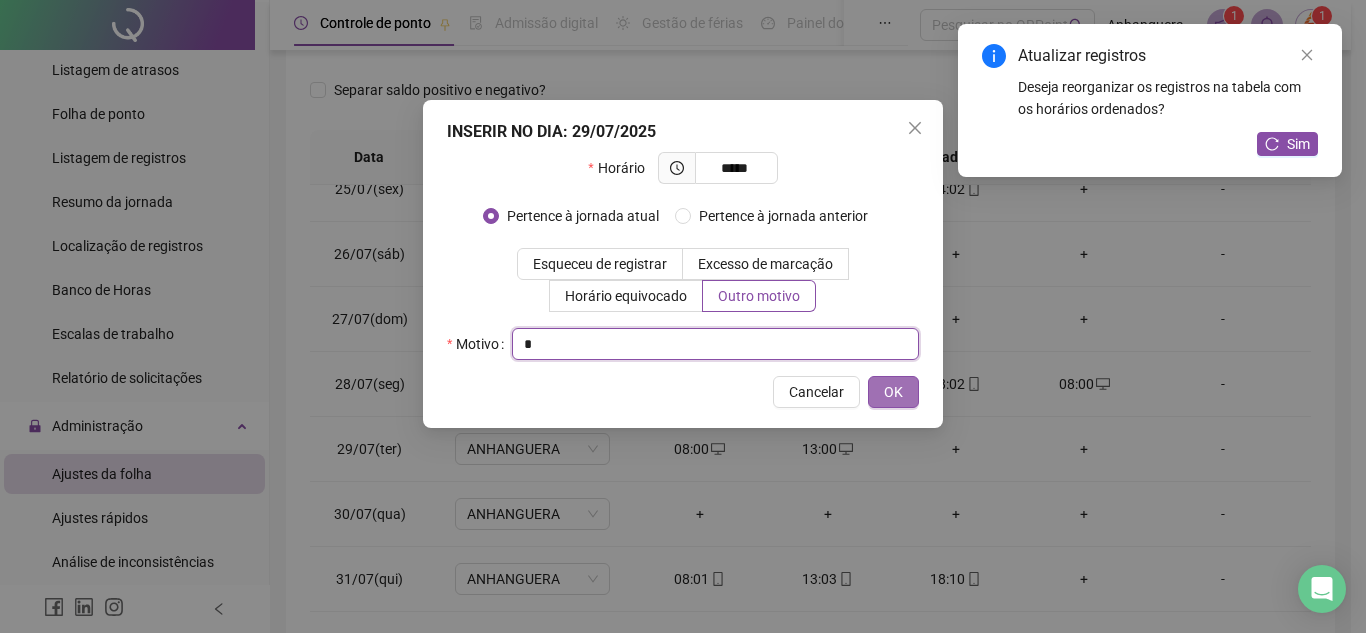 type on "*" 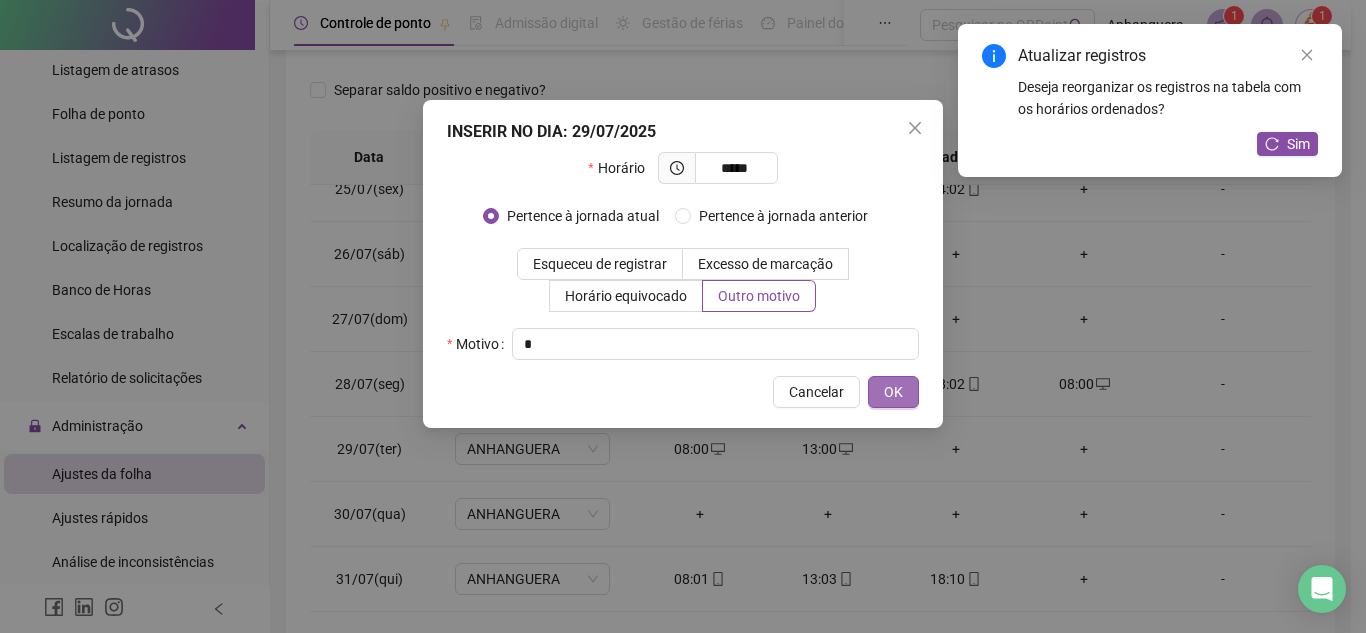 click on "OK" at bounding box center (893, 392) 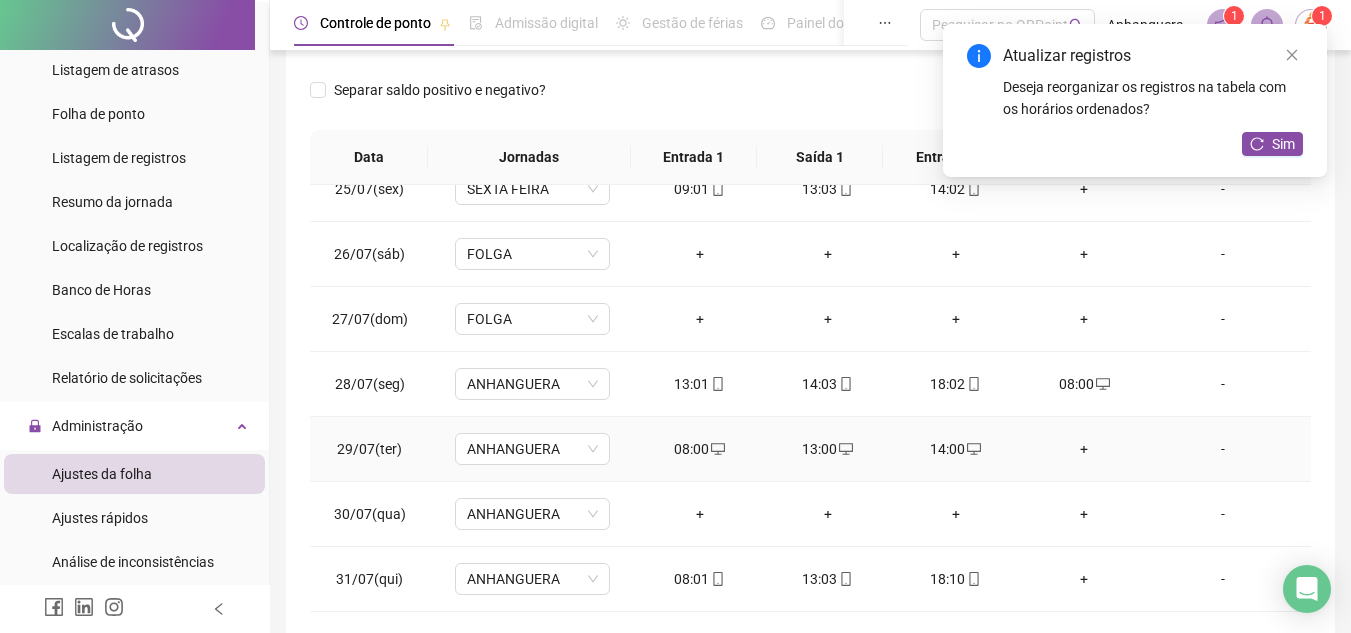 click on "+" at bounding box center (1084, 449) 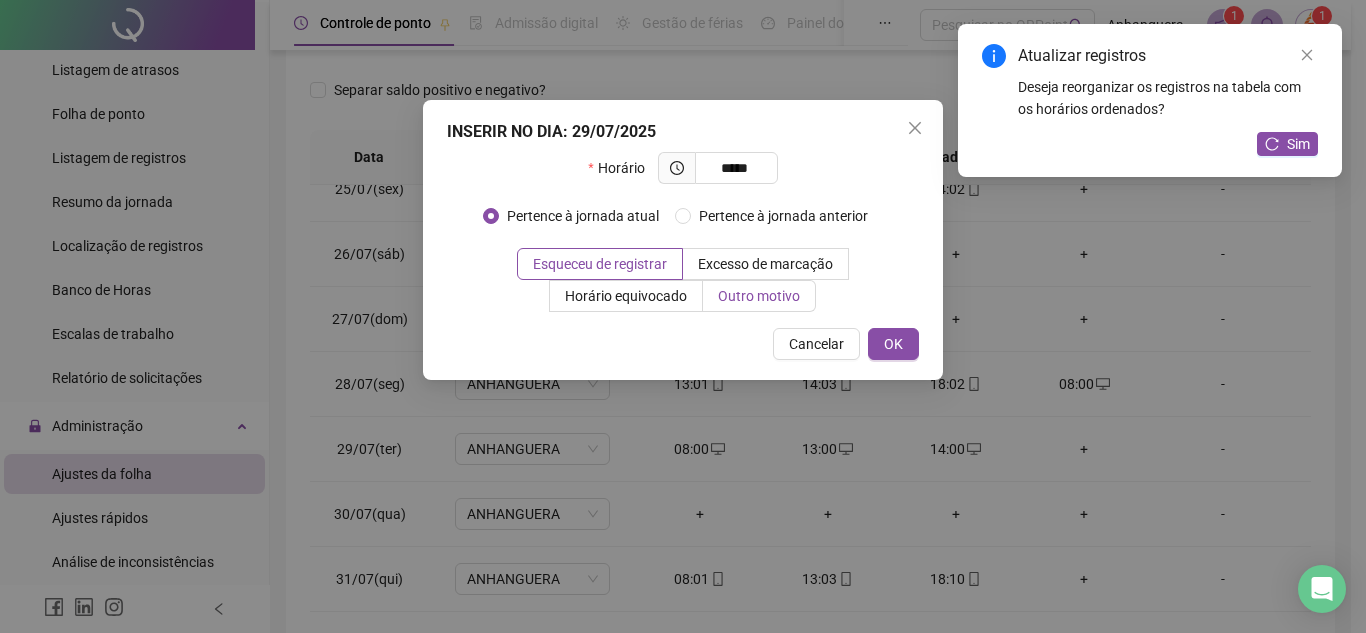 type on "*****" 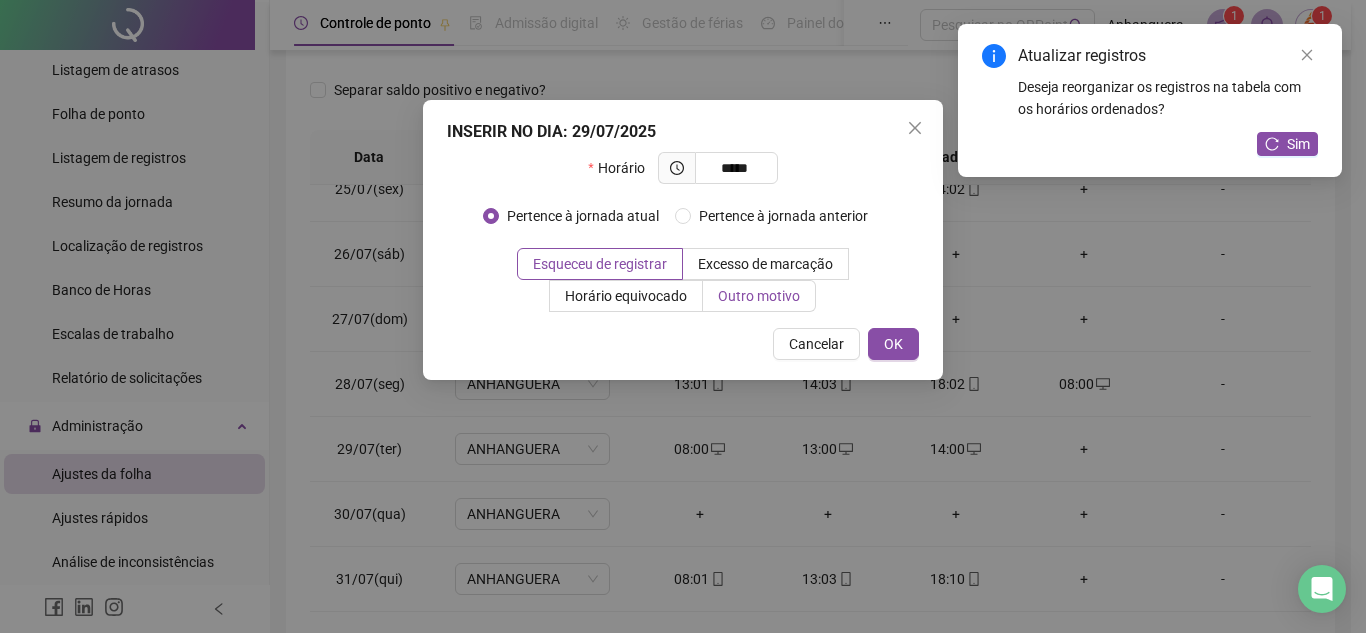 click on "Outro motivo" at bounding box center [759, 296] 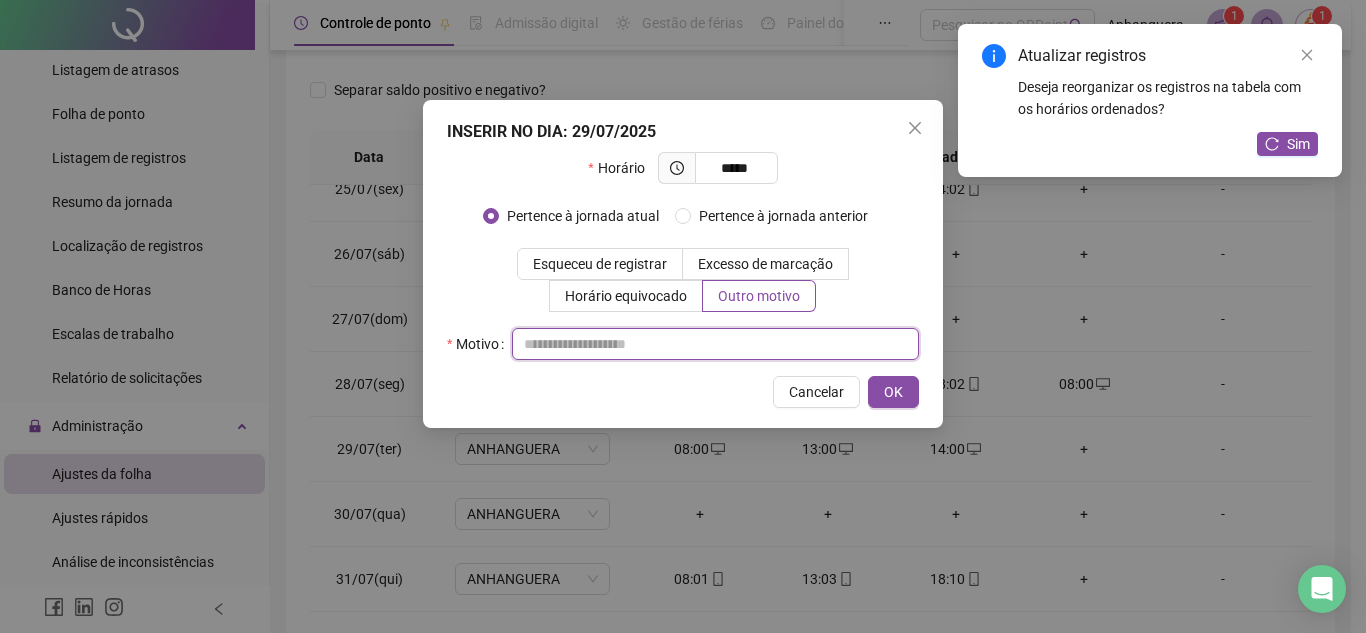 click at bounding box center [715, 344] 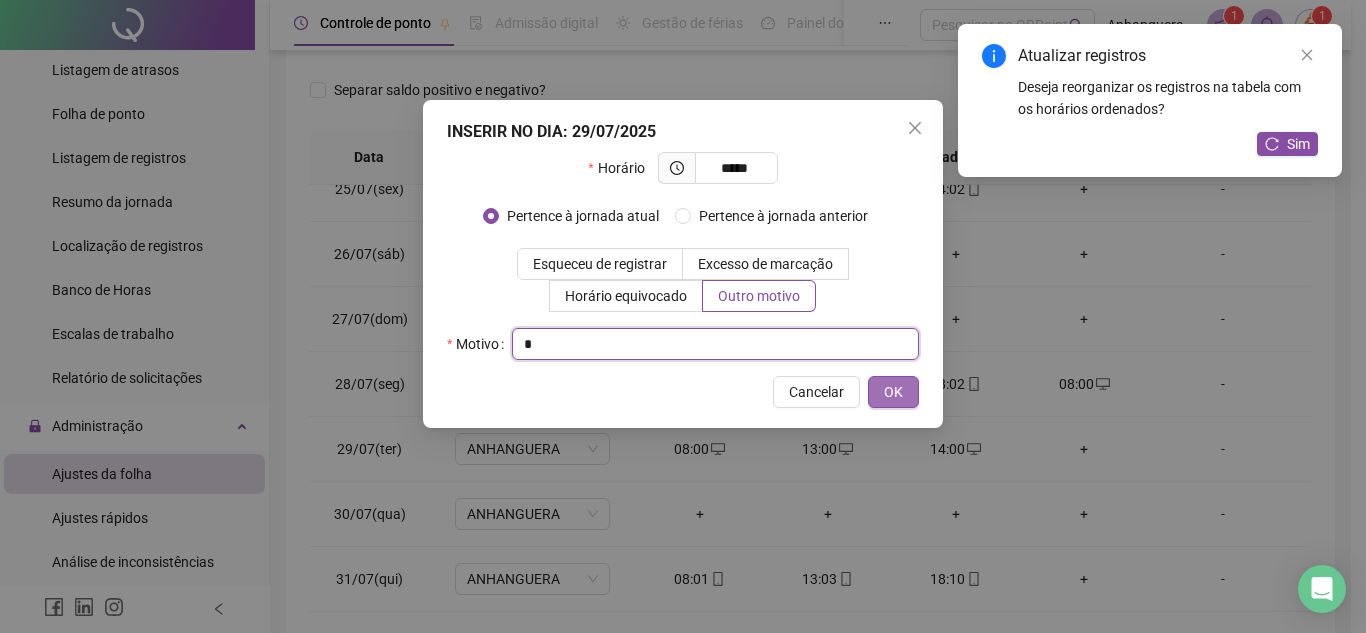 type on "*" 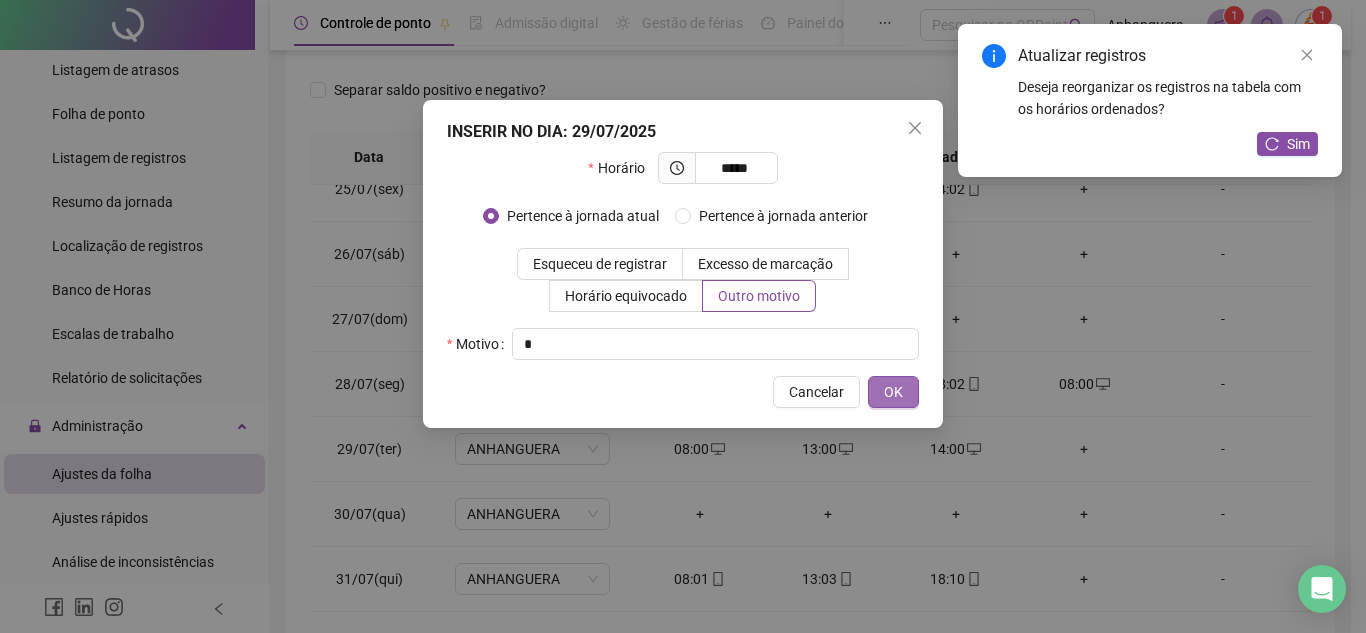 click on "OK" at bounding box center (893, 392) 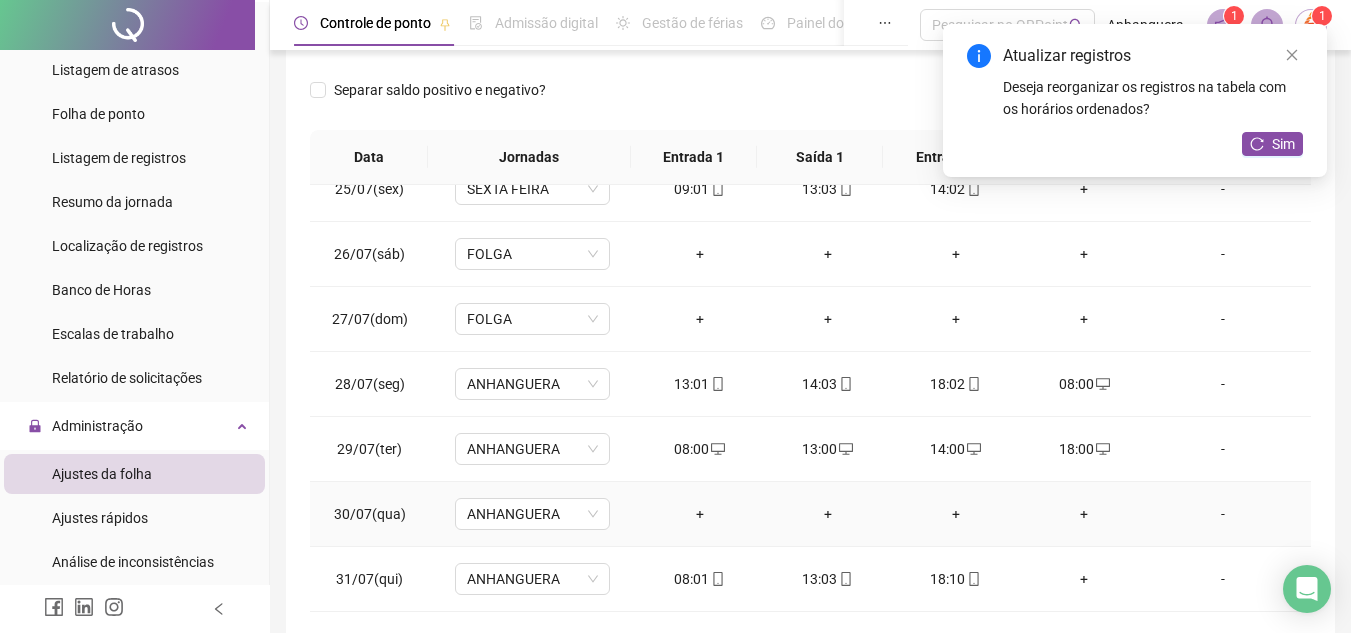 click on "+" at bounding box center [700, 514] 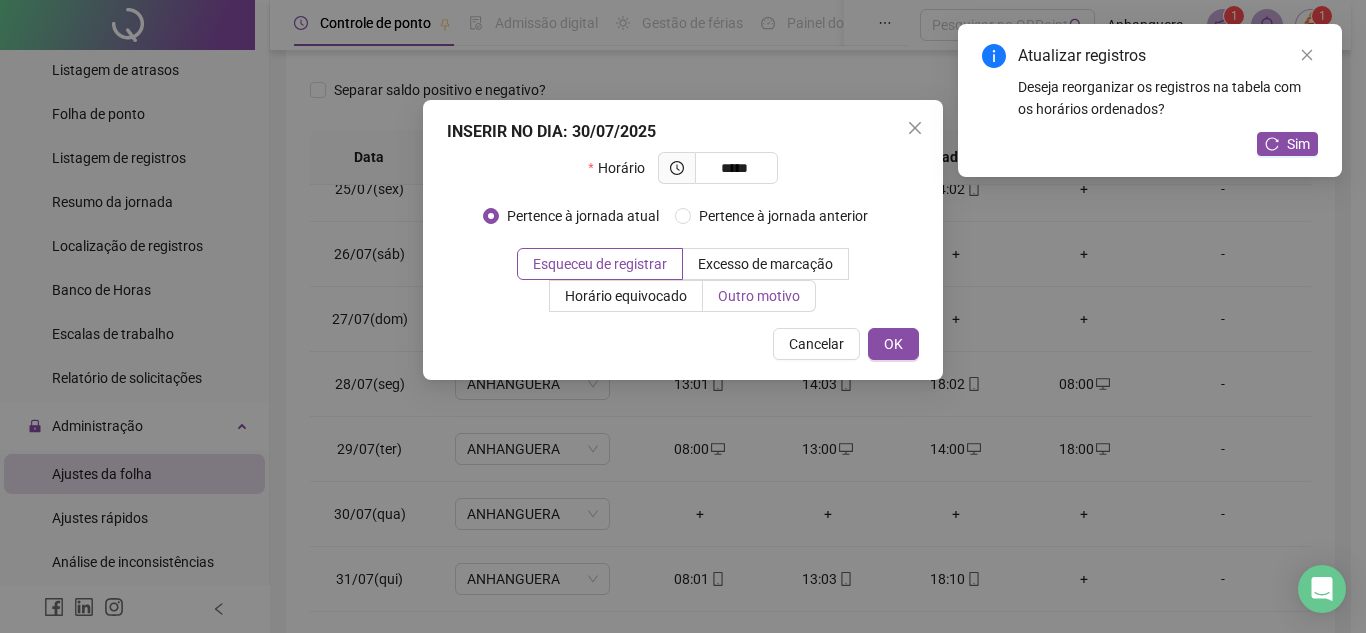type on "*****" 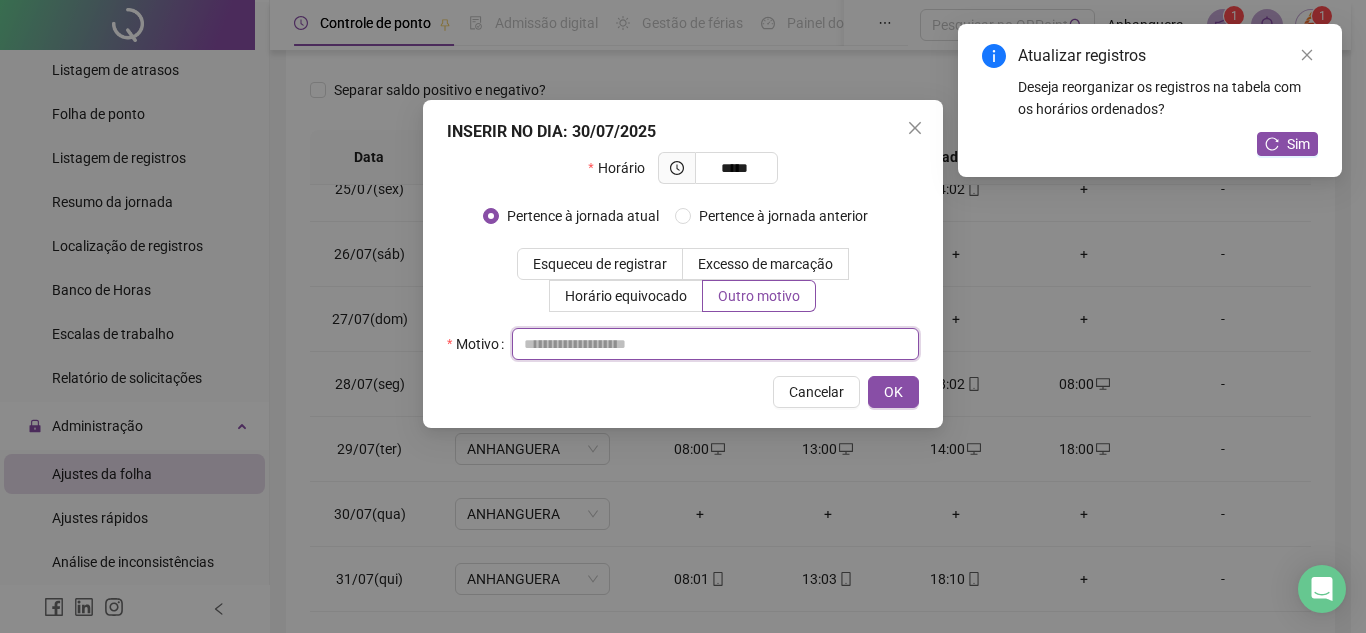 click at bounding box center (715, 344) 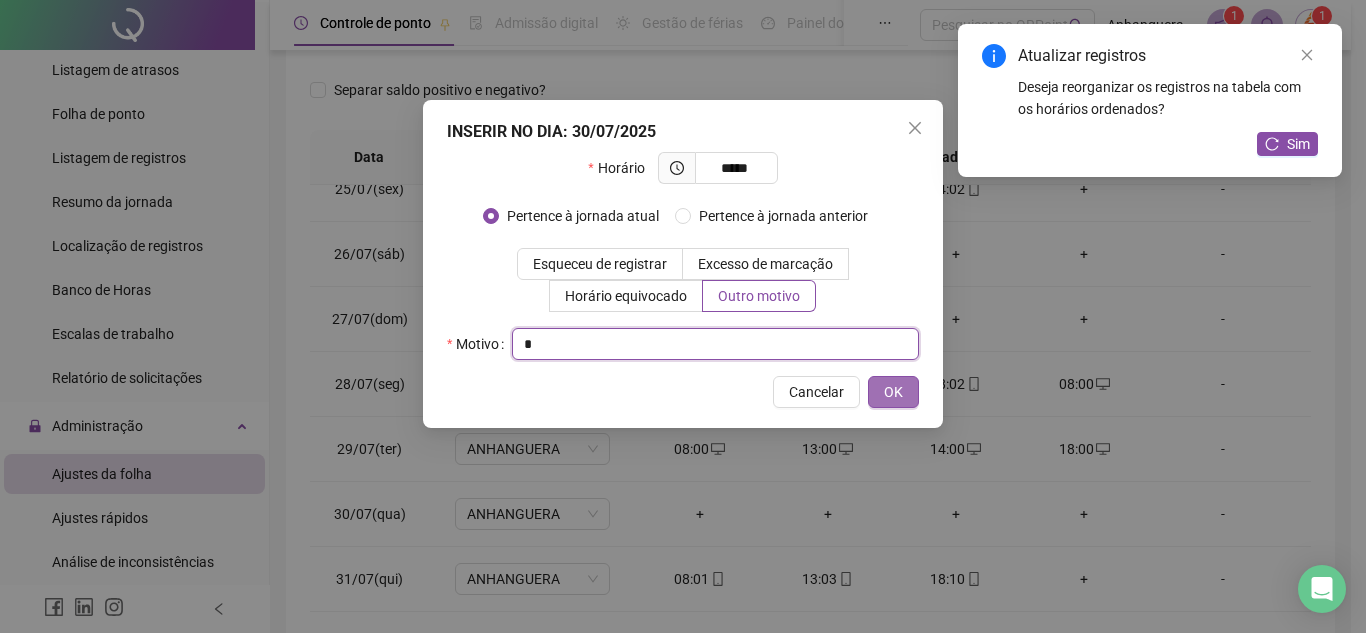 type on "*" 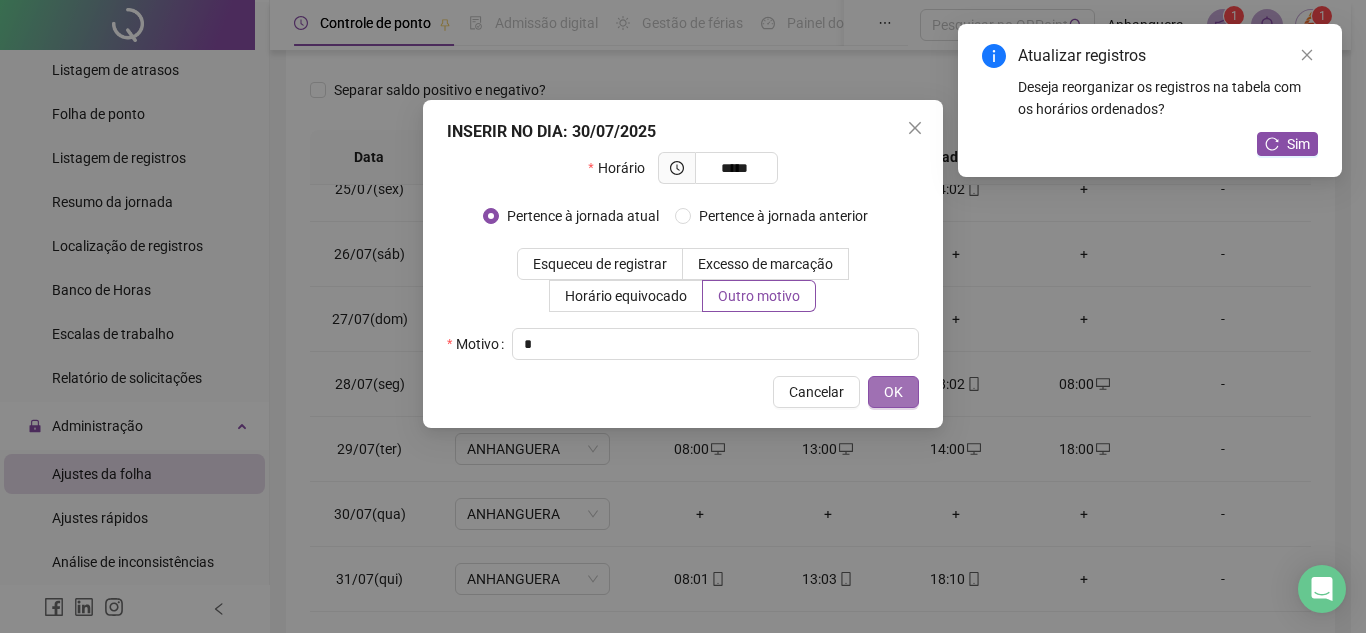 click on "OK" at bounding box center [893, 392] 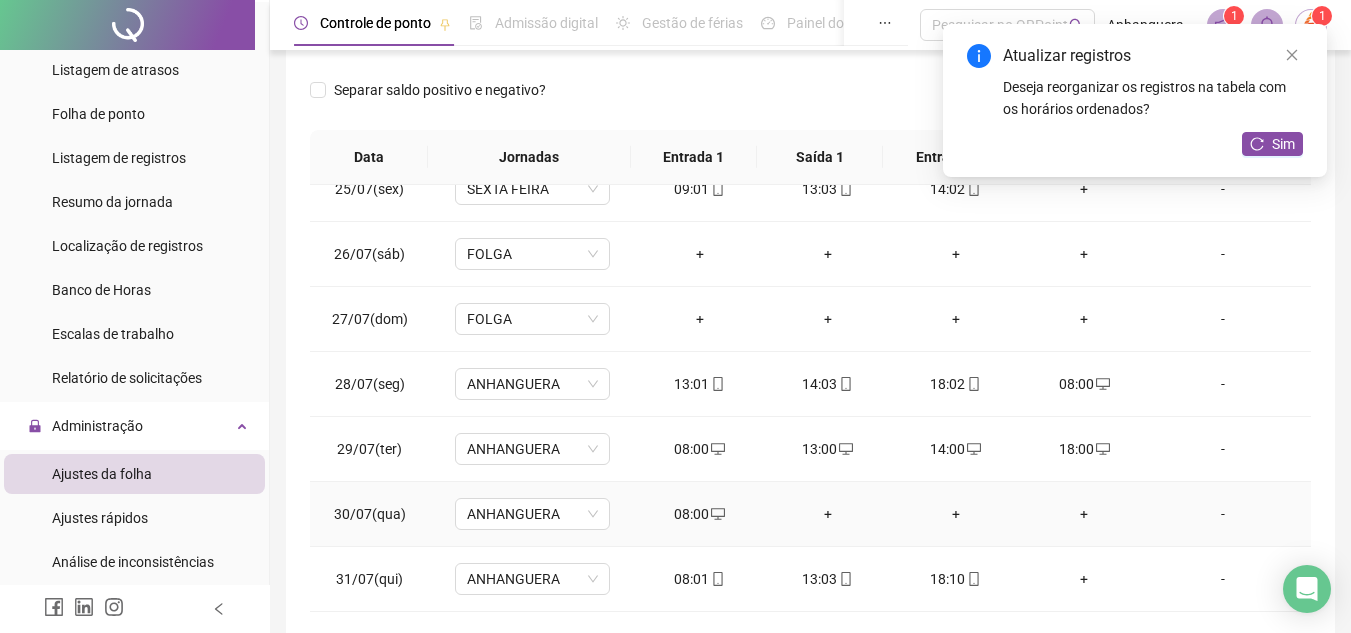 click on "+" at bounding box center [828, 514] 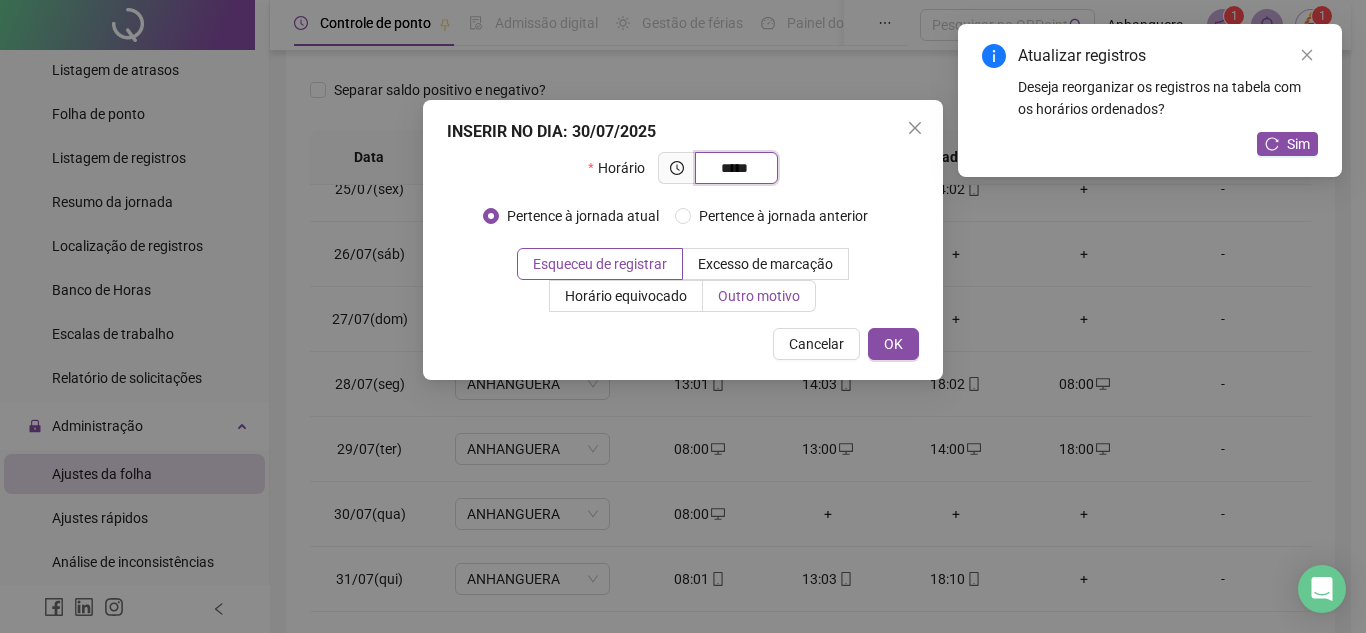 type on "*****" 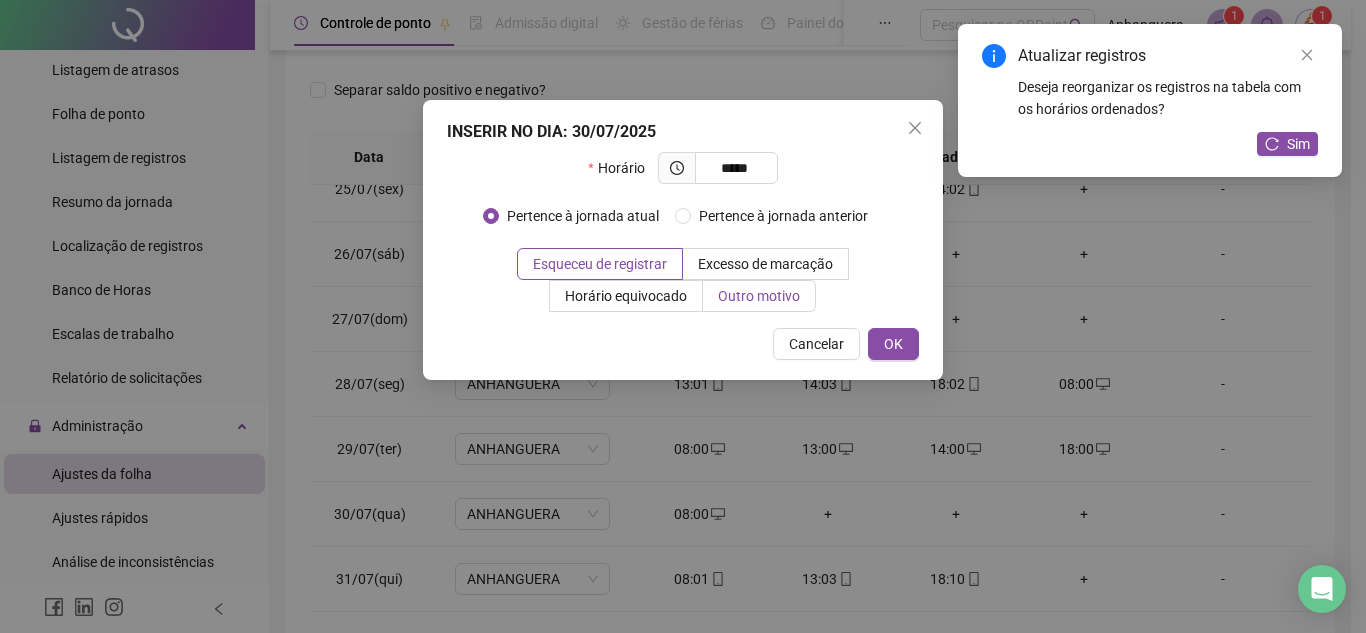 drag, startPoint x: 736, startPoint y: 294, endPoint x: 741, endPoint y: 303, distance: 10.29563 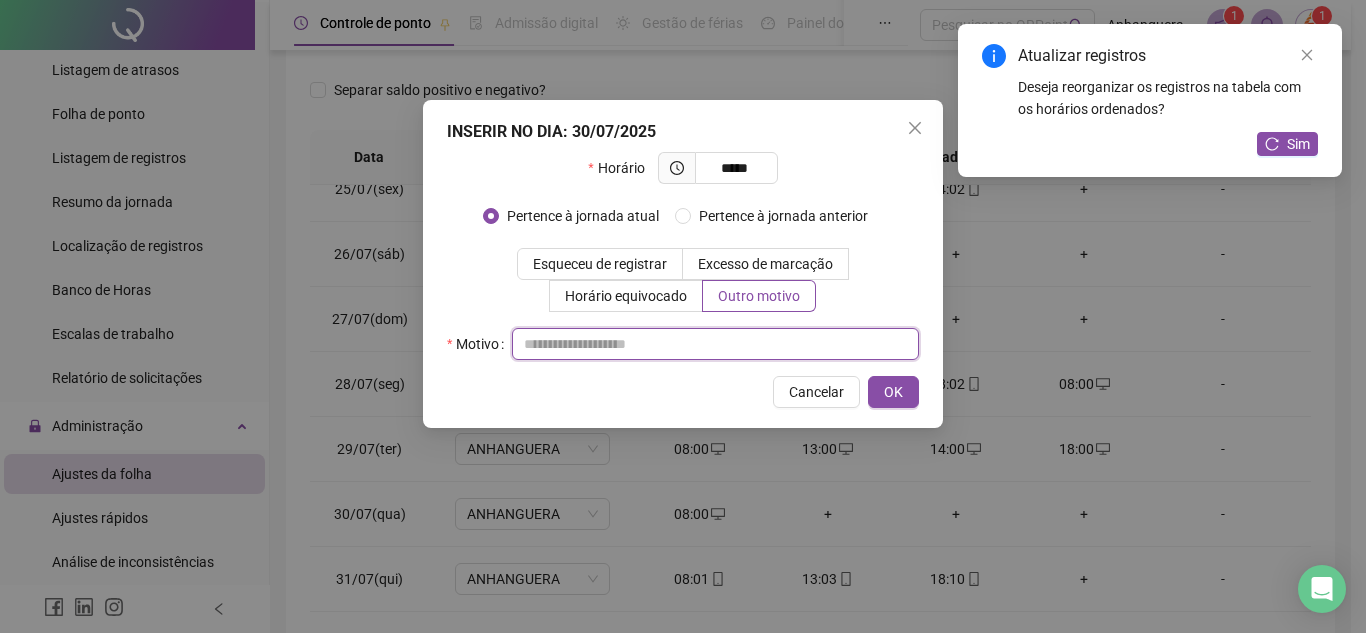 click at bounding box center (715, 344) 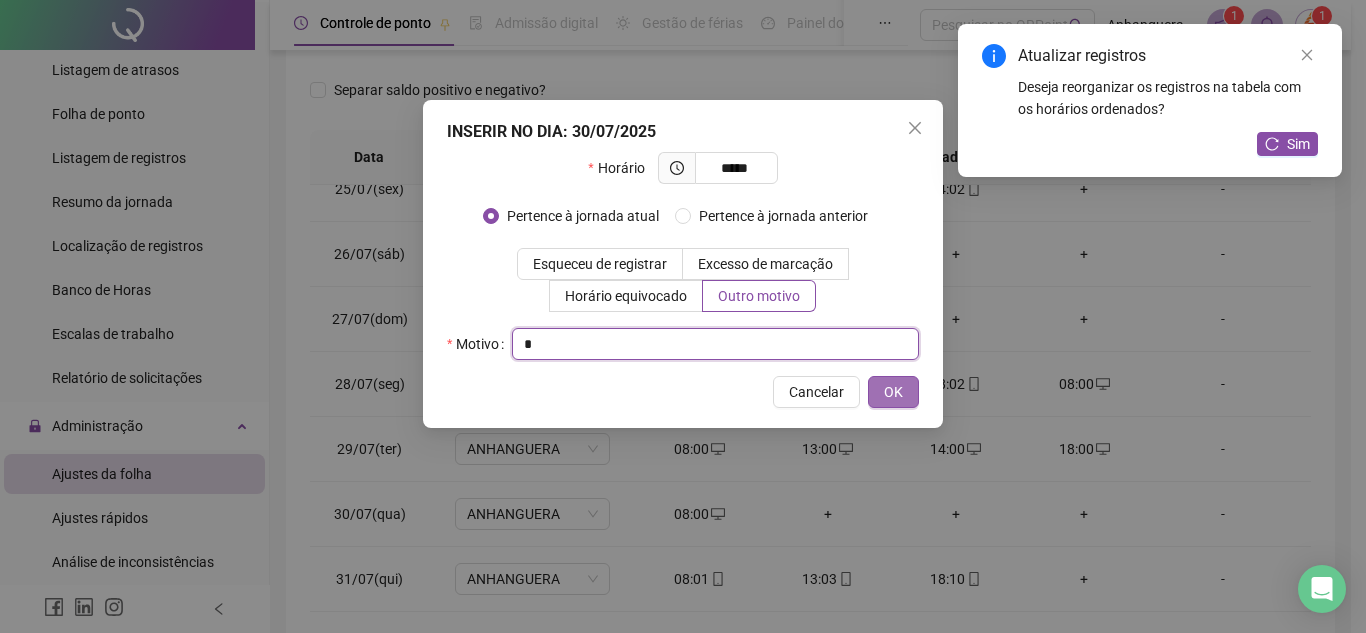 type on "*" 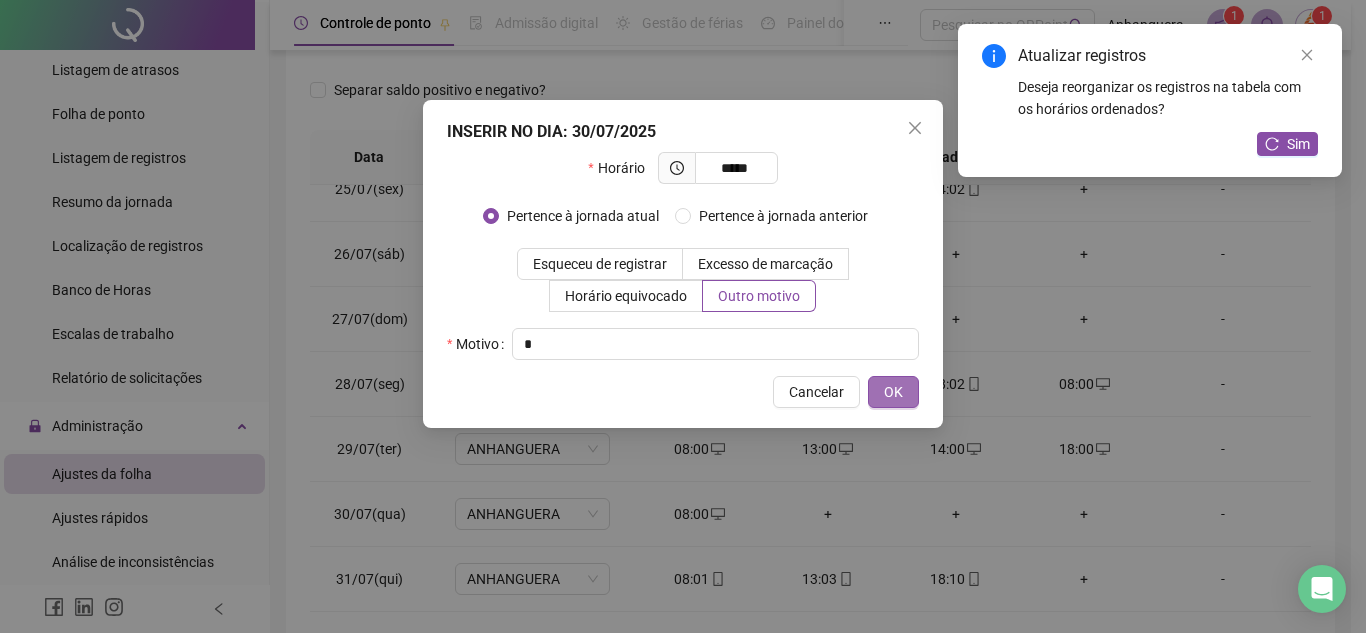 click on "OK" at bounding box center [893, 392] 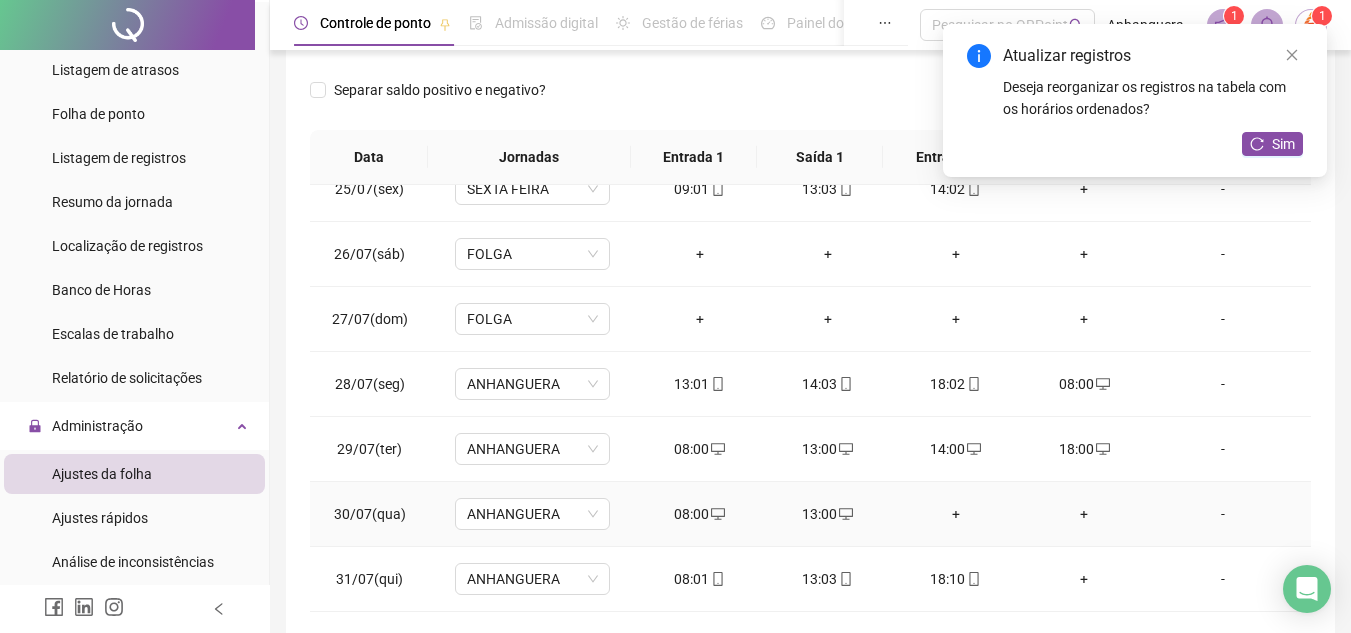 click on "+" at bounding box center (956, 514) 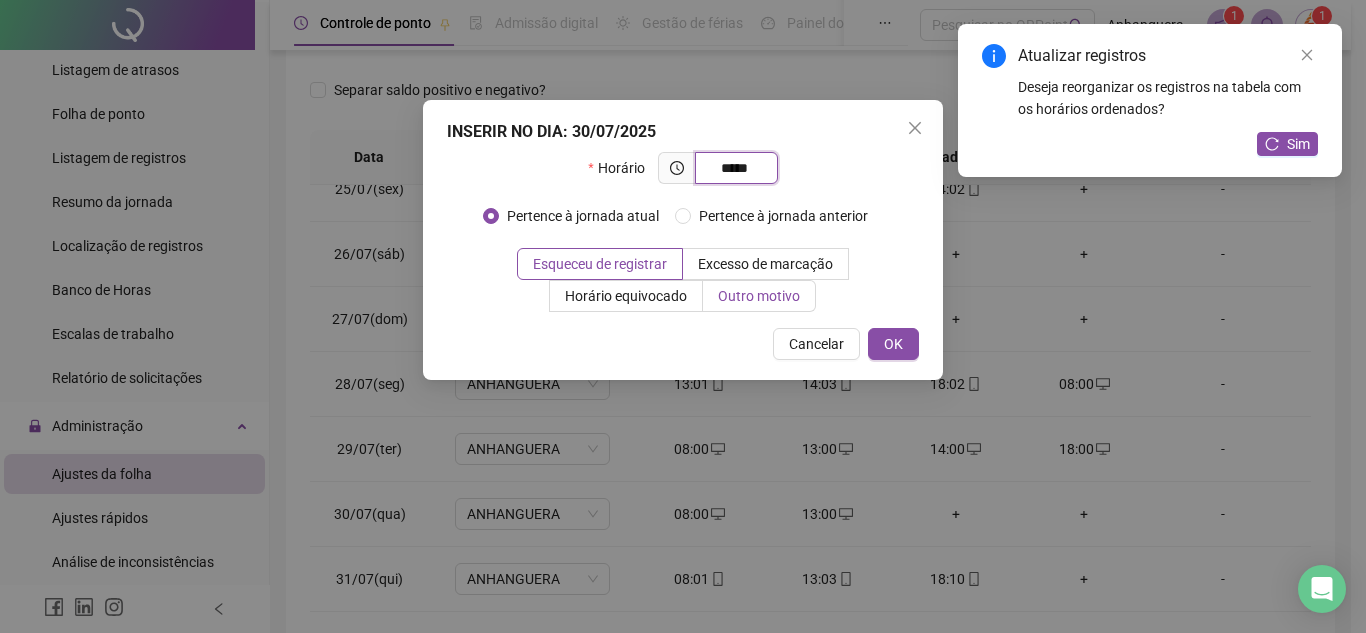 type on "*****" 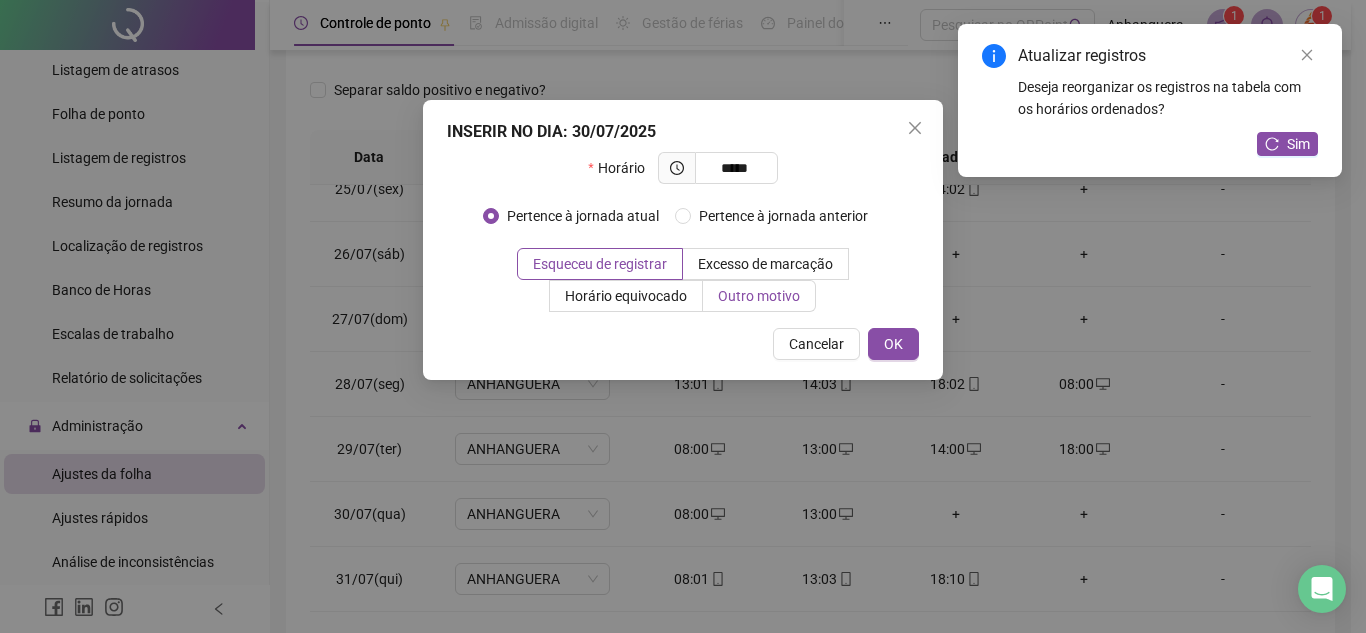 click on "Outro motivo" at bounding box center [759, 296] 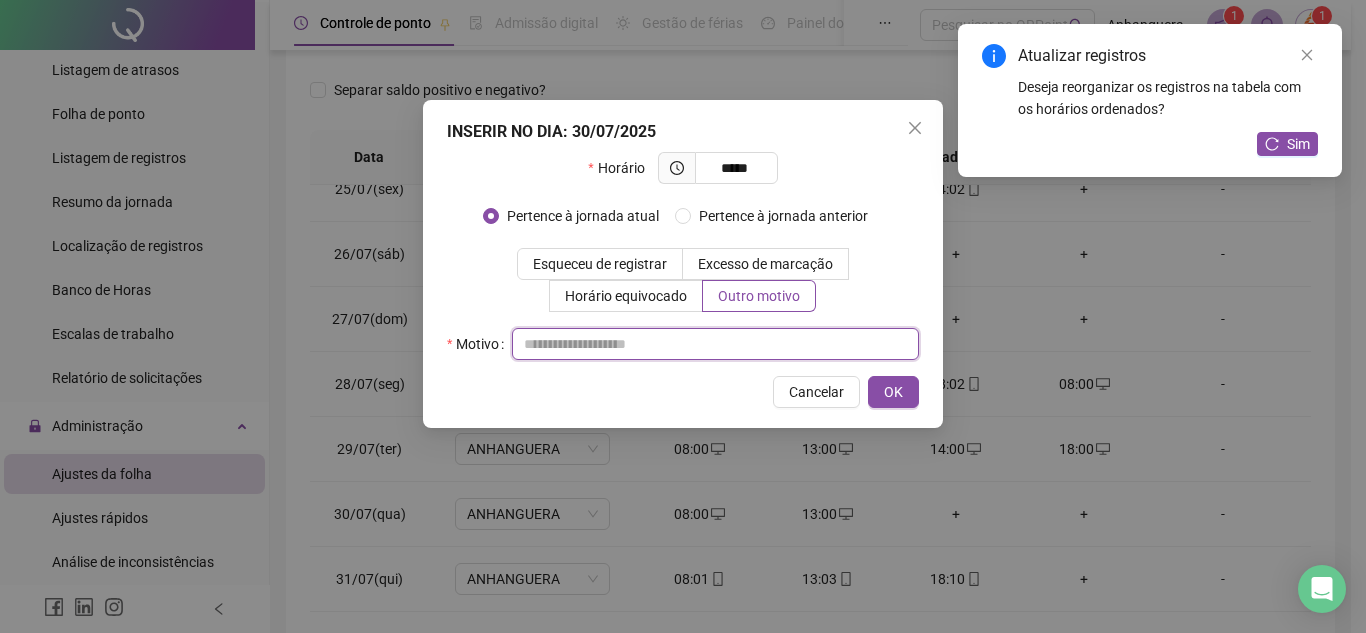 click at bounding box center (715, 344) 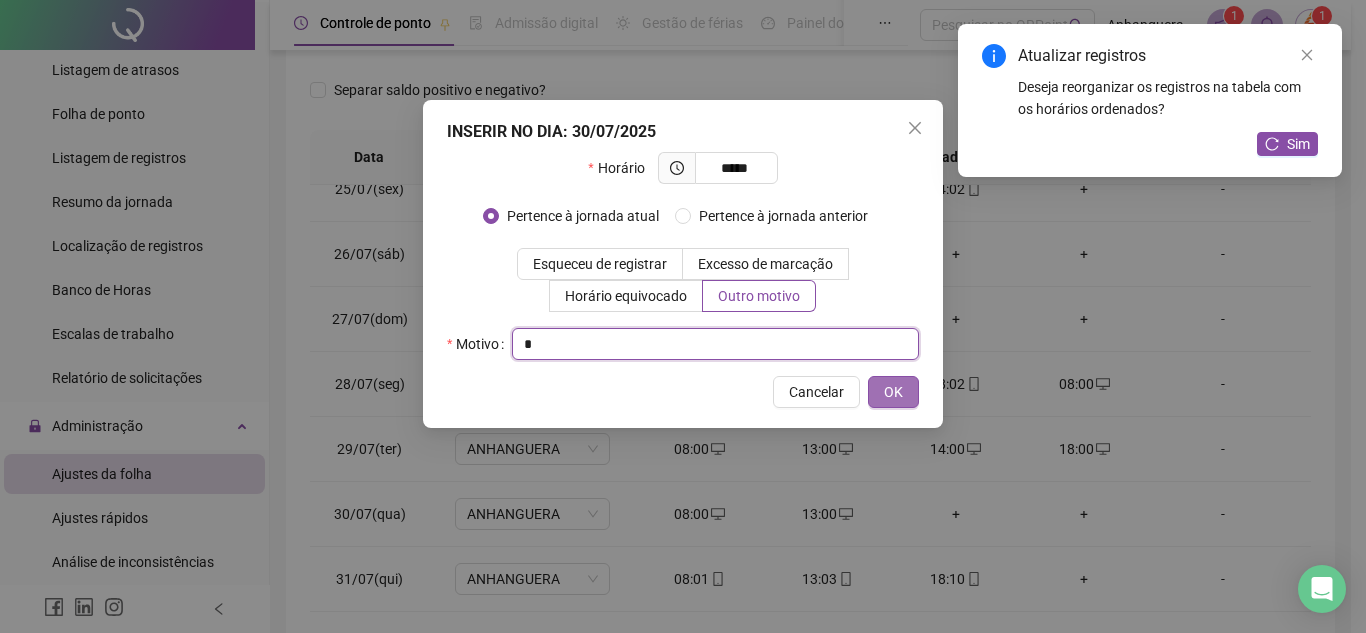 type on "*" 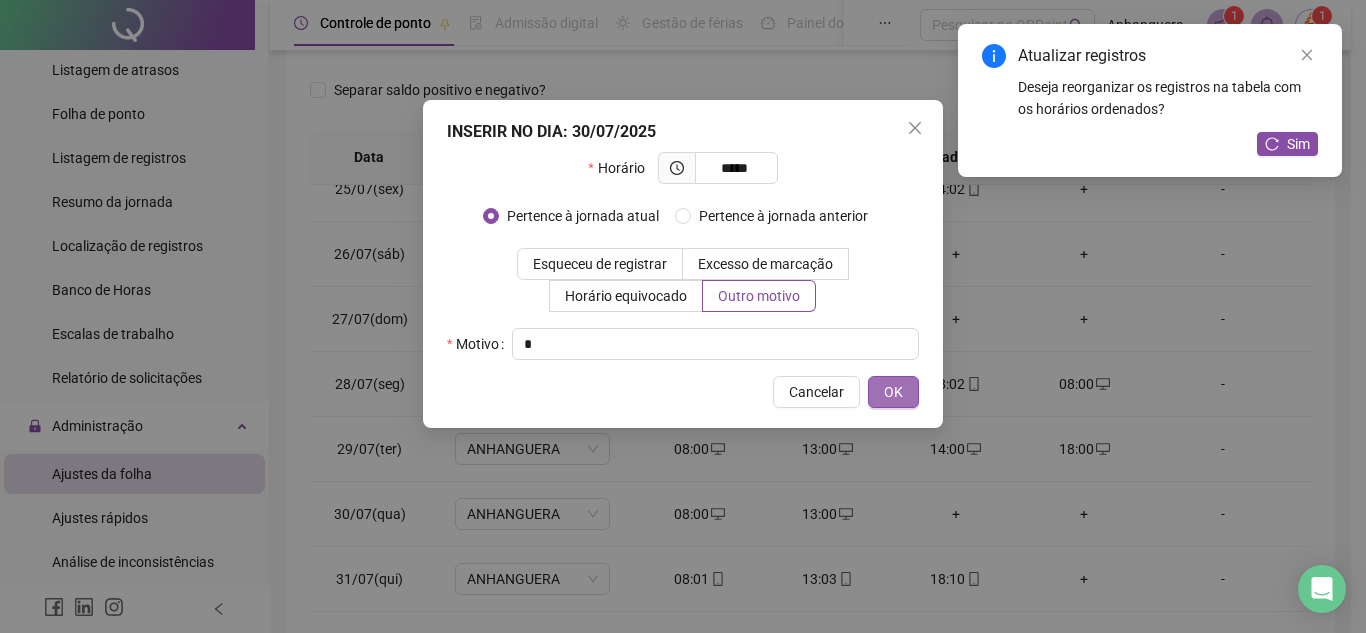 click on "OK" at bounding box center [893, 392] 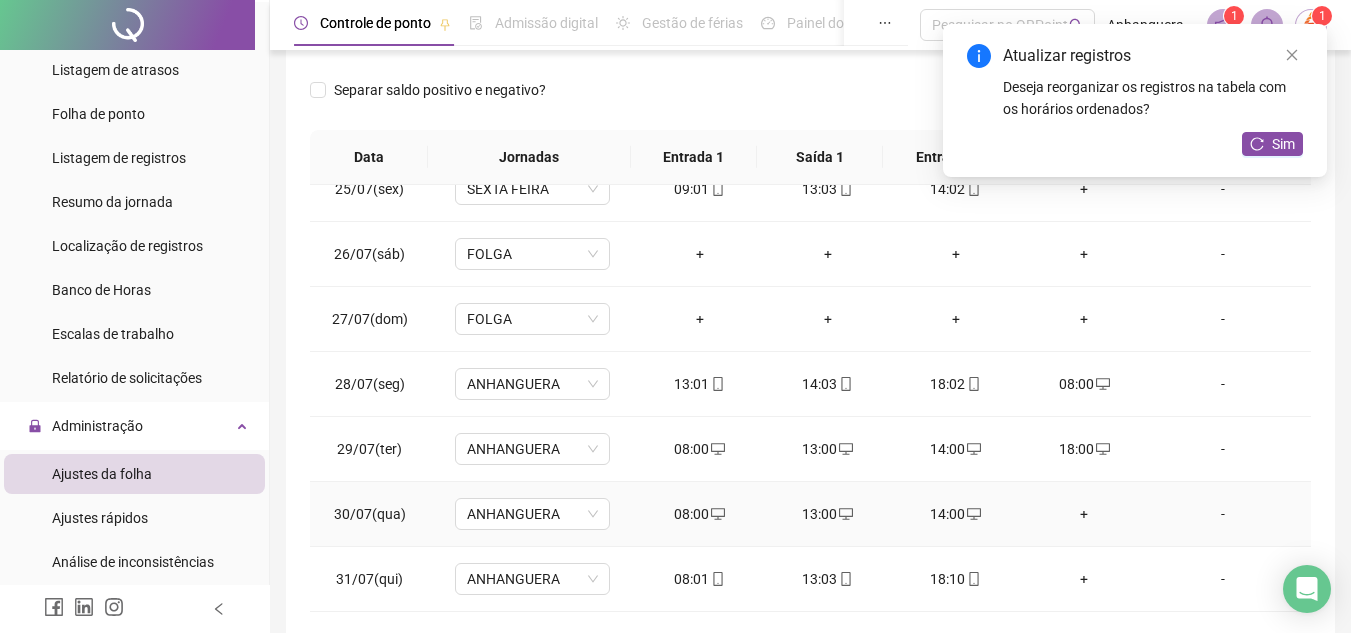 click on "+" at bounding box center (1084, 514) 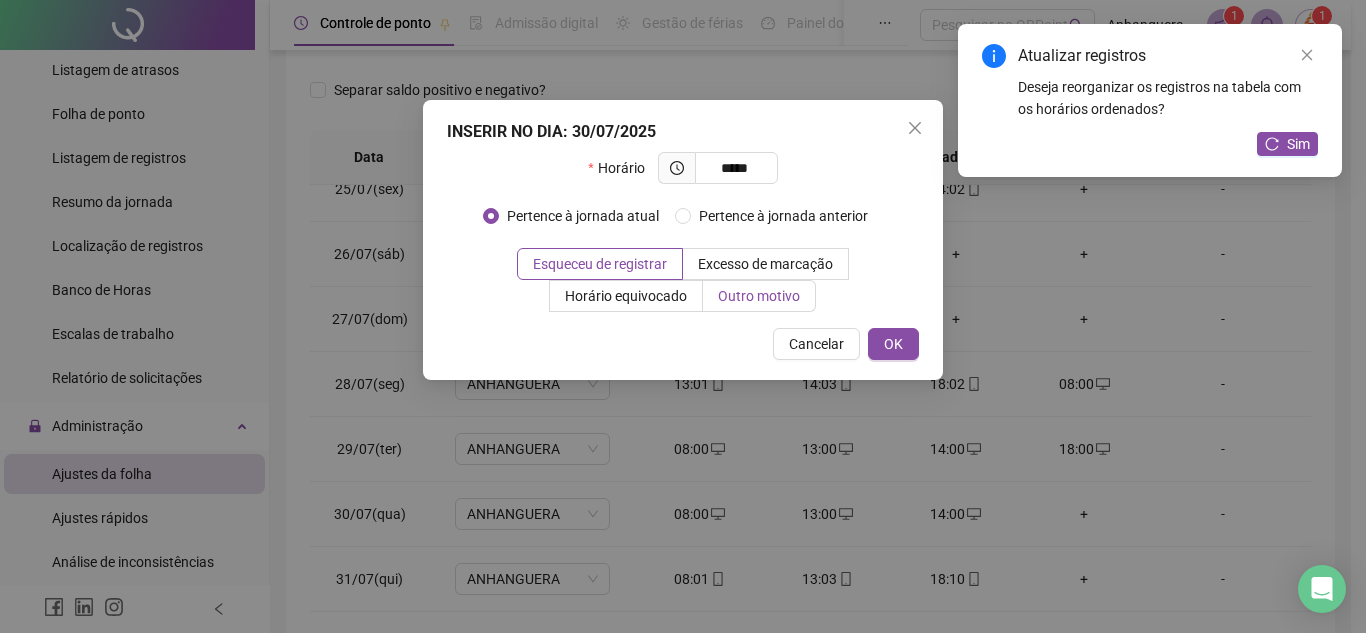type on "*****" 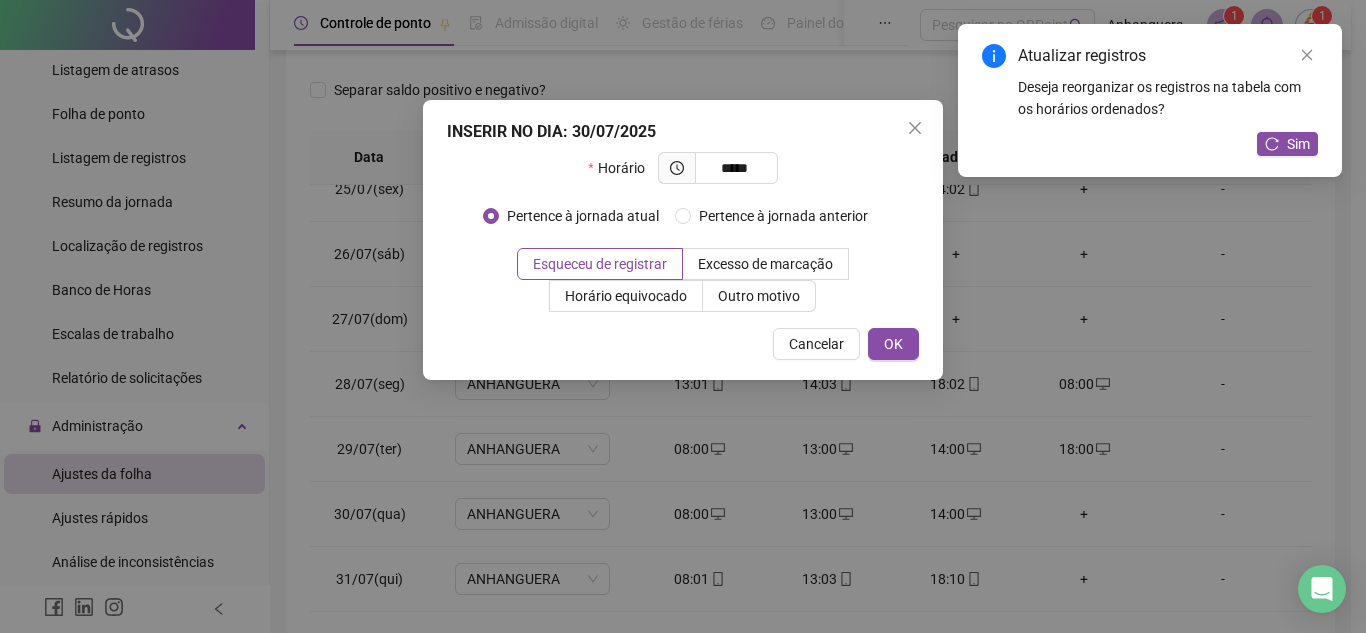 drag, startPoint x: 743, startPoint y: 302, endPoint x: 765, endPoint y: 326, distance: 32.55764 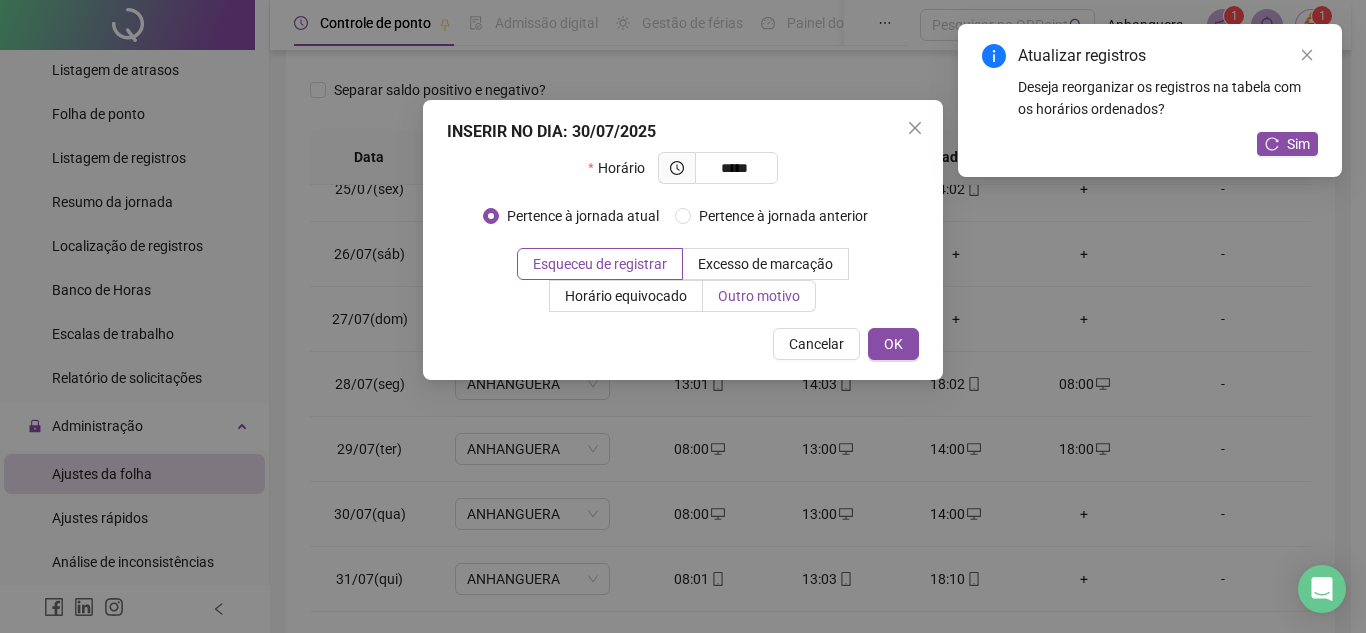 click on "Outro motivo" at bounding box center [759, 296] 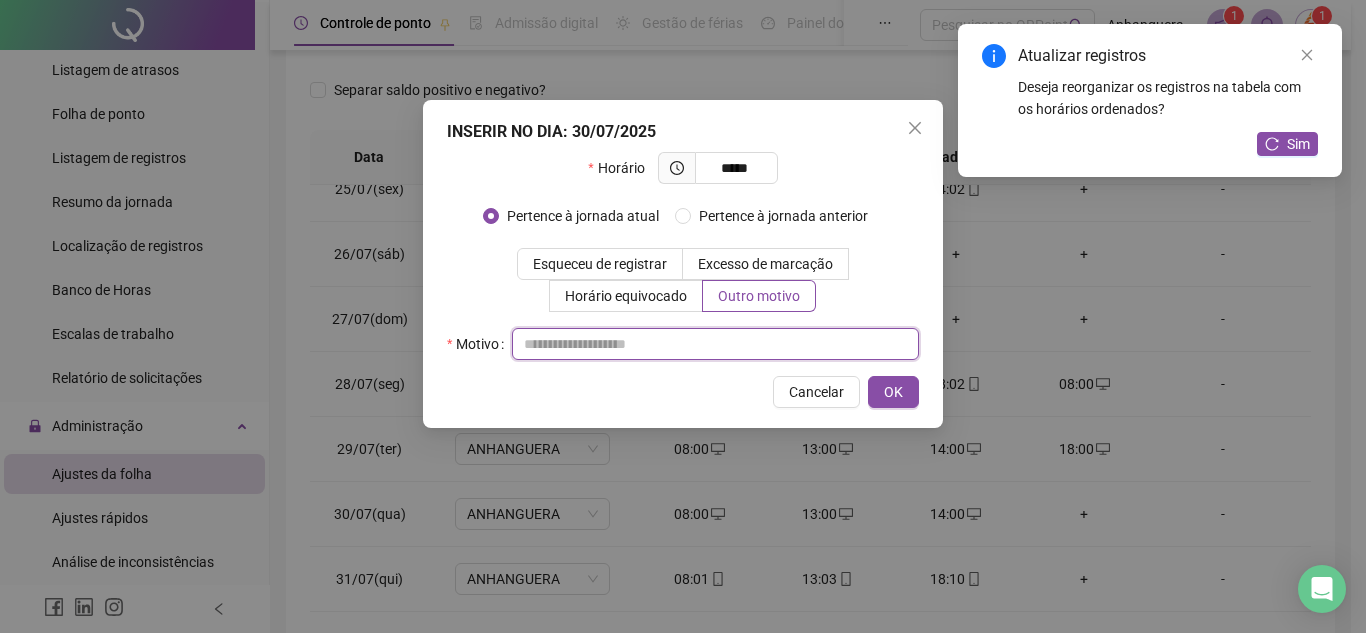 click at bounding box center (715, 344) 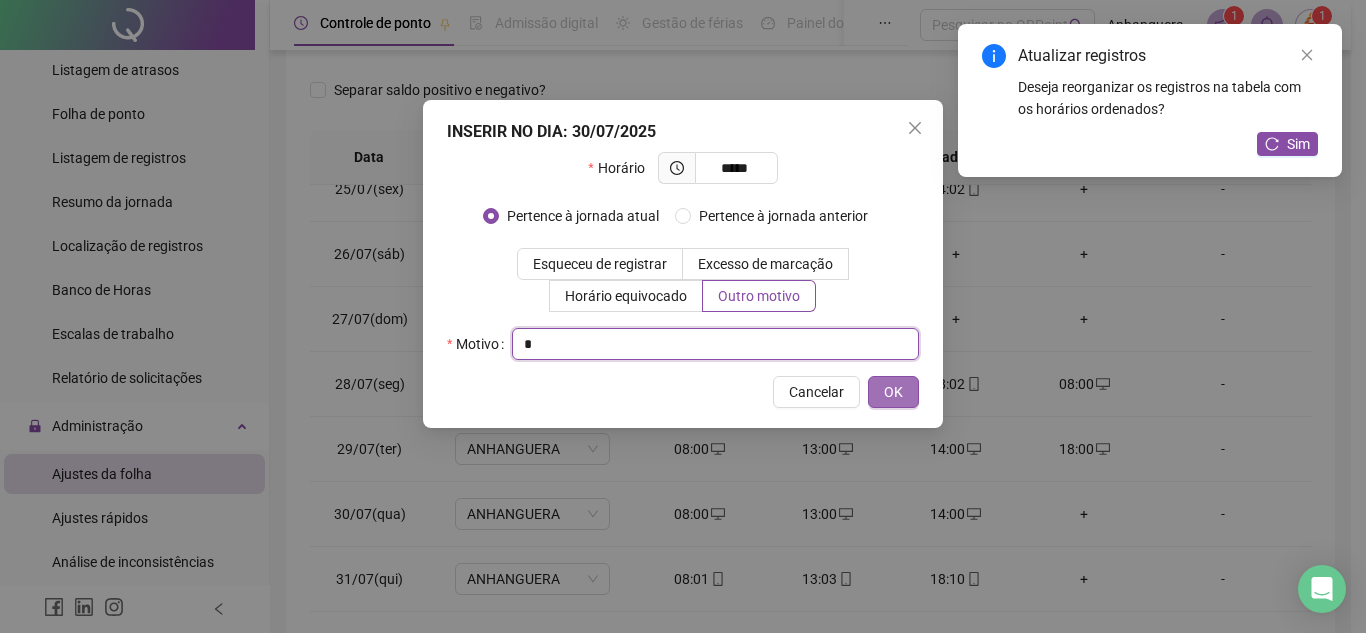 type on "*" 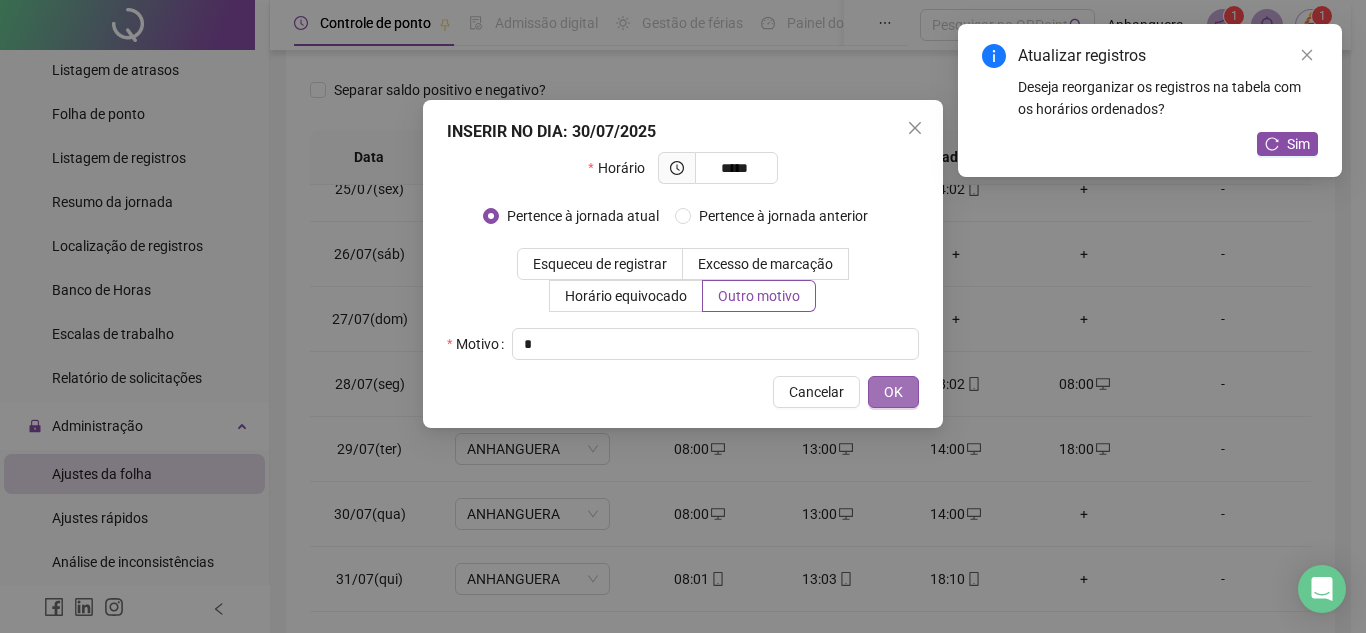 click on "OK" at bounding box center [893, 392] 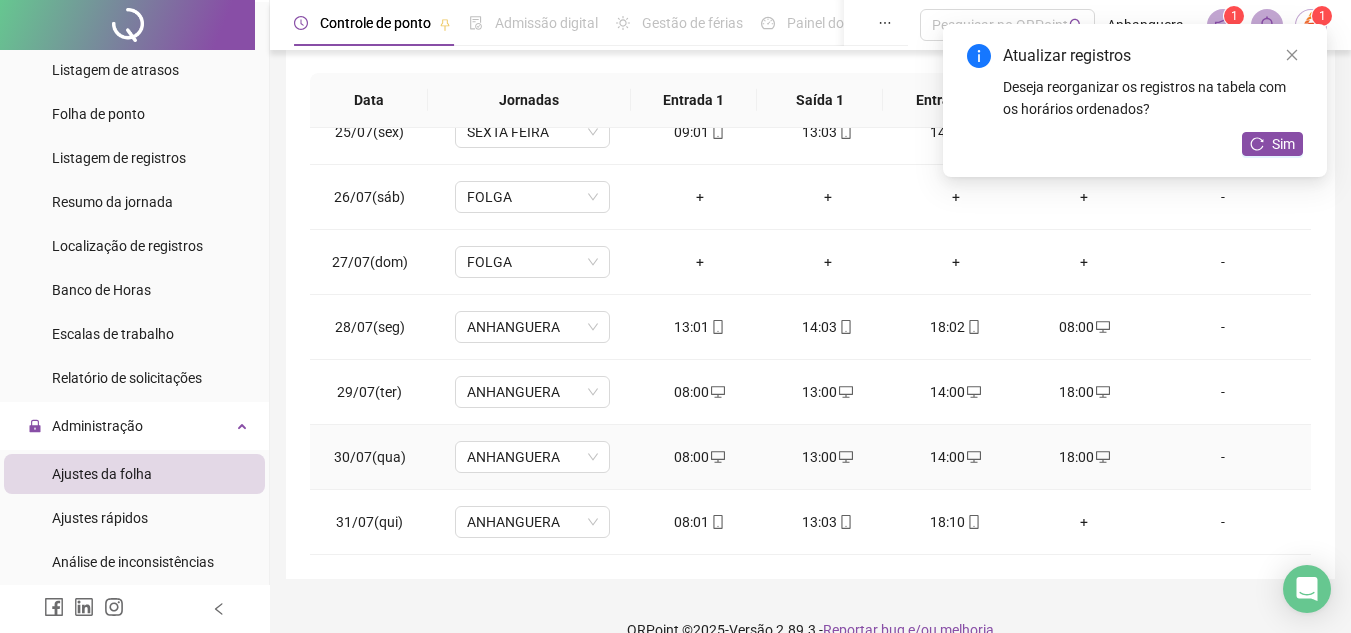 scroll, scrollTop: 389, scrollLeft: 0, axis: vertical 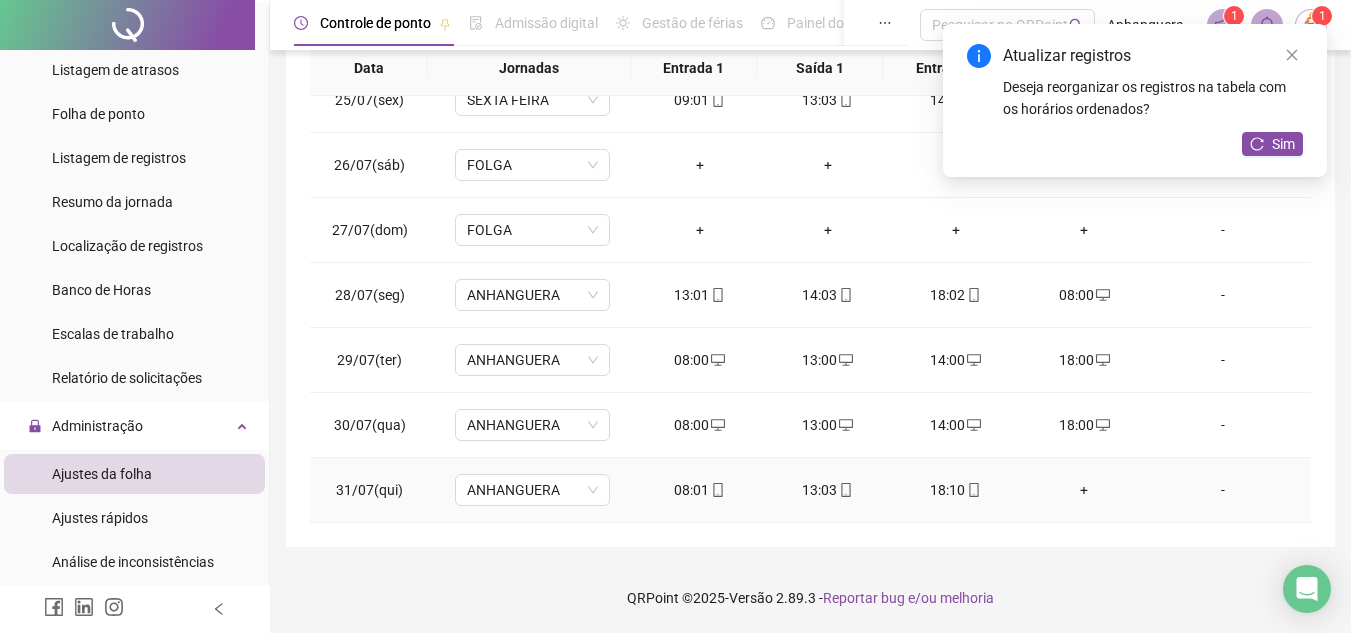 click on "+" at bounding box center (1084, 490) 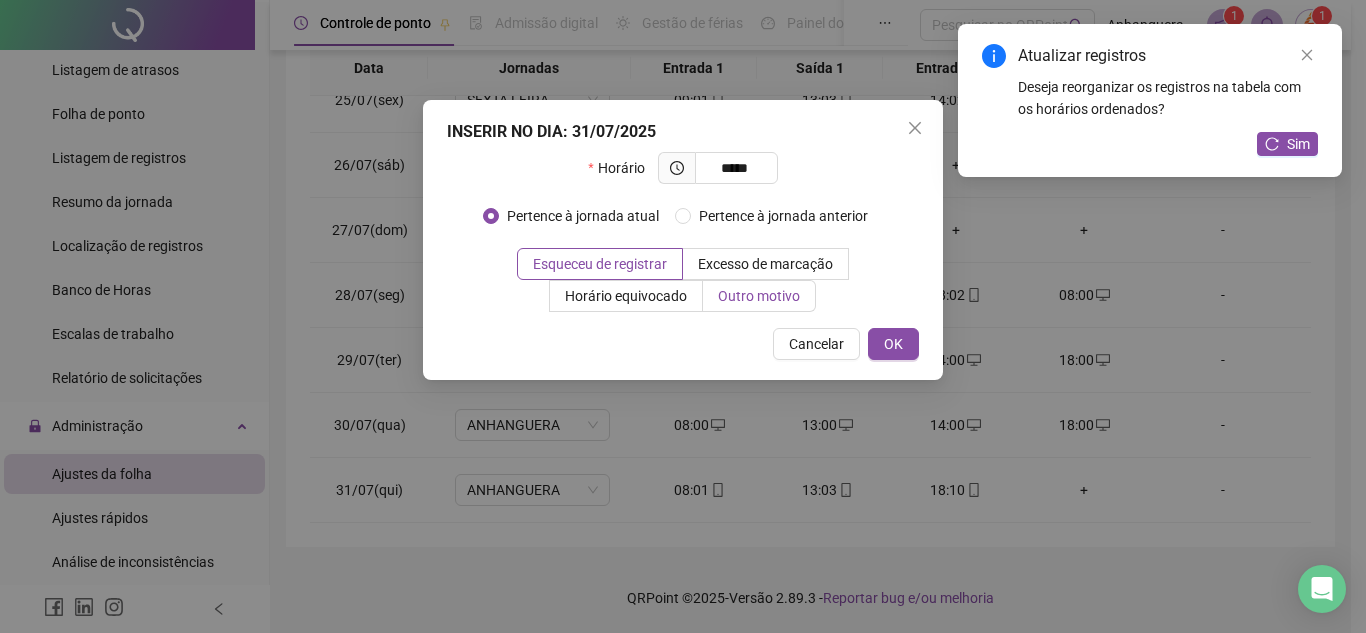type on "*****" 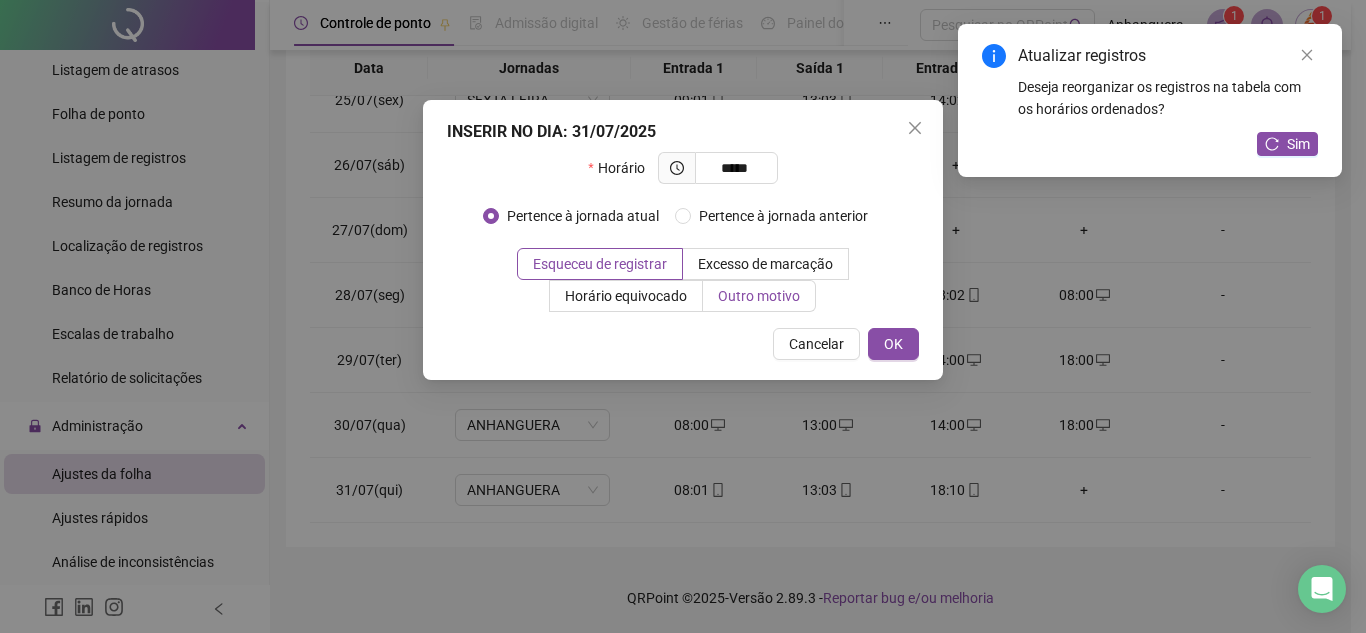 click on "Outro motivo" at bounding box center (759, 296) 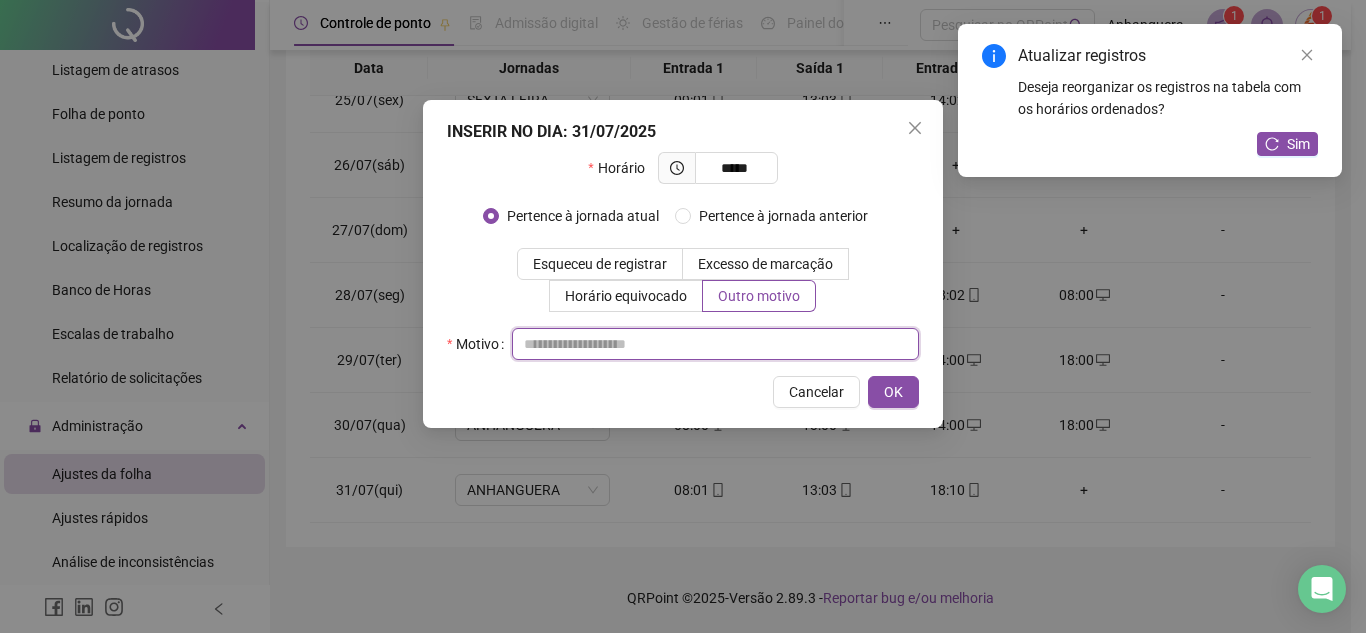 click at bounding box center [715, 344] 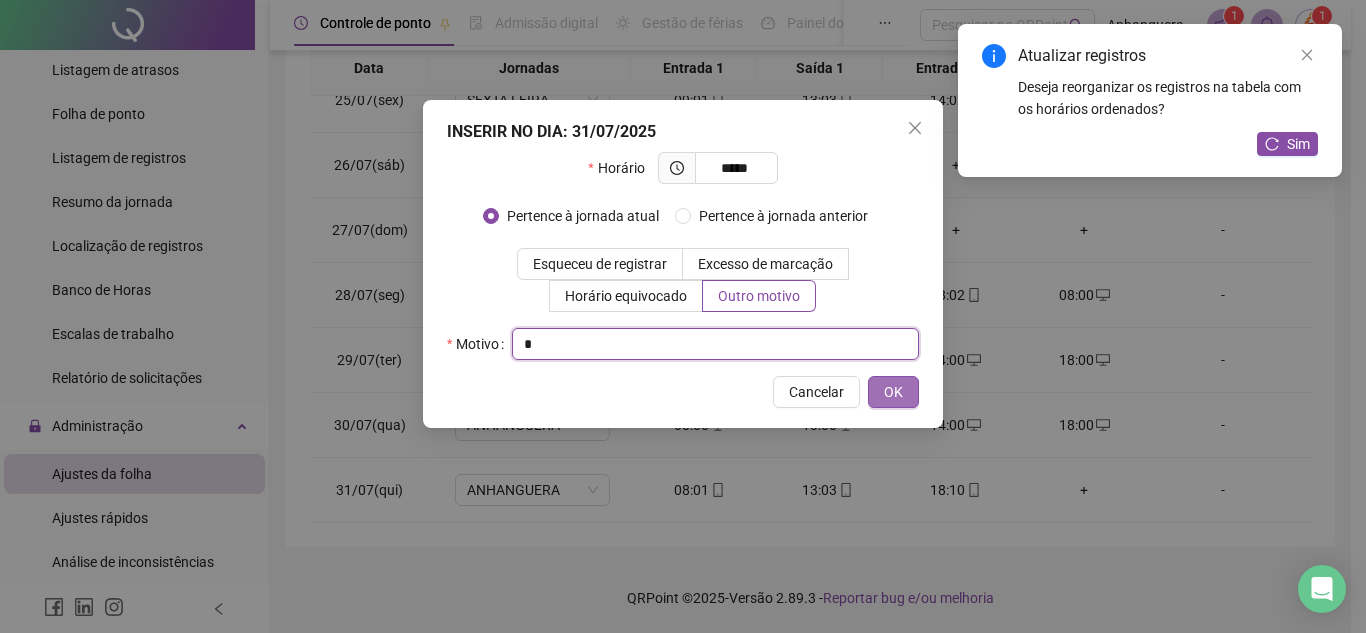 type on "*" 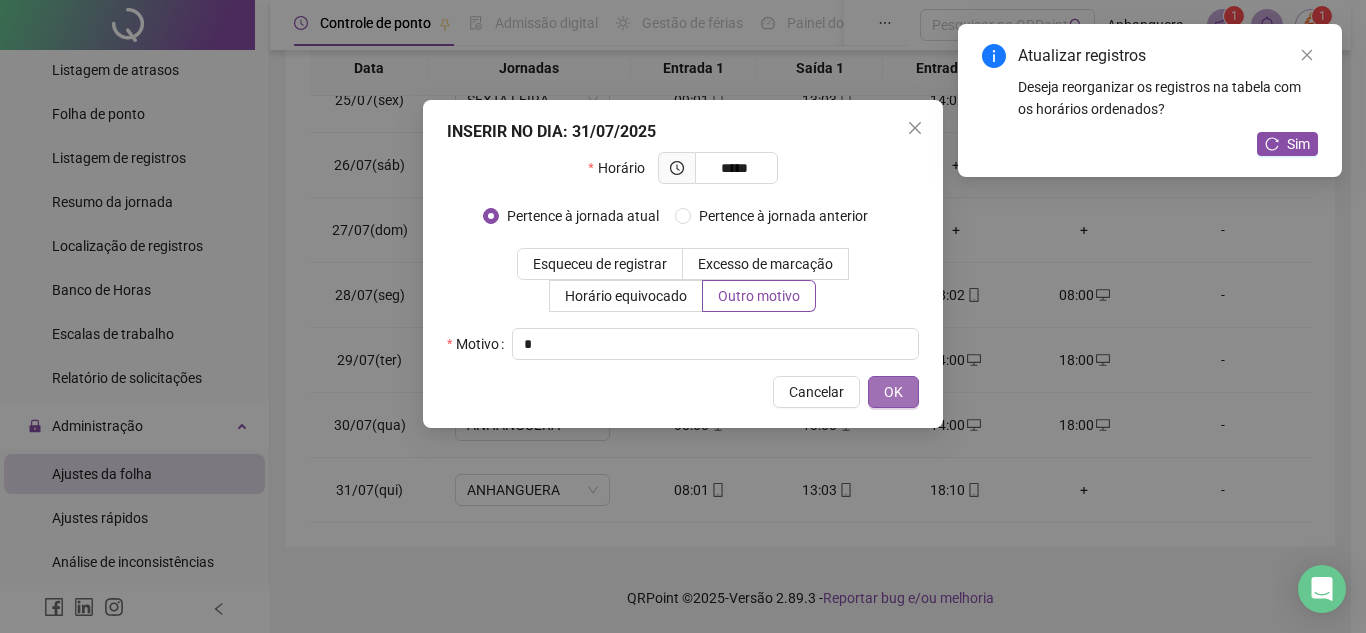 click on "OK" at bounding box center (893, 392) 